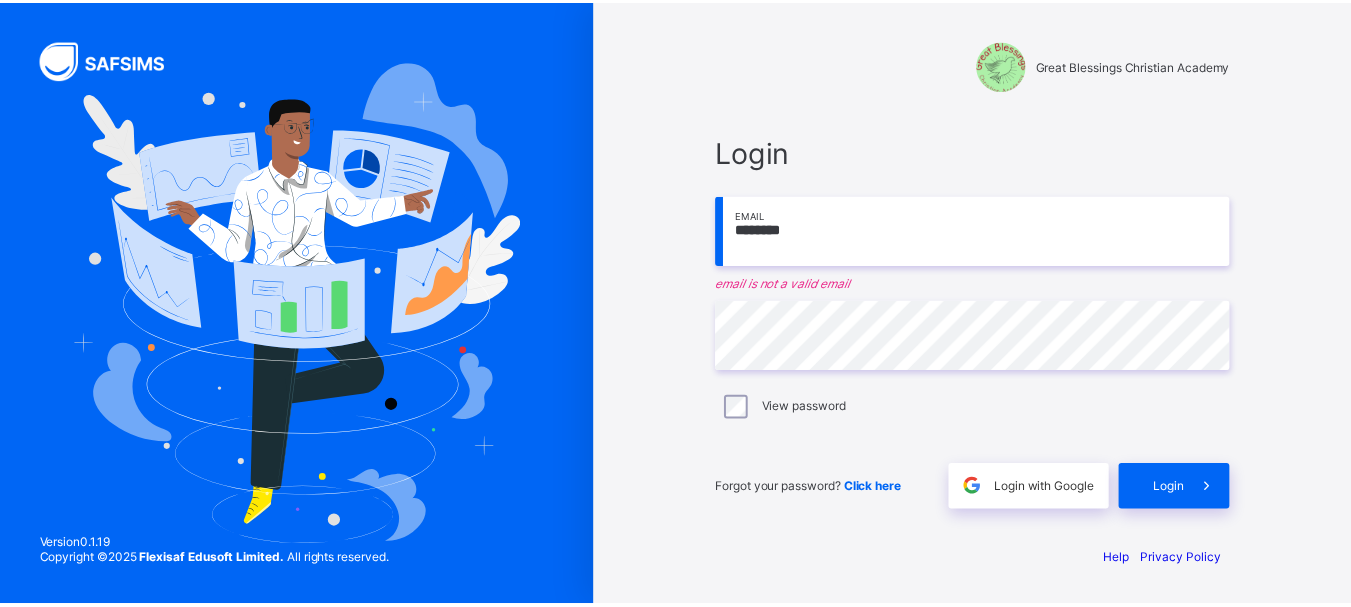 scroll, scrollTop: 0, scrollLeft: 0, axis: both 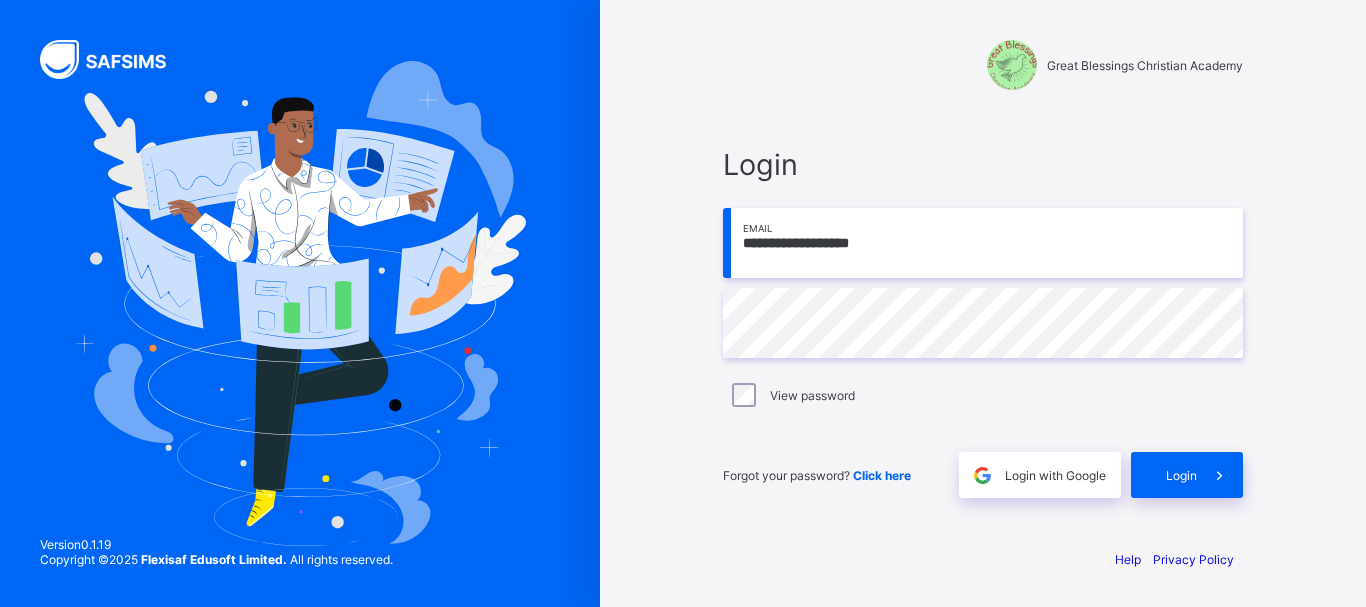 type on "**********" 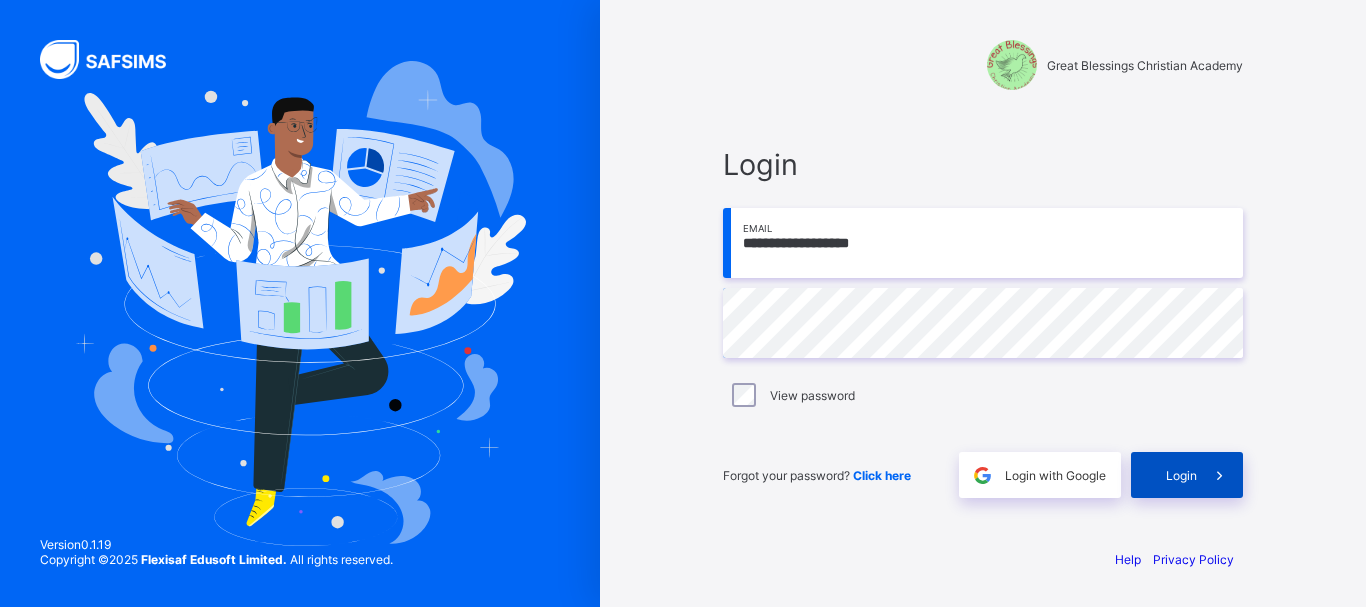 click on "Login" at bounding box center [1187, 475] 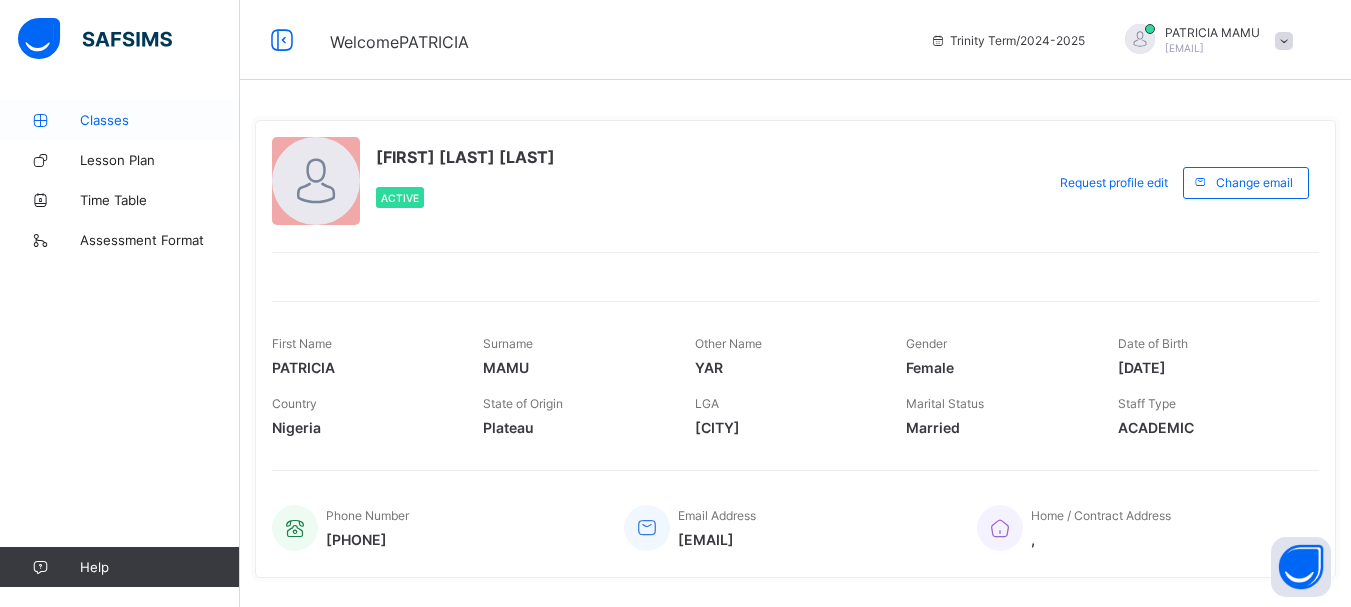 click on "Classes" at bounding box center [160, 120] 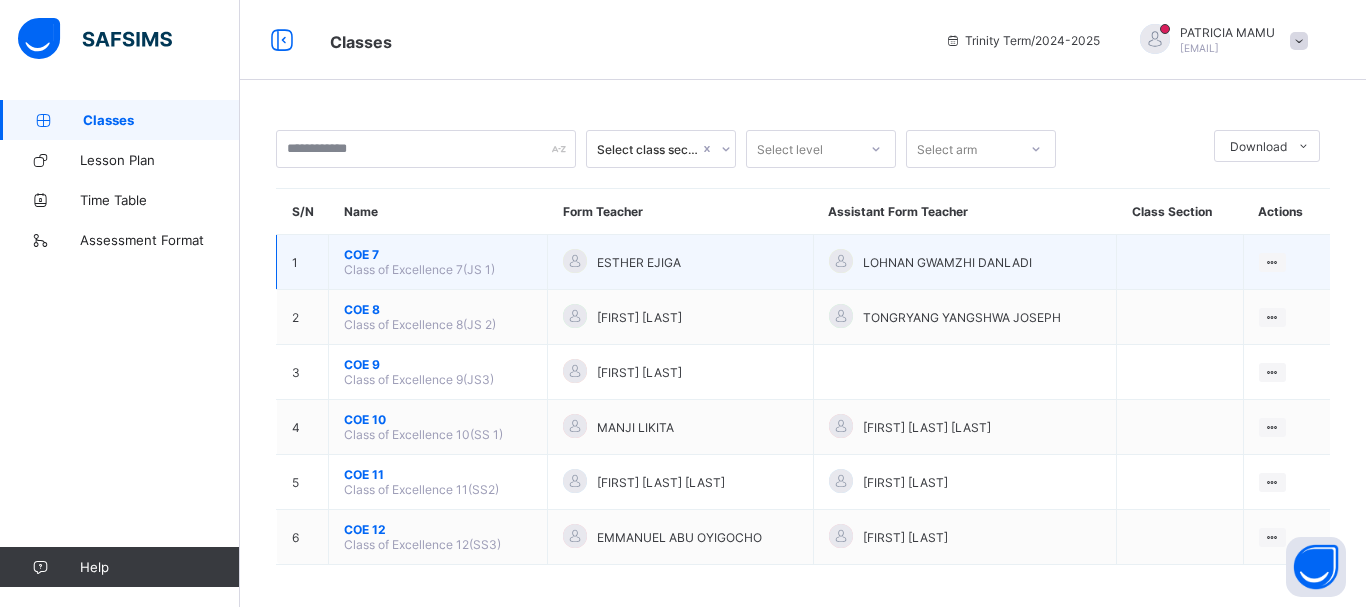 click on "Class of Excellence 7(JS 1)" at bounding box center (419, 269) 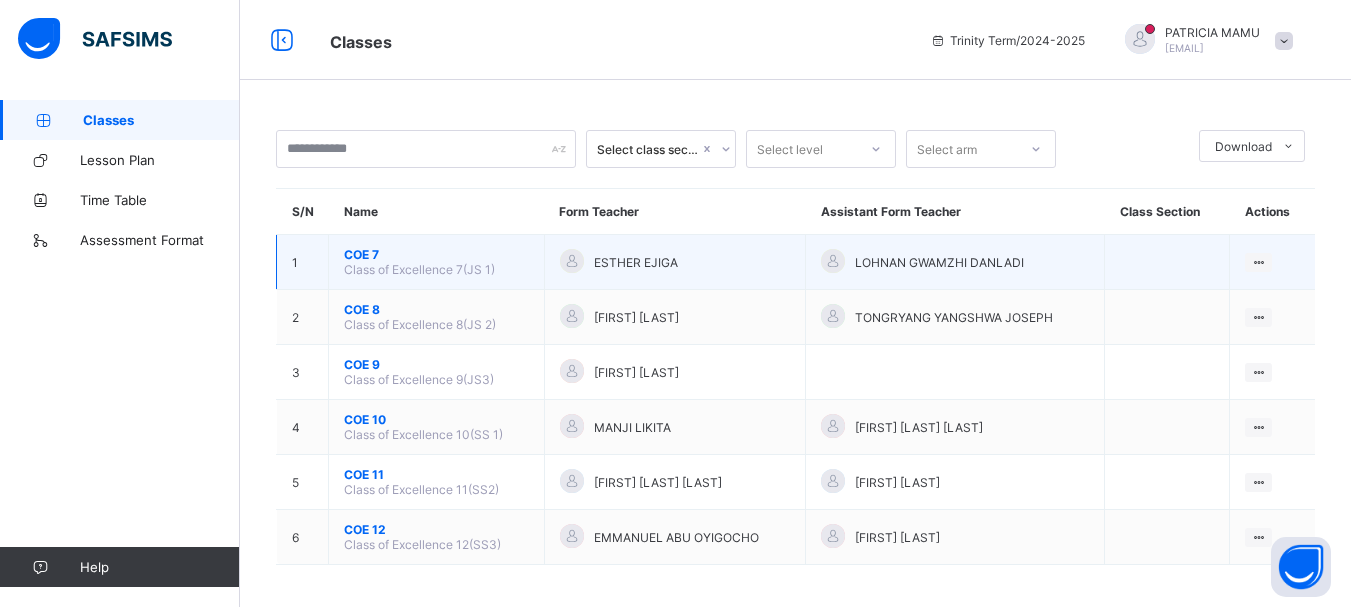 click on "COE 7" at bounding box center (436, 254) 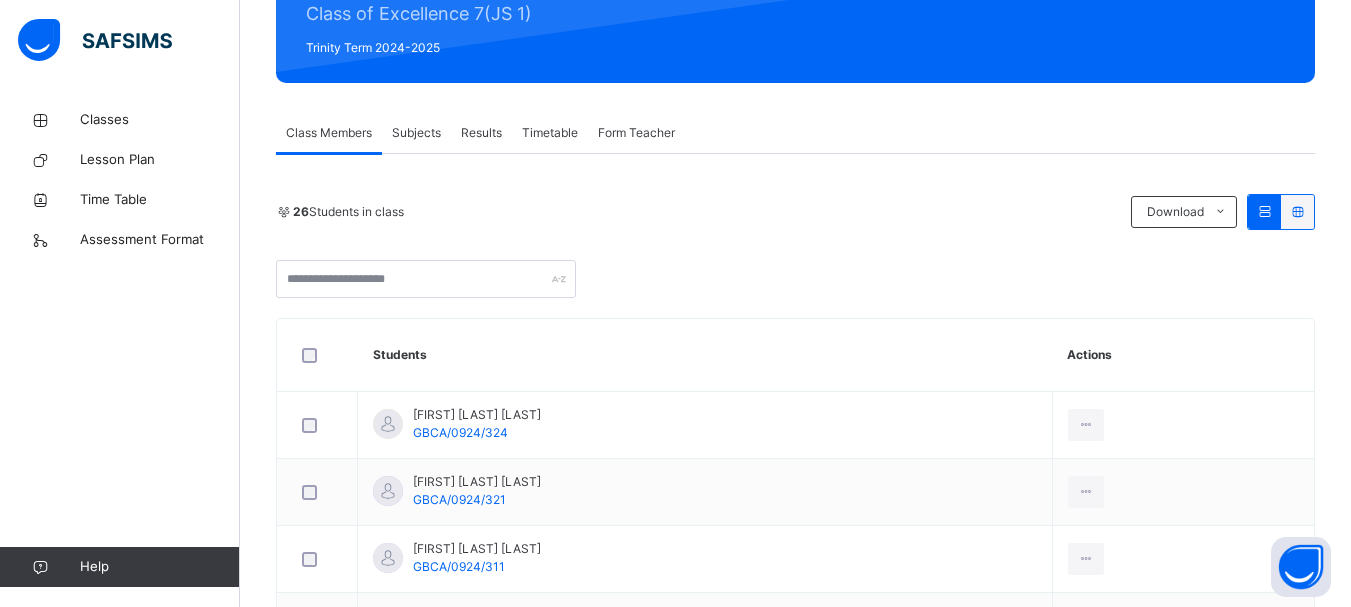 scroll, scrollTop: 281, scrollLeft: 0, axis: vertical 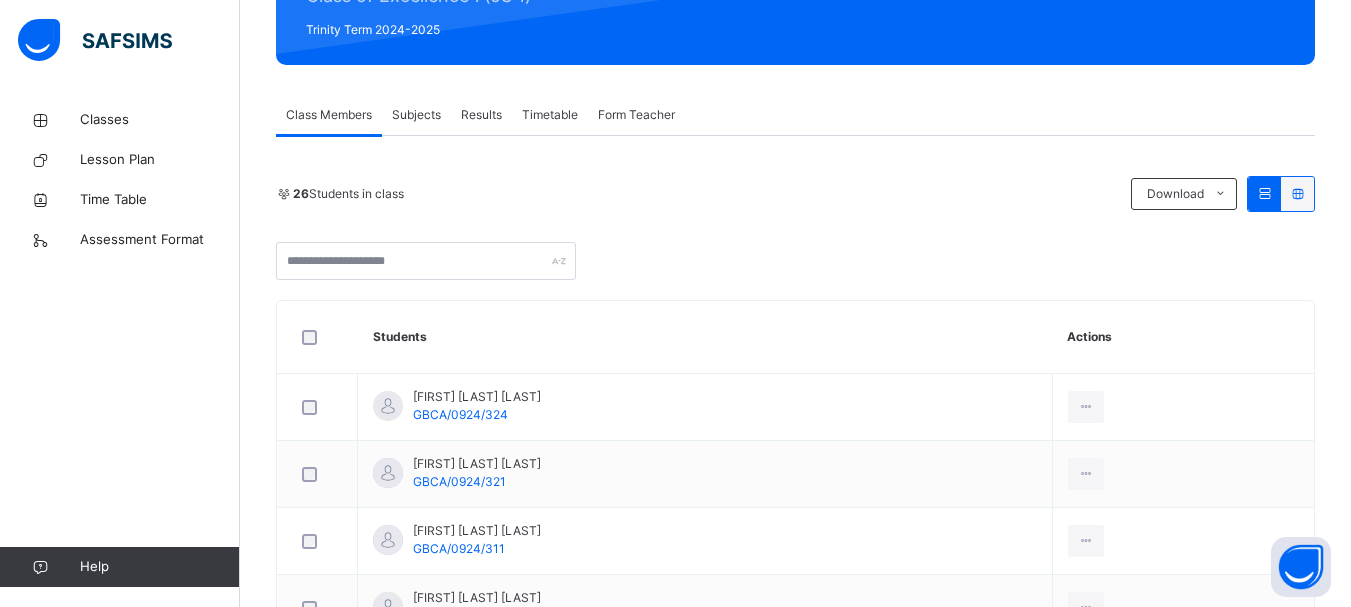 click on "Subjects" at bounding box center [416, 115] 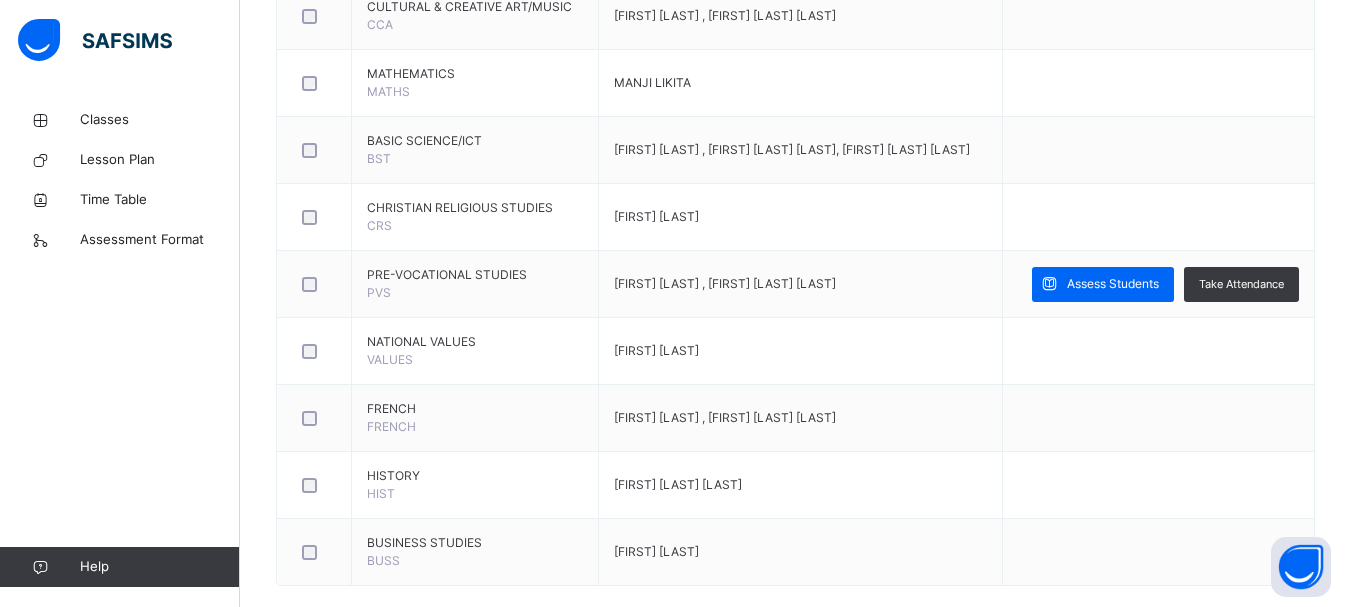 scroll, scrollTop: 675, scrollLeft: 0, axis: vertical 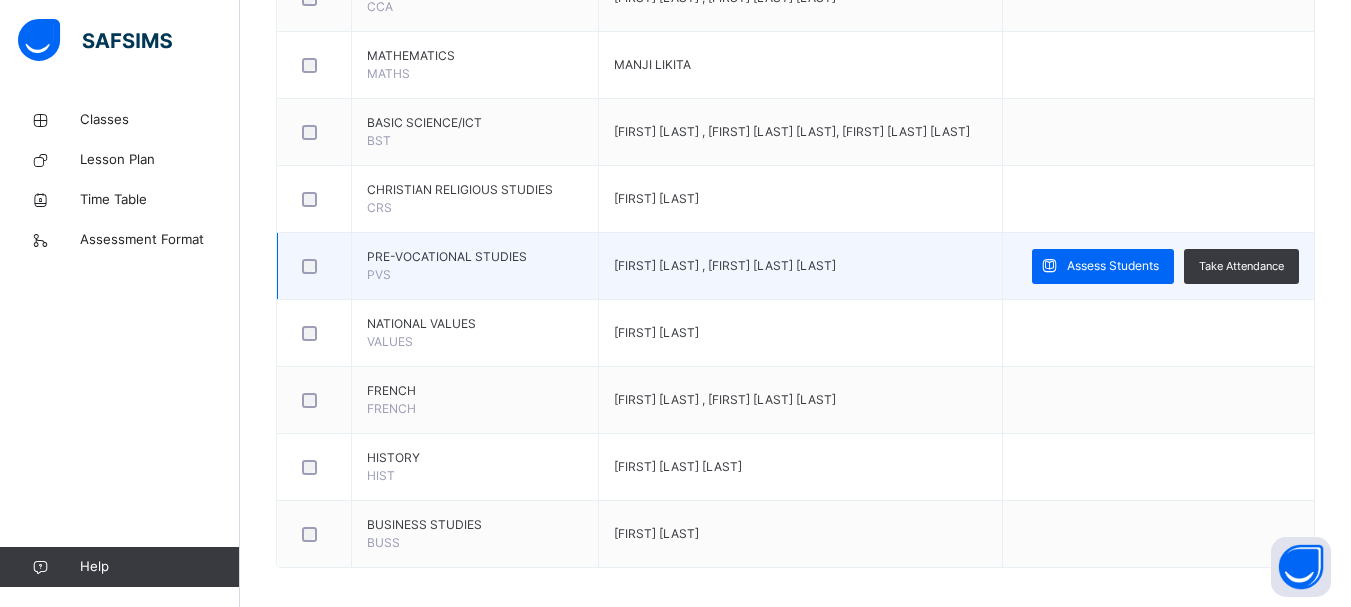 click on "PRE-VOCATIONAL STUDIES   PVS" at bounding box center [475, 266] 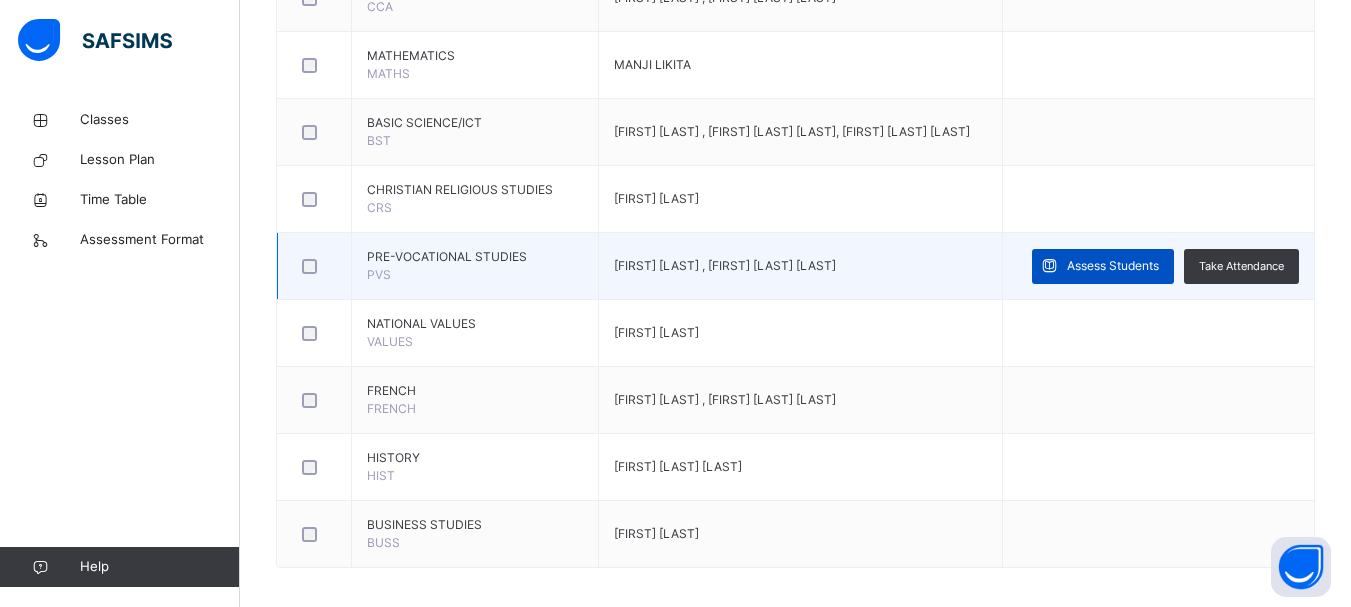 click on "Assess Students" at bounding box center (1113, 266) 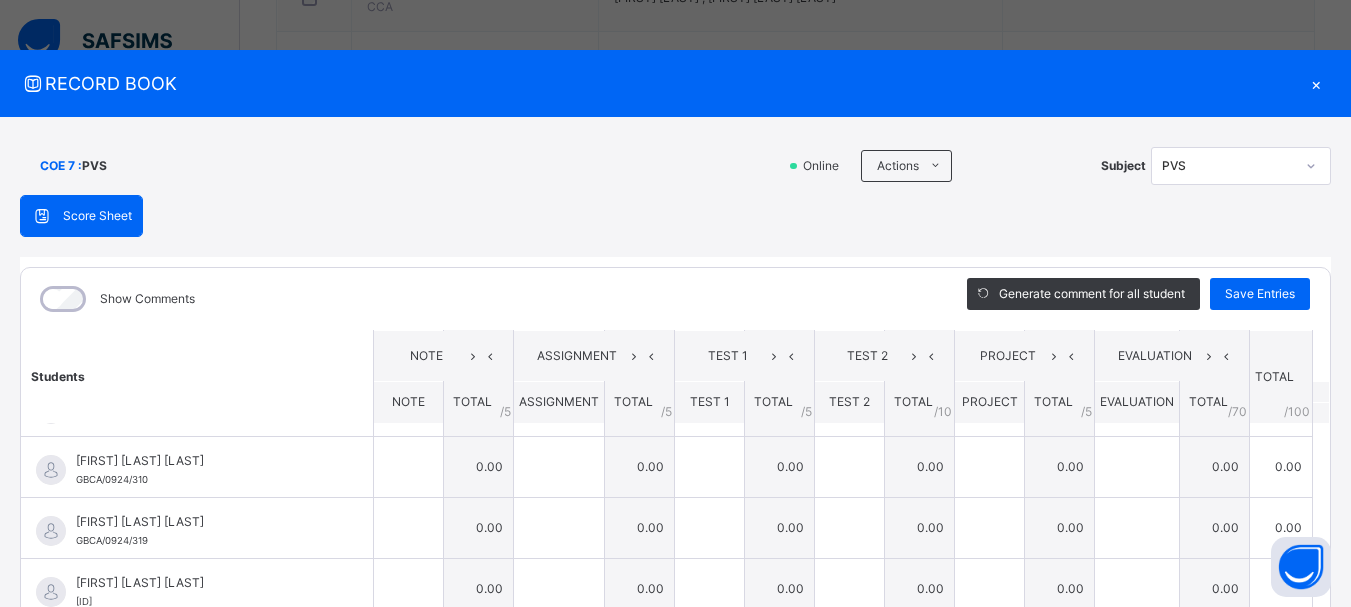 scroll, scrollTop: 167, scrollLeft: 0, axis: vertical 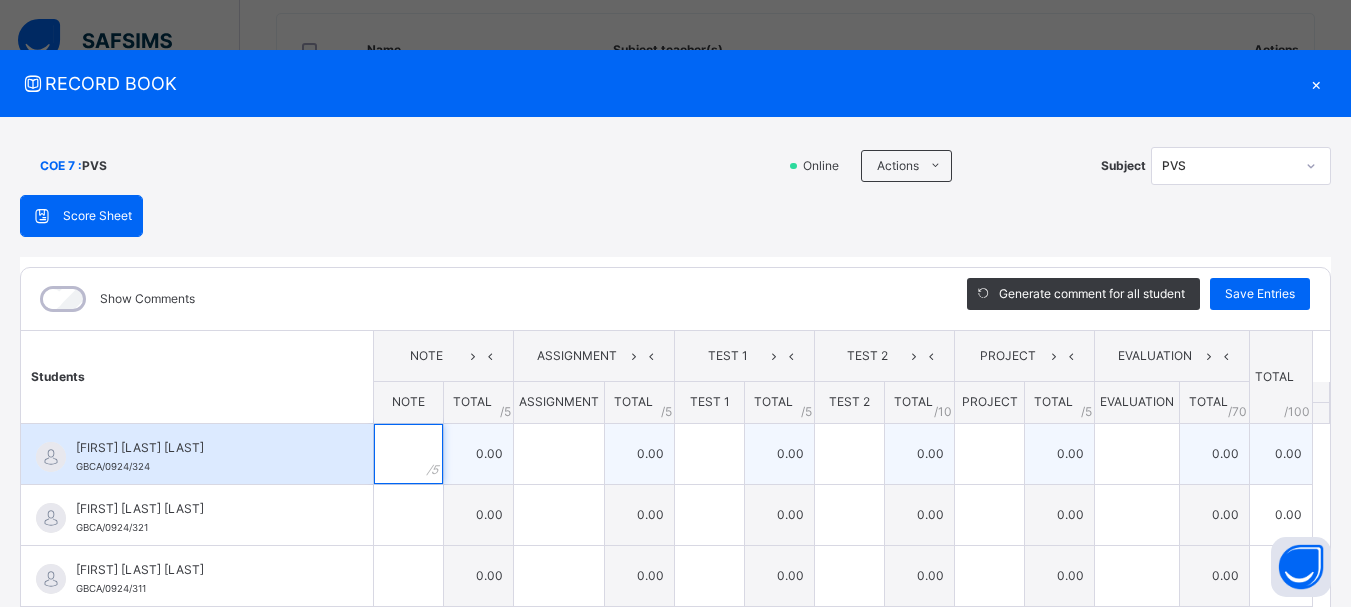 click at bounding box center (408, 454) 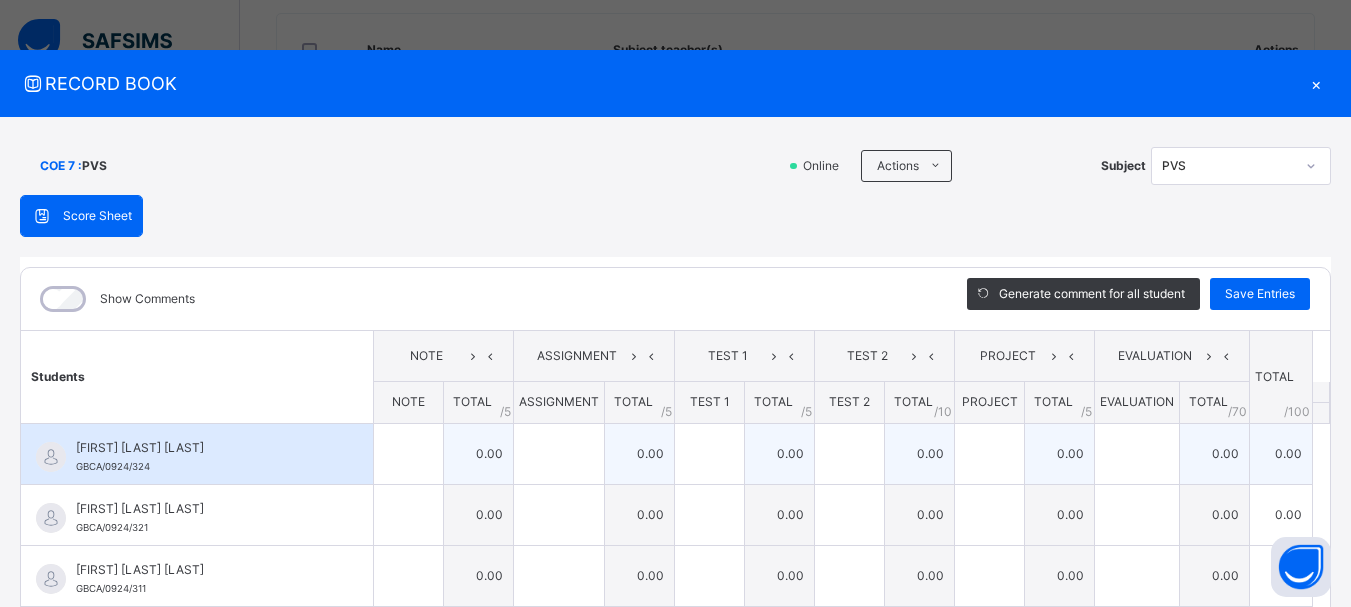 click on "0.00" at bounding box center [479, 453] 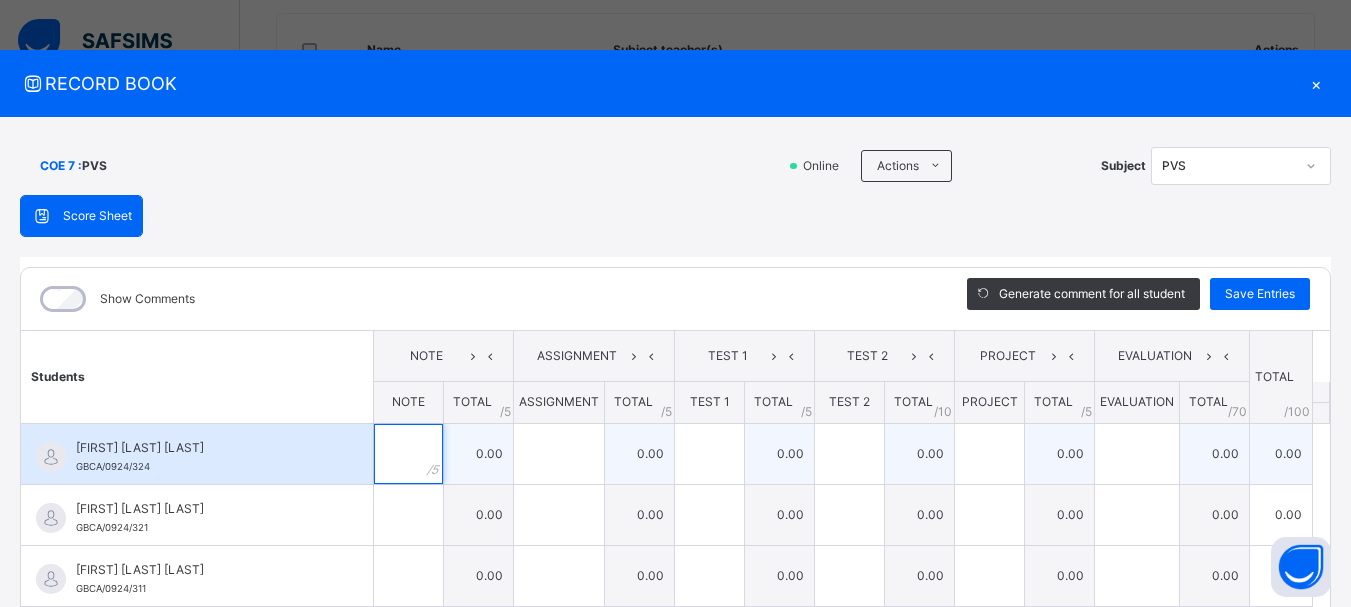 click at bounding box center [408, 454] 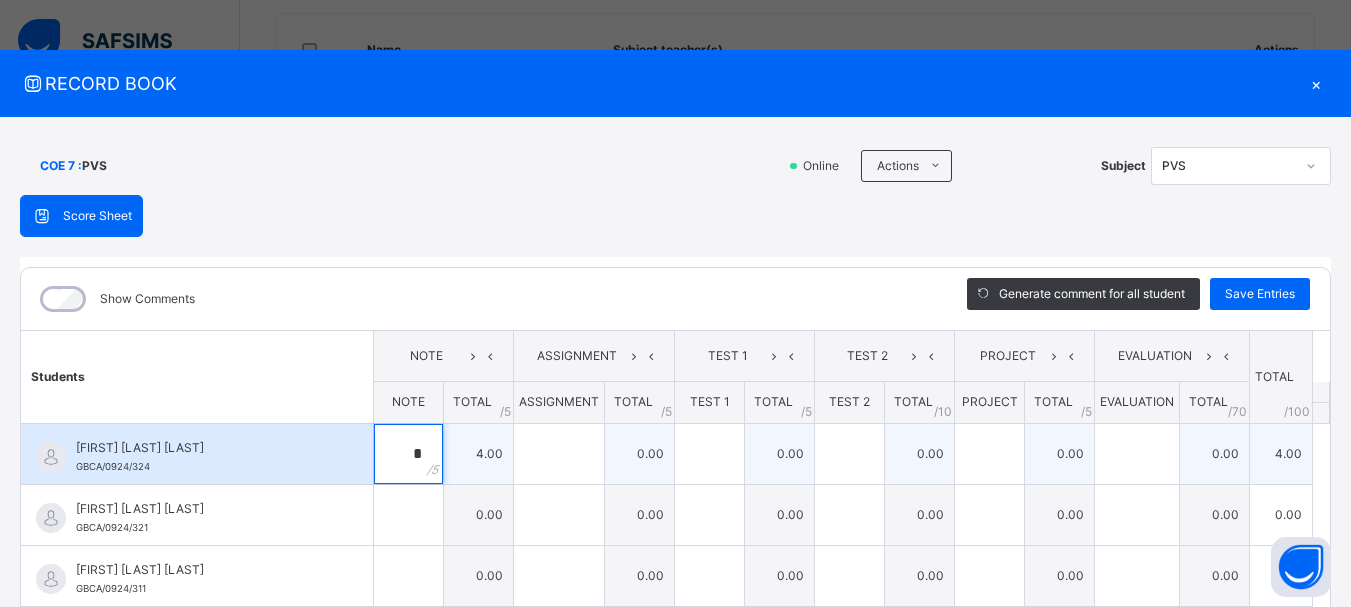 type on "*" 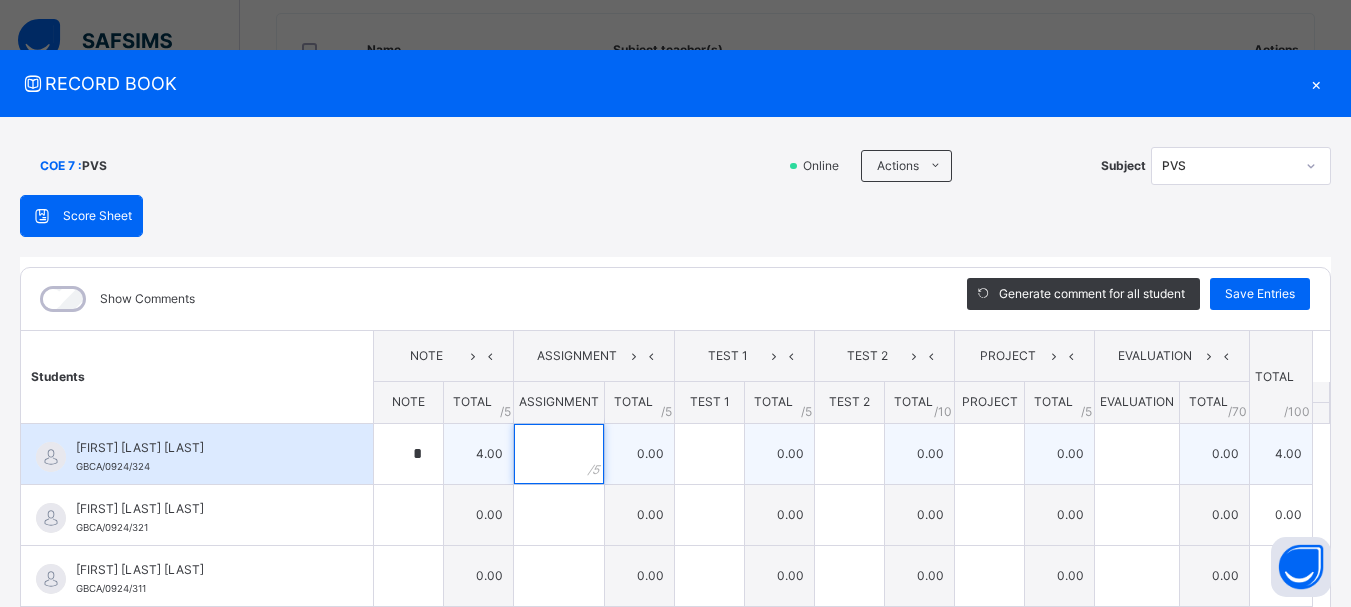 click at bounding box center (559, 454) 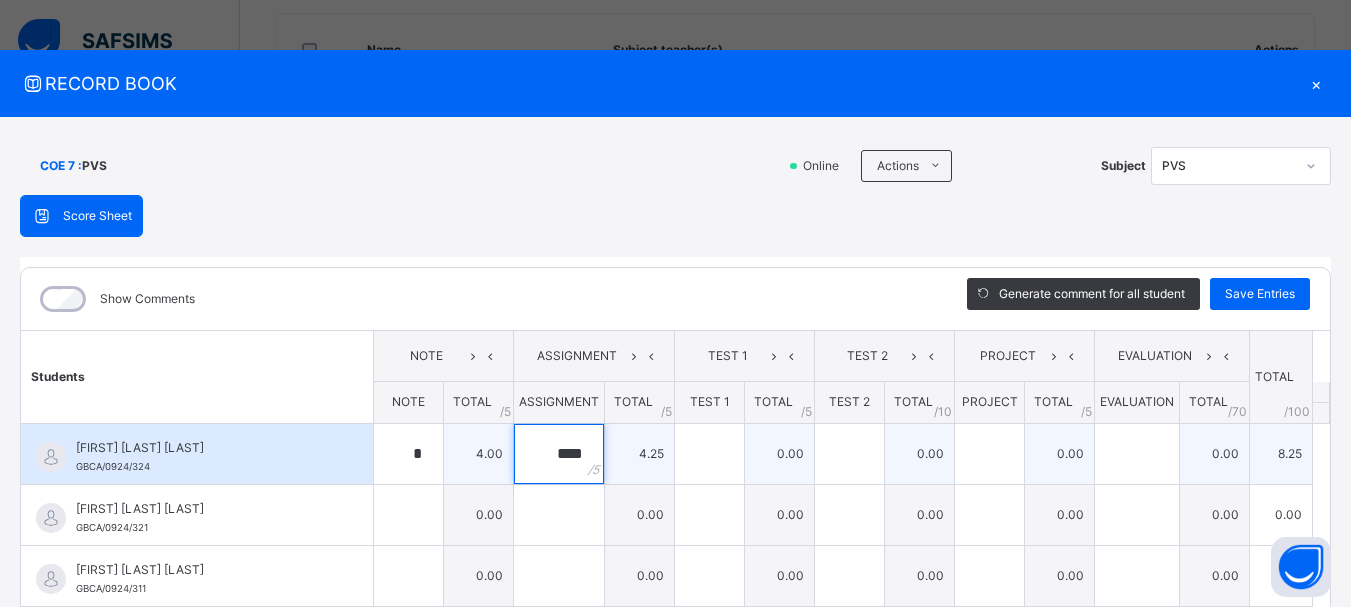 type on "****" 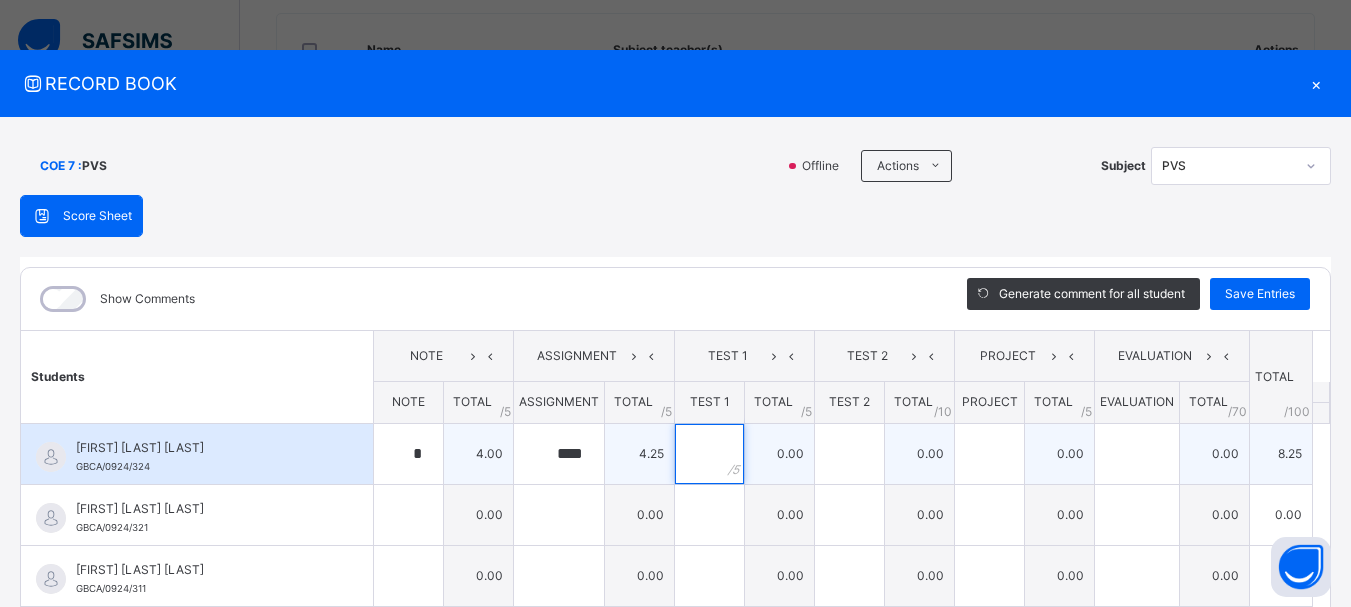 drag, startPoint x: 663, startPoint y: 455, endPoint x: 694, endPoint y: 476, distance: 37.44329 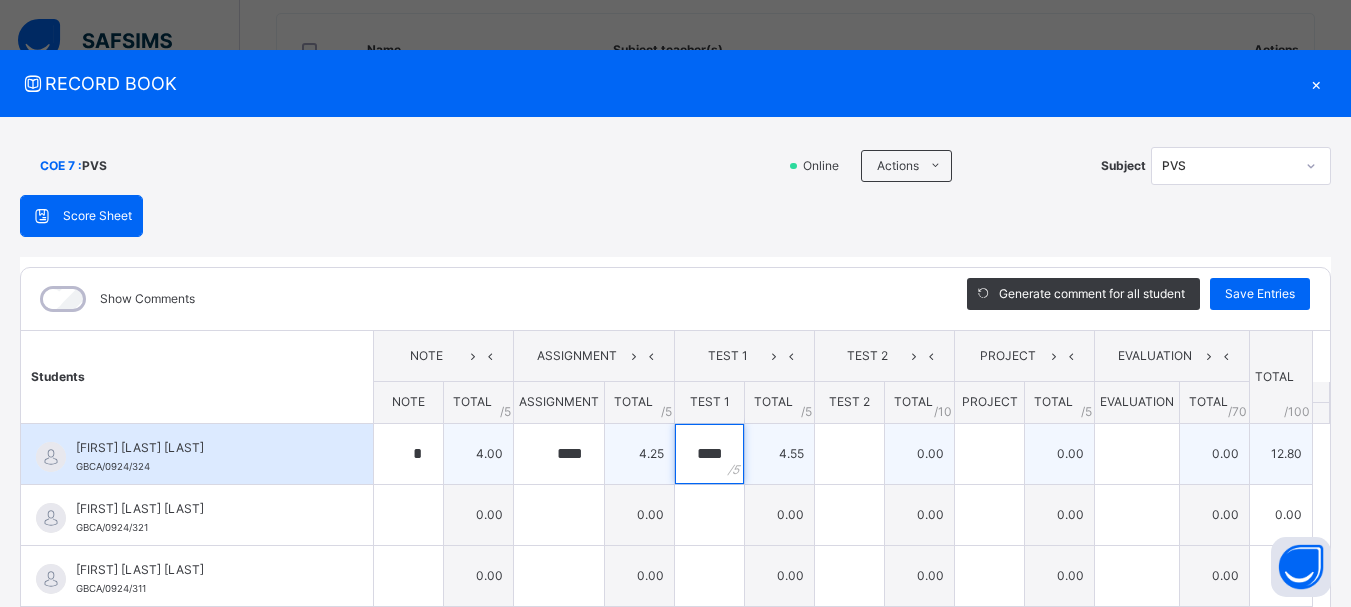 type on "****" 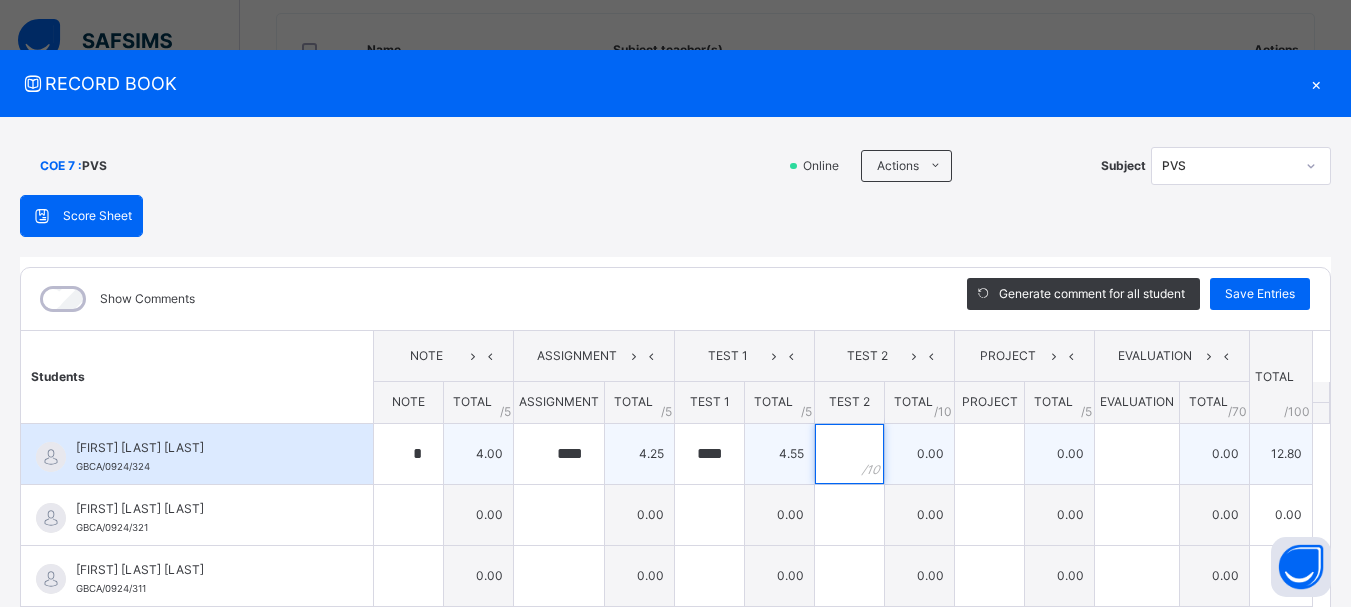 click at bounding box center [849, 454] 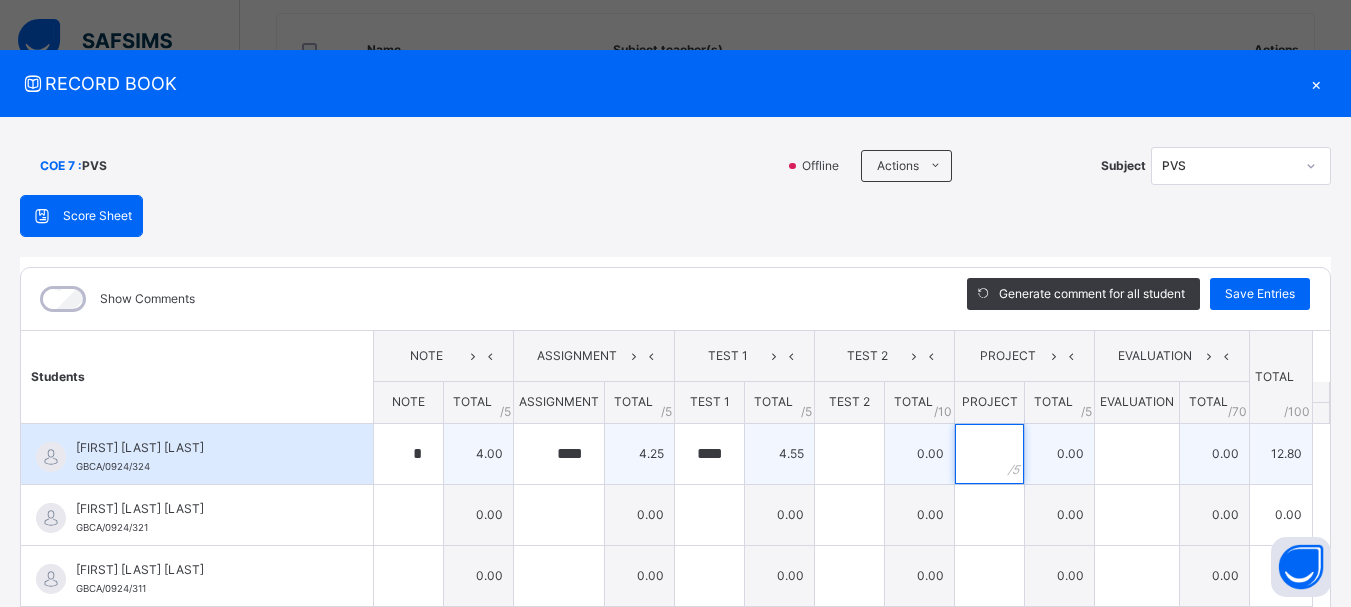 click at bounding box center [989, 454] 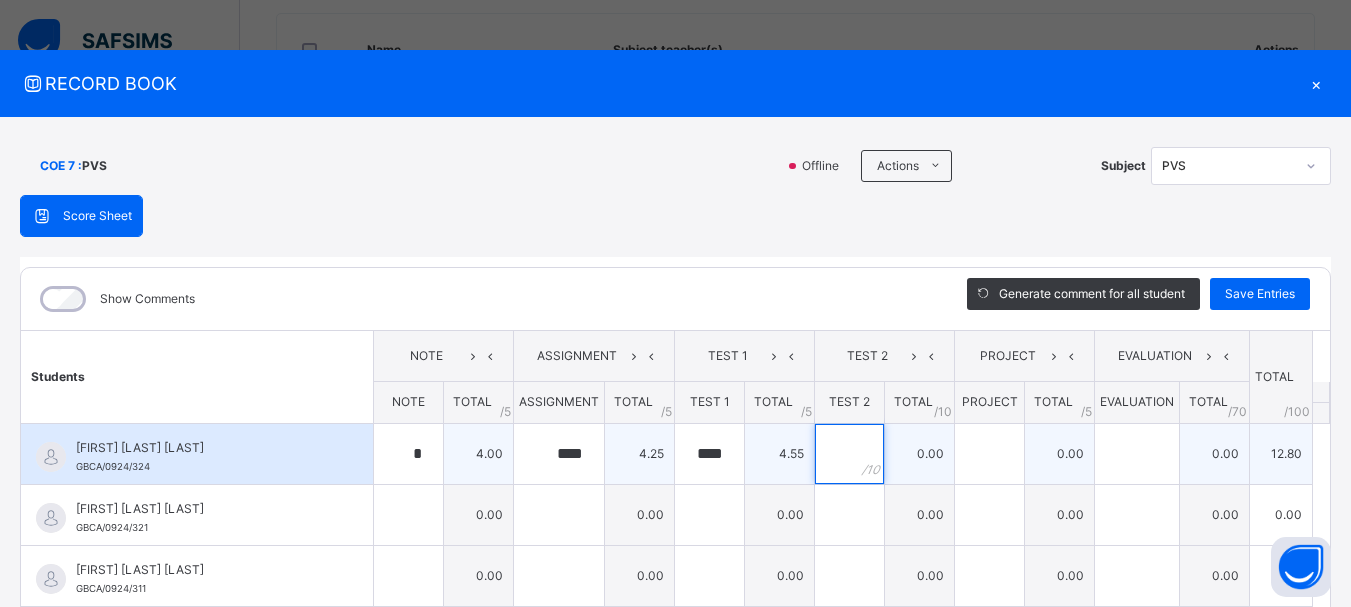 click at bounding box center [849, 454] 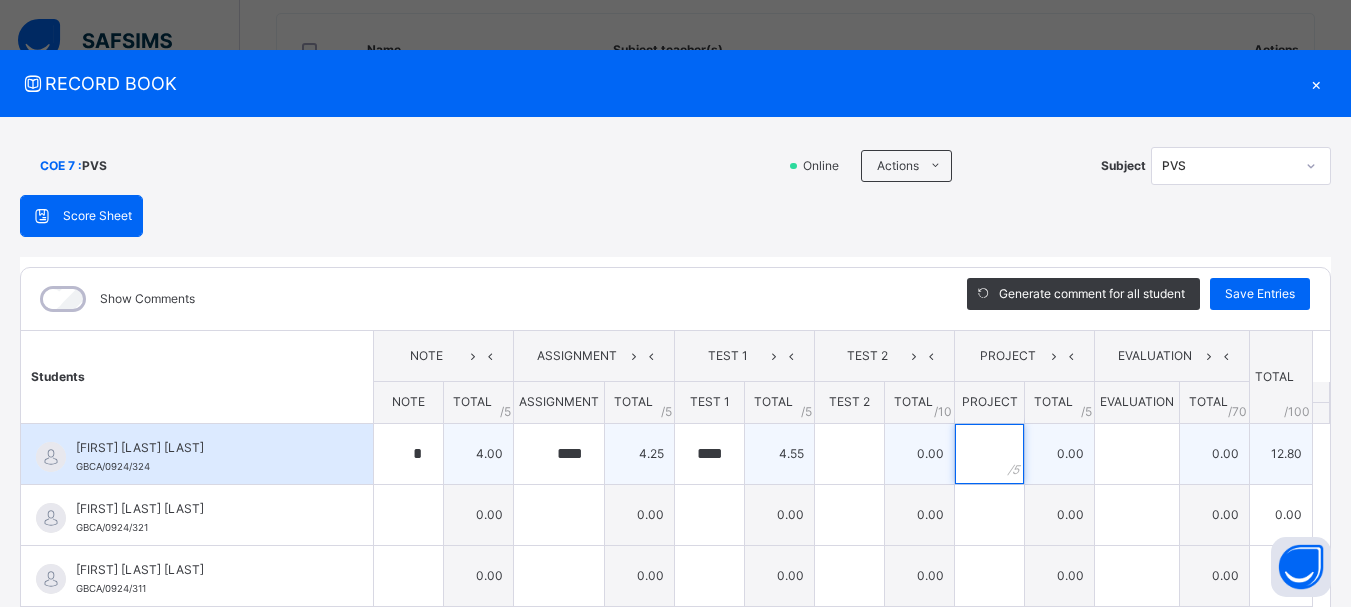 click at bounding box center (989, 454) 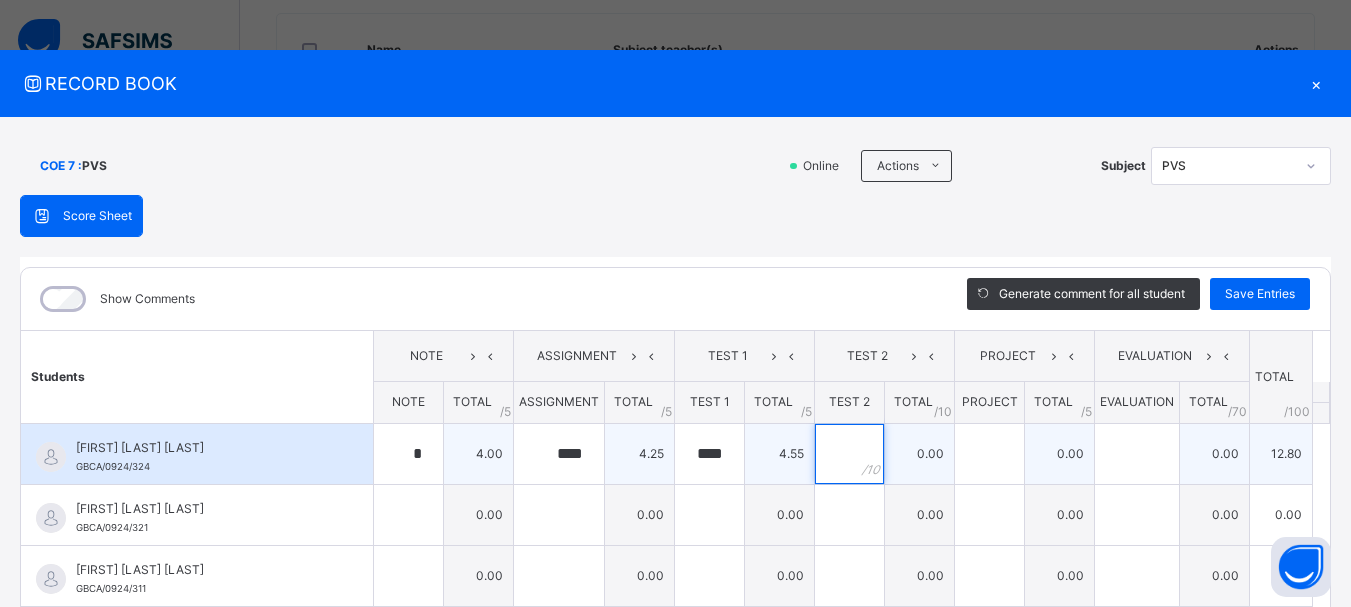 click at bounding box center [849, 454] 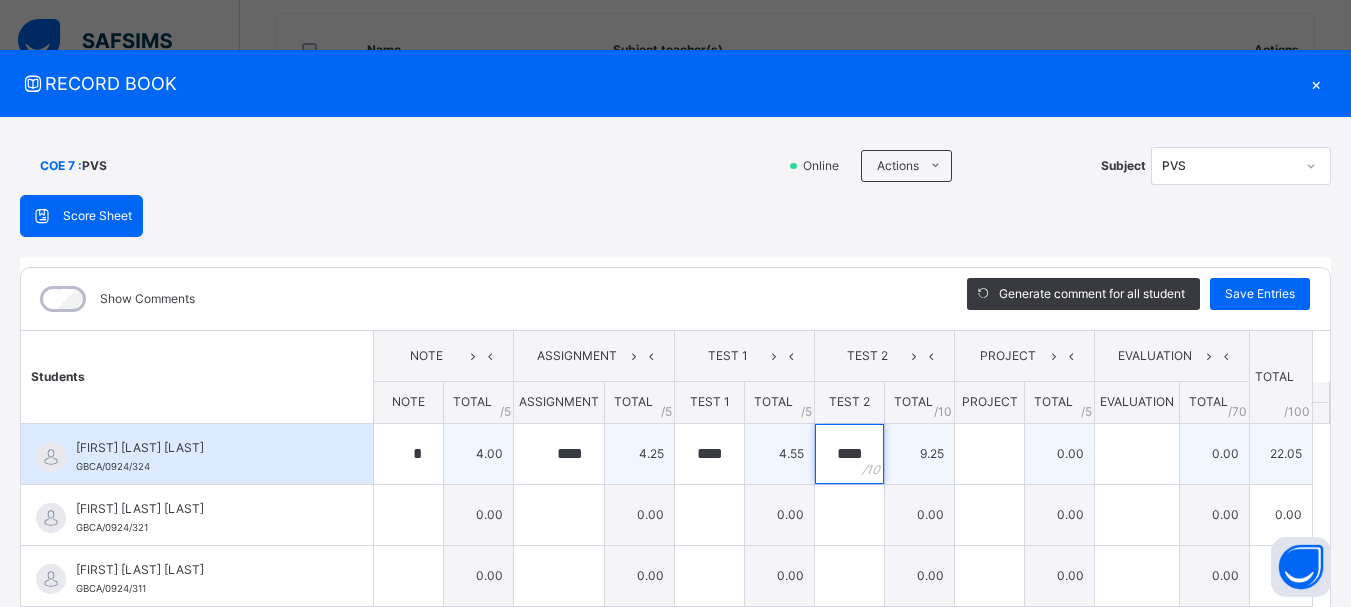 type on "****" 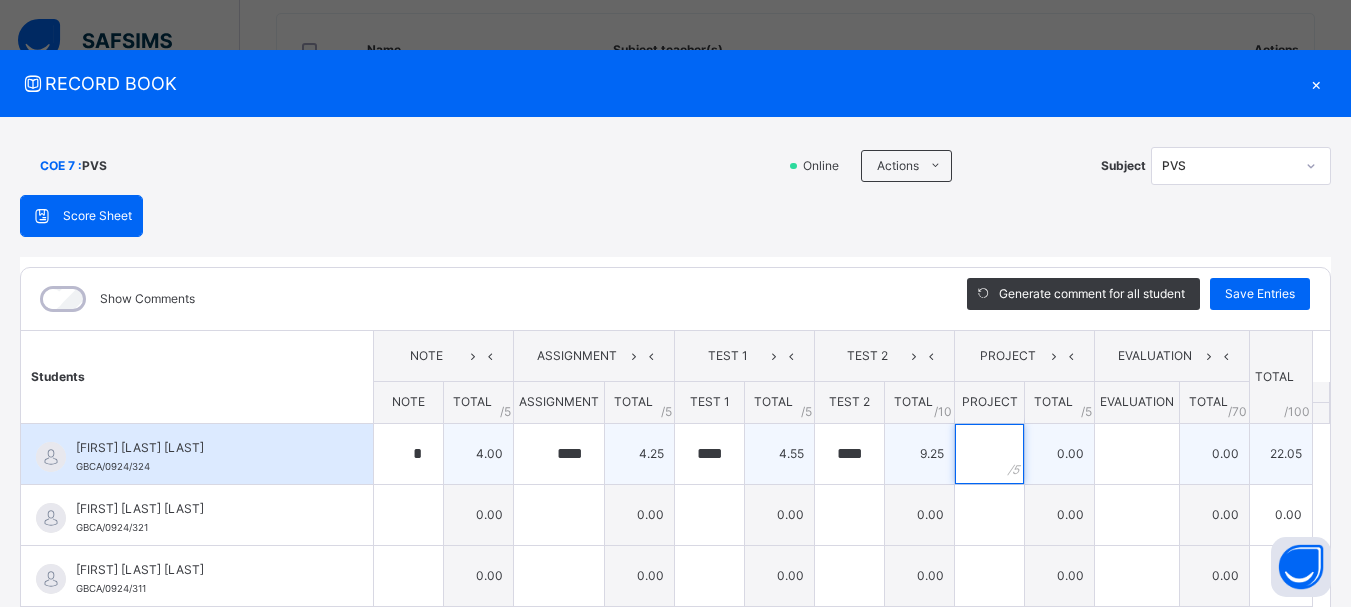 click at bounding box center (989, 454) 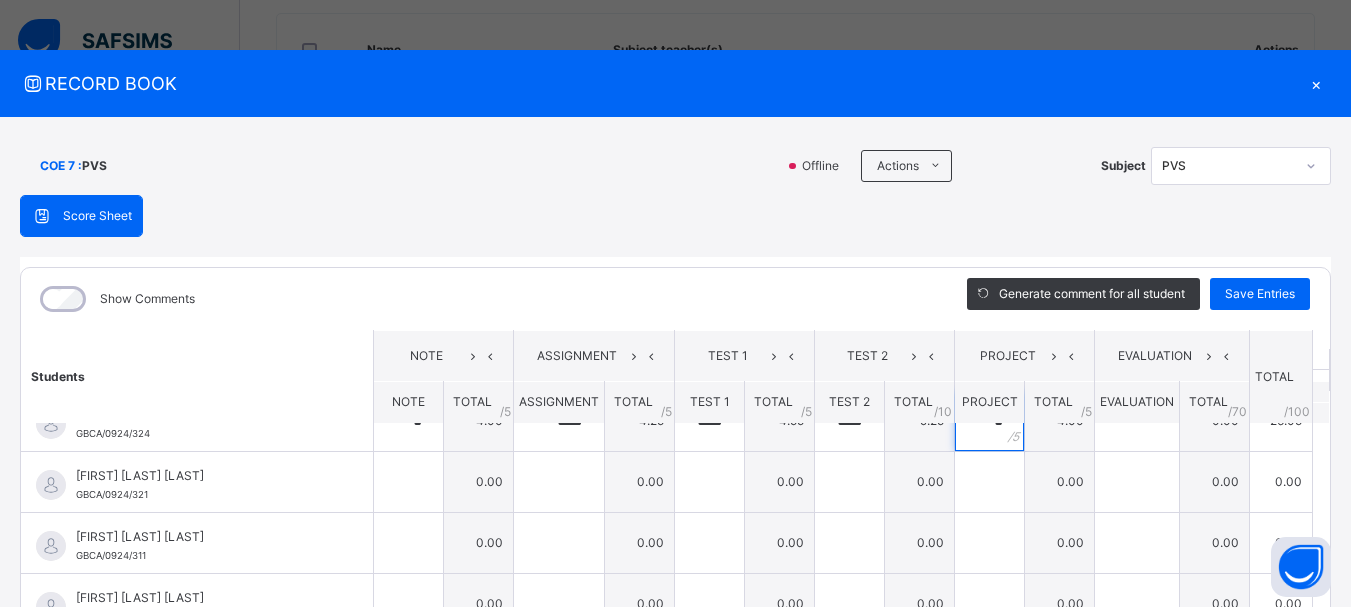 scroll, scrollTop: 40, scrollLeft: 0, axis: vertical 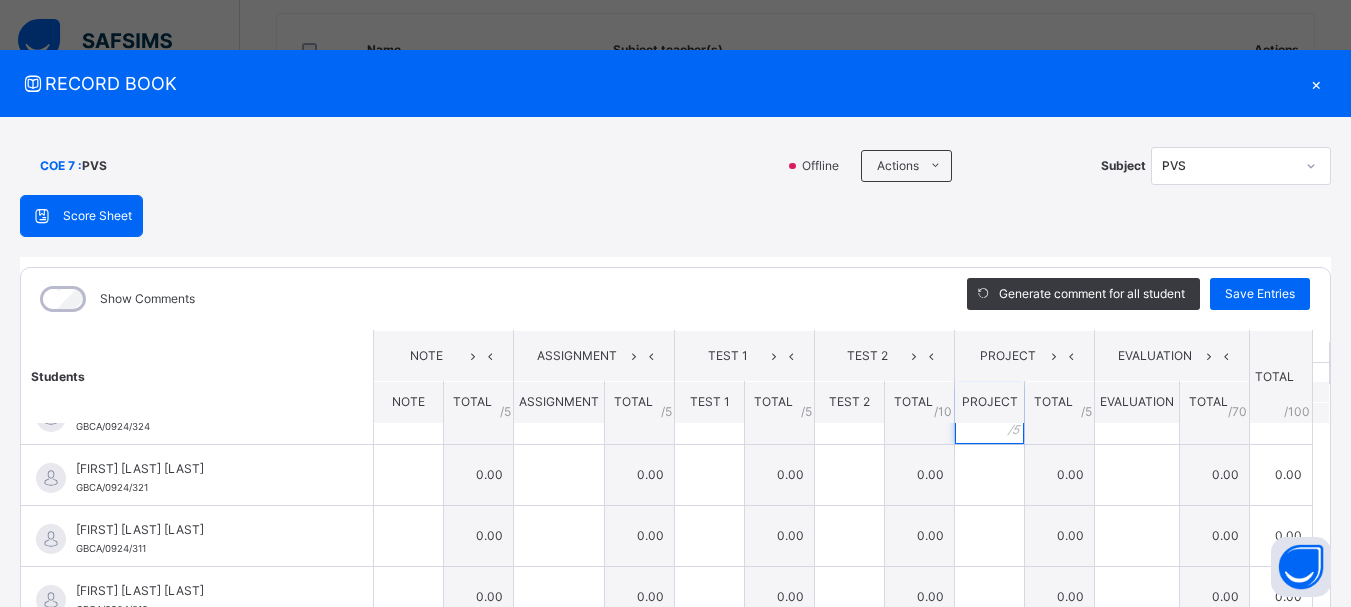 type on "*" 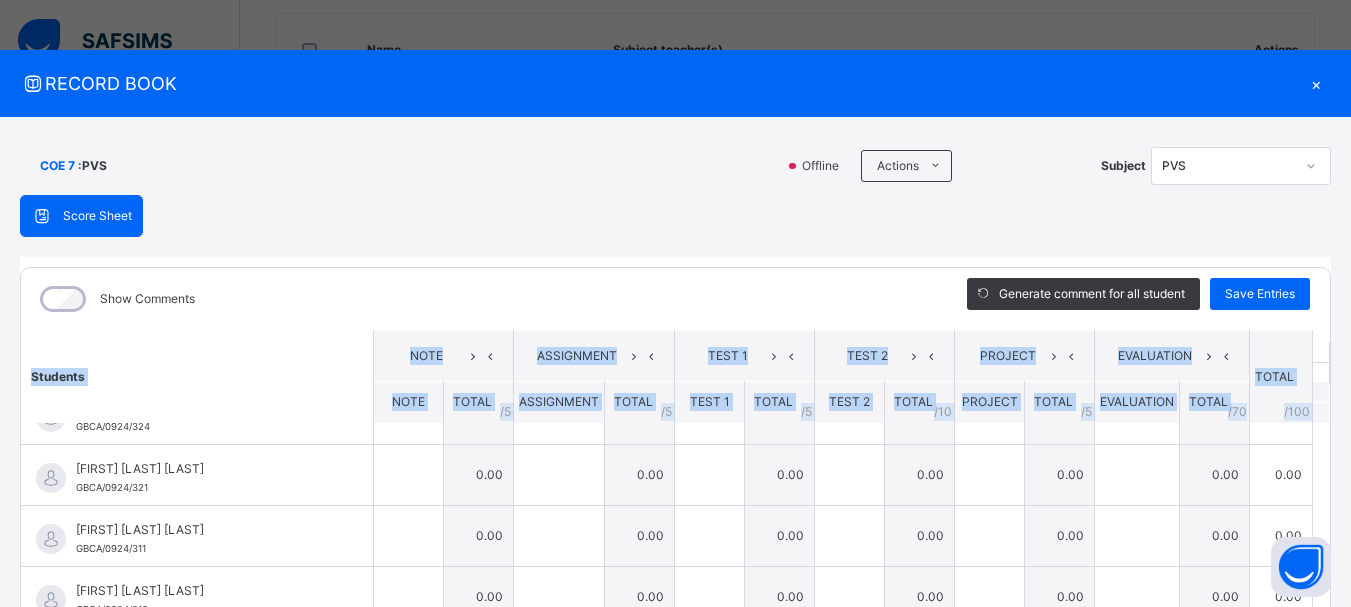 drag, startPoint x: 1304, startPoint y: 404, endPoint x: 1316, endPoint y: 379, distance: 27.730848 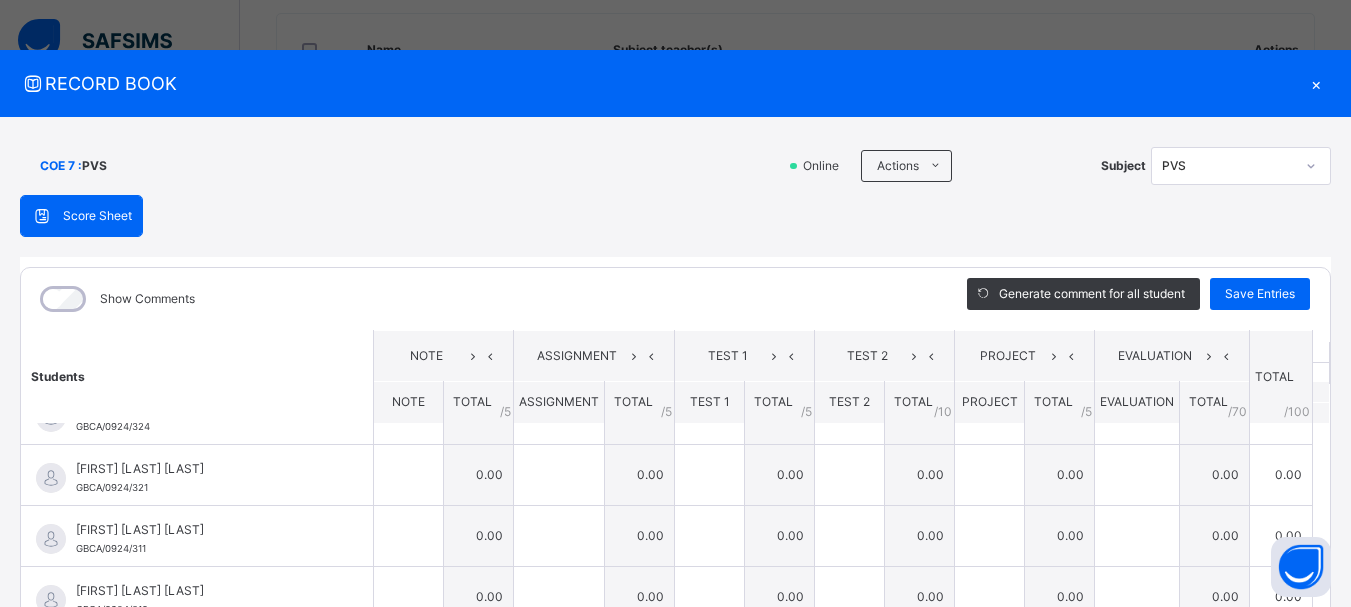 click on "Show Comments" at bounding box center (479, 299) 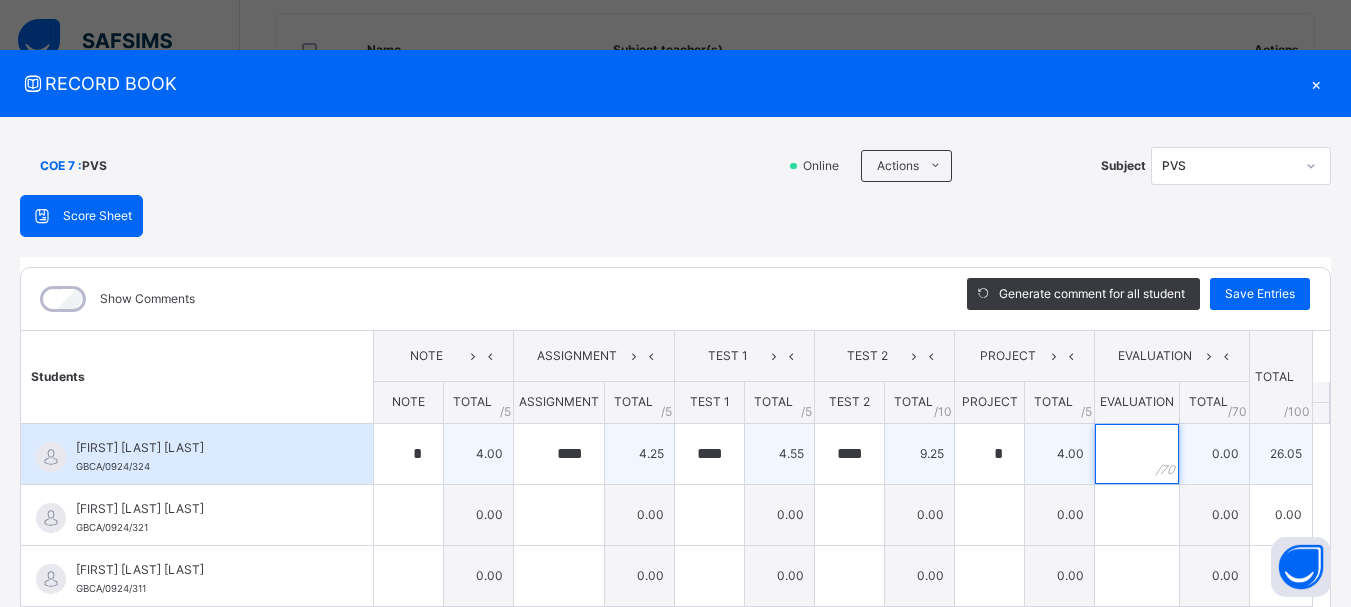 click at bounding box center (1137, 454) 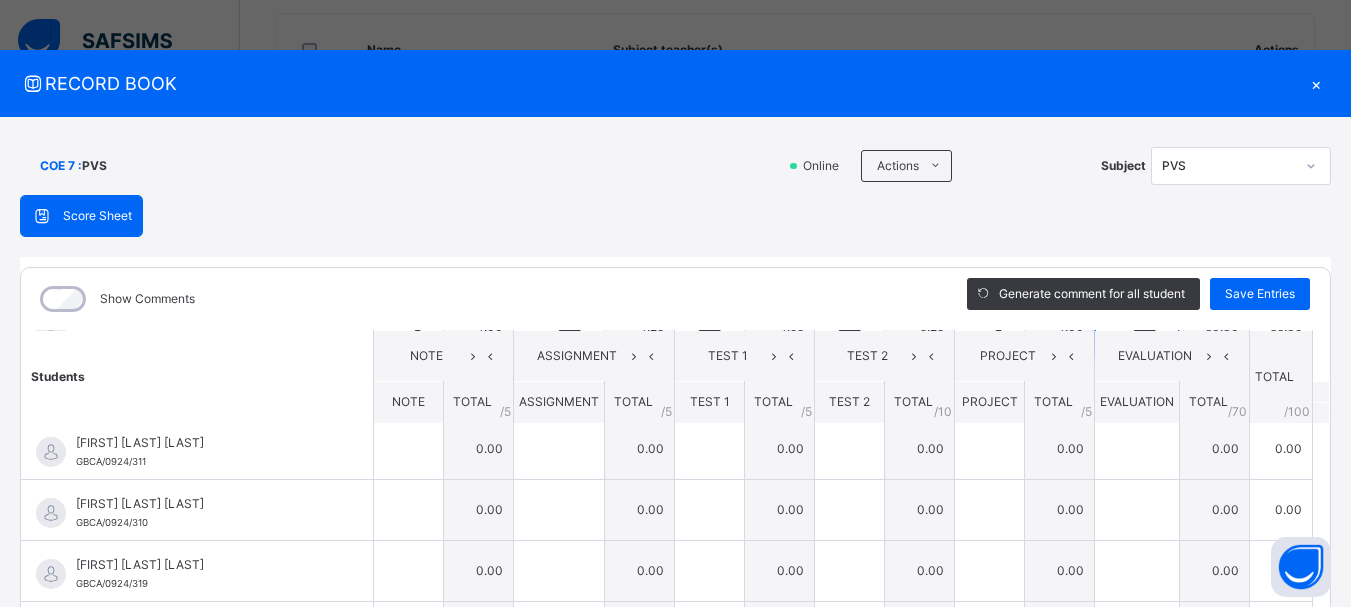 scroll, scrollTop: 0, scrollLeft: 0, axis: both 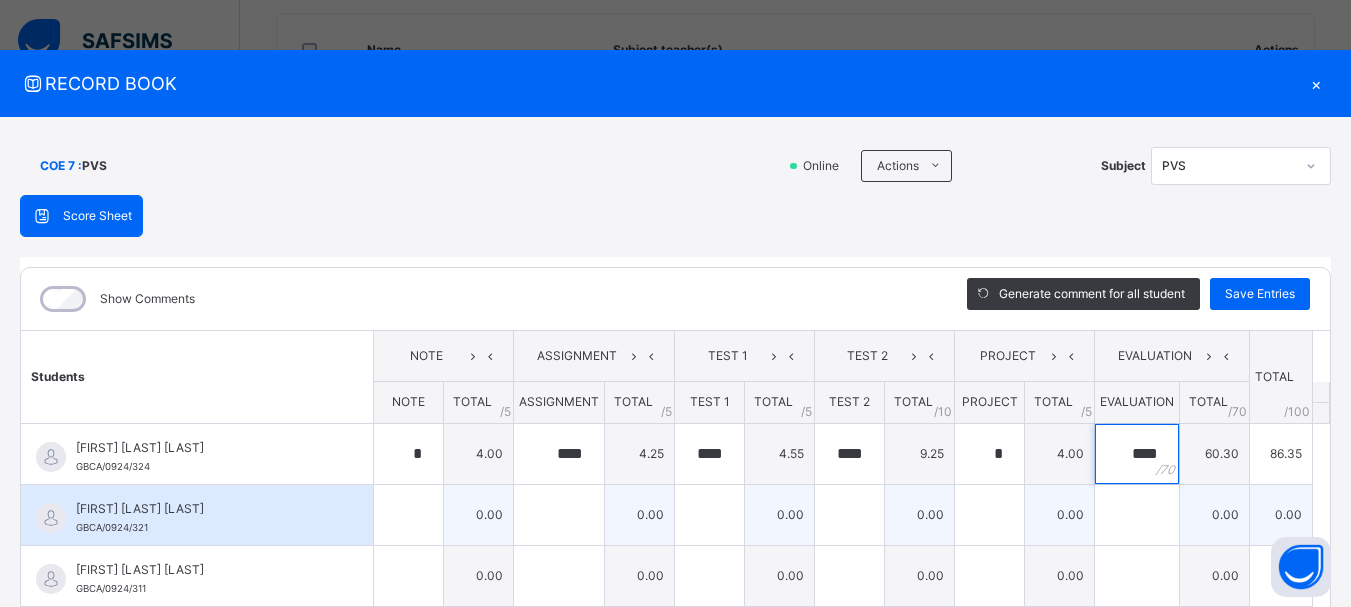 type on "****" 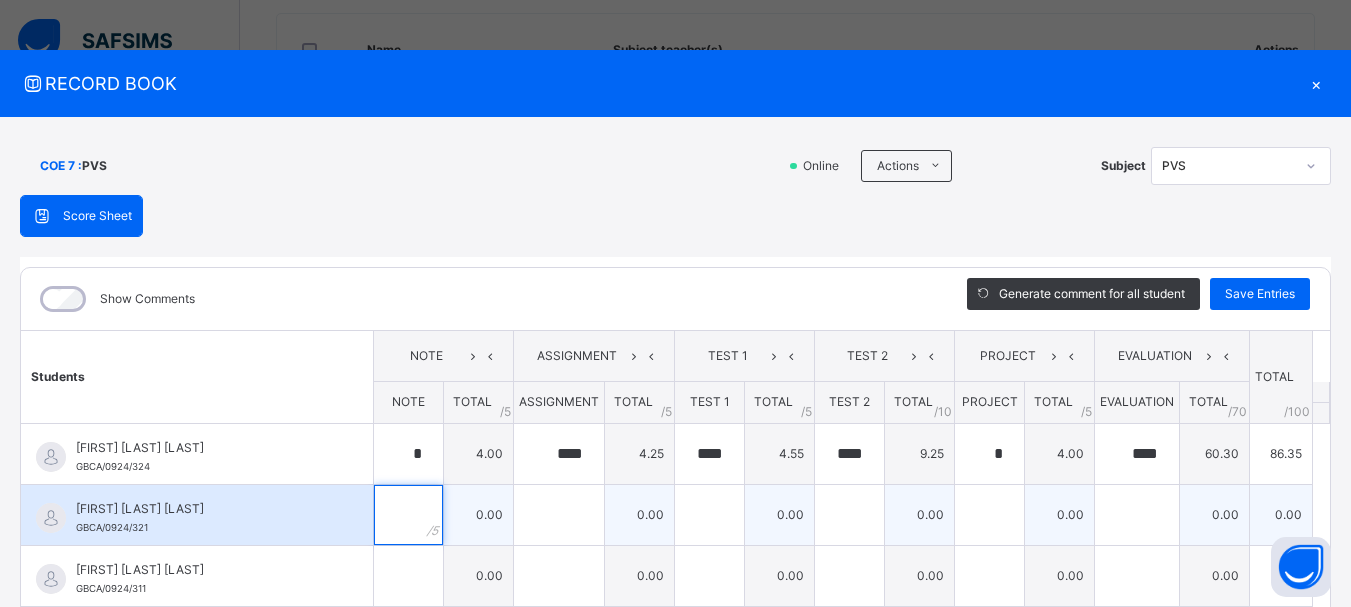 click at bounding box center (408, 515) 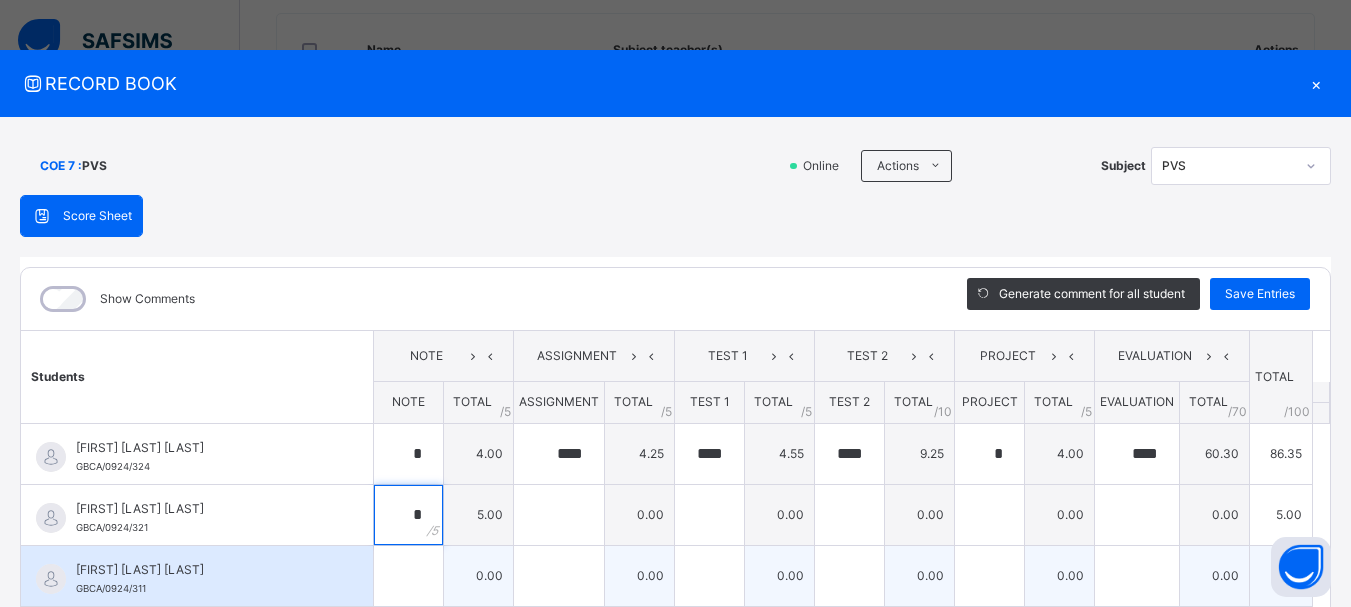 type on "*" 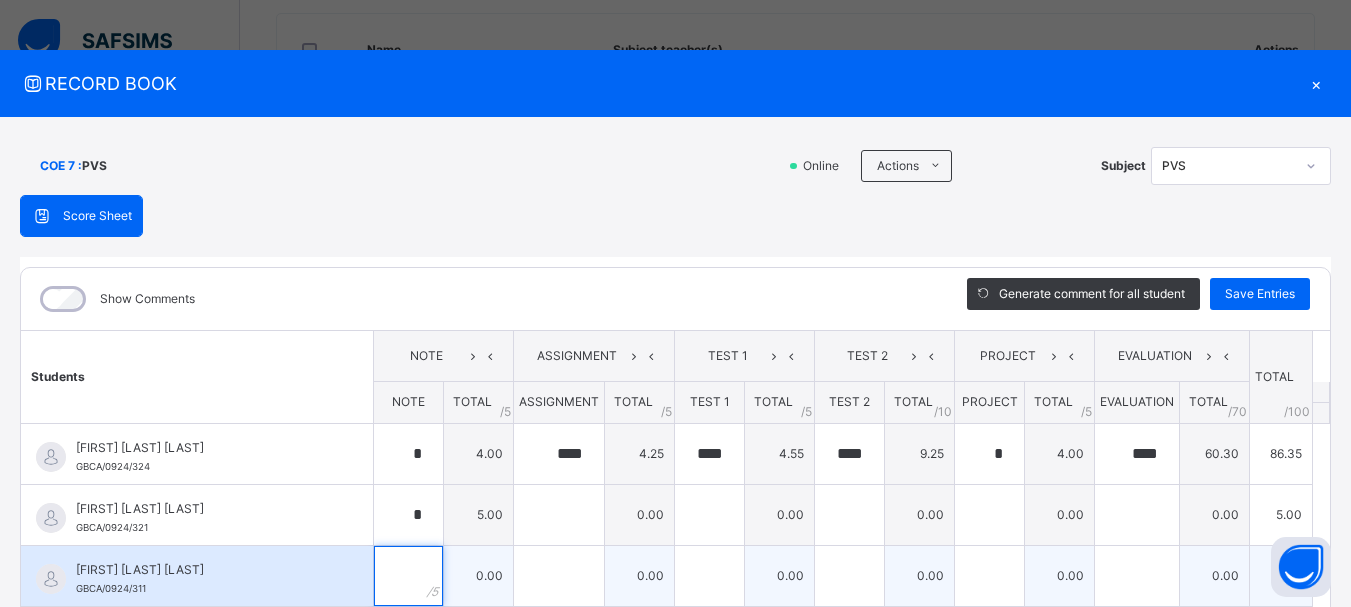 click at bounding box center [408, 576] 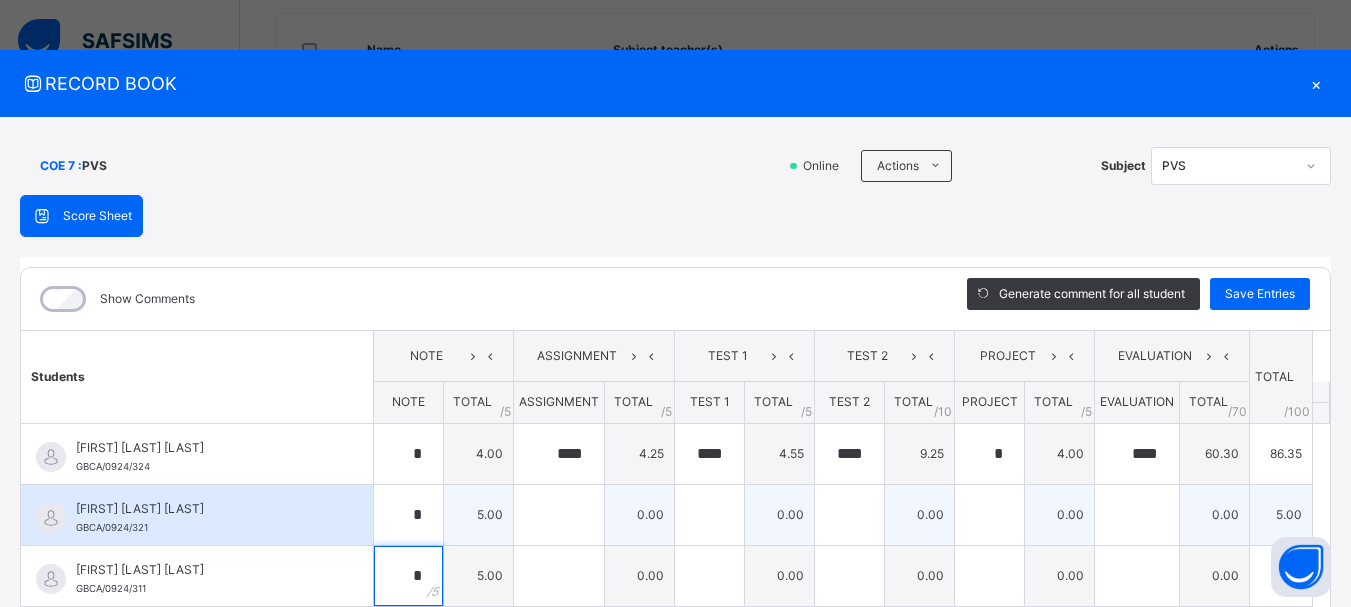 type on "*" 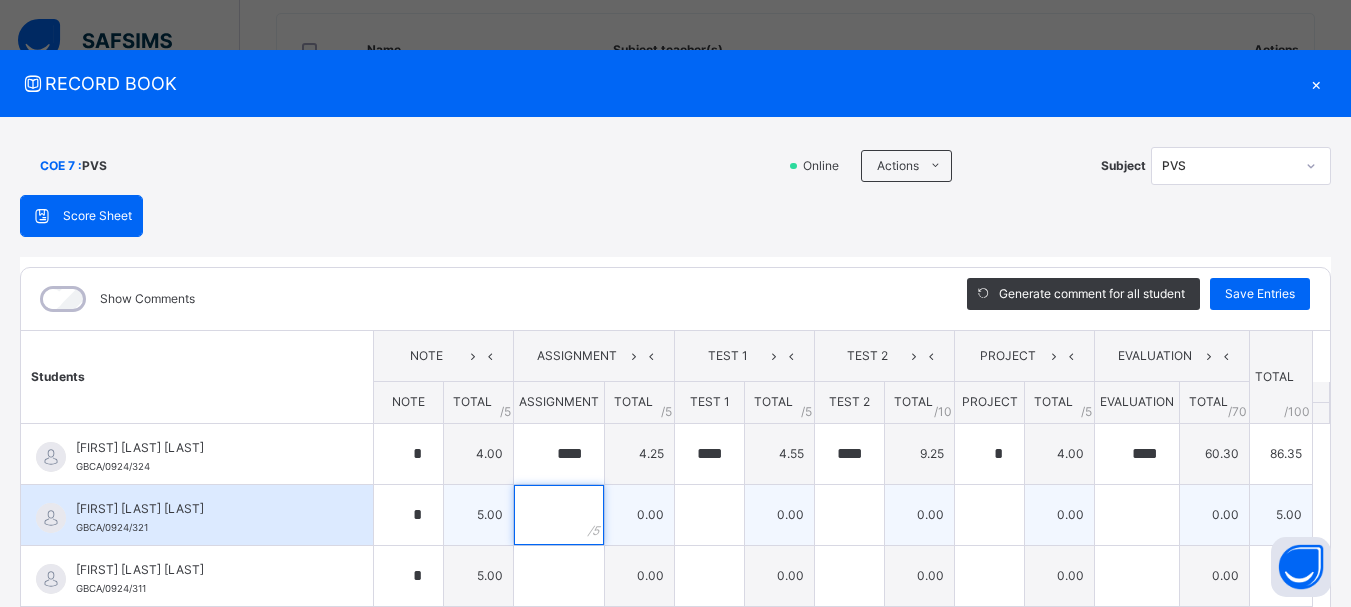 click at bounding box center (559, 515) 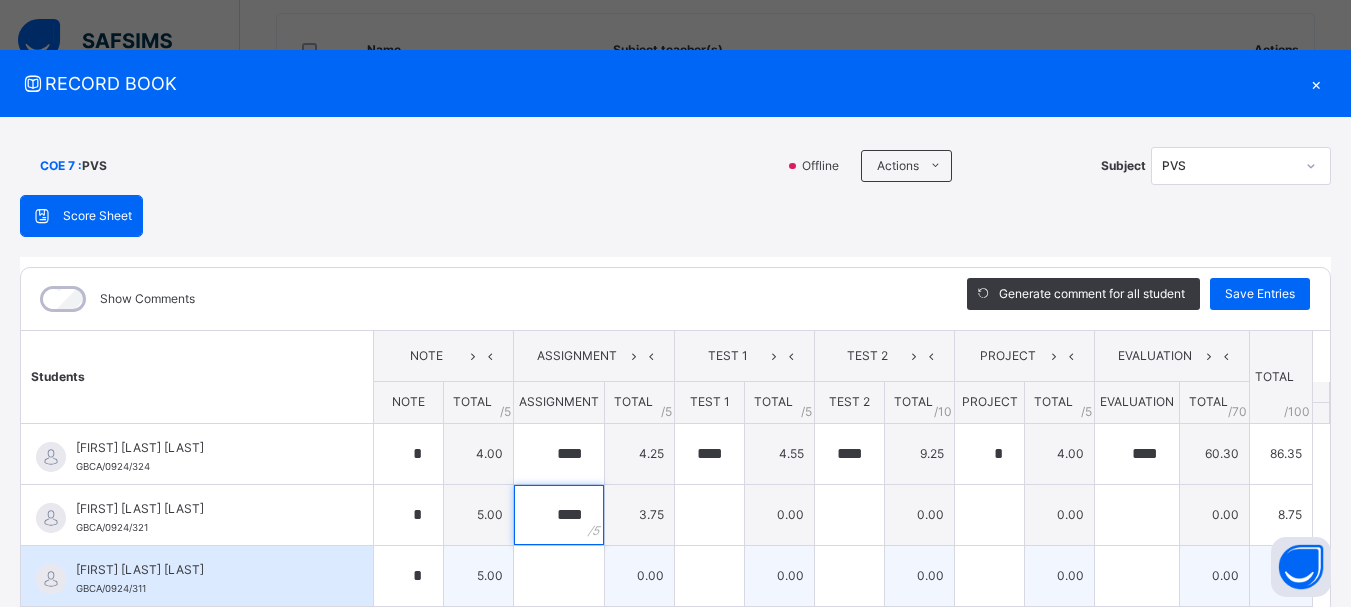 type on "****" 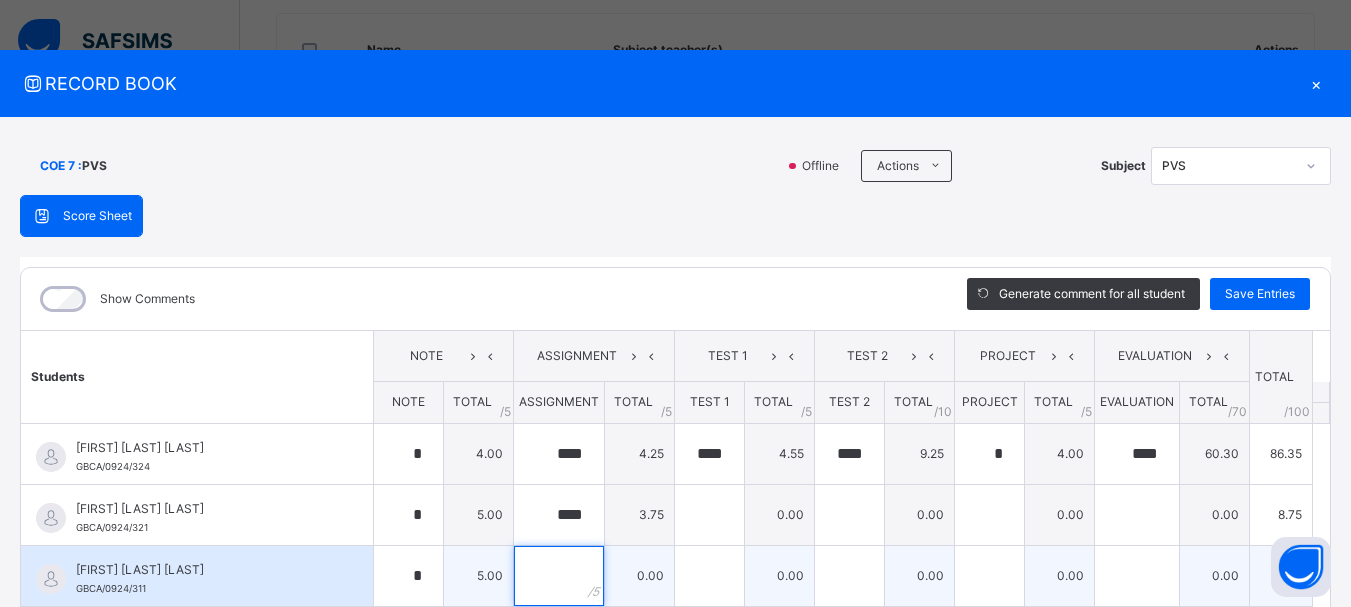 click at bounding box center (559, 576) 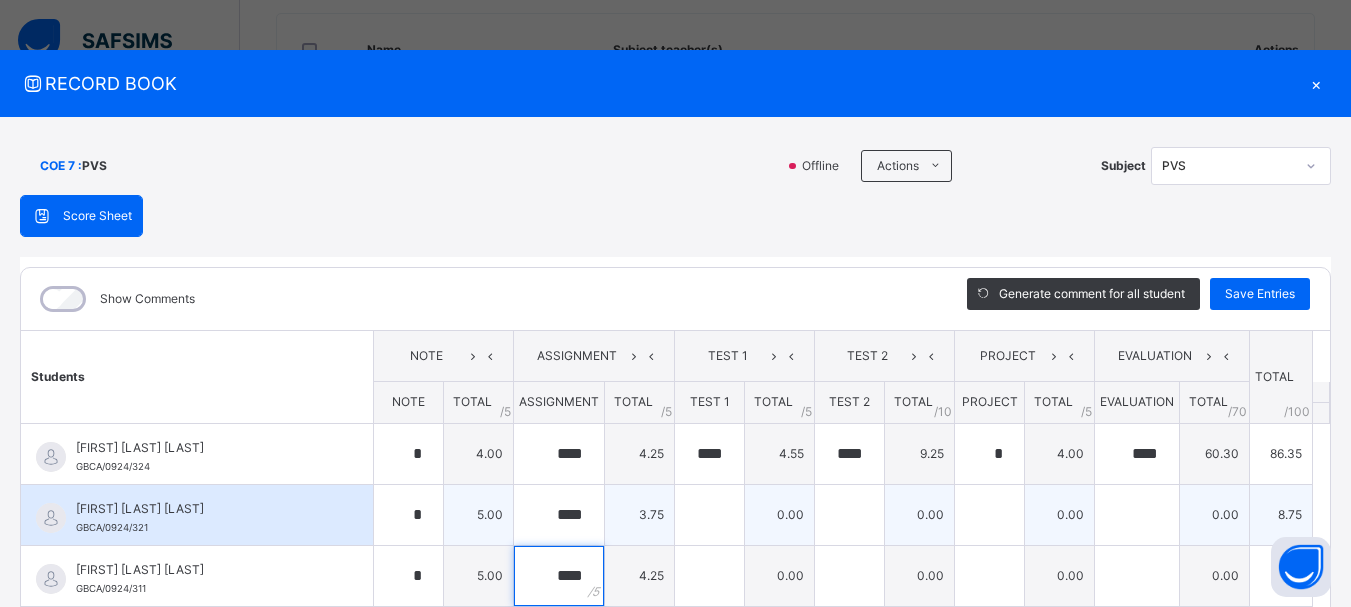 type on "****" 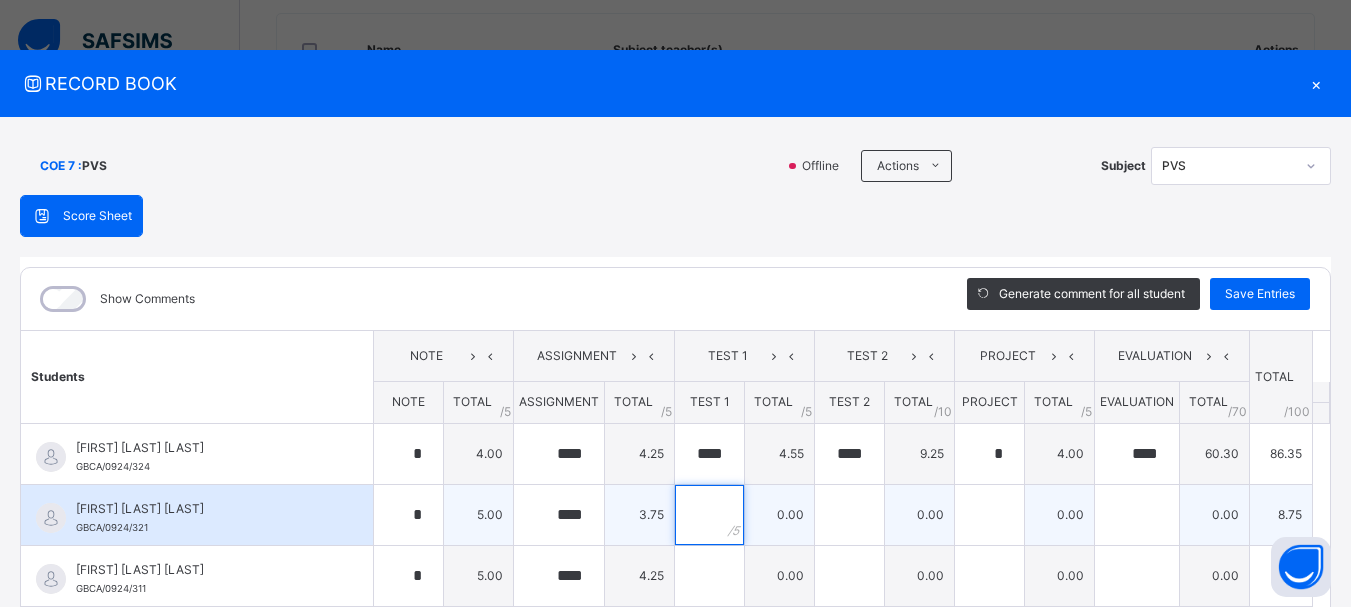 click at bounding box center (709, 515) 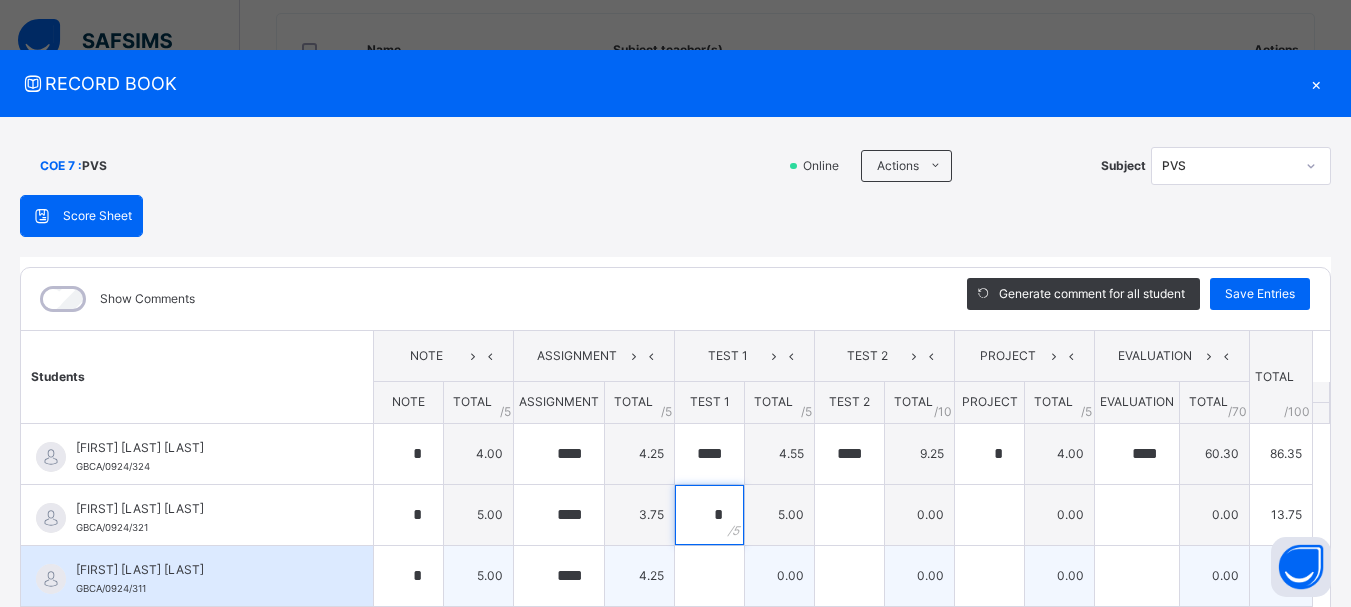 type on "*" 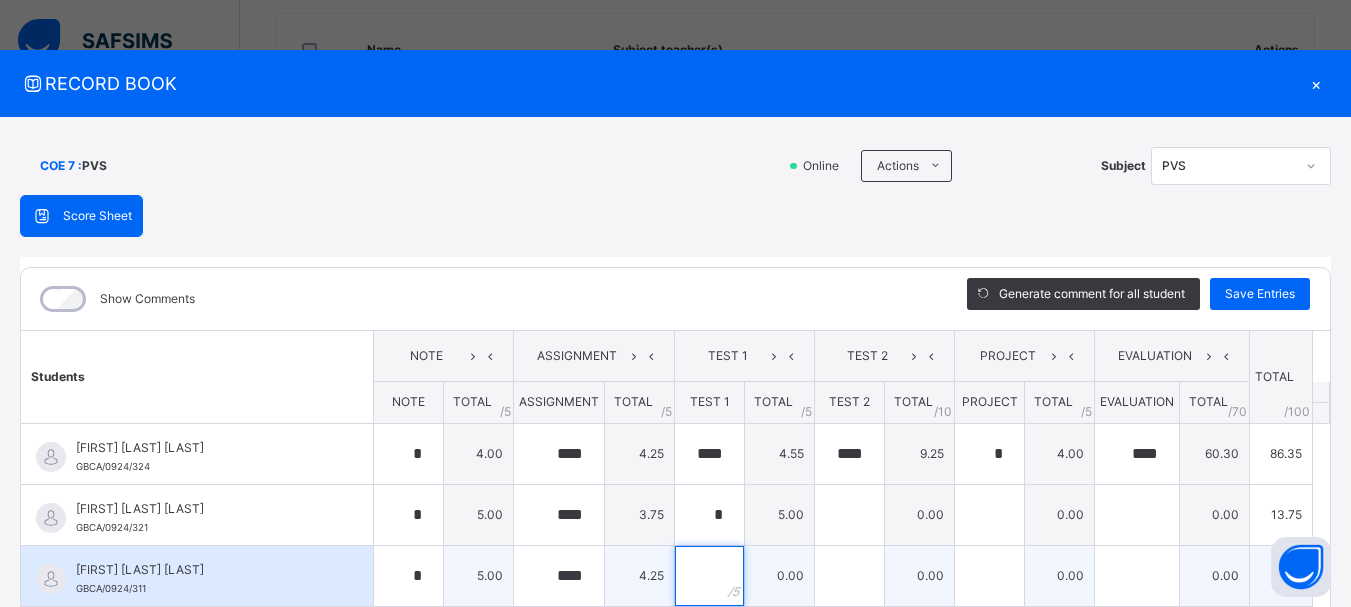 click at bounding box center (709, 576) 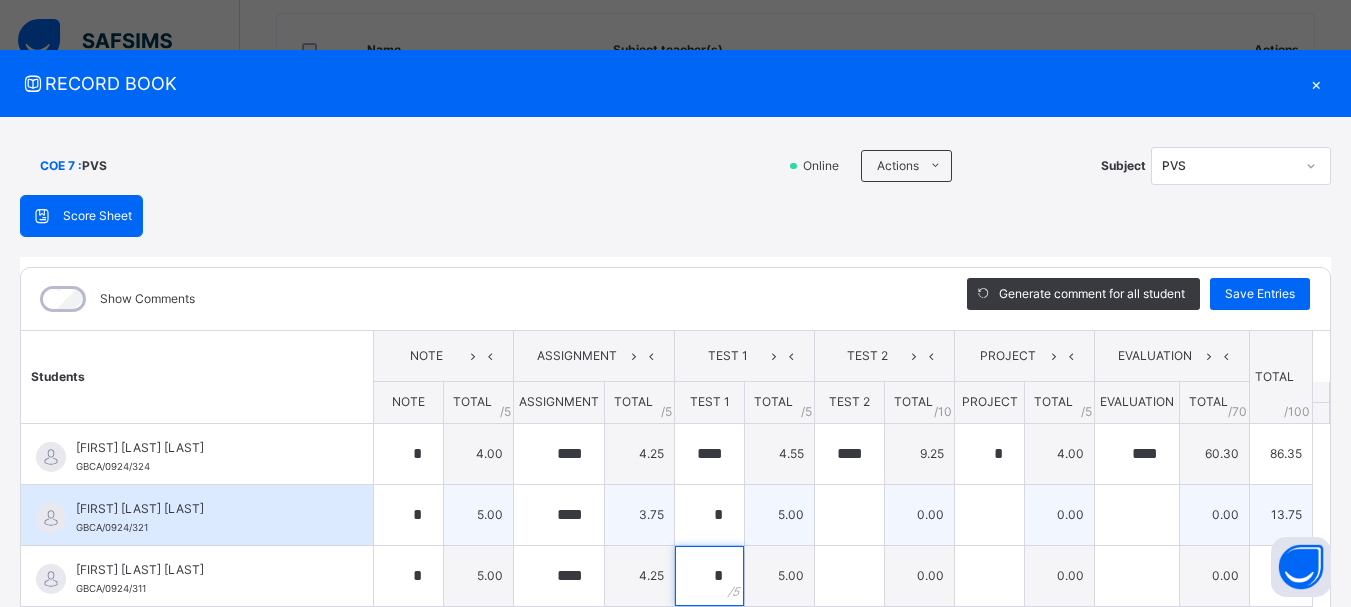 type on "*" 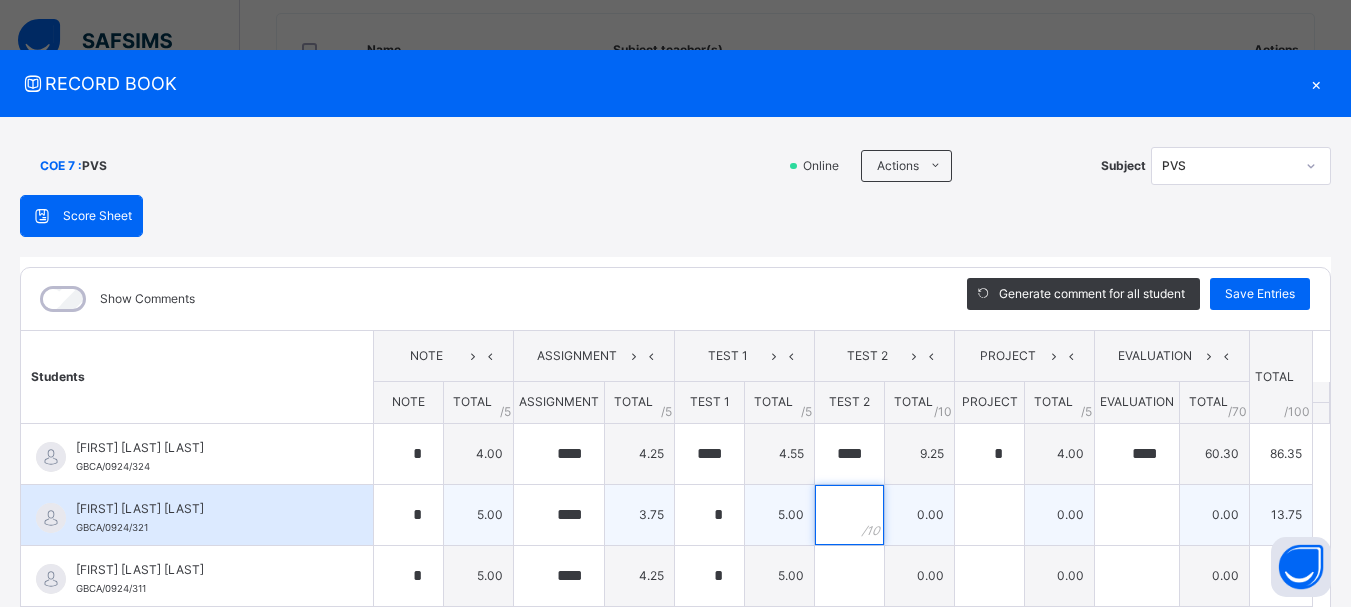 click at bounding box center [849, 515] 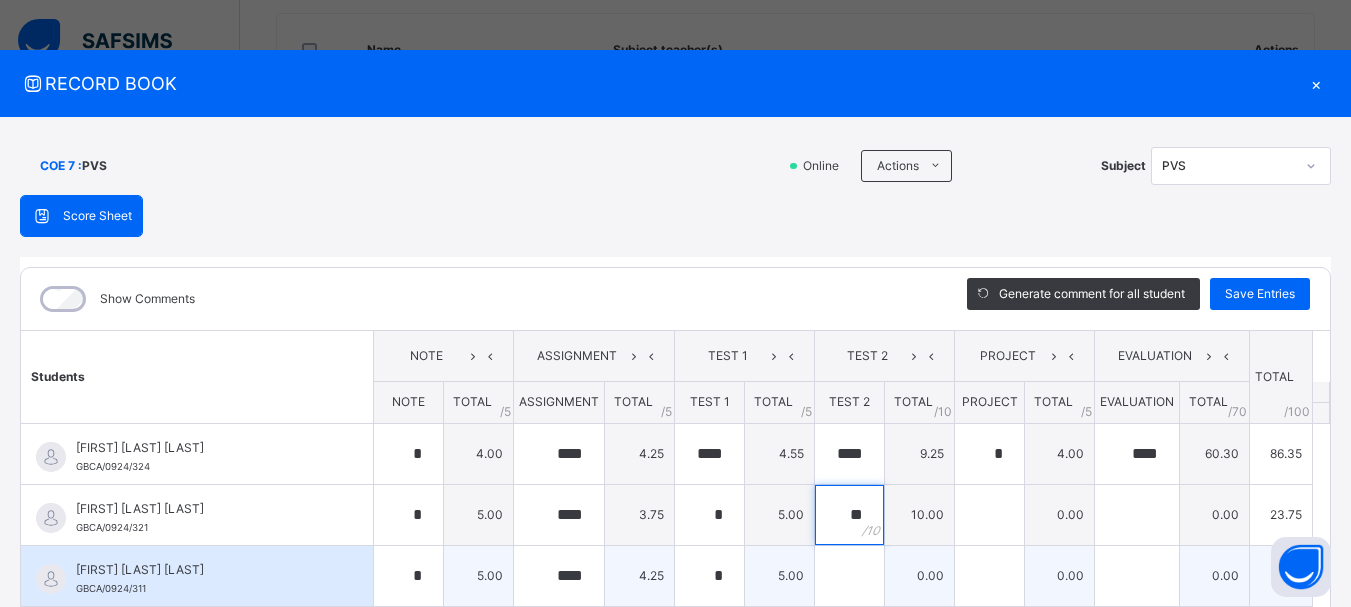 type on "**" 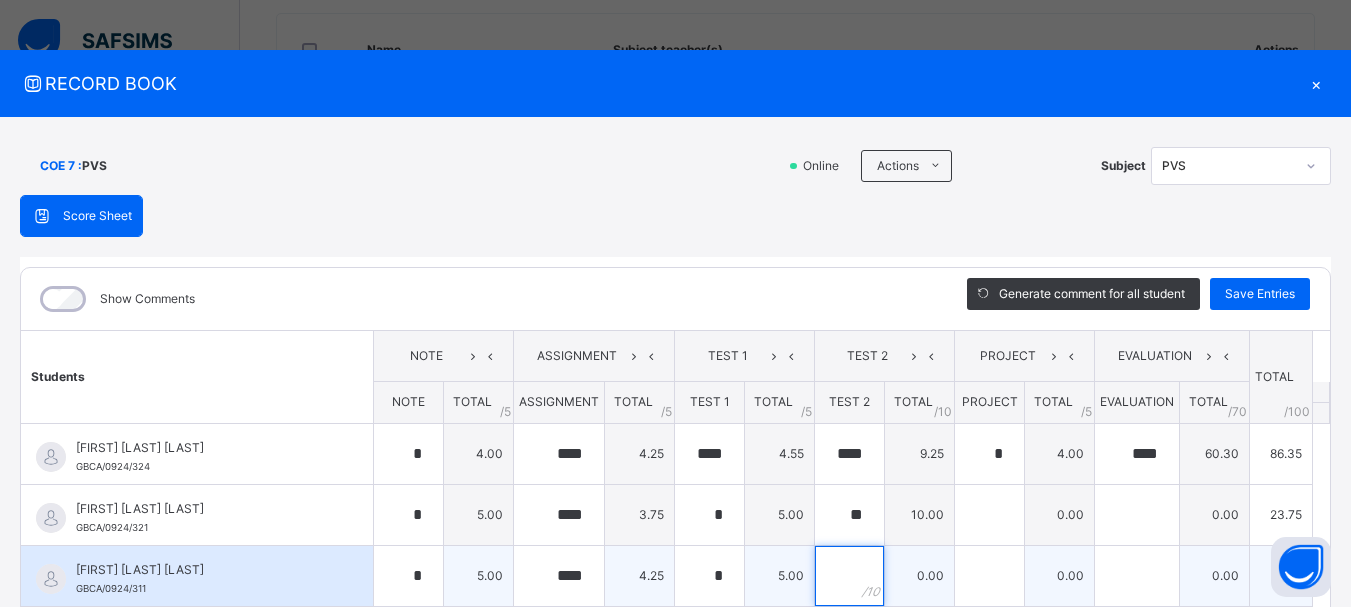 click at bounding box center [849, 576] 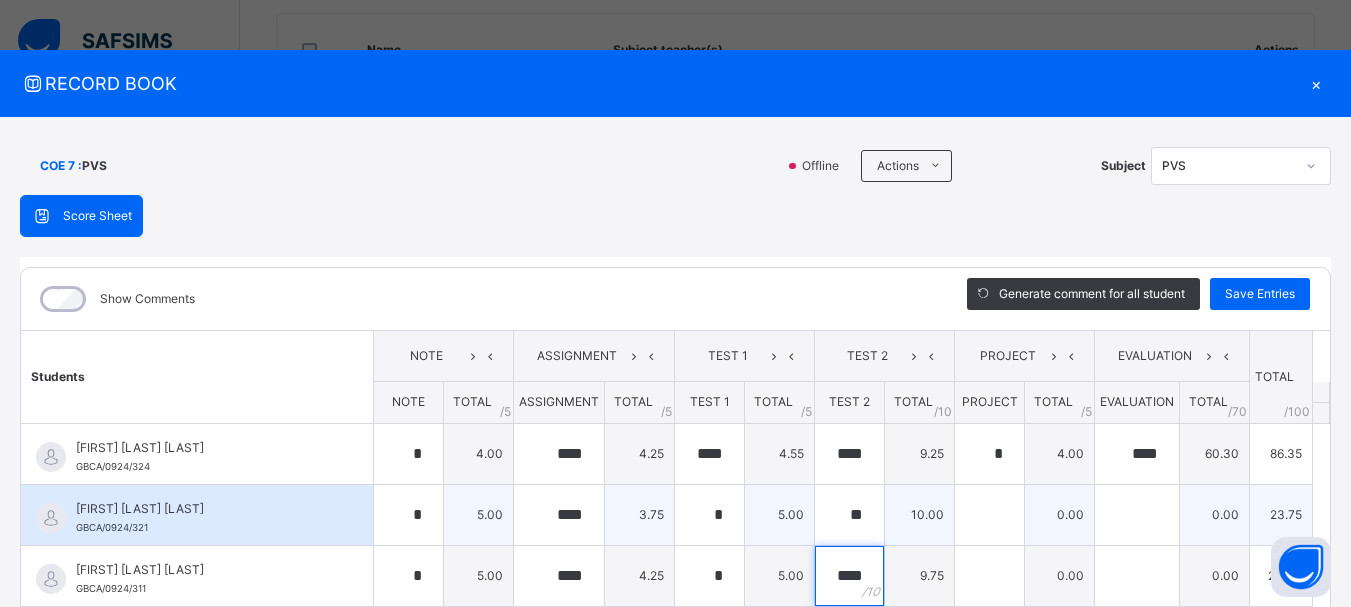 type on "****" 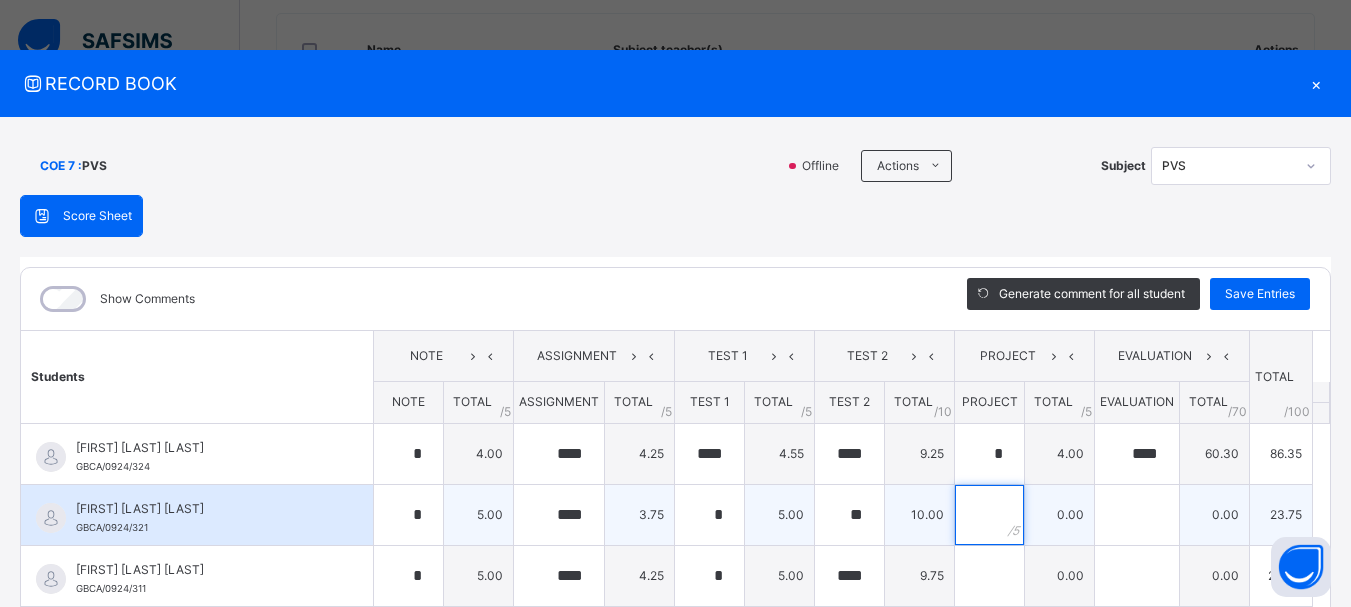 click at bounding box center [989, 515] 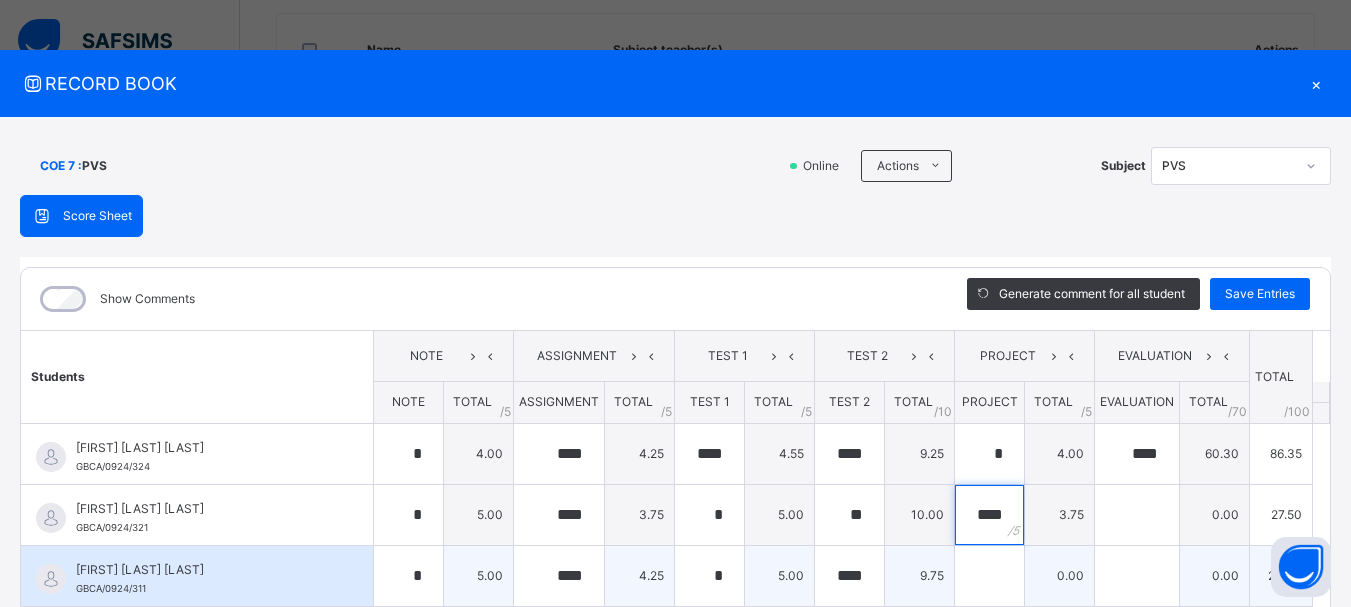 type on "****" 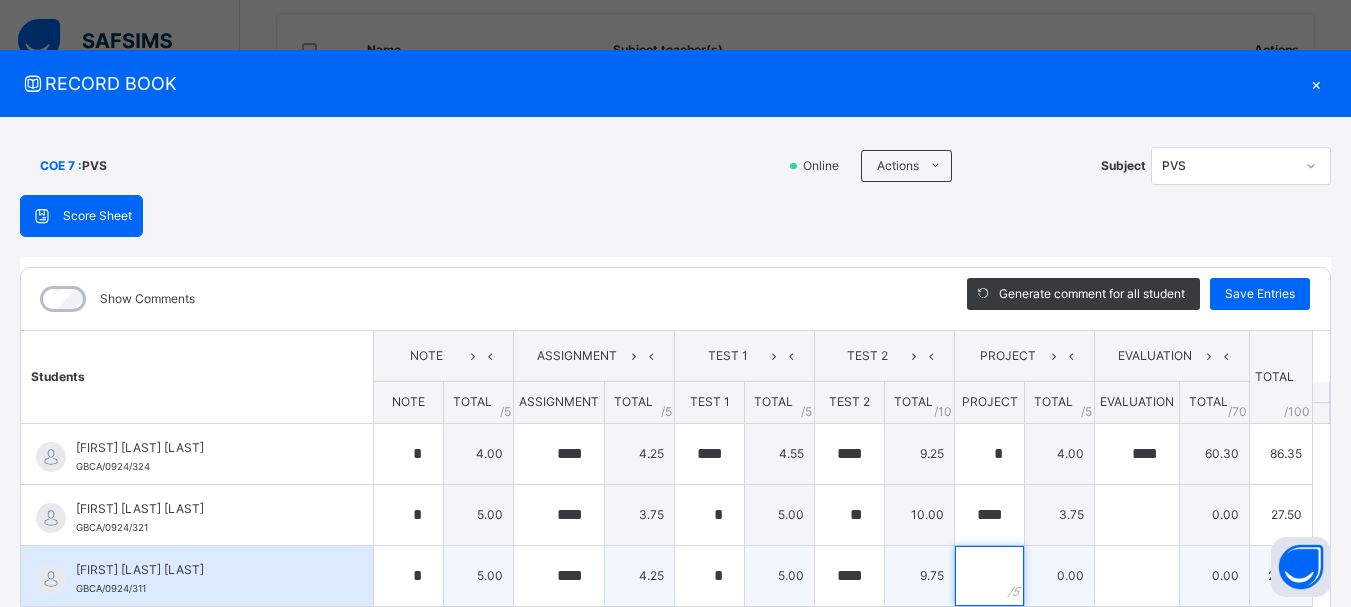 click at bounding box center (989, 576) 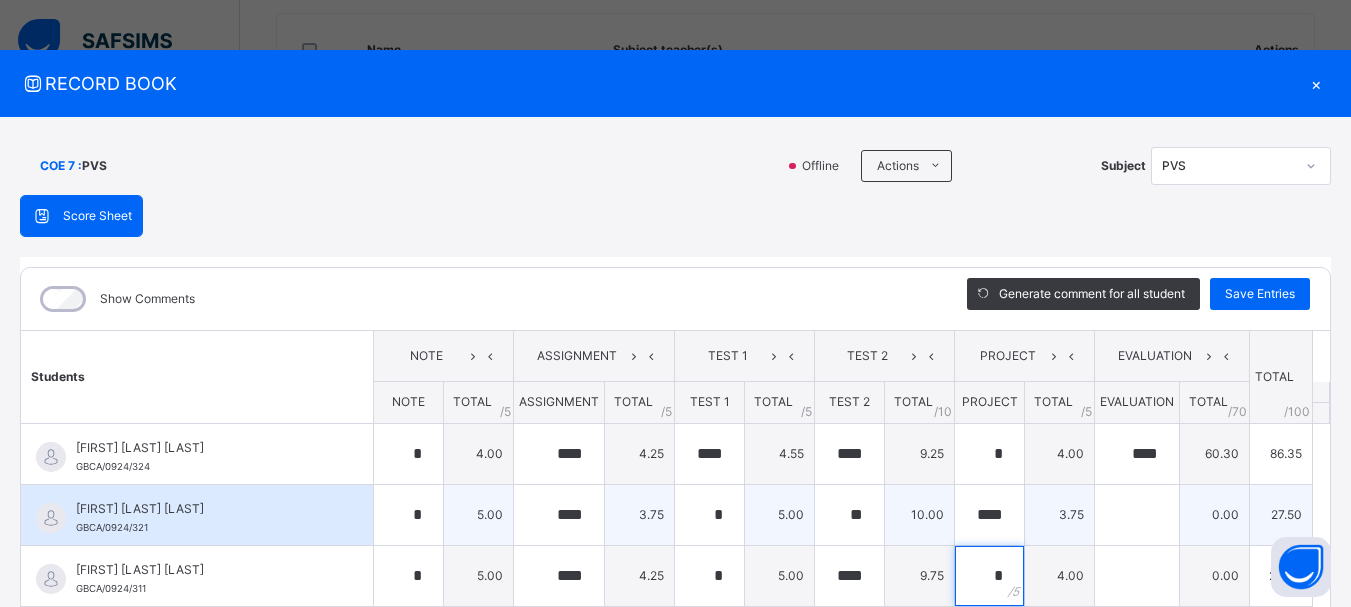 type on "*" 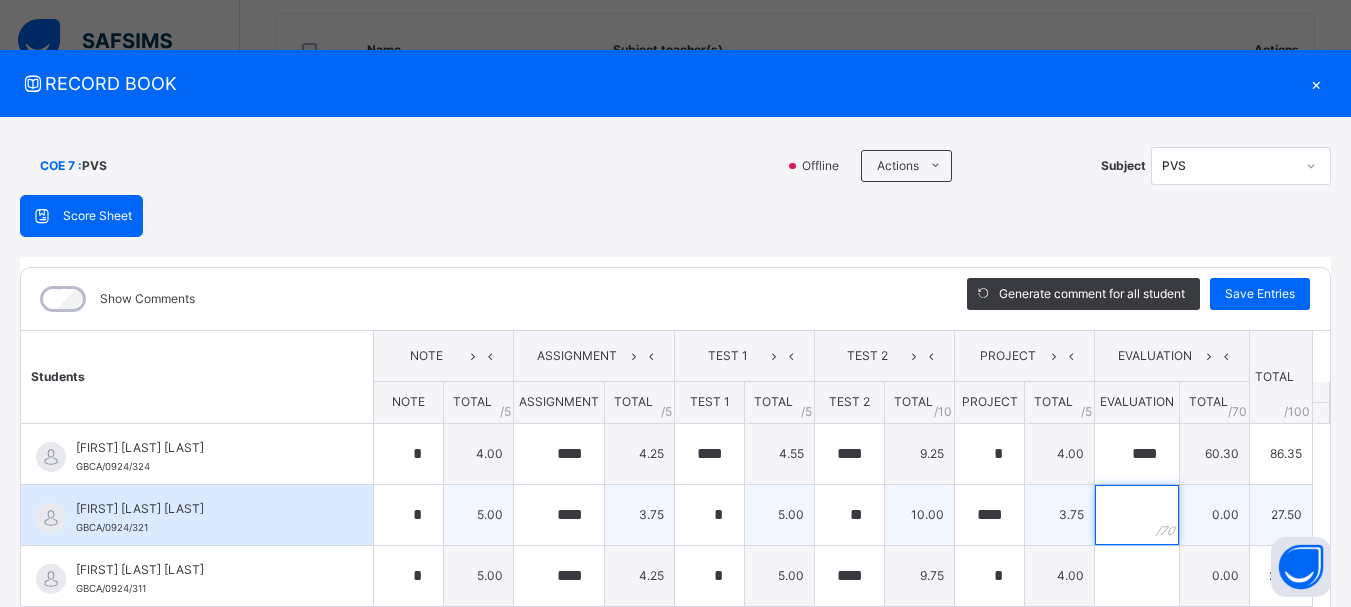 click at bounding box center [1137, 515] 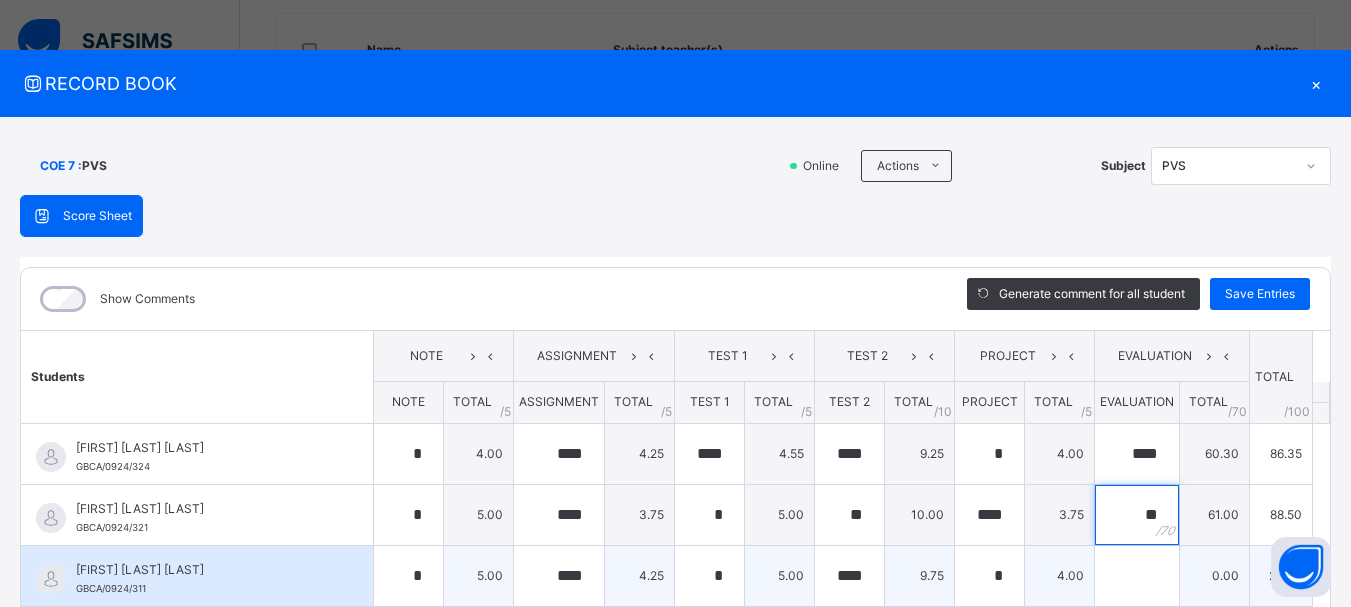 type on "**" 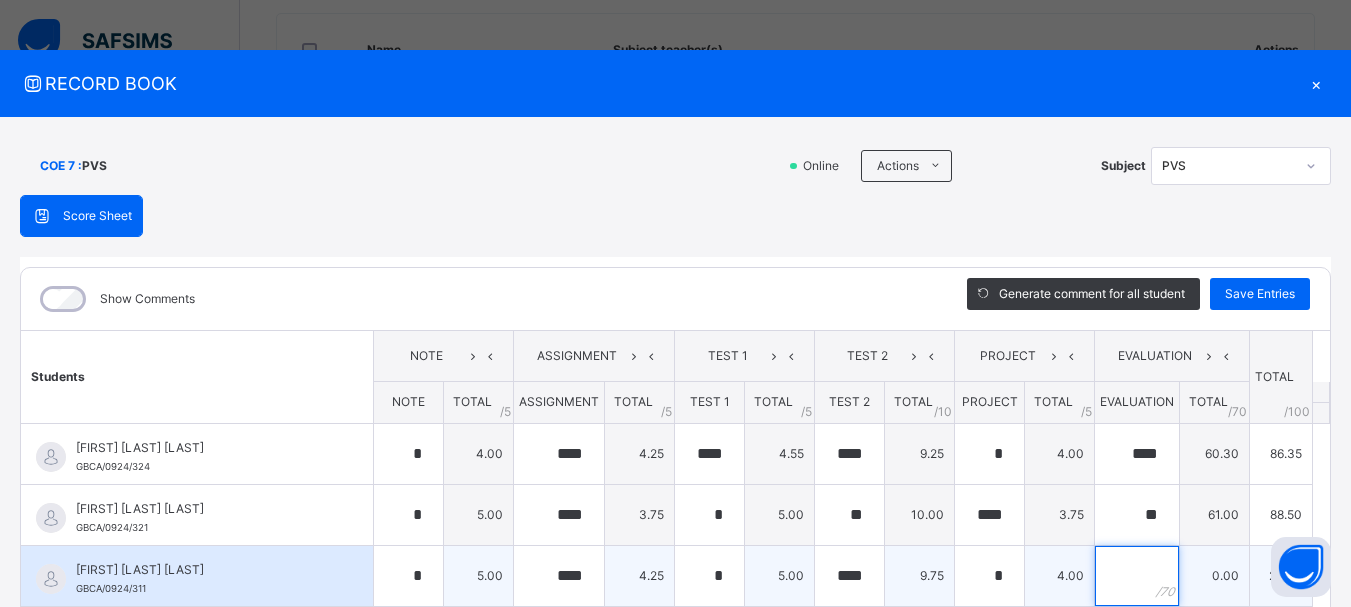 click at bounding box center [1137, 576] 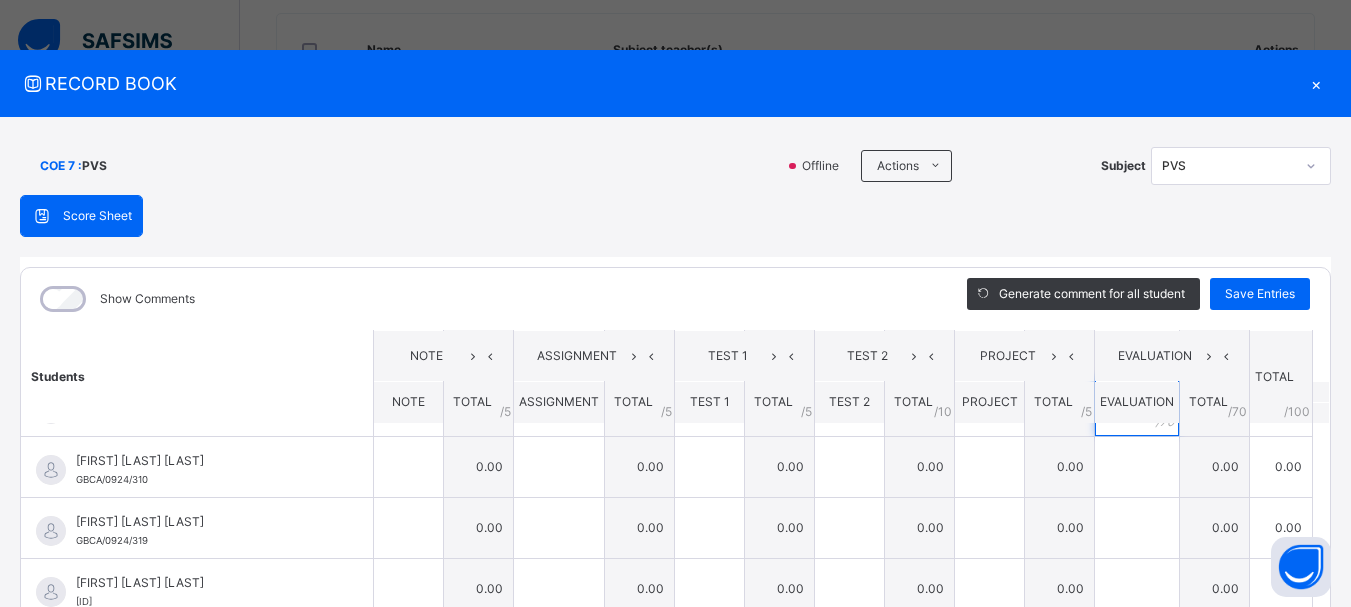 scroll, scrollTop: 174, scrollLeft: 0, axis: vertical 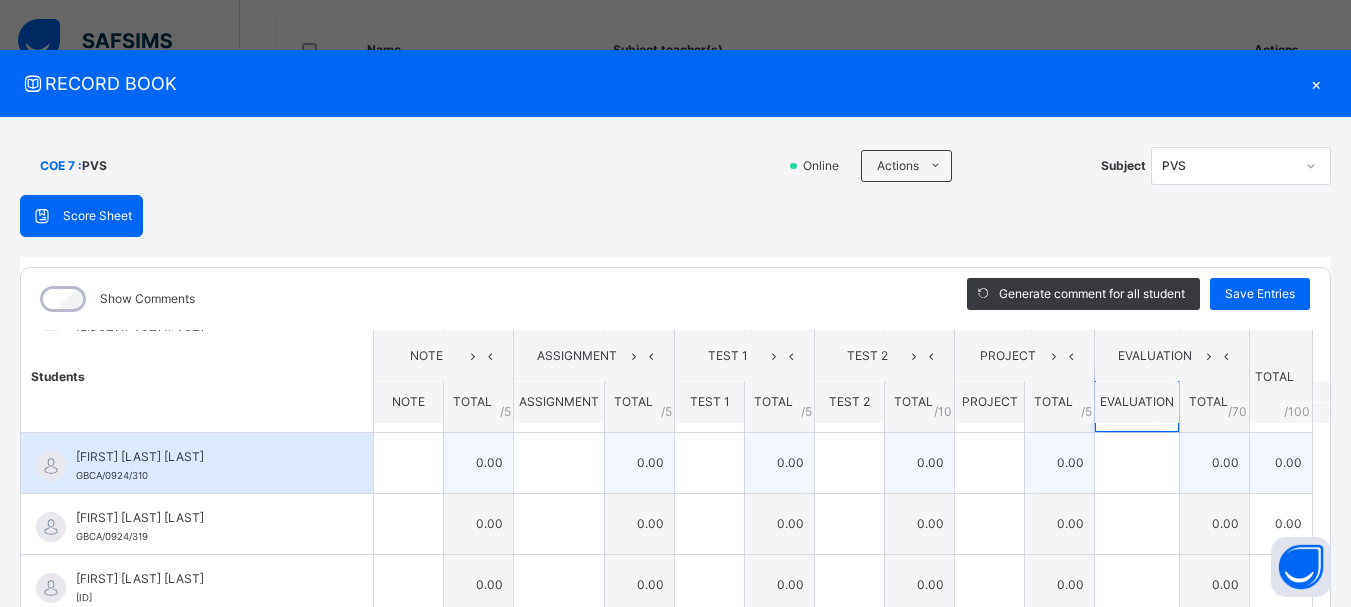 type on "**" 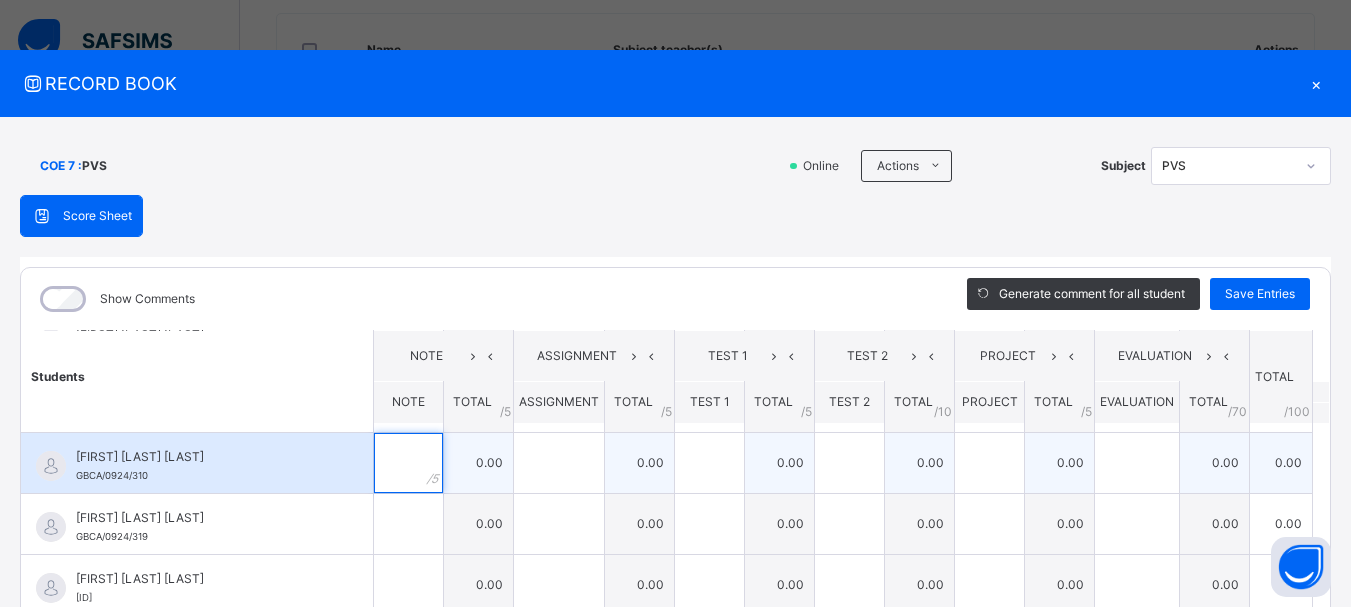 click at bounding box center (408, 463) 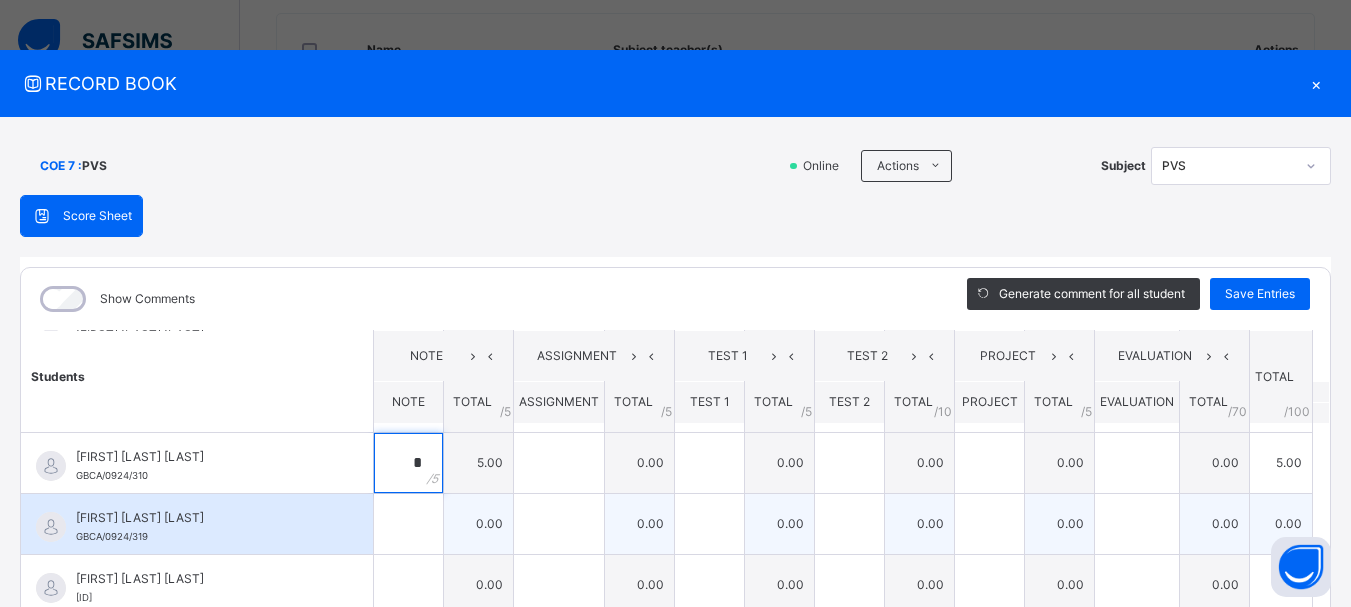 type on "*" 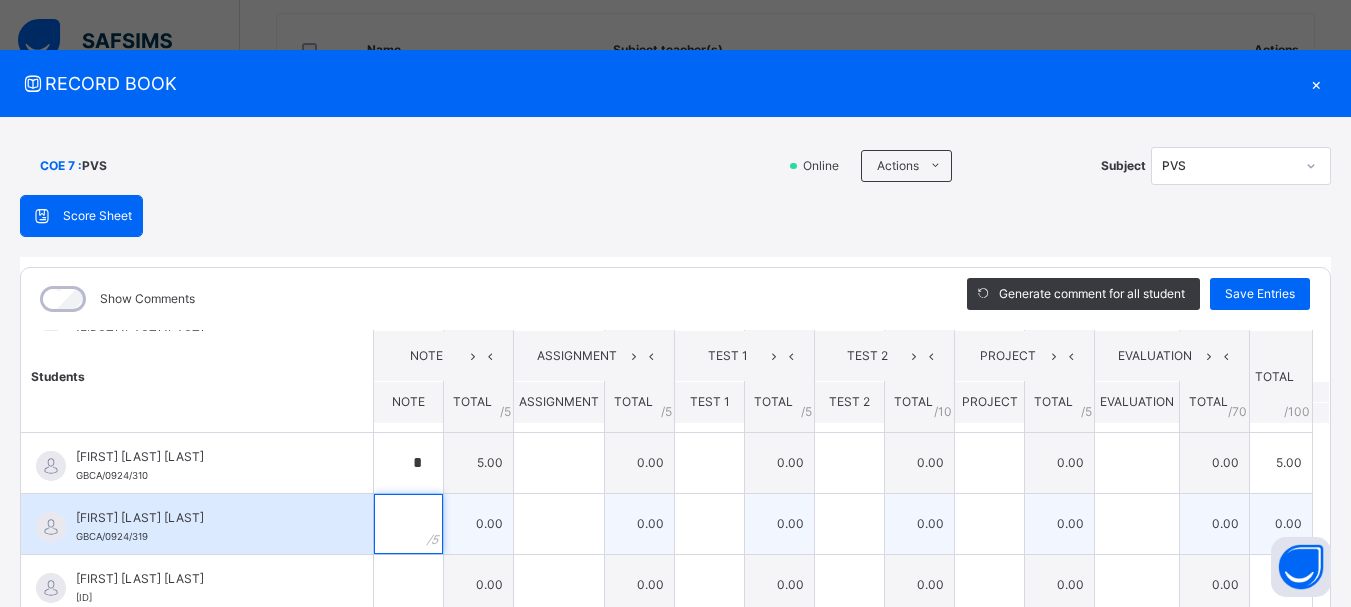 click at bounding box center (408, 524) 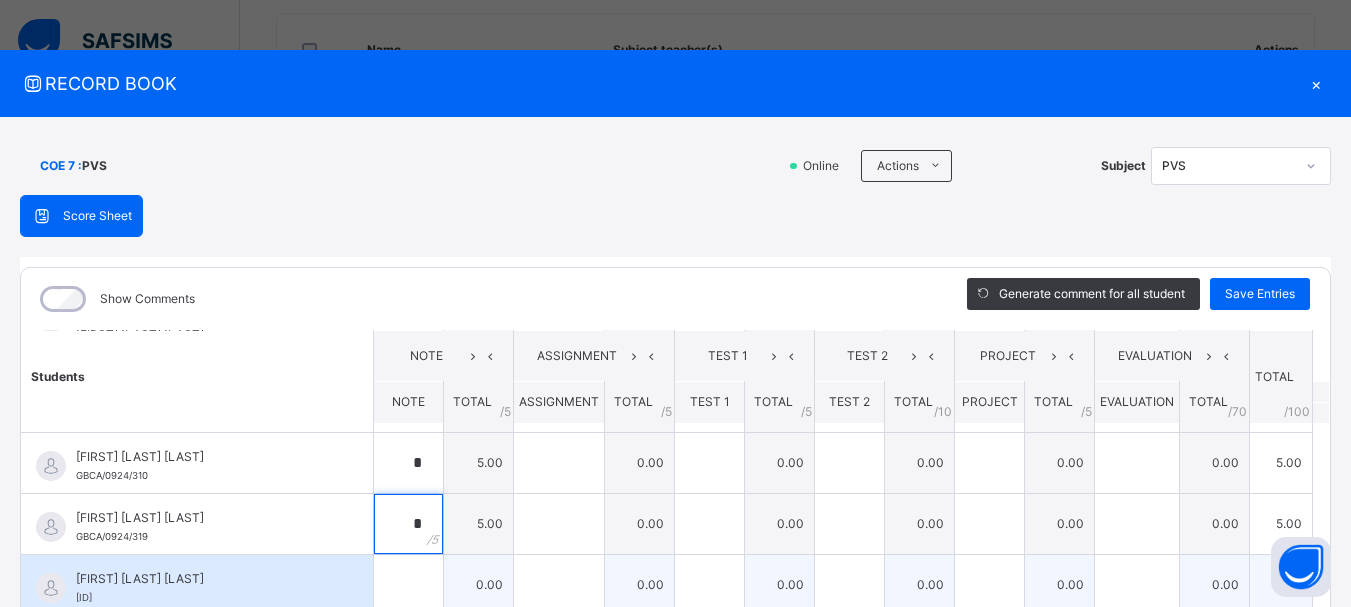 type on "*" 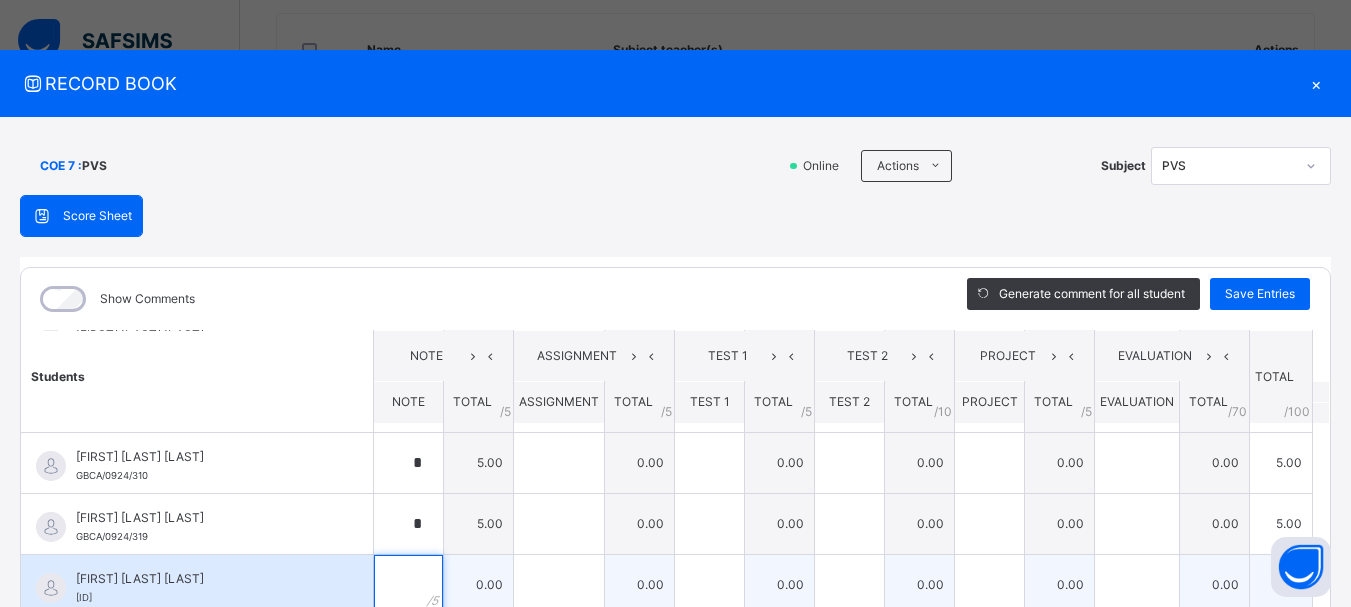 click at bounding box center (408, 585) 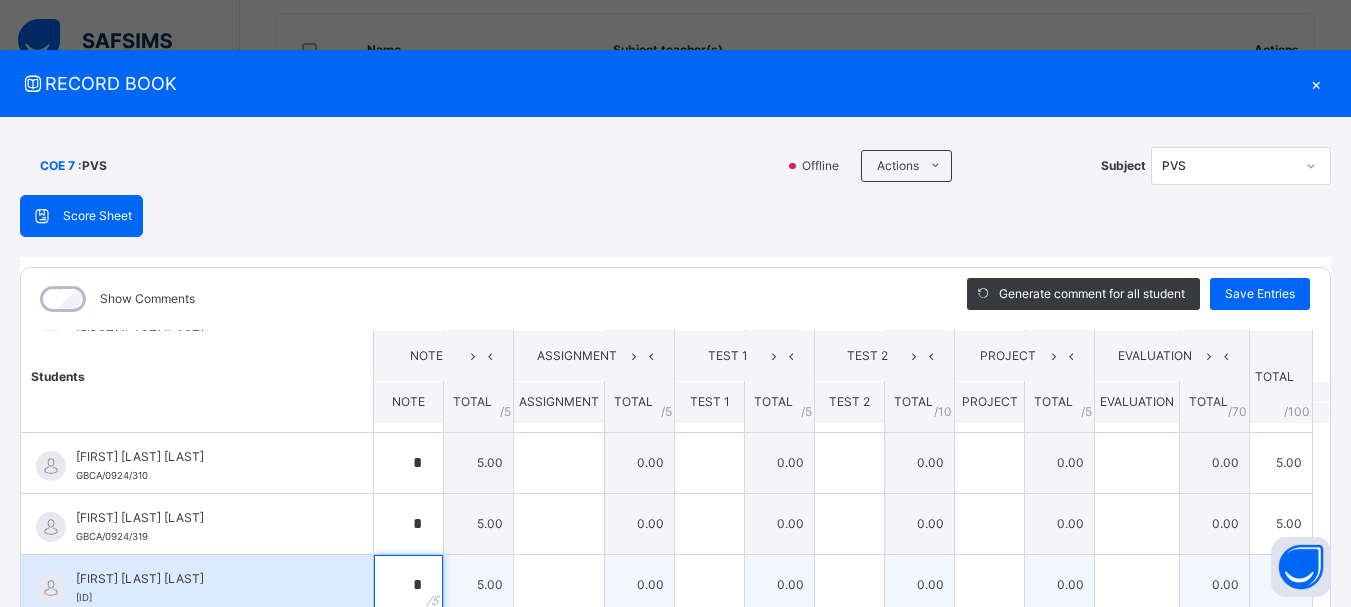 type 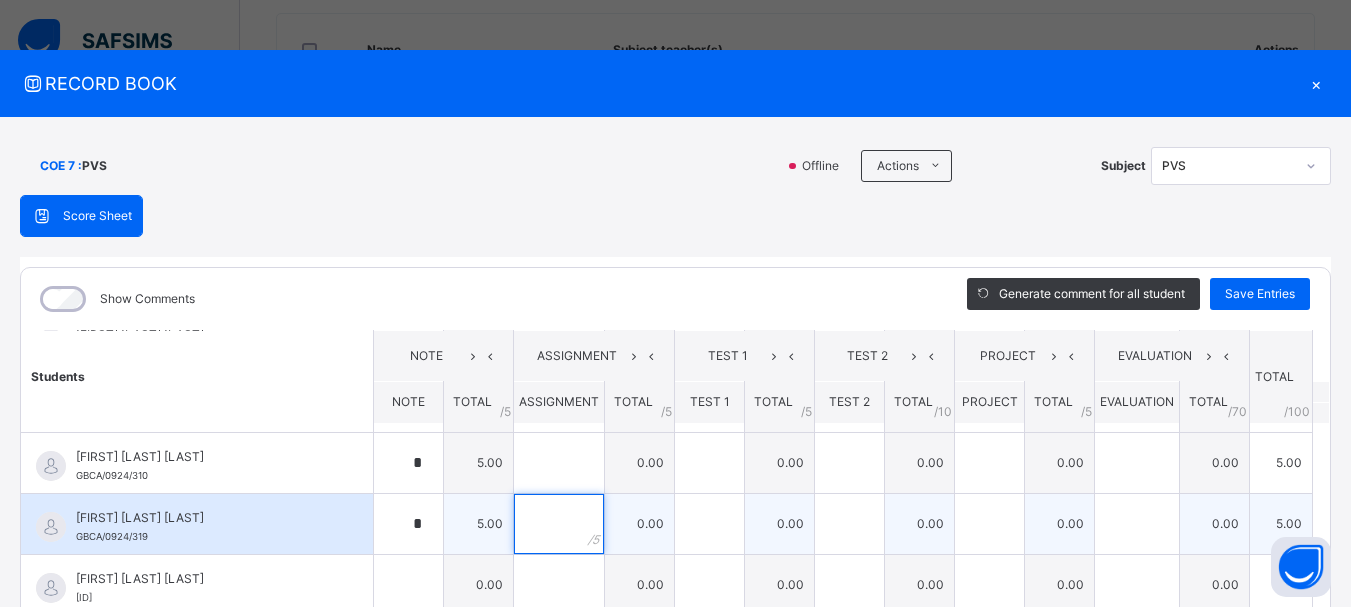 click at bounding box center [559, 524] 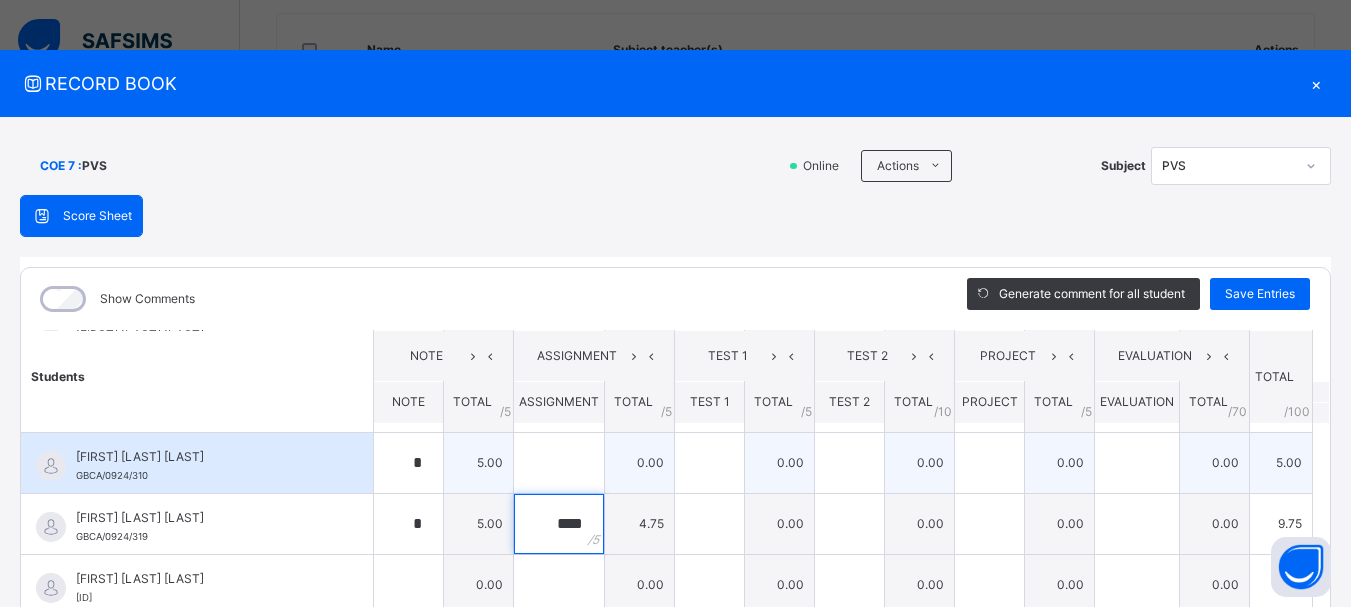 type on "****" 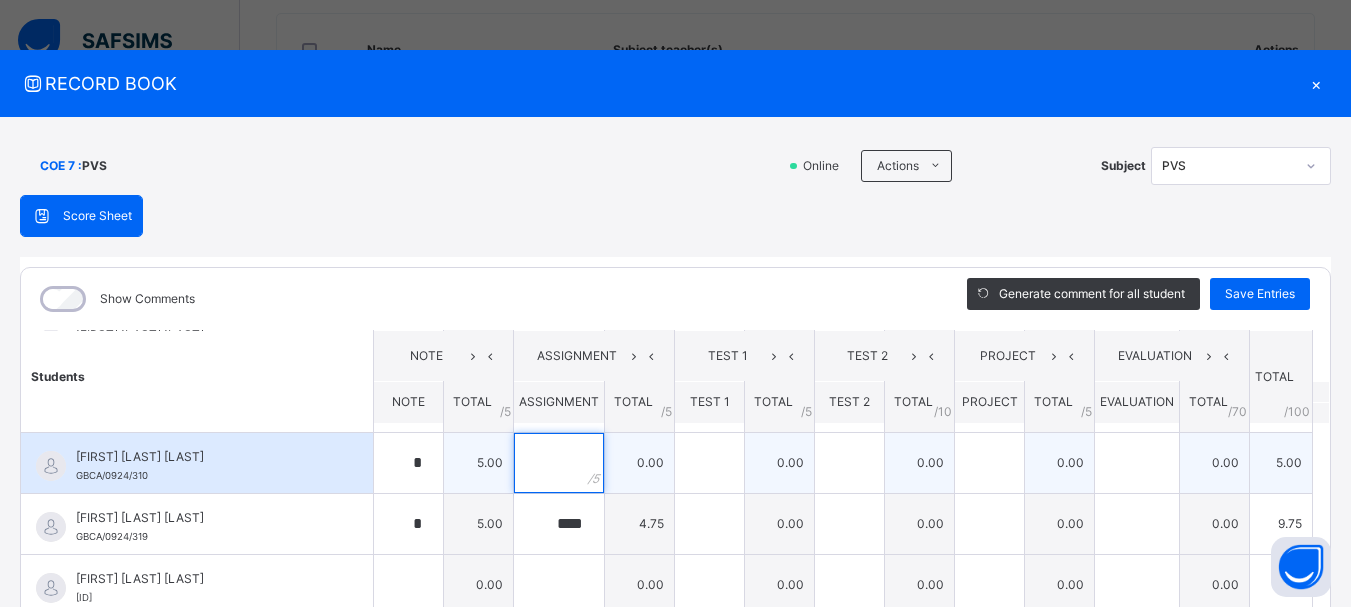 click at bounding box center (559, 463) 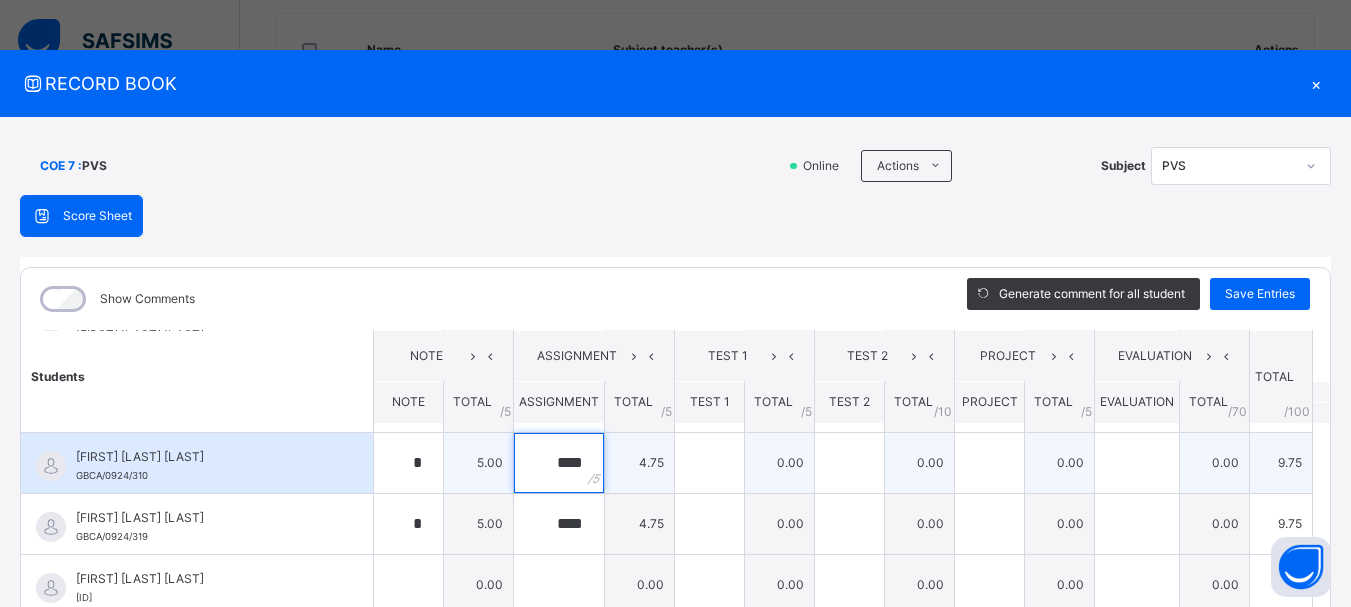 type on "****" 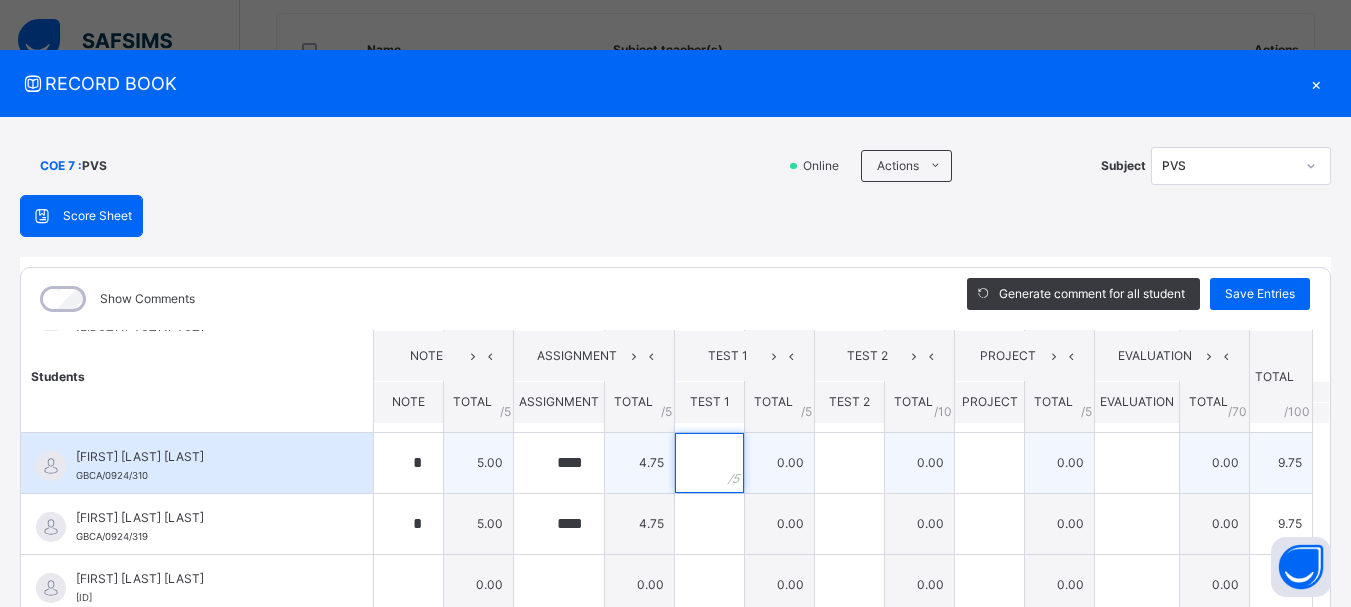 click at bounding box center (709, 463) 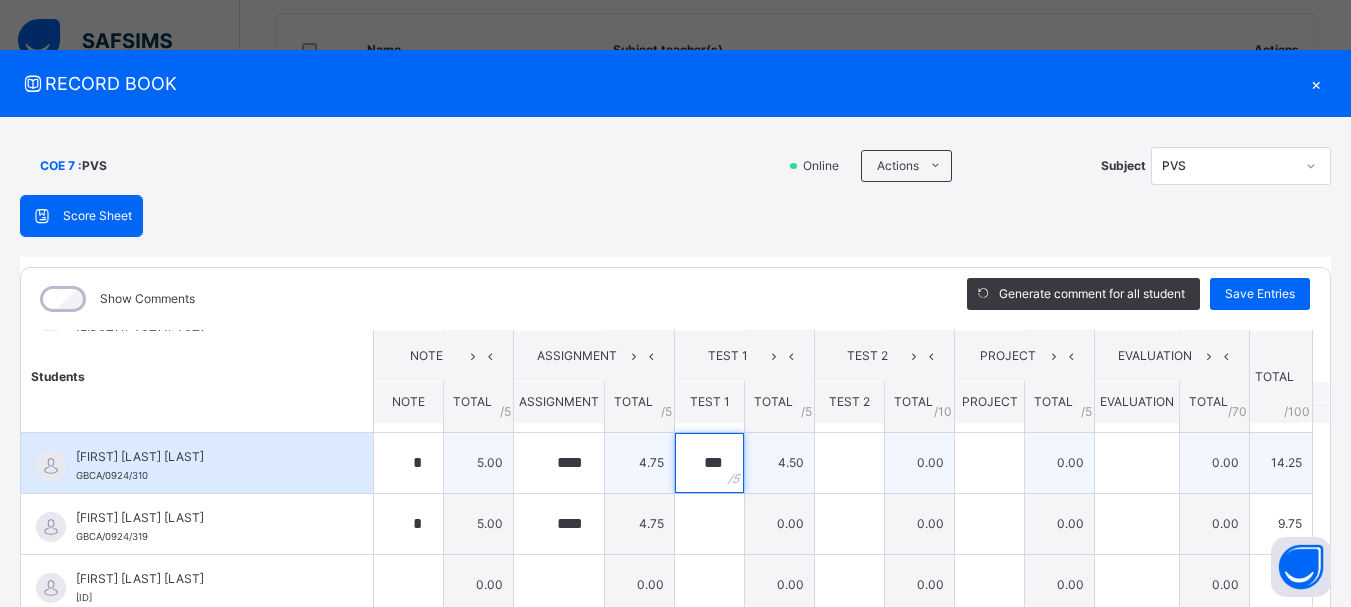 type on "***" 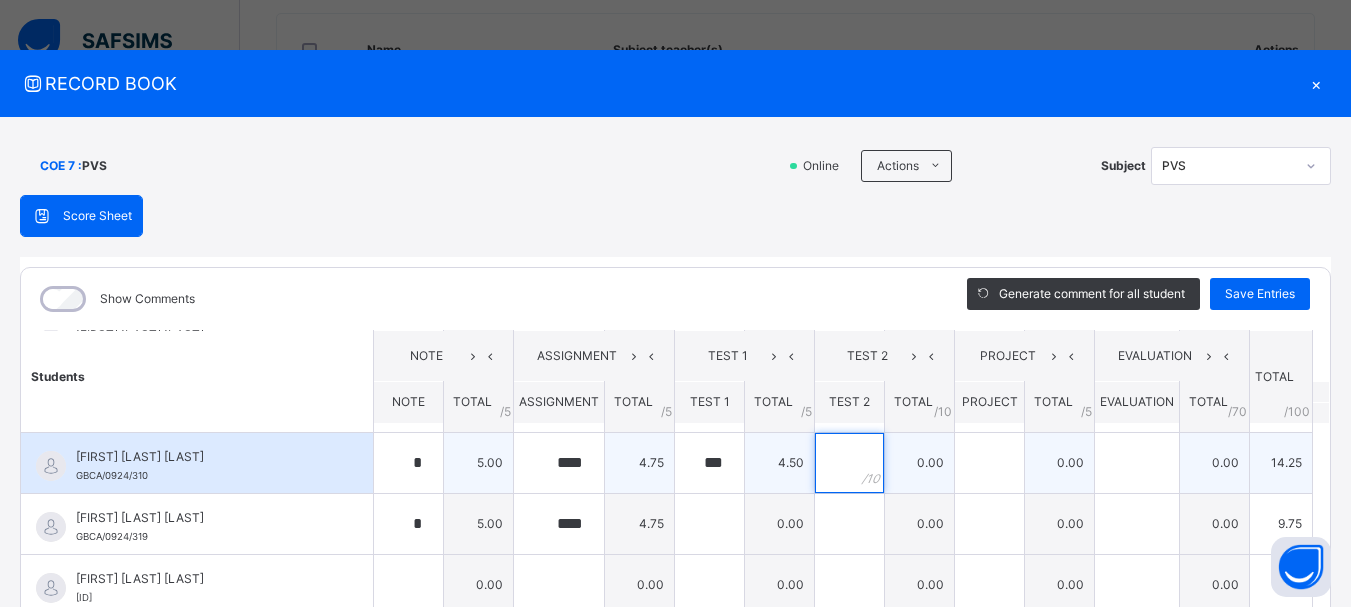 click at bounding box center [849, 463] 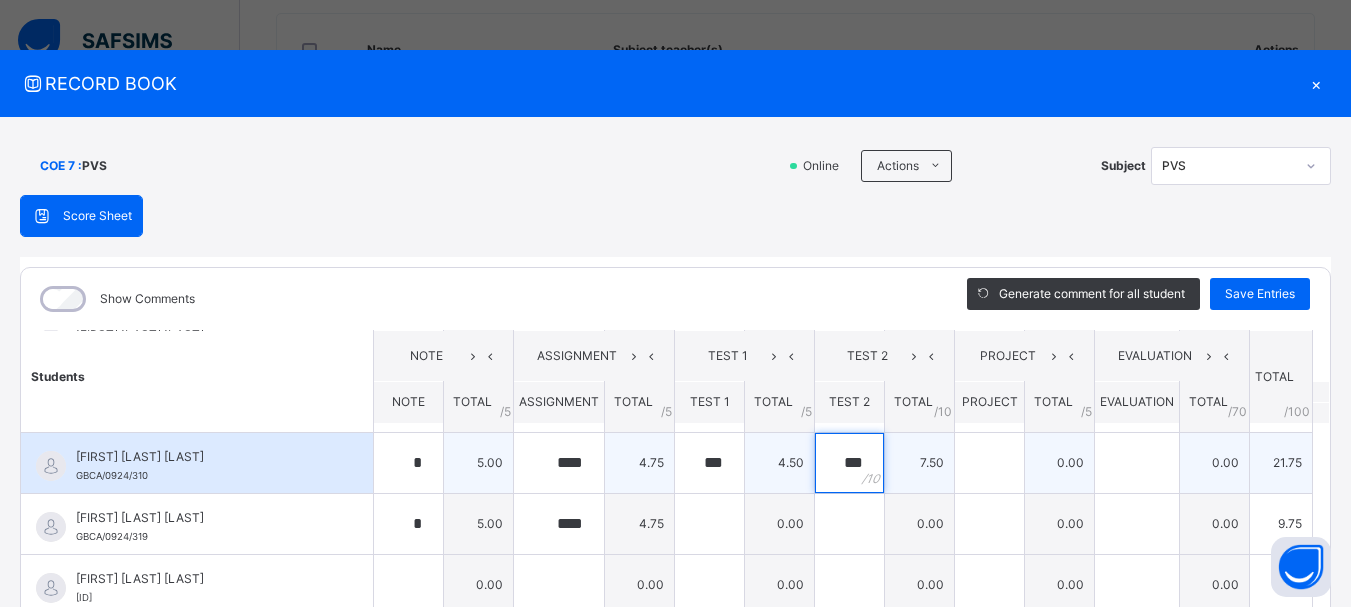 type on "***" 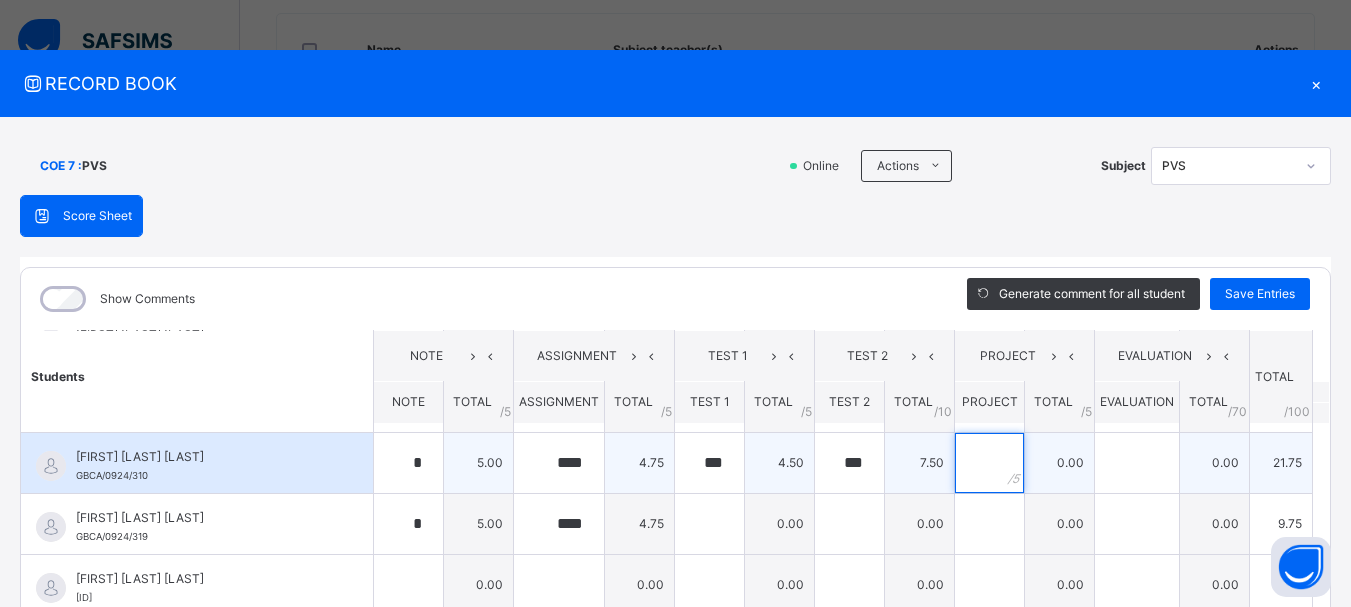 click at bounding box center (989, 463) 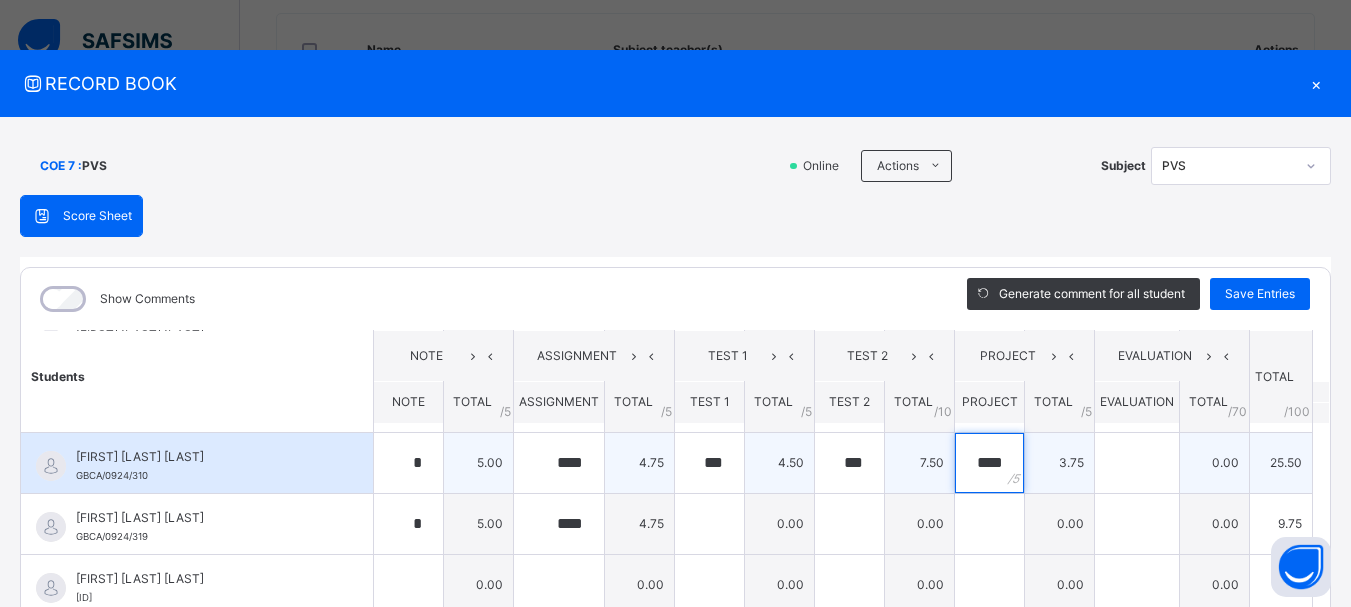 type on "****" 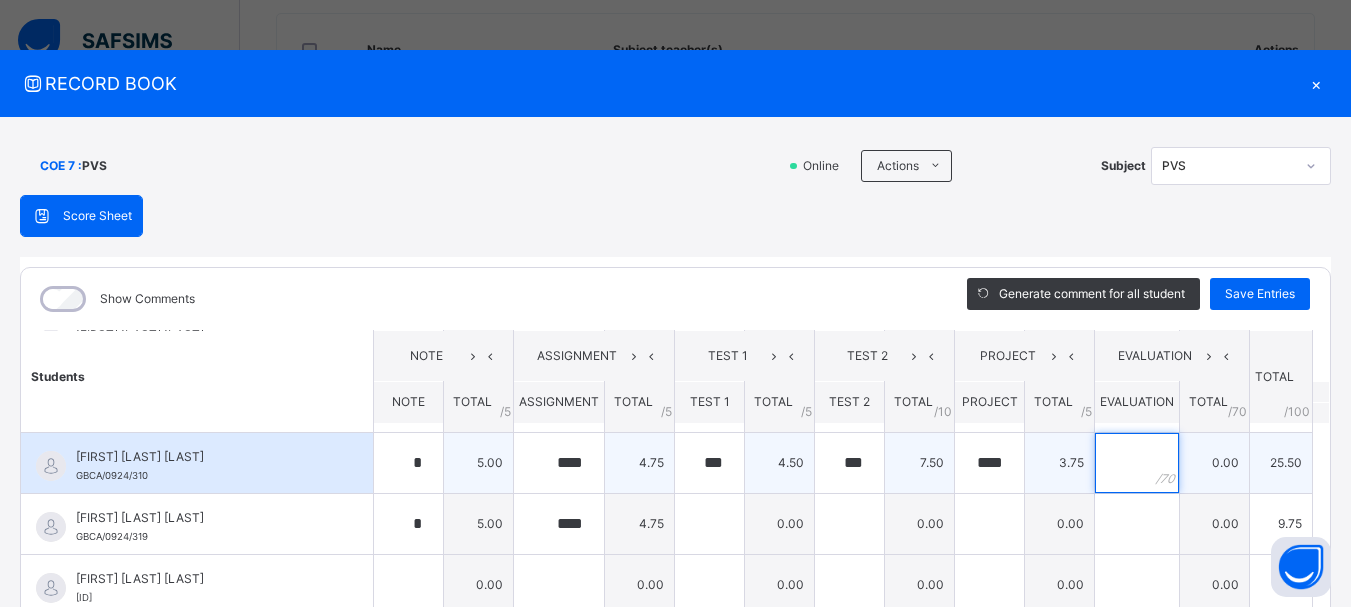 click at bounding box center (1137, 463) 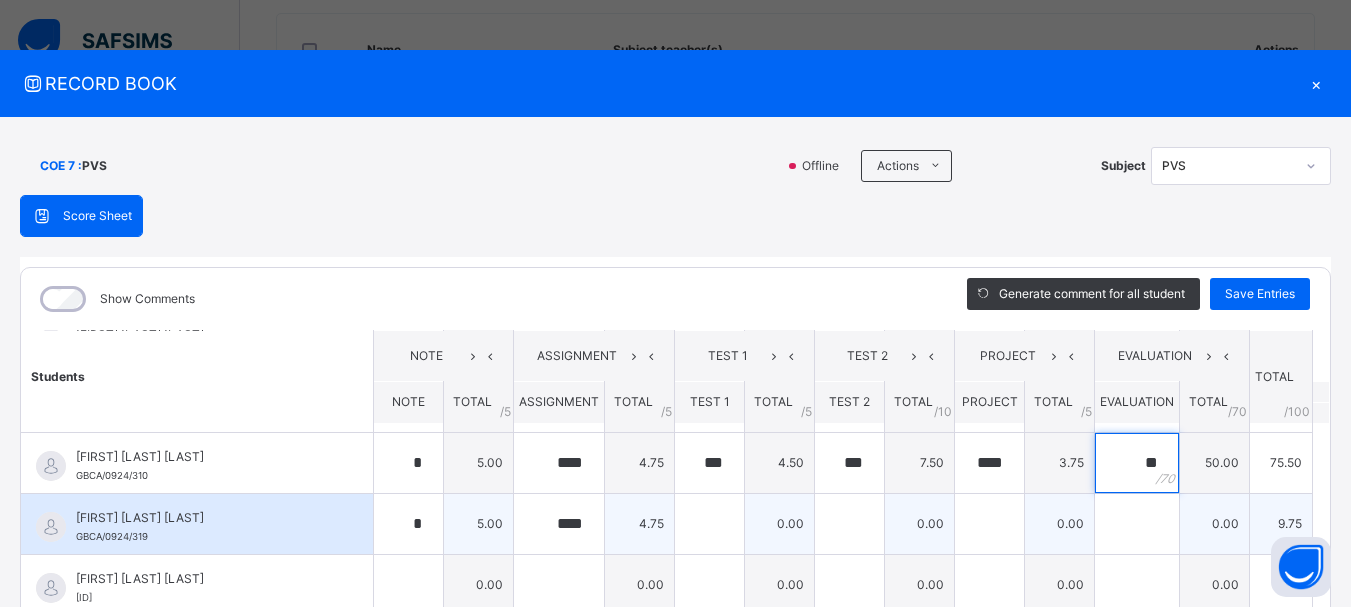 type on "**" 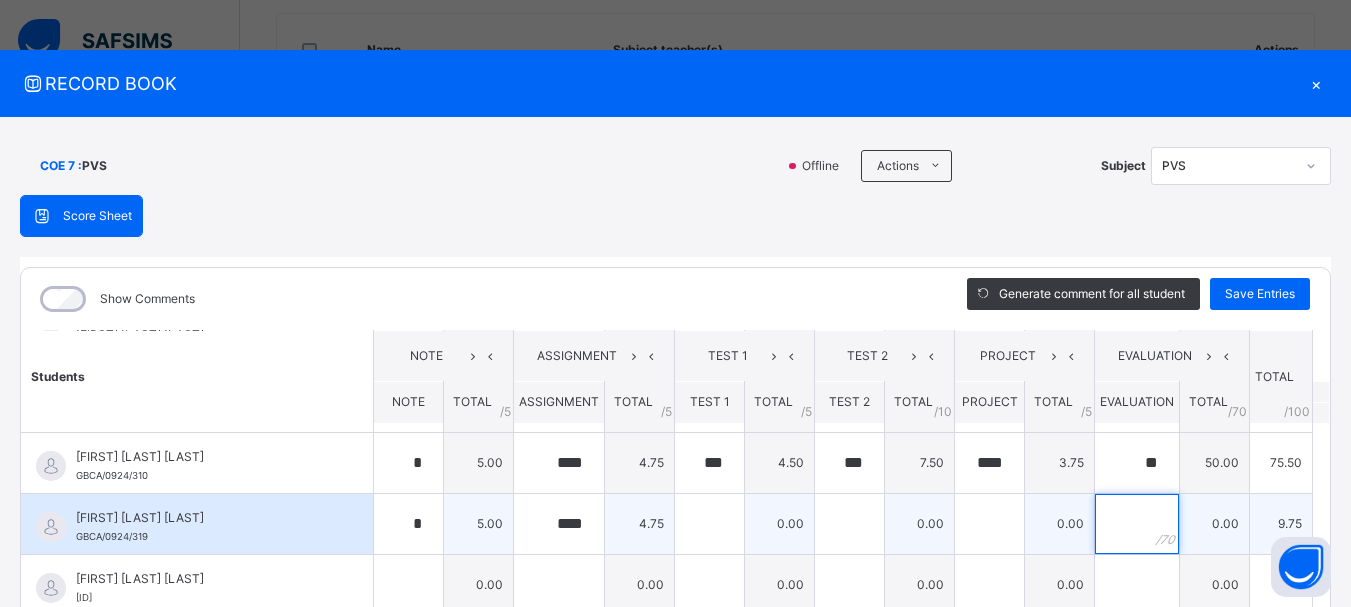 click at bounding box center [1137, 524] 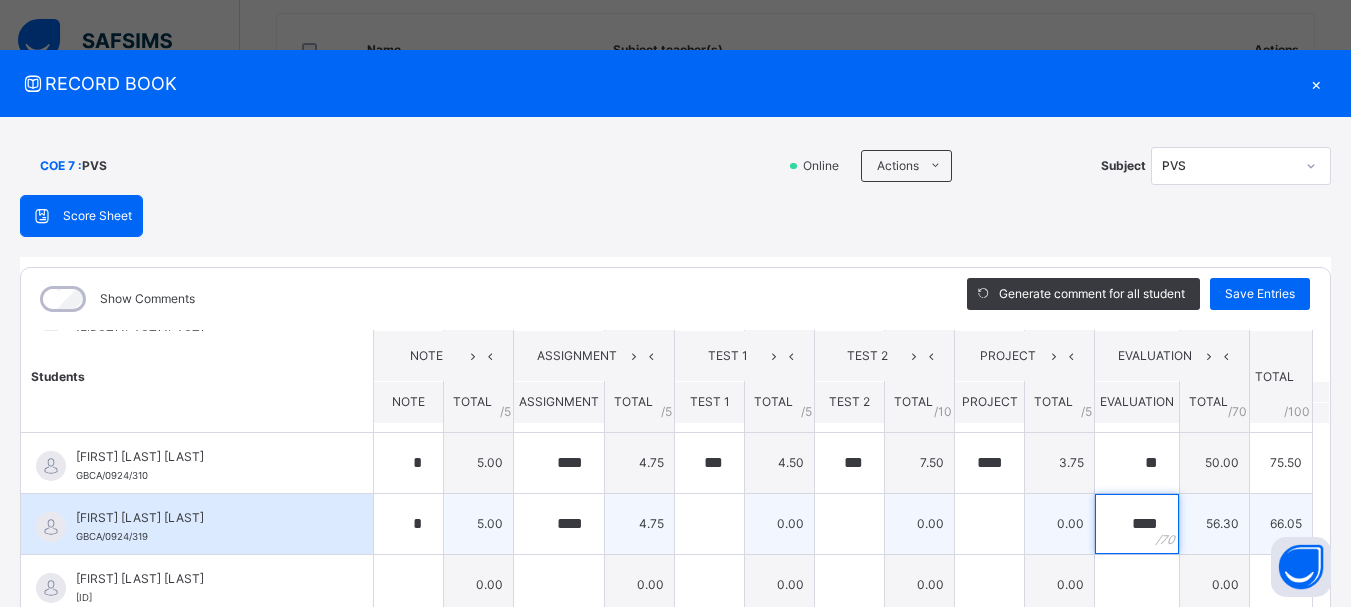 type on "****" 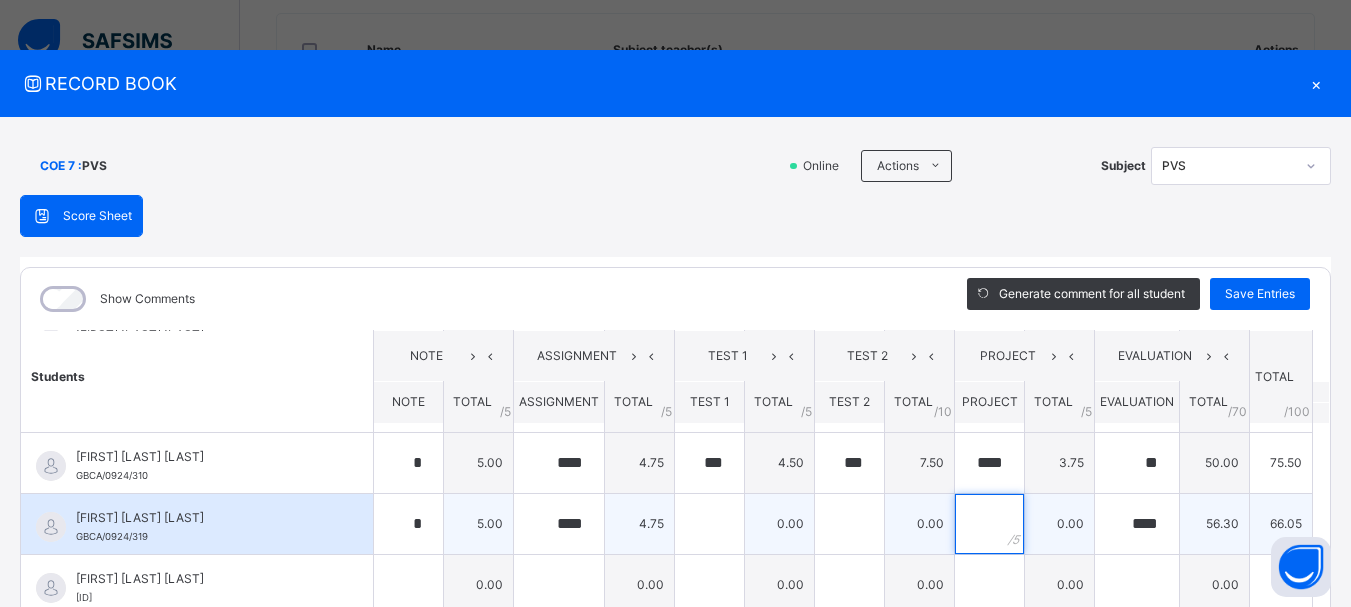 click at bounding box center (989, 524) 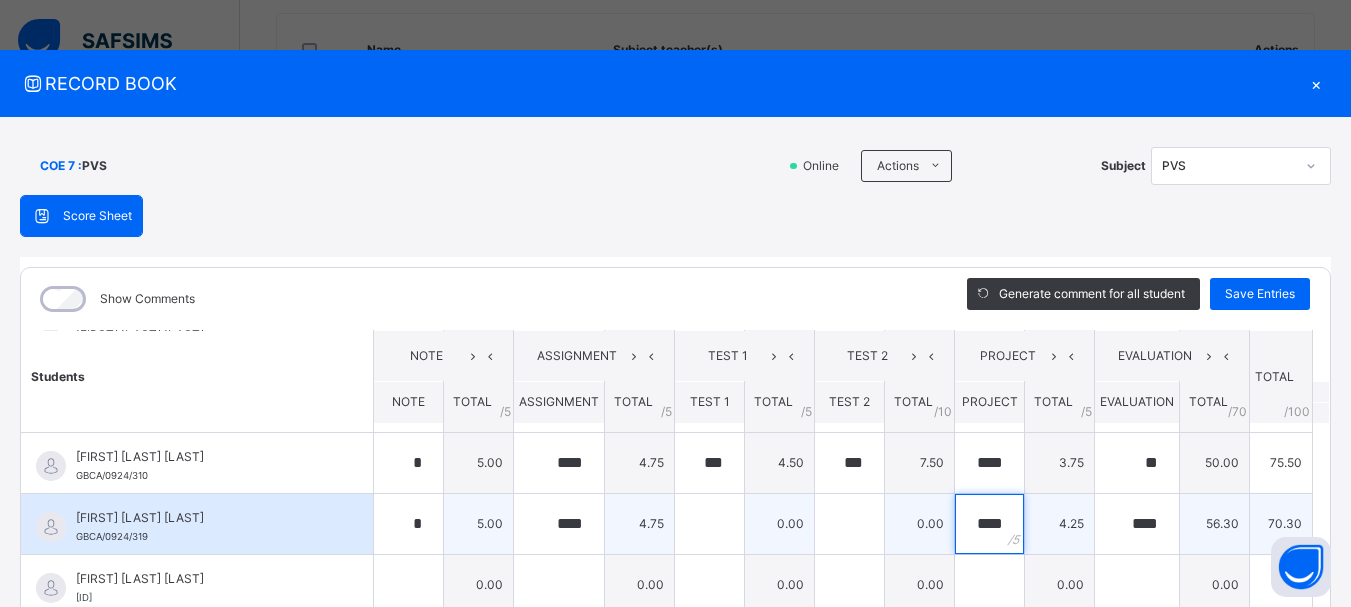 type on "****" 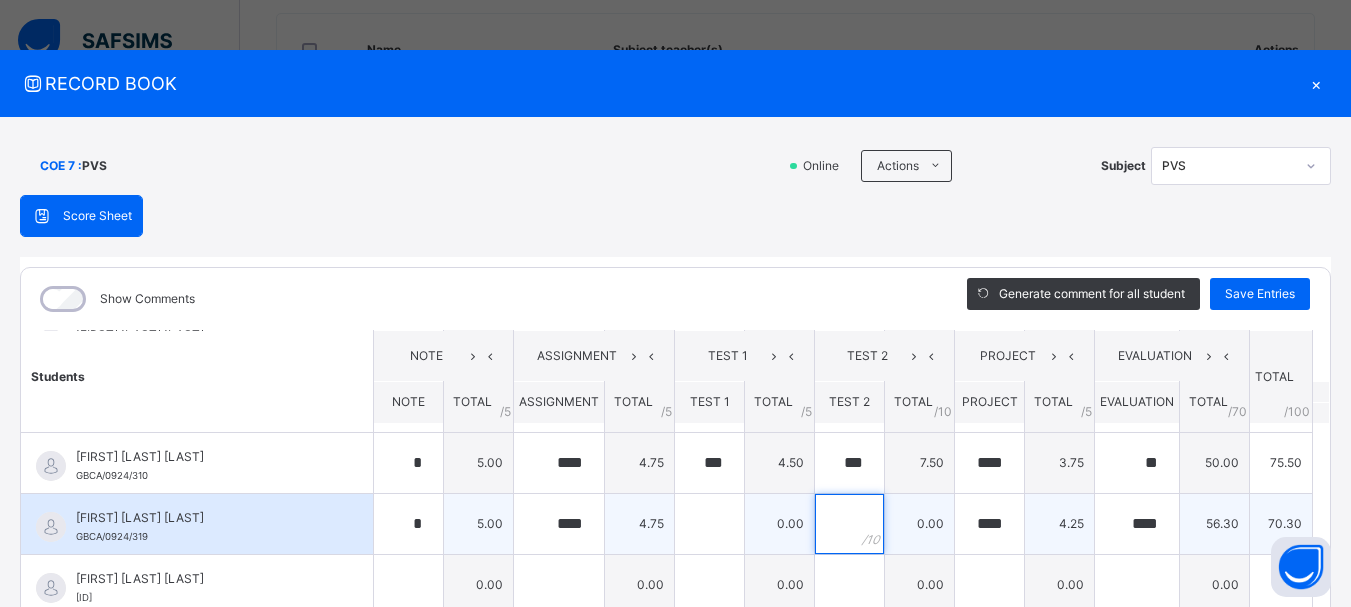 click at bounding box center (849, 524) 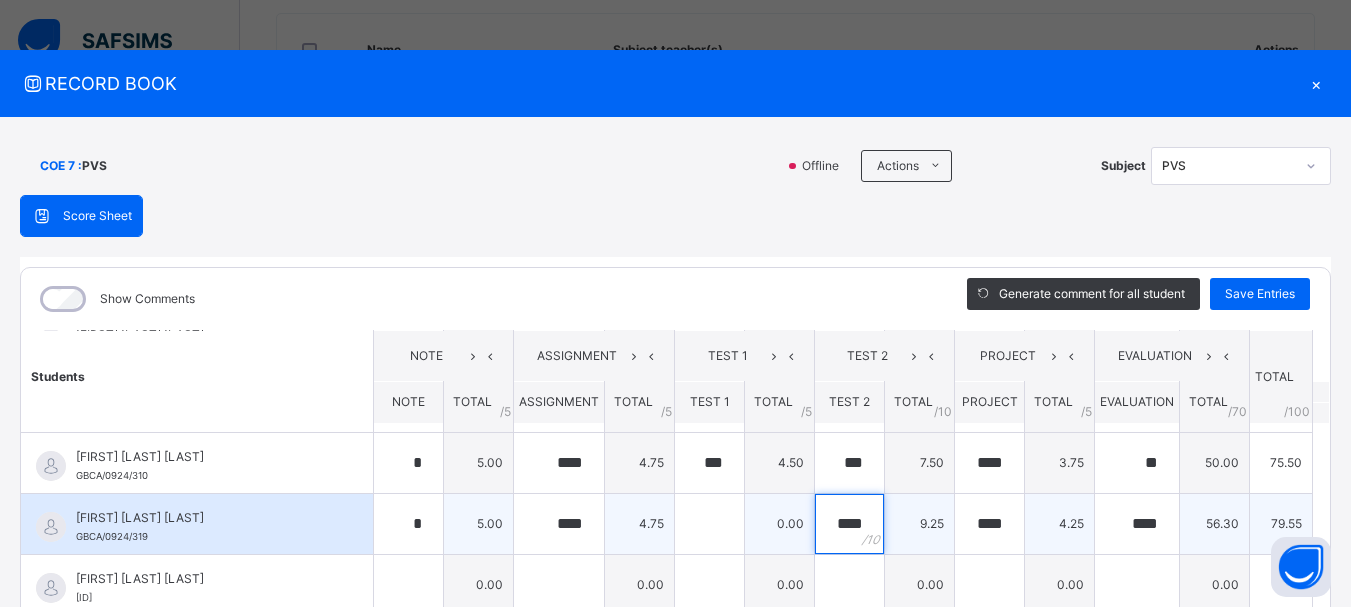type on "****" 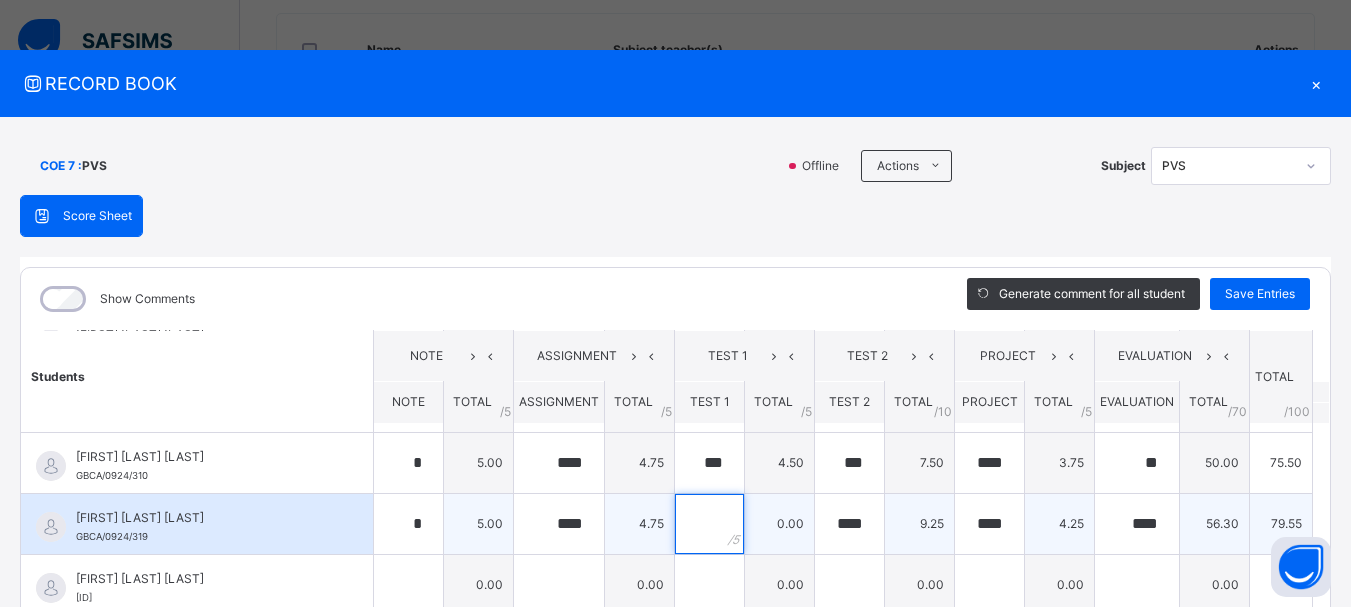 click at bounding box center [709, 524] 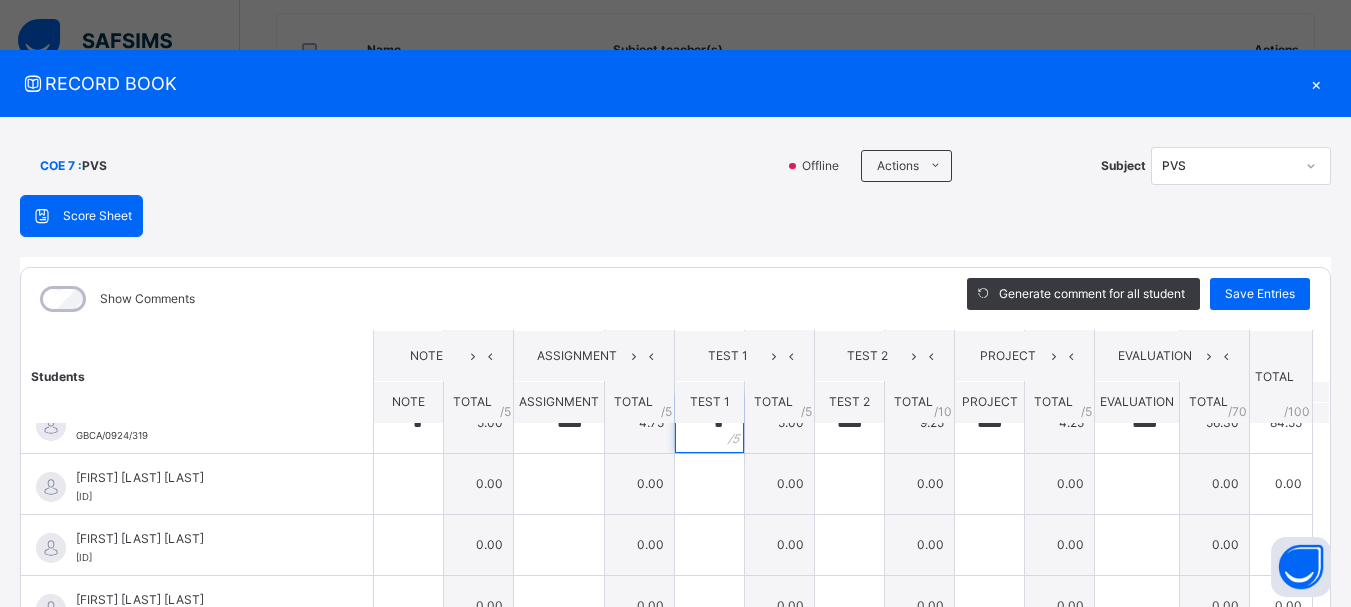 scroll, scrollTop: 279, scrollLeft: 0, axis: vertical 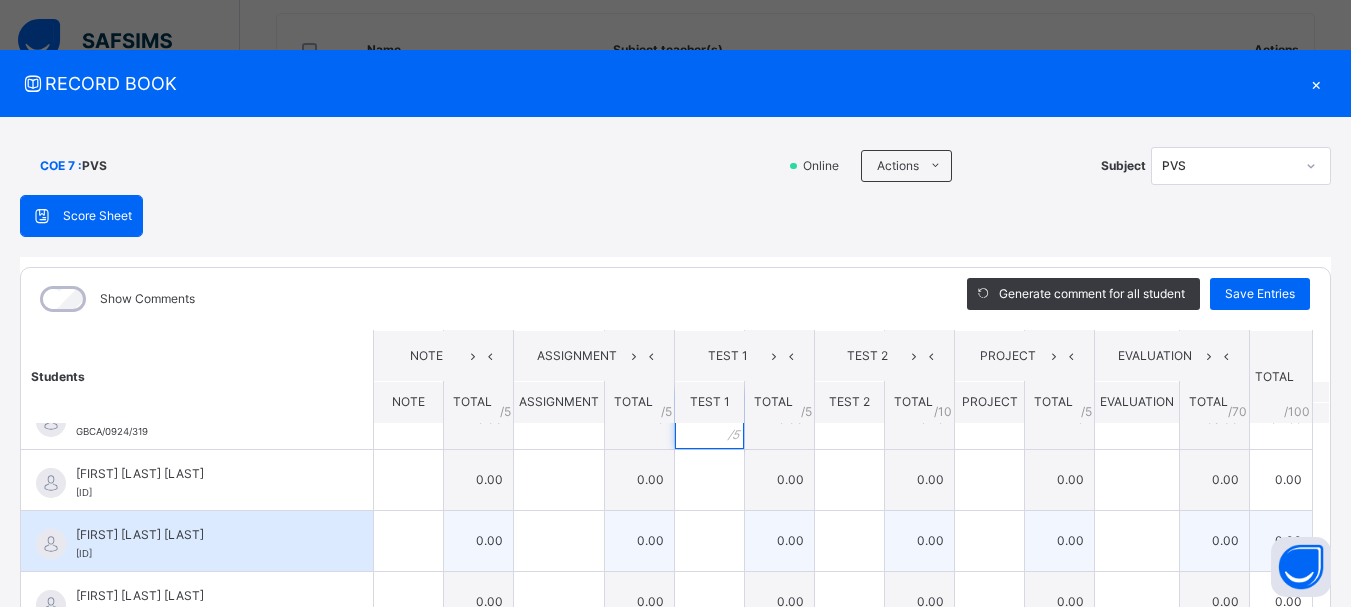 type on "*" 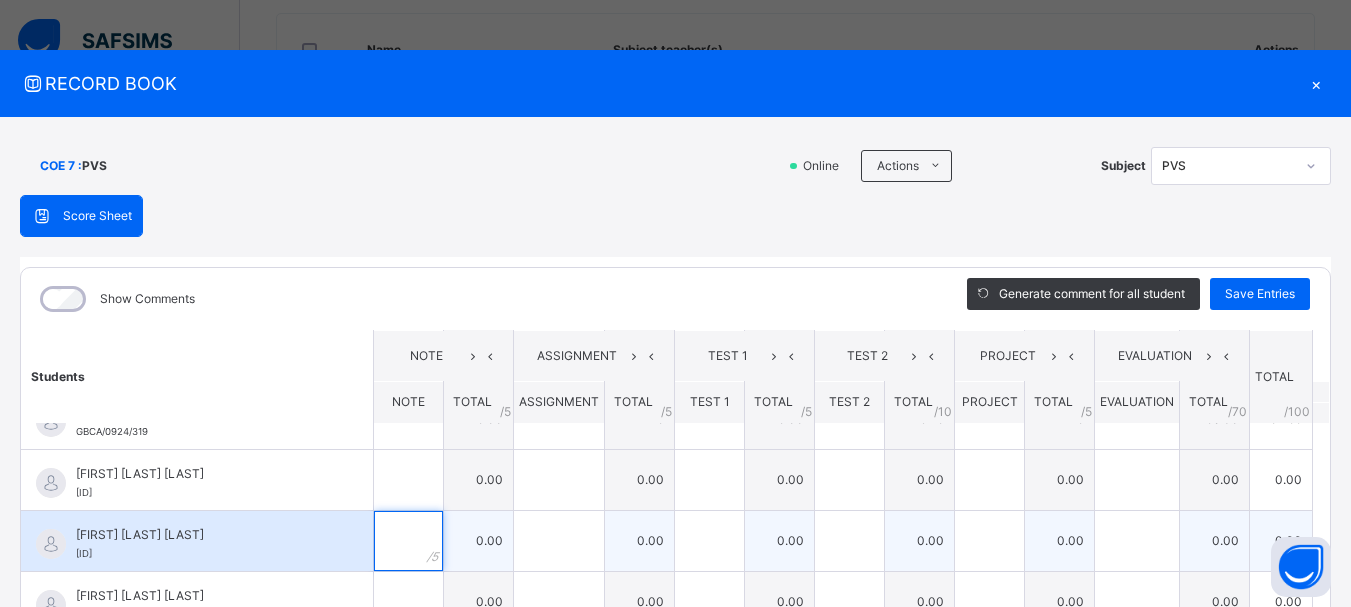 click at bounding box center (408, 541) 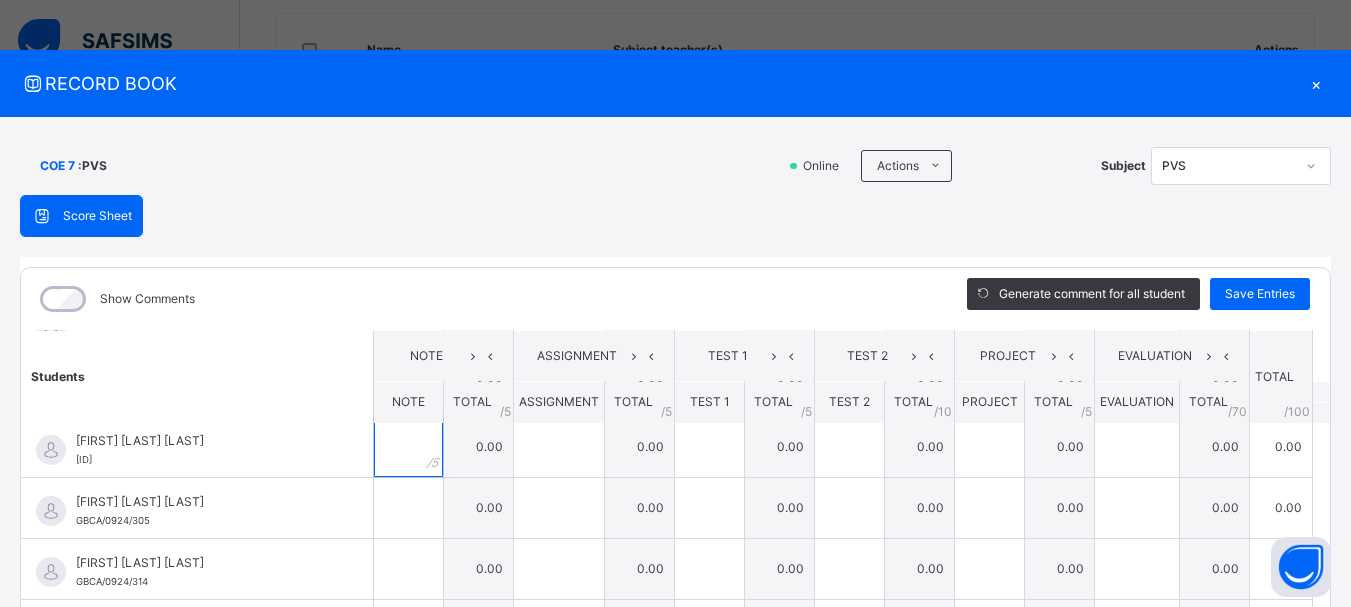 scroll, scrollTop: 376, scrollLeft: 0, axis: vertical 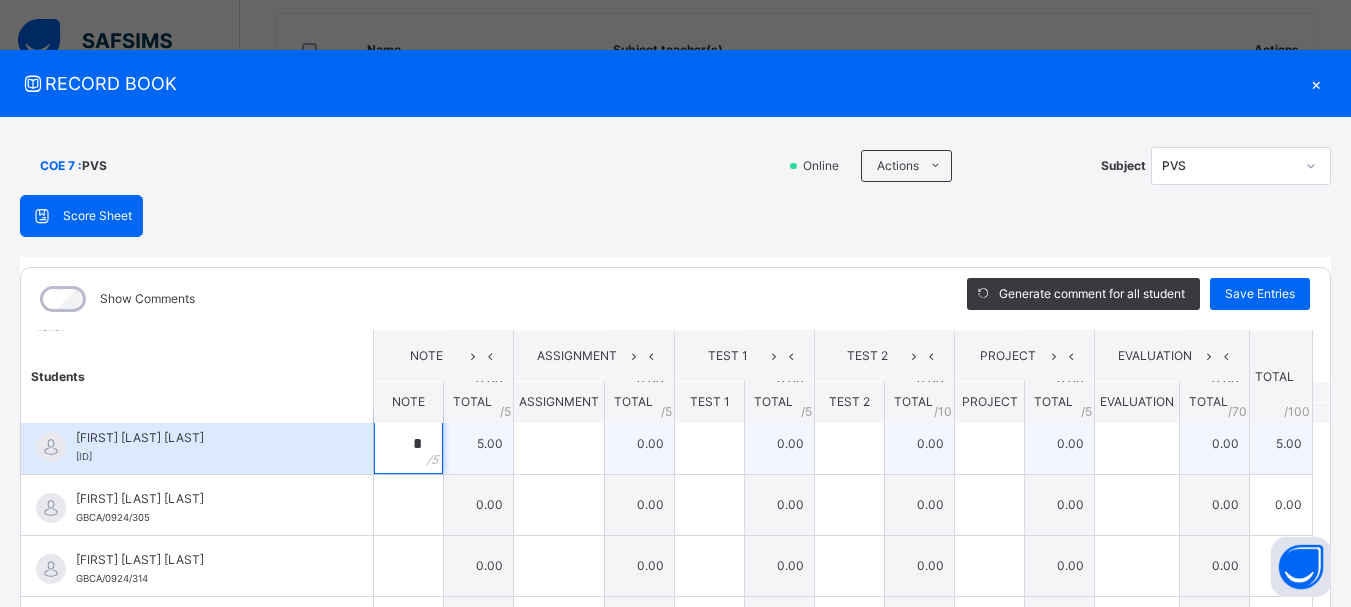 type on "*" 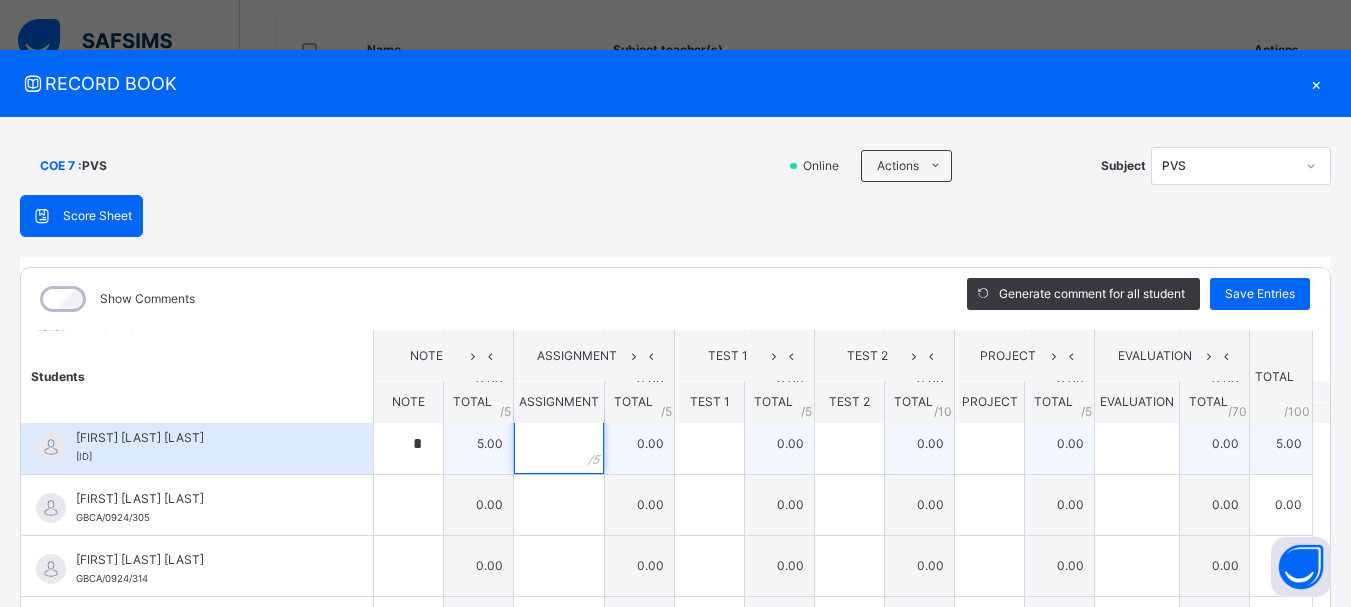 click at bounding box center (559, 444) 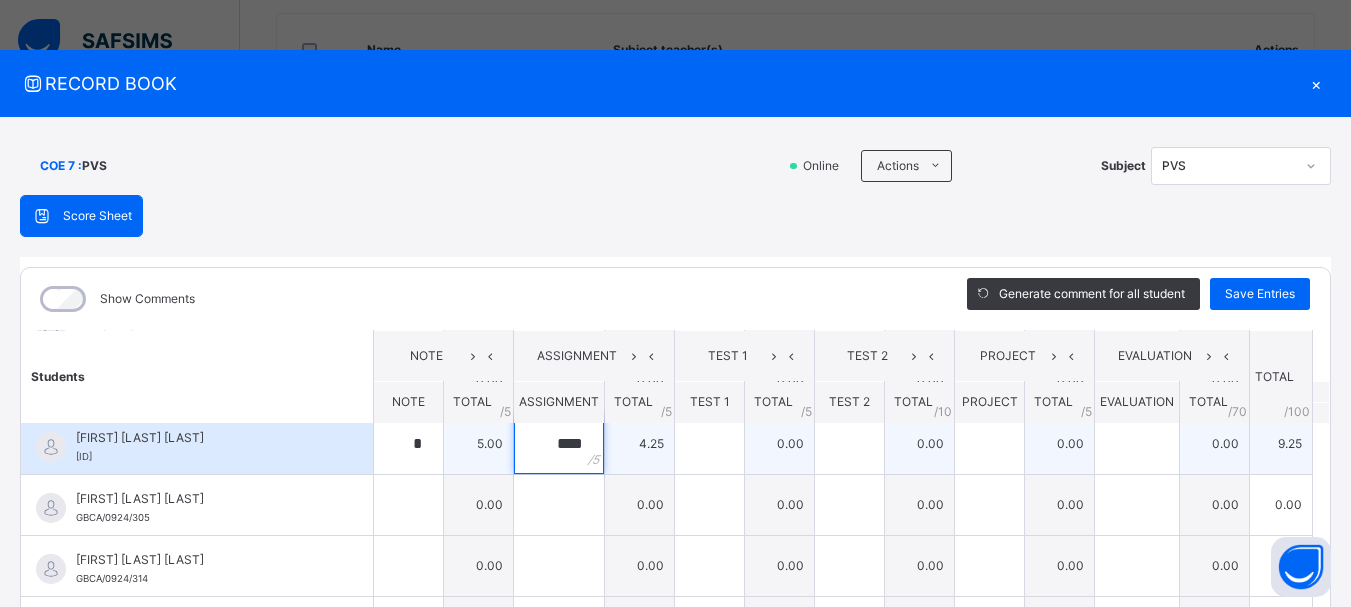 type on "****" 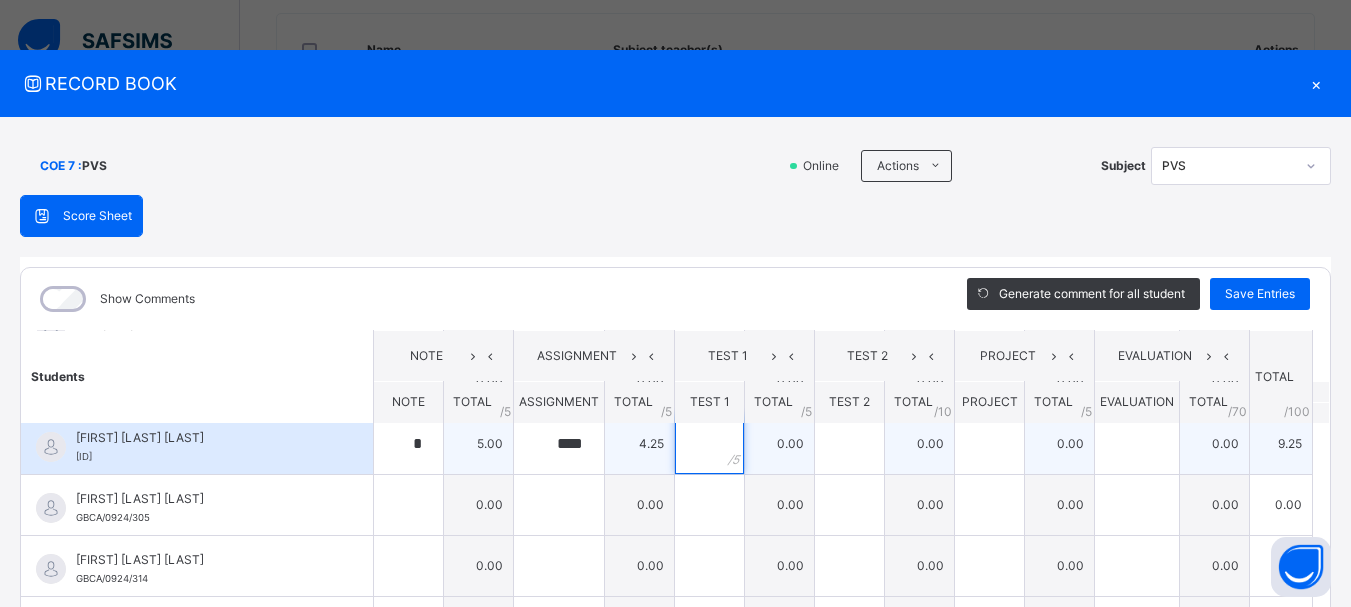 click at bounding box center [709, 444] 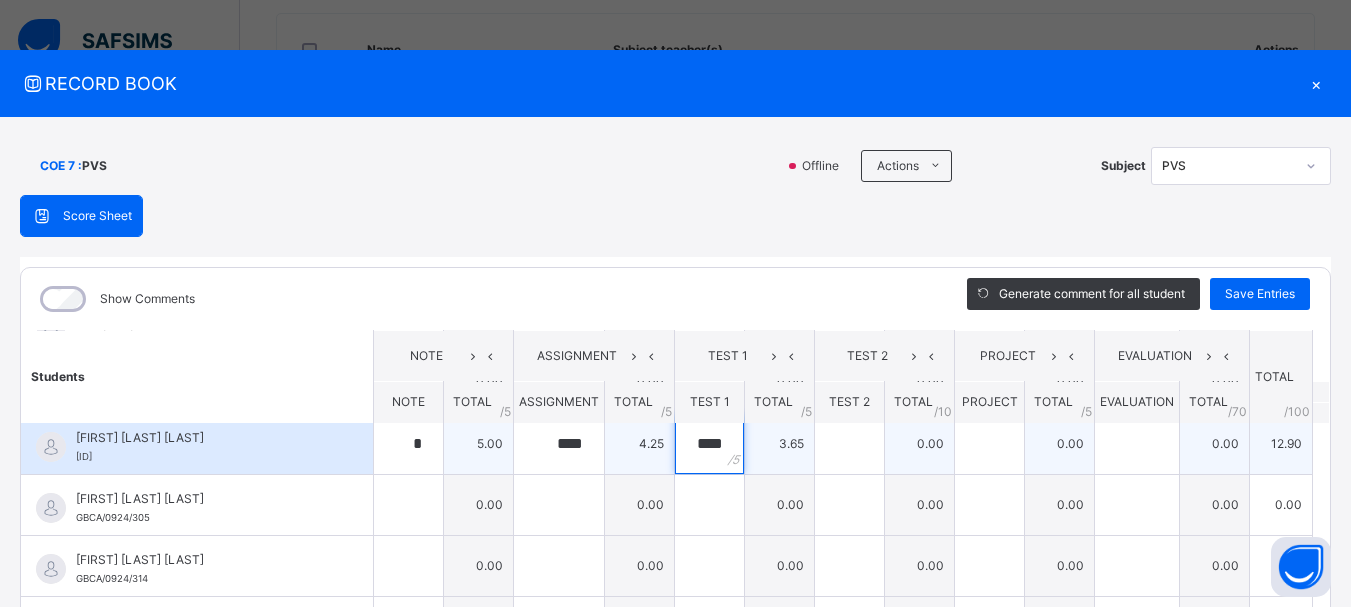 type on "****" 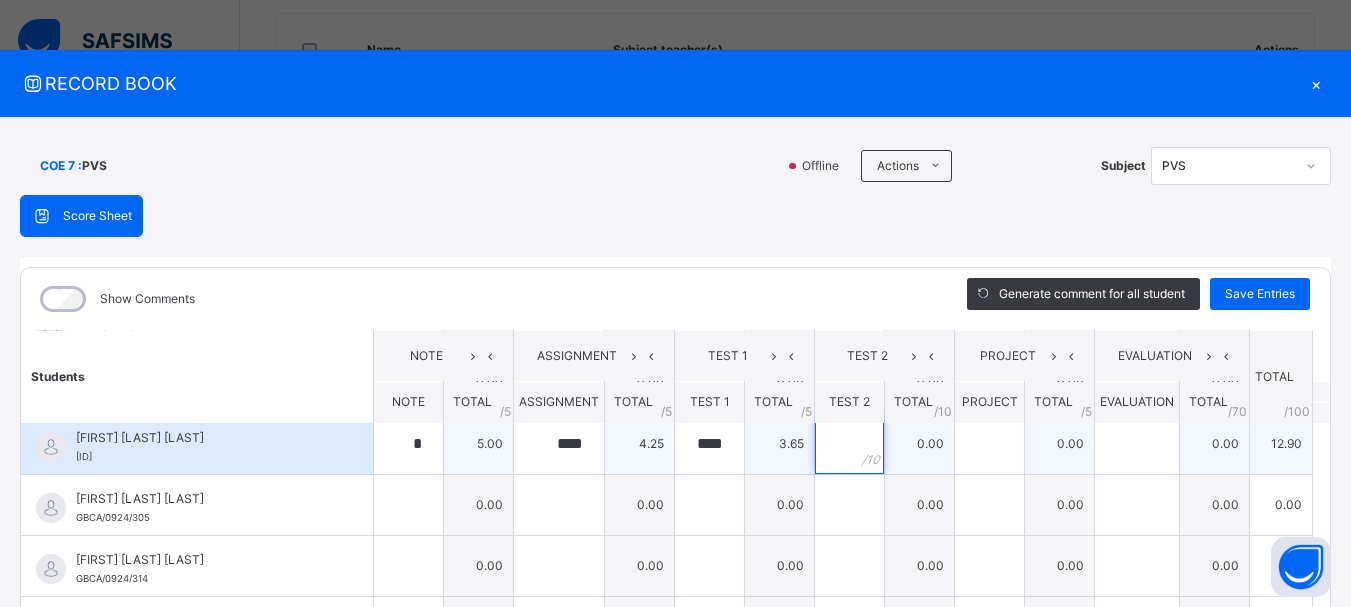 click at bounding box center (849, 444) 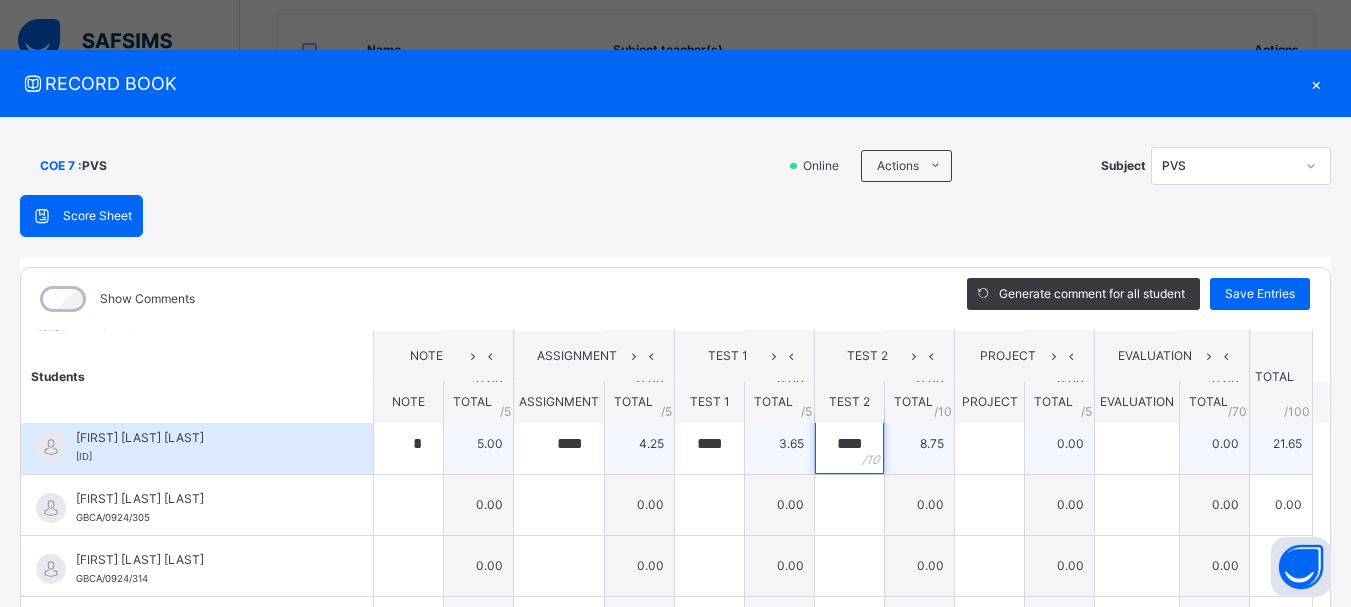 type on "****" 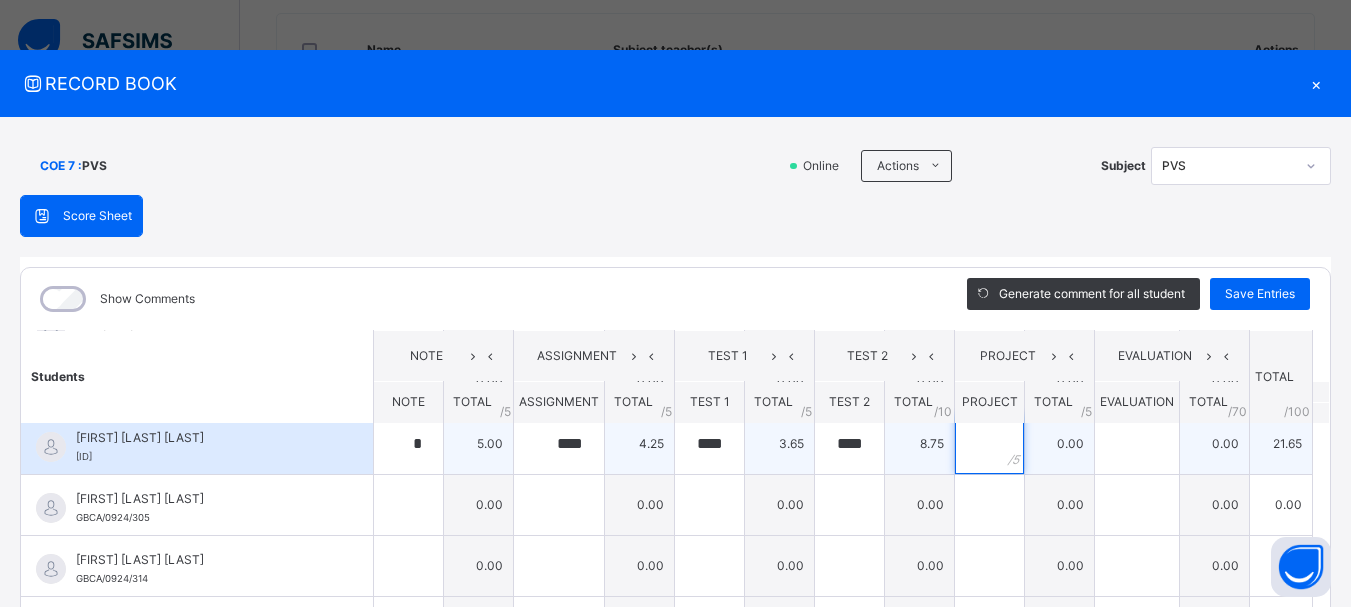 click at bounding box center [989, 444] 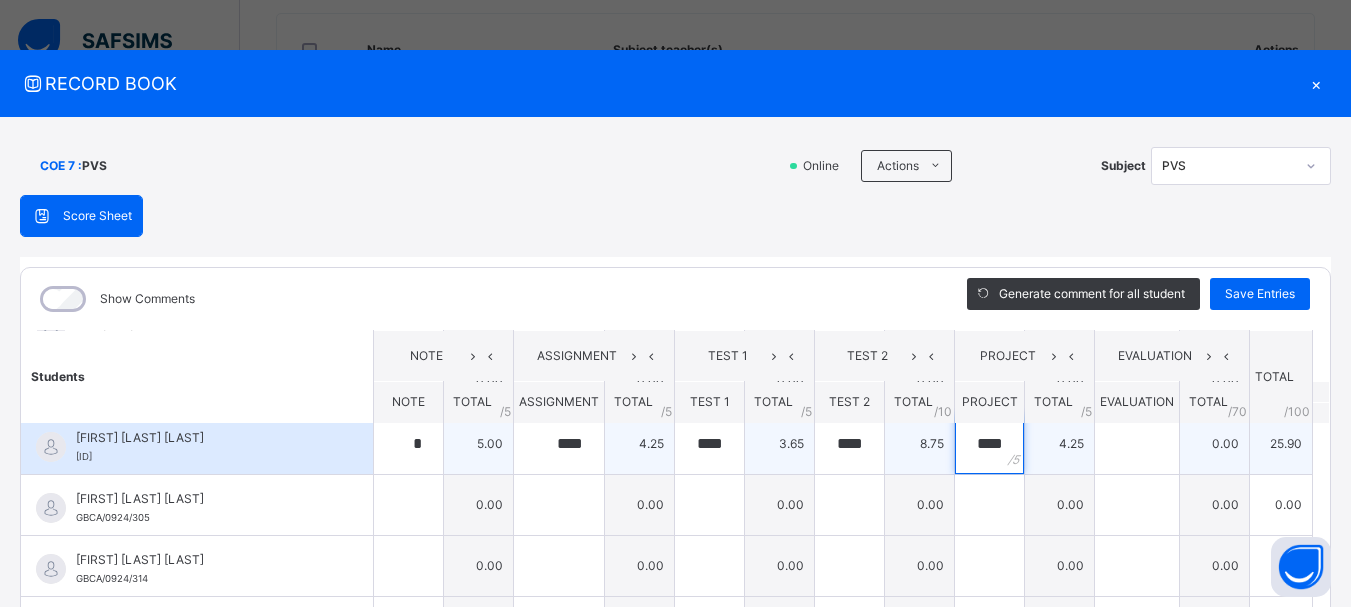 type on "****" 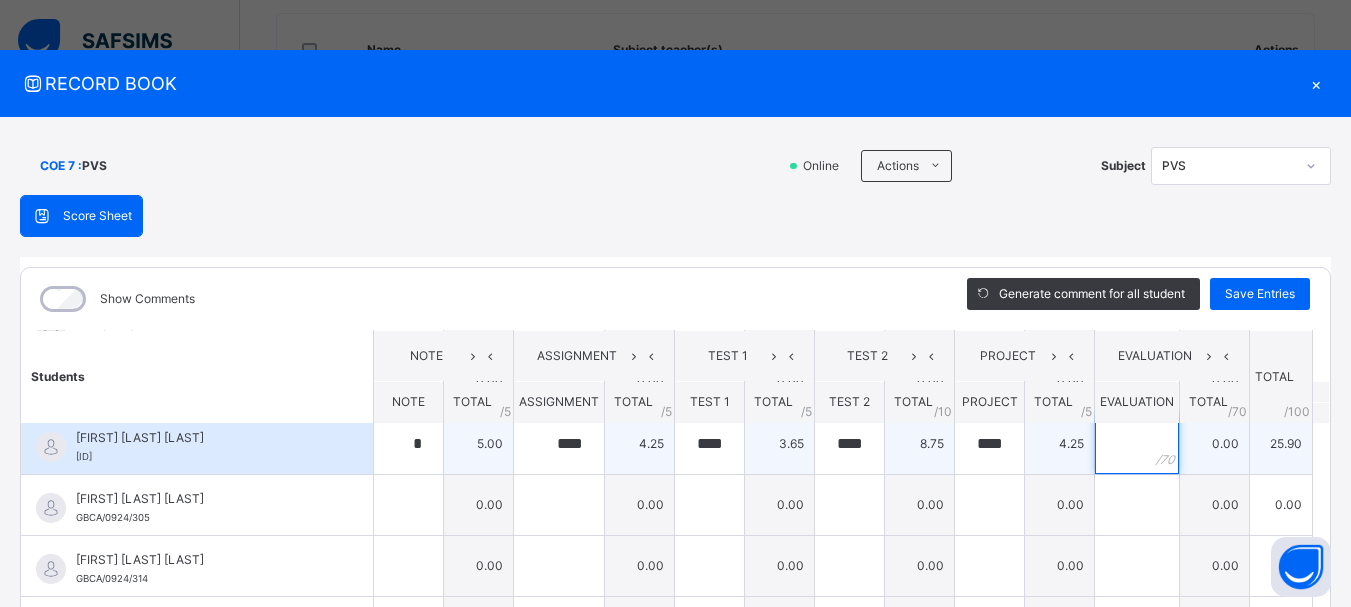 click at bounding box center (1137, 444) 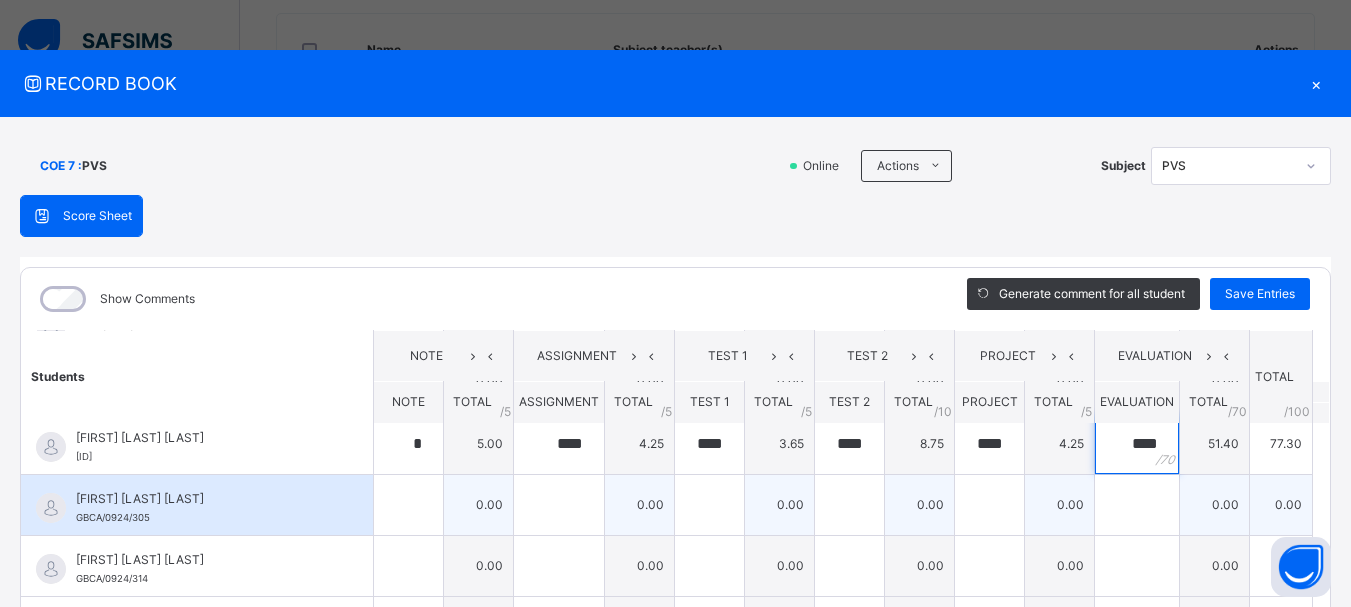 type on "****" 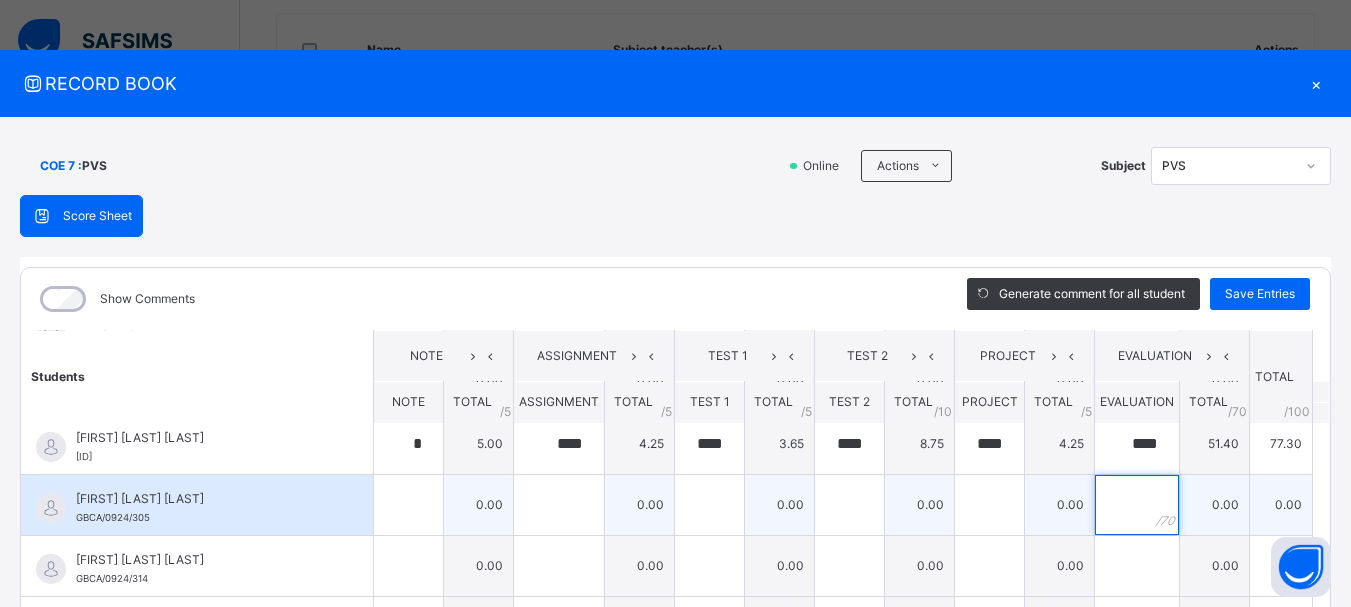 click at bounding box center [1137, 505] 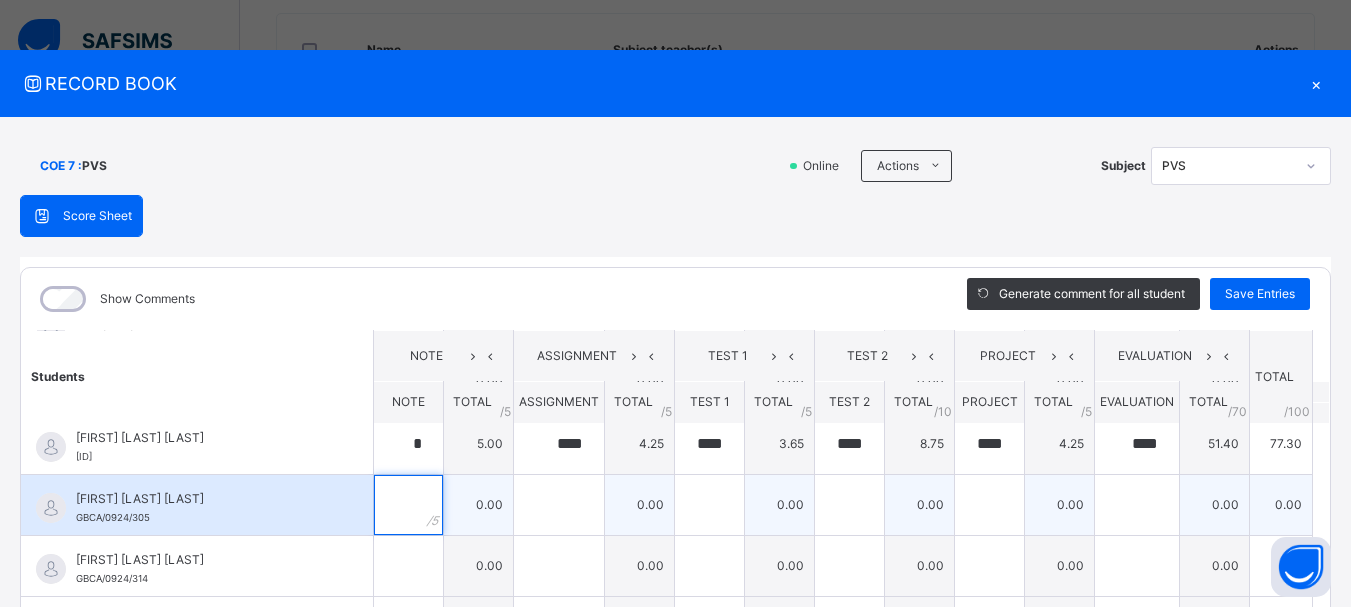 click at bounding box center [408, 505] 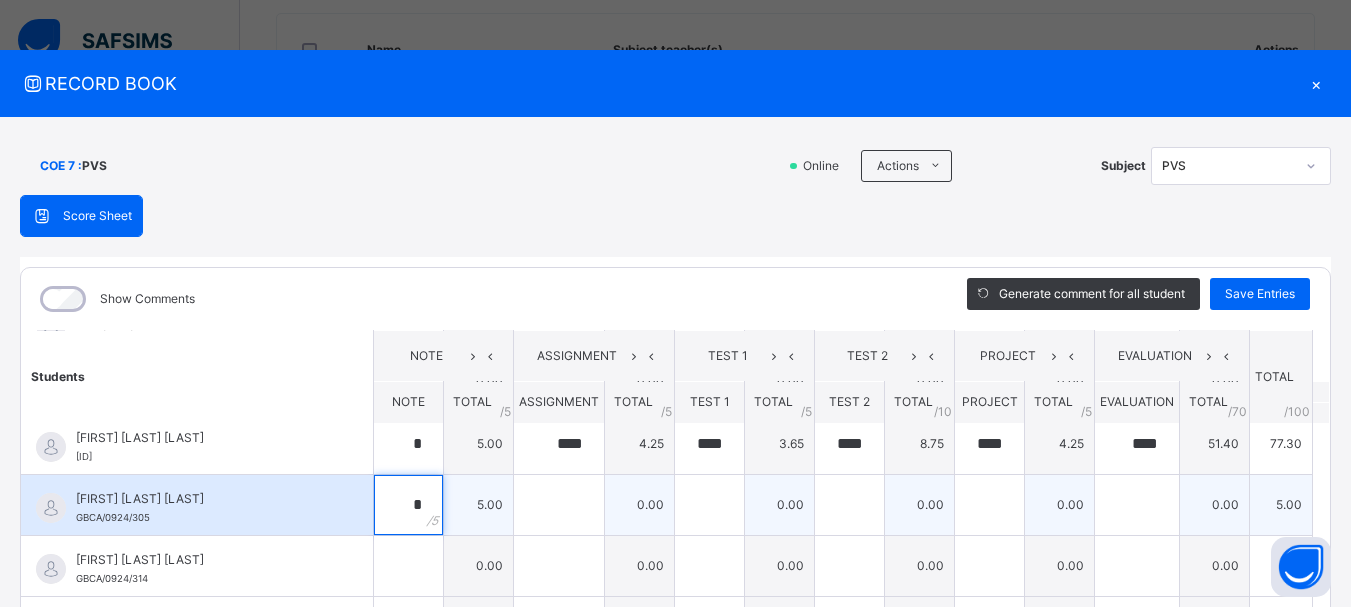 type on "*" 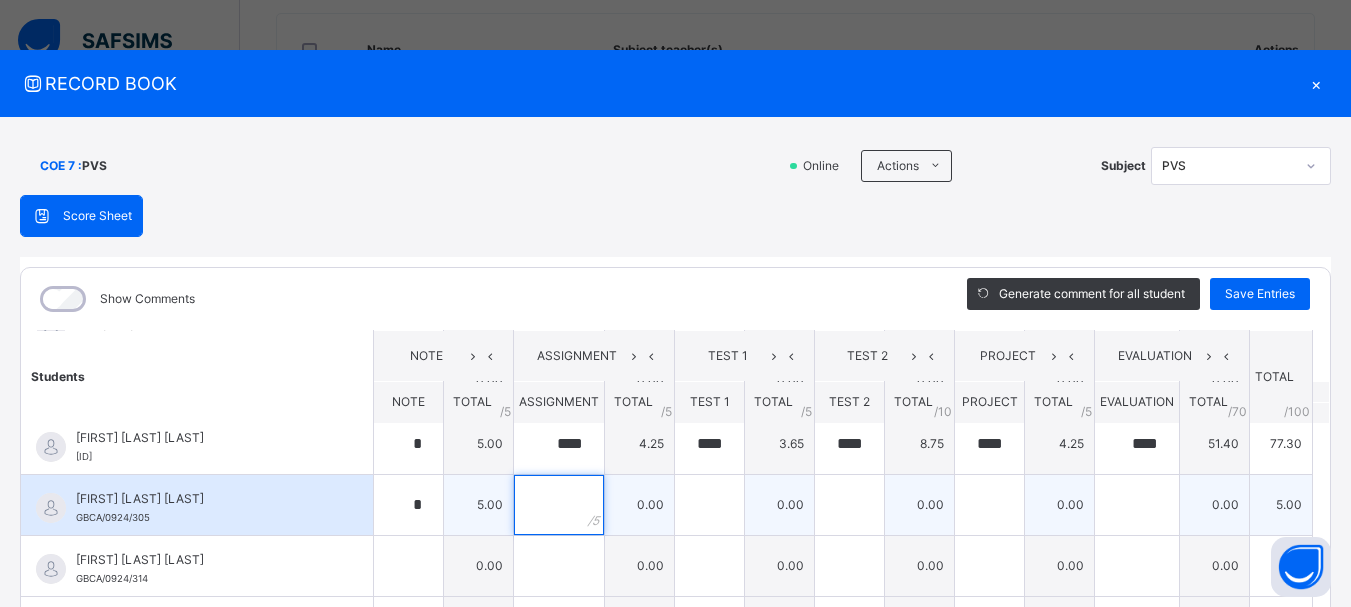 click at bounding box center (559, 505) 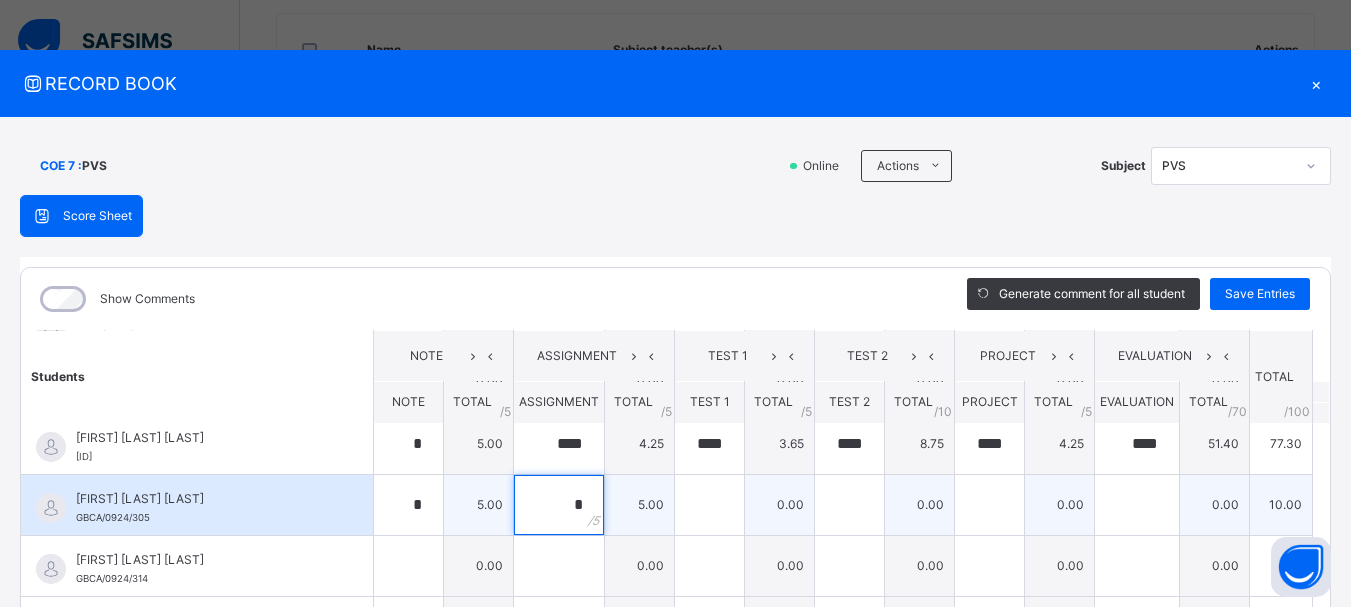 type on "*" 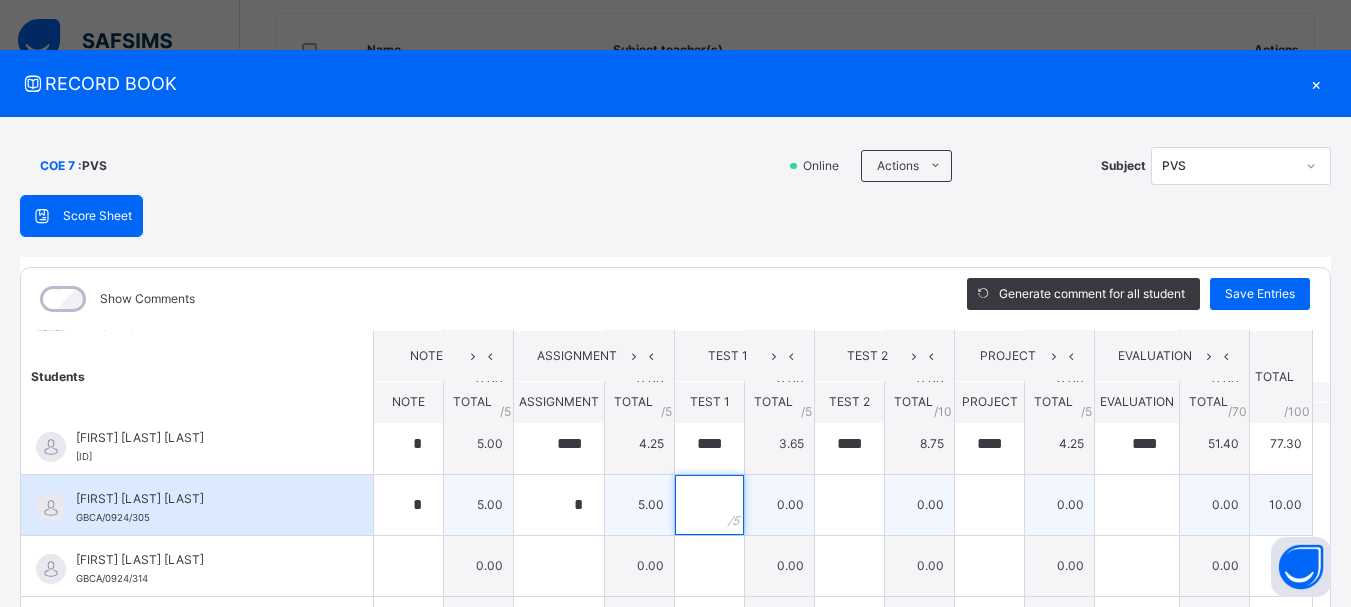 click at bounding box center [709, 505] 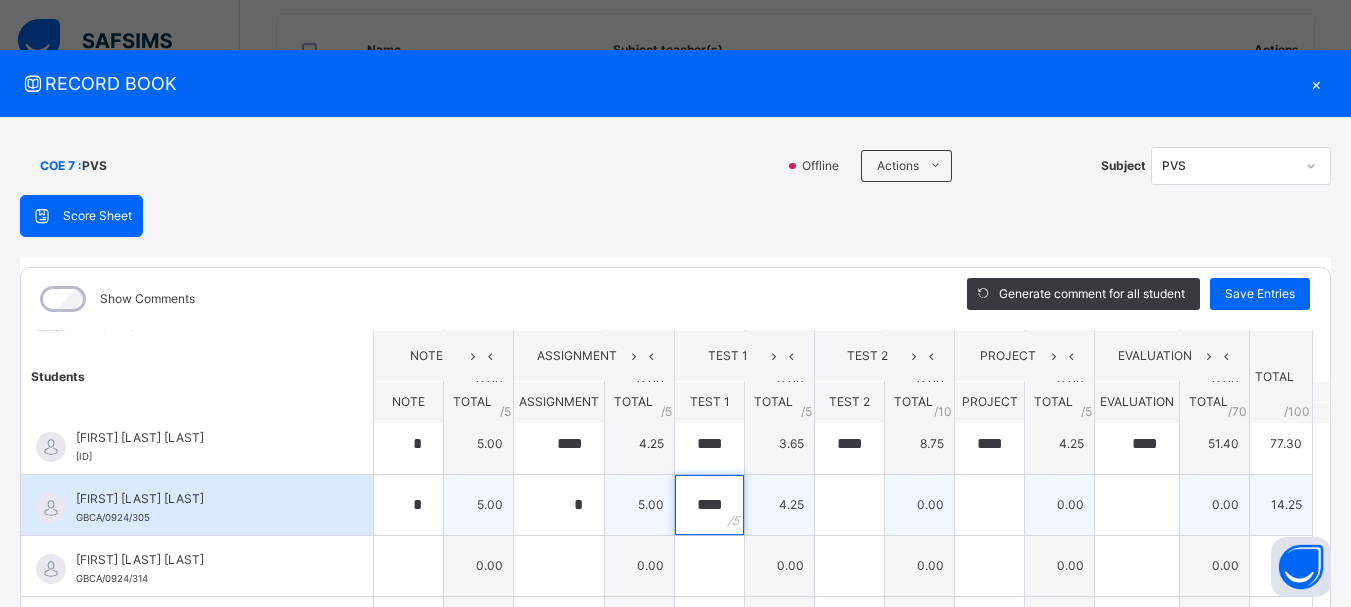 type on "****" 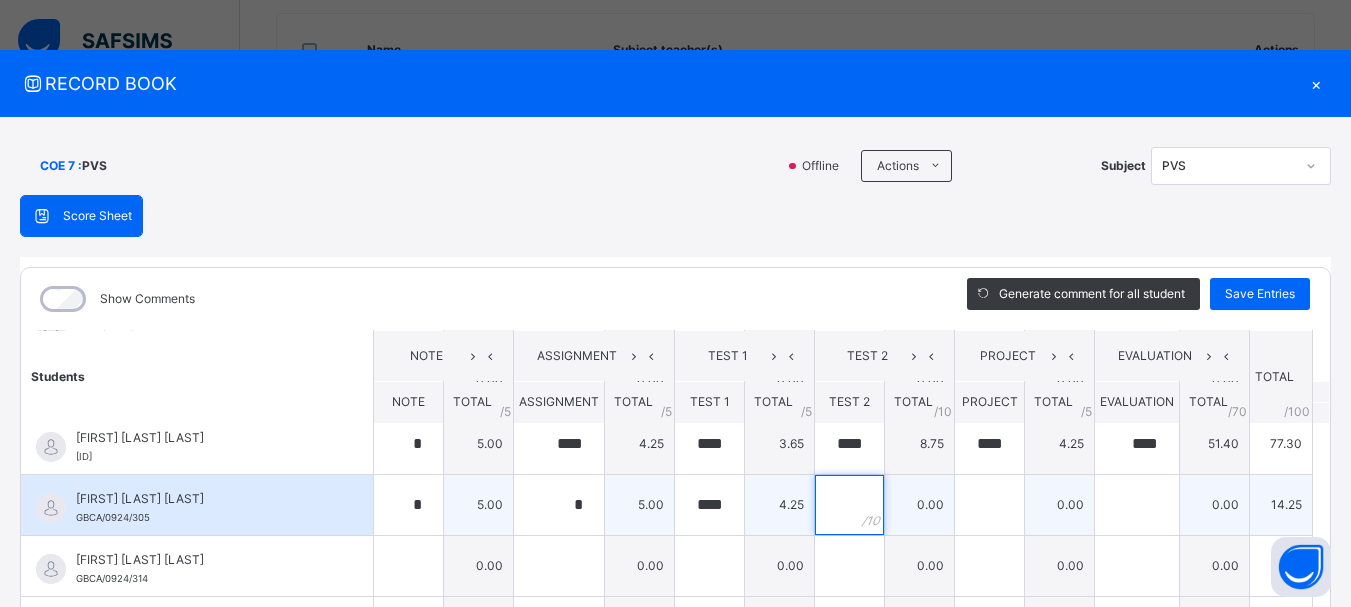 click at bounding box center [849, 505] 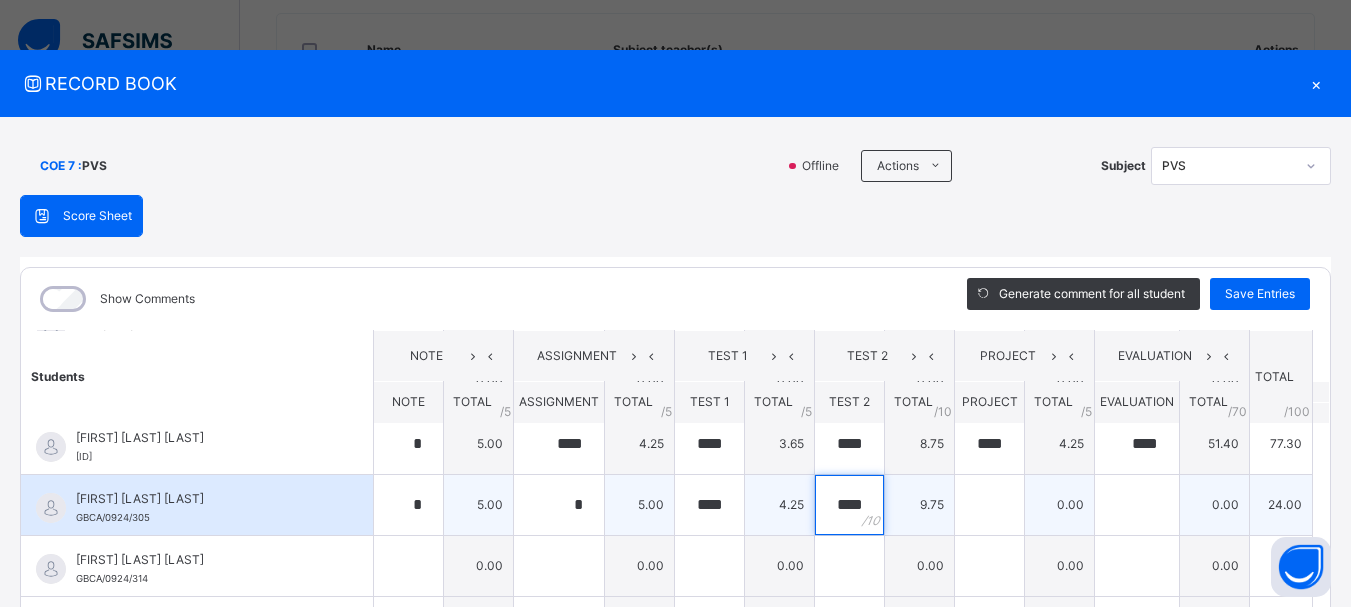 type on "****" 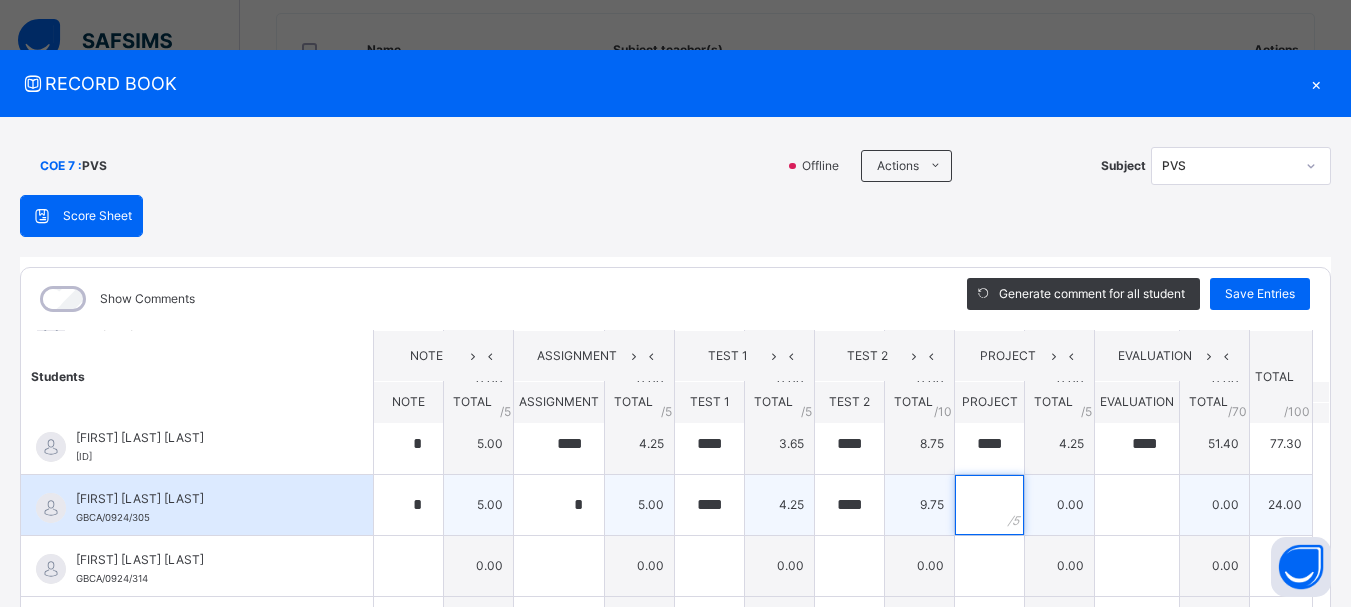 click at bounding box center (989, 505) 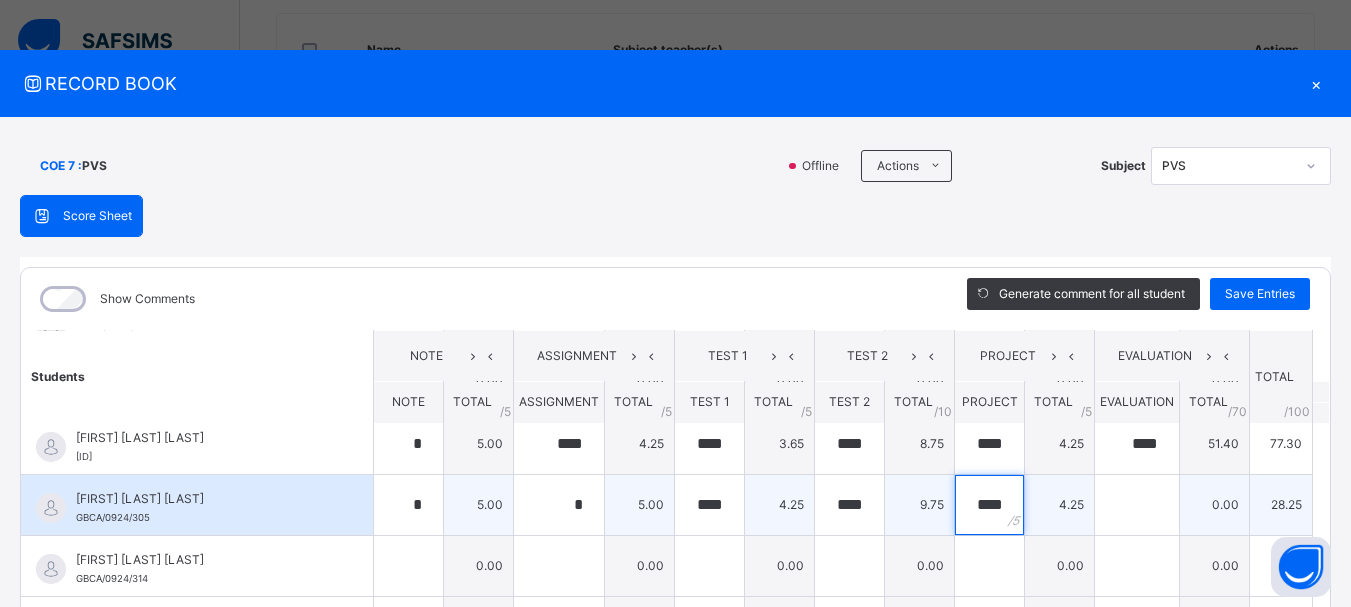 type on "****" 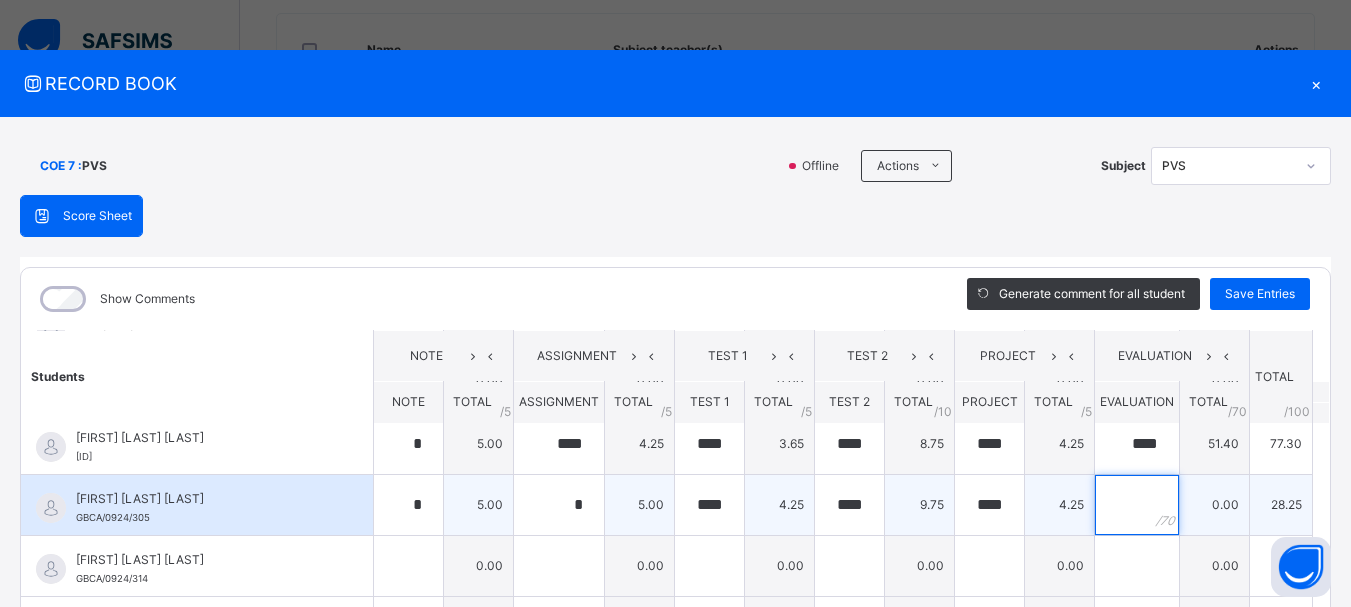 click at bounding box center (1137, 505) 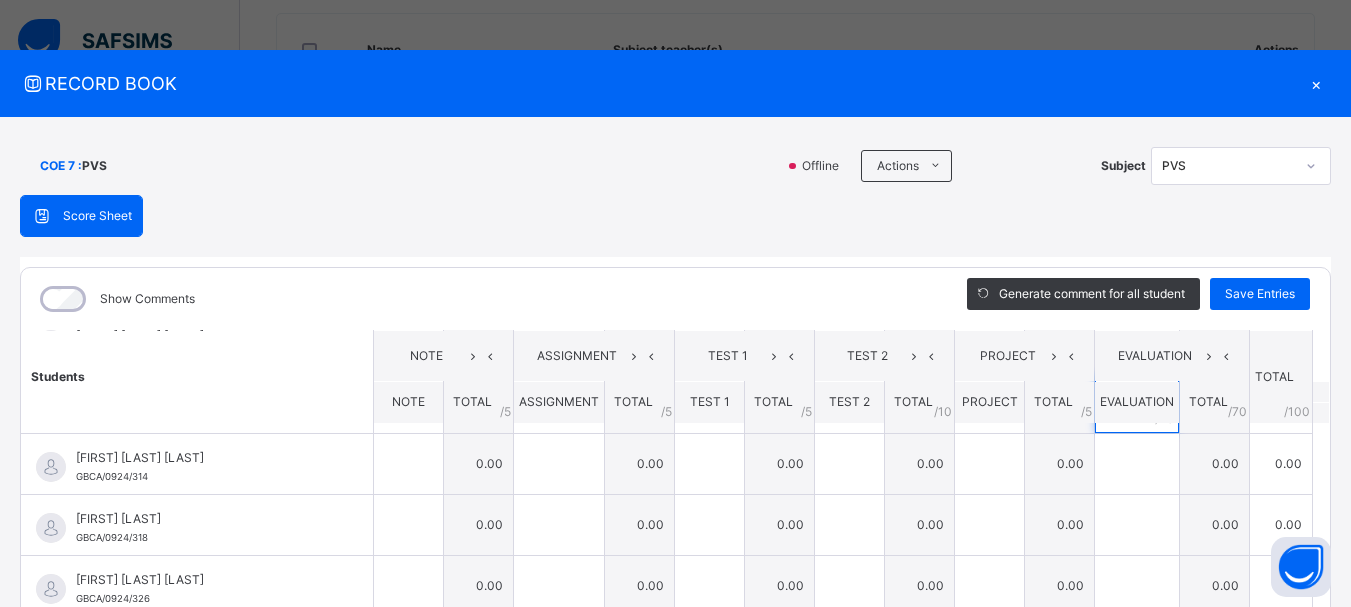 scroll, scrollTop: 485, scrollLeft: 0, axis: vertical 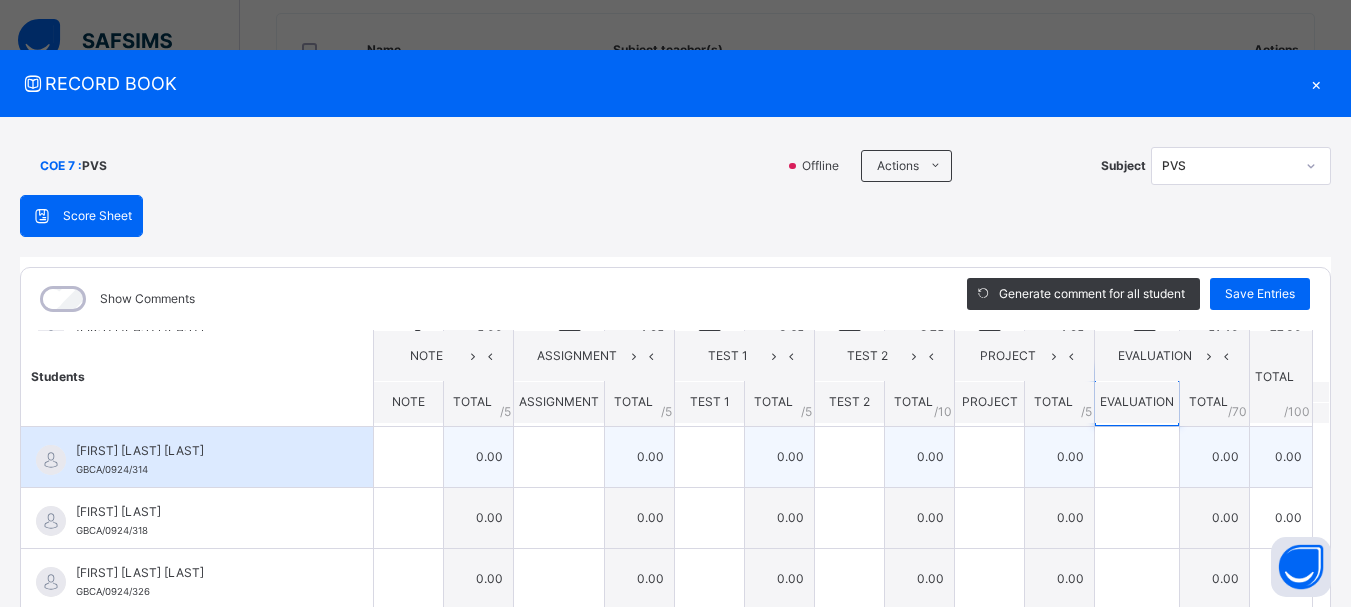 type on "****" 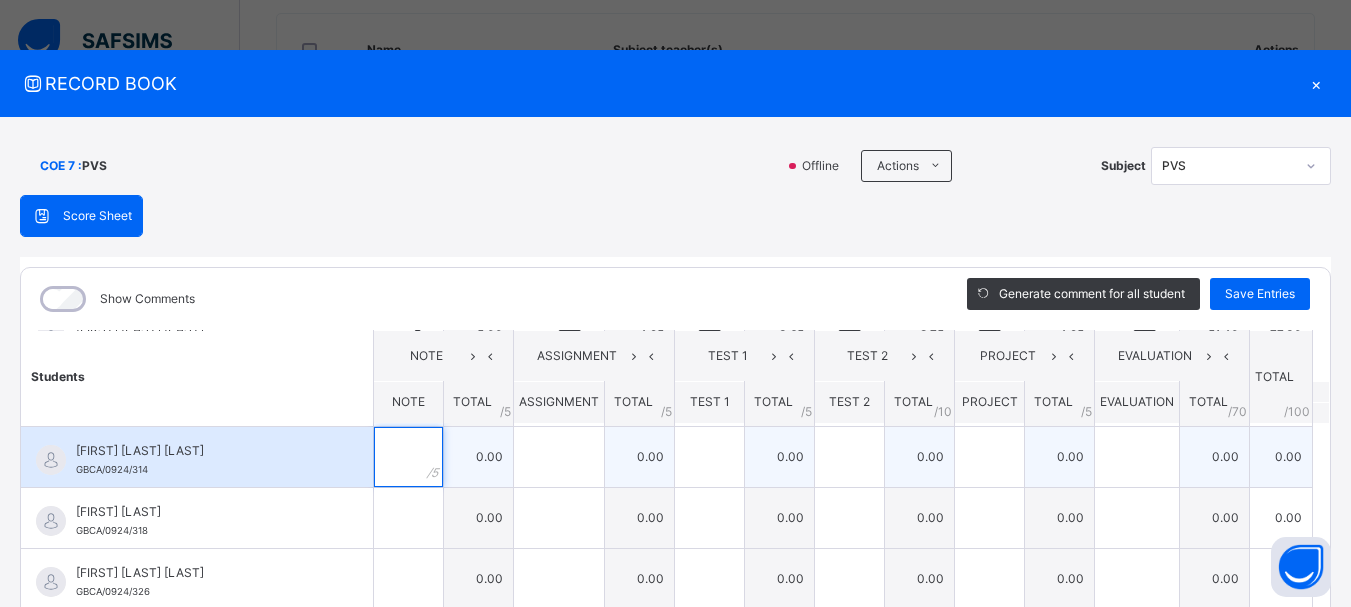 click at bounding box center [408, 457] 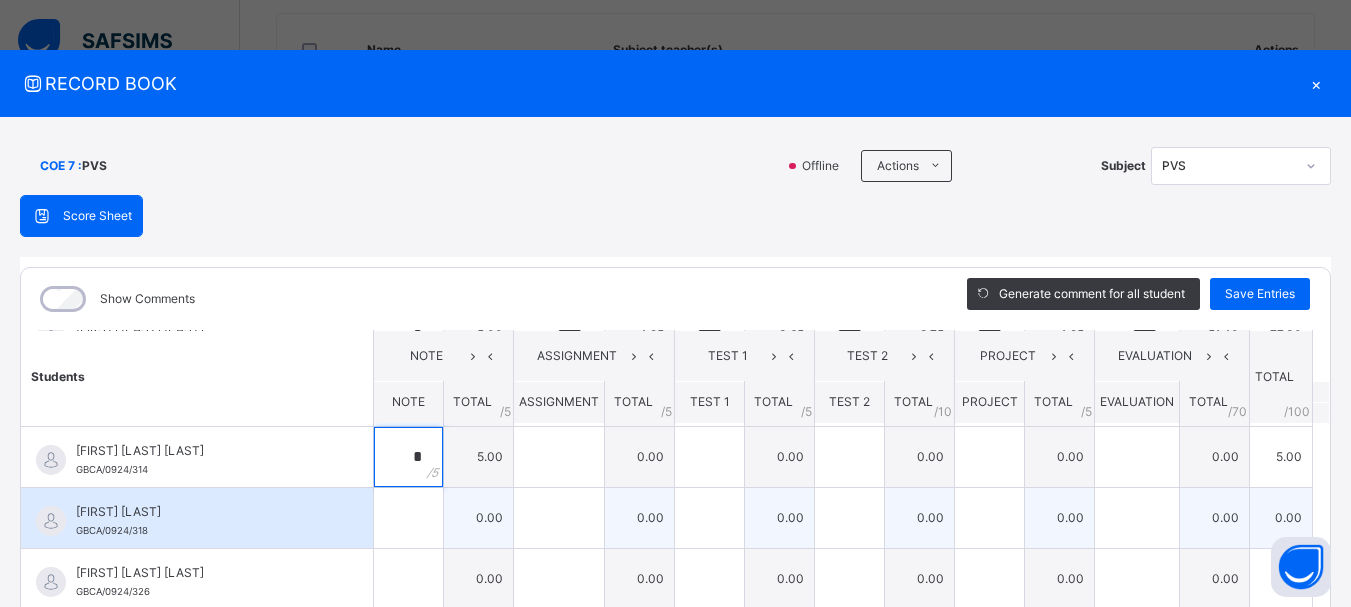 type on "*" 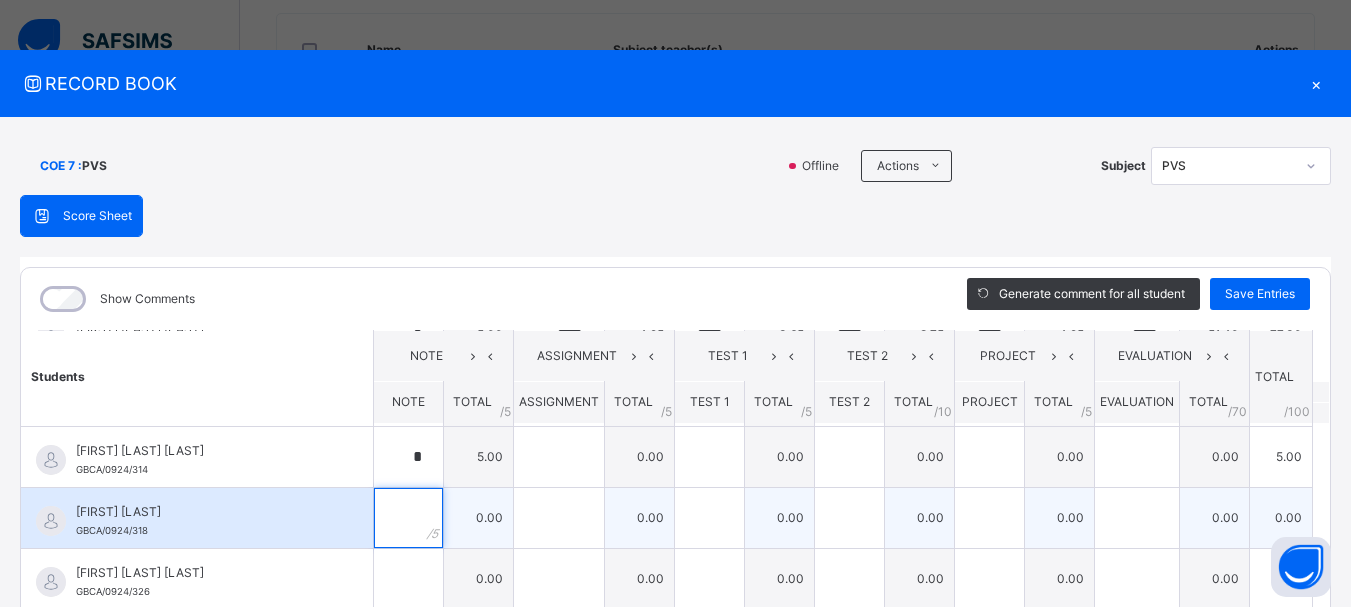 click at bounding box center (408, 518) 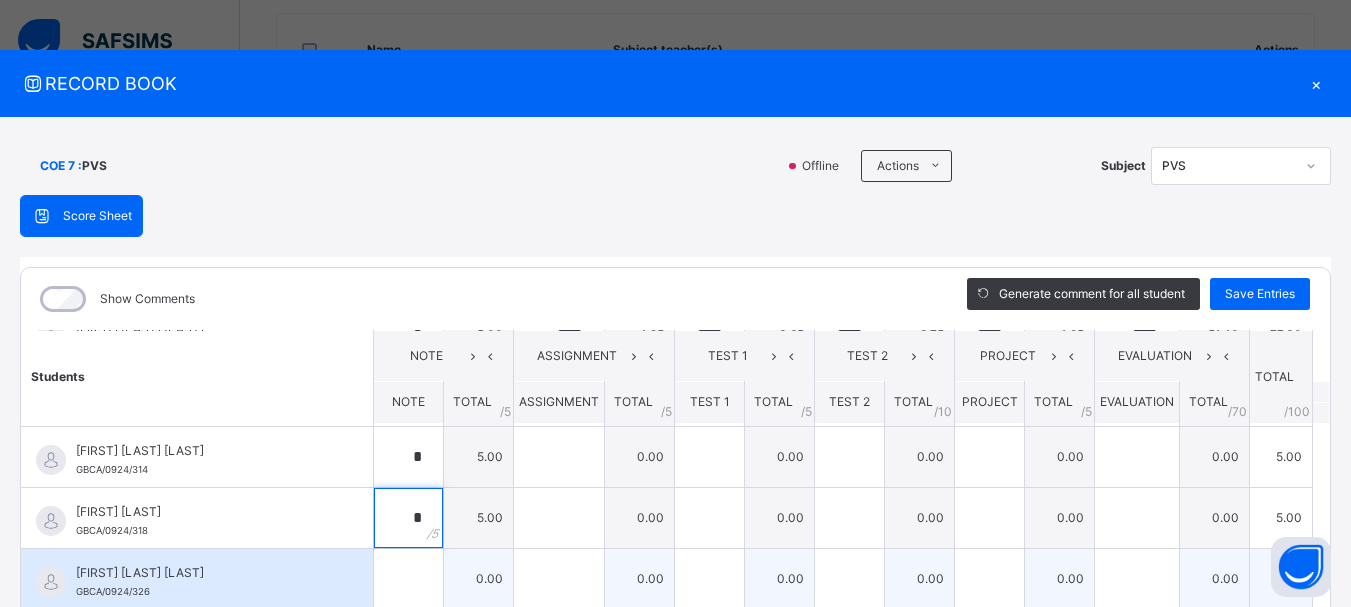 type on "*" 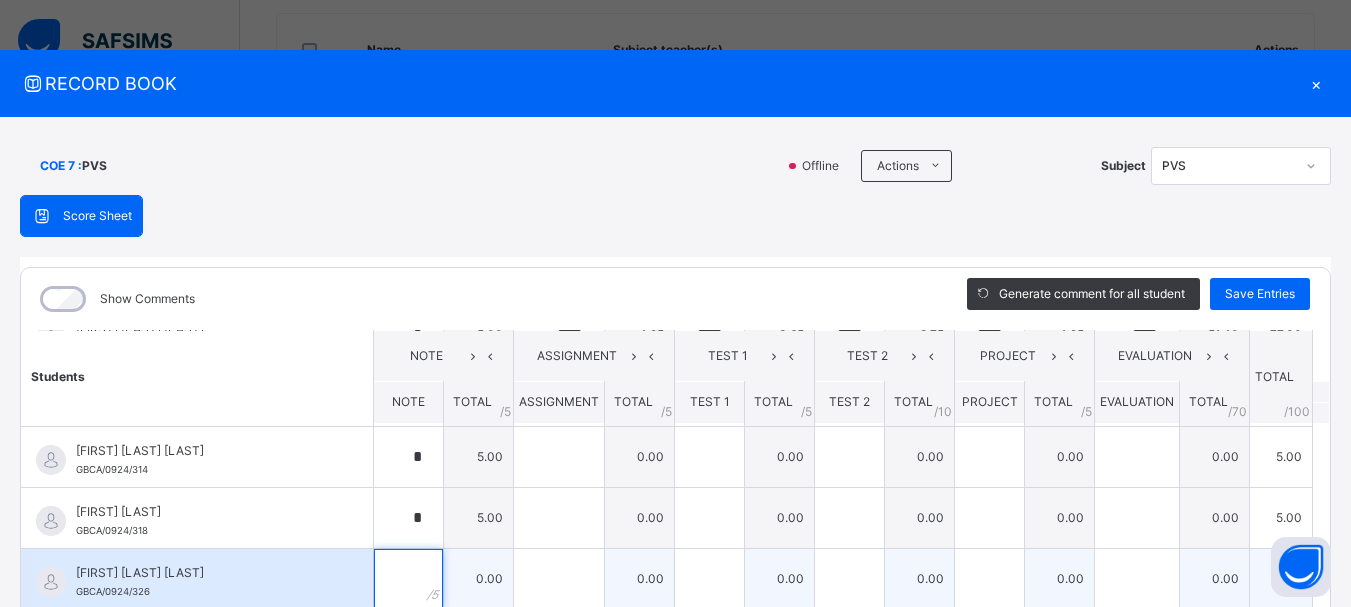 click at bounding box center [408, 579] 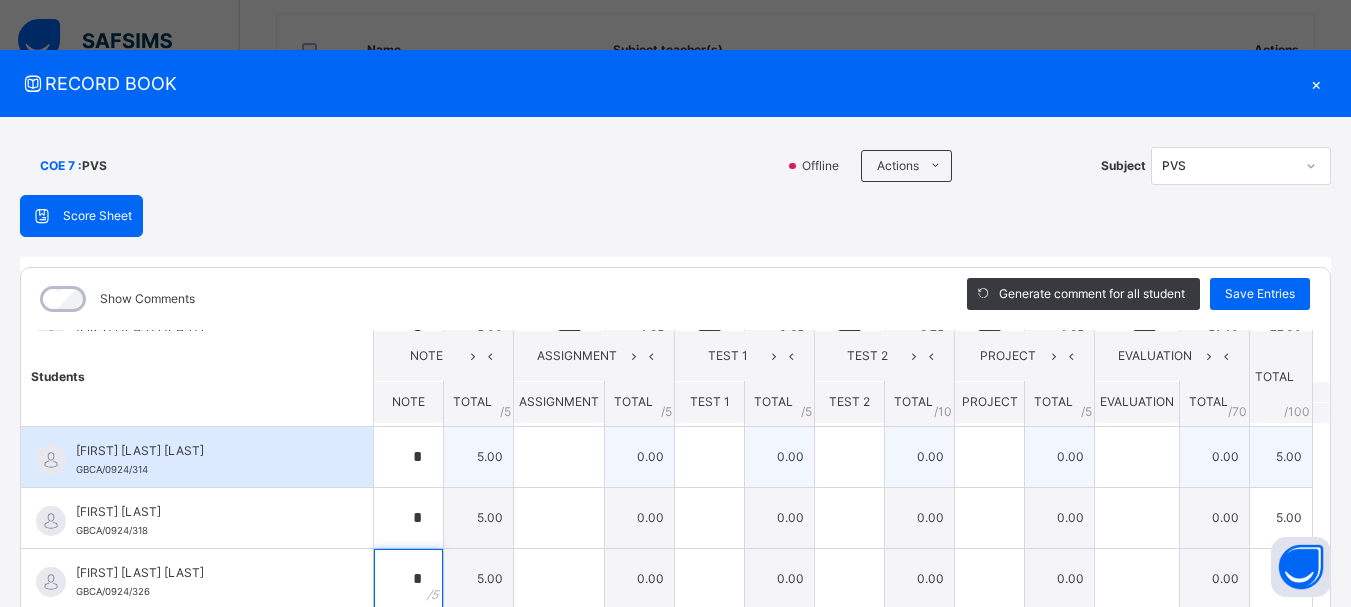 type on "*" 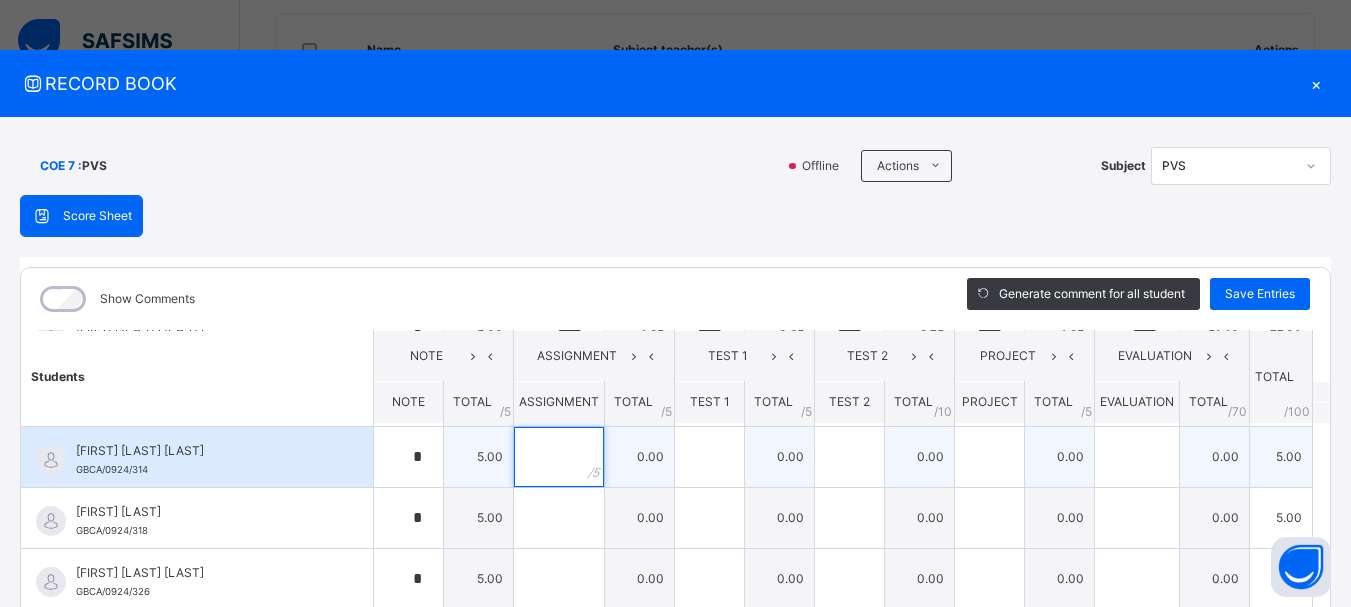 click at bounding box center [559, 457] 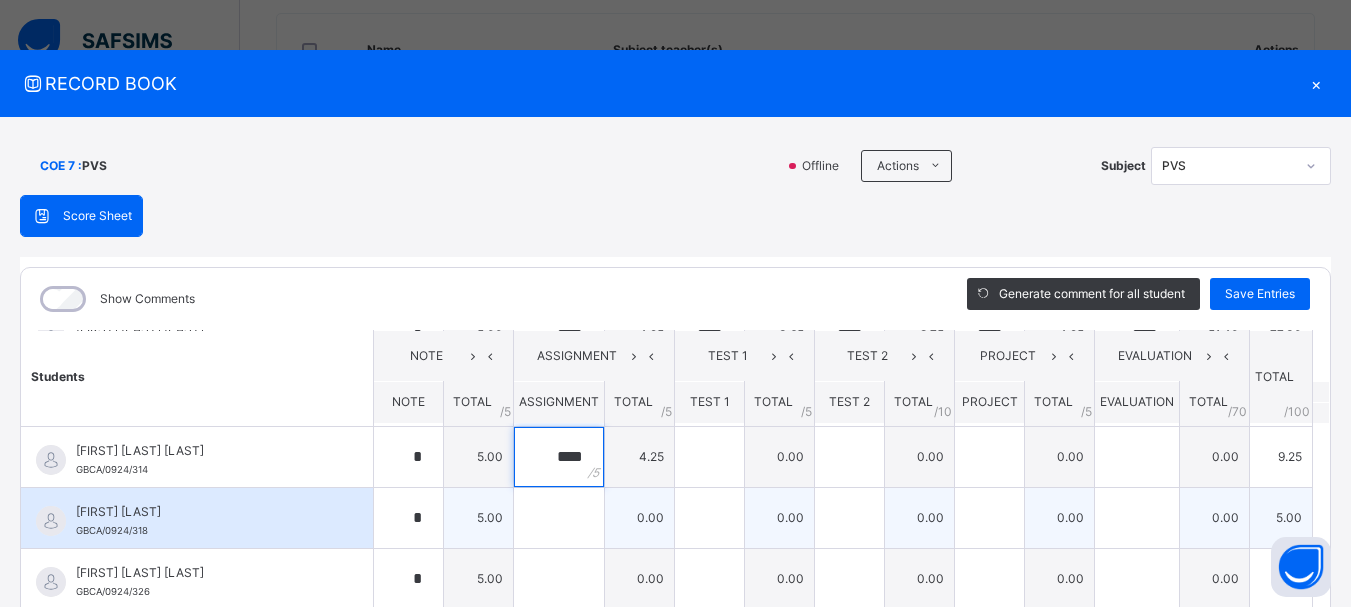 type on "****" 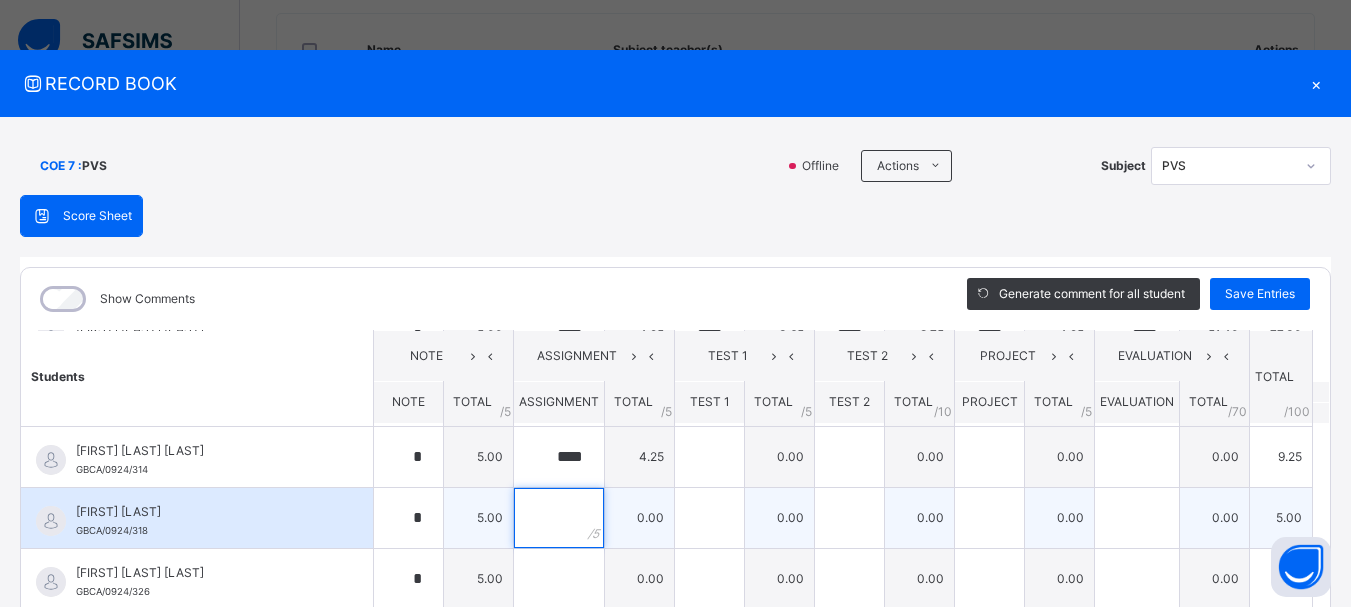 click at bounding box center (559, 518) 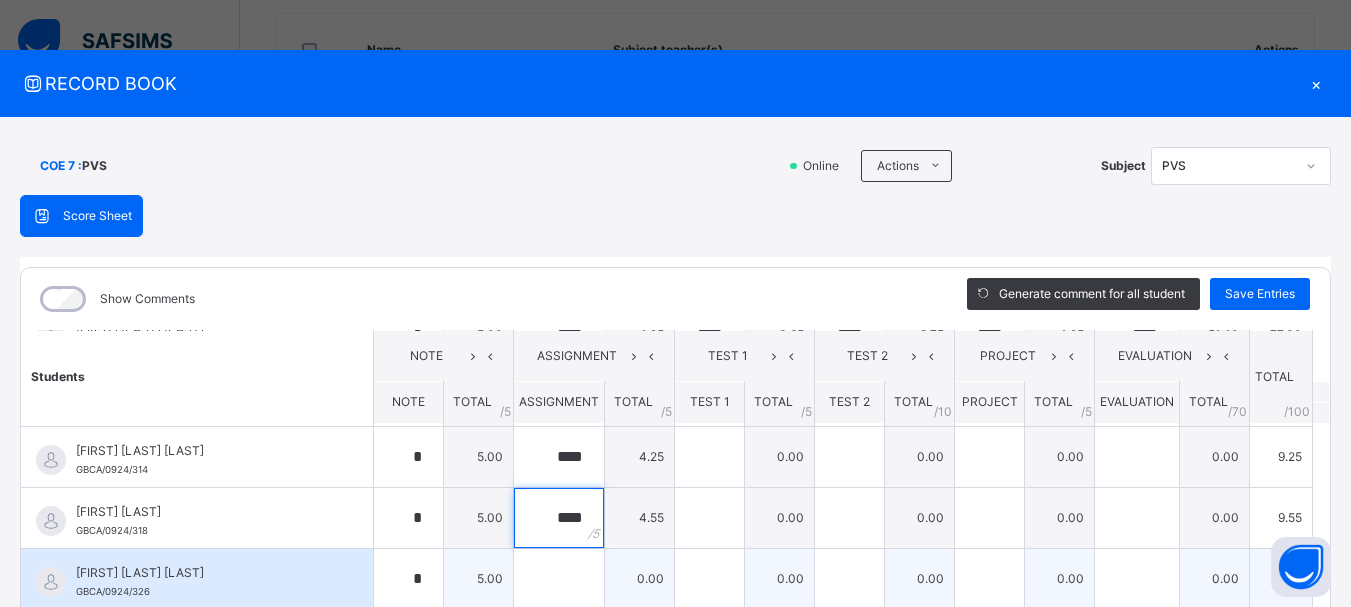 type on "****" 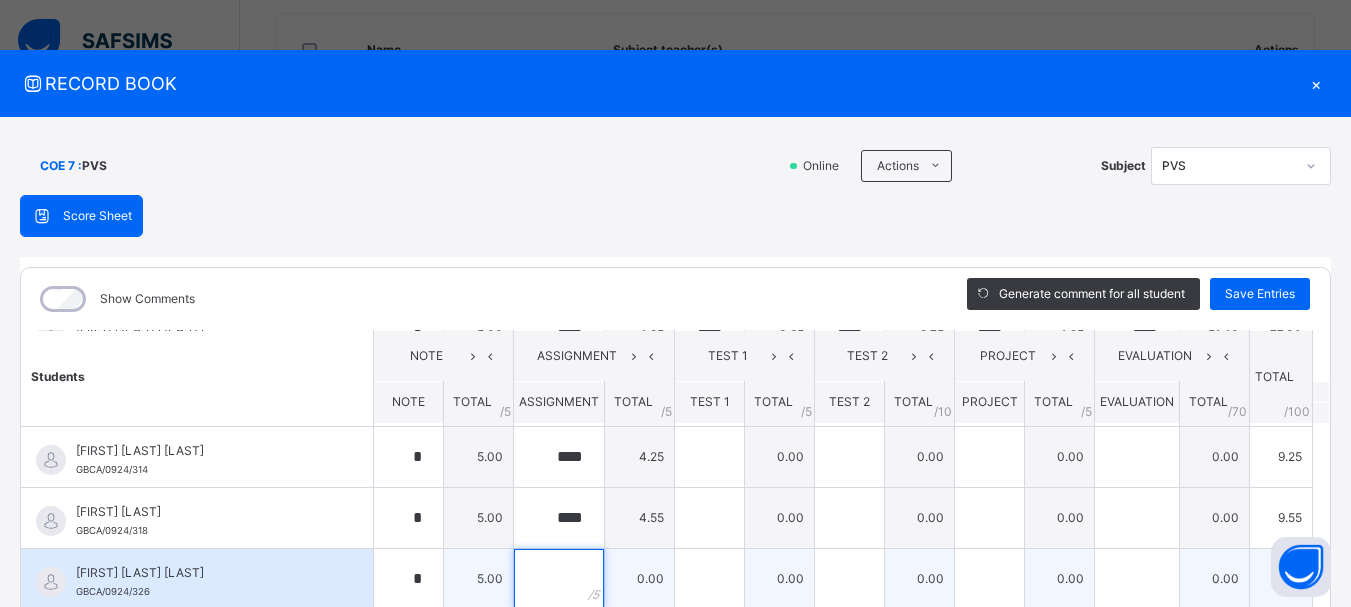 click at bounding box center (559, 579) 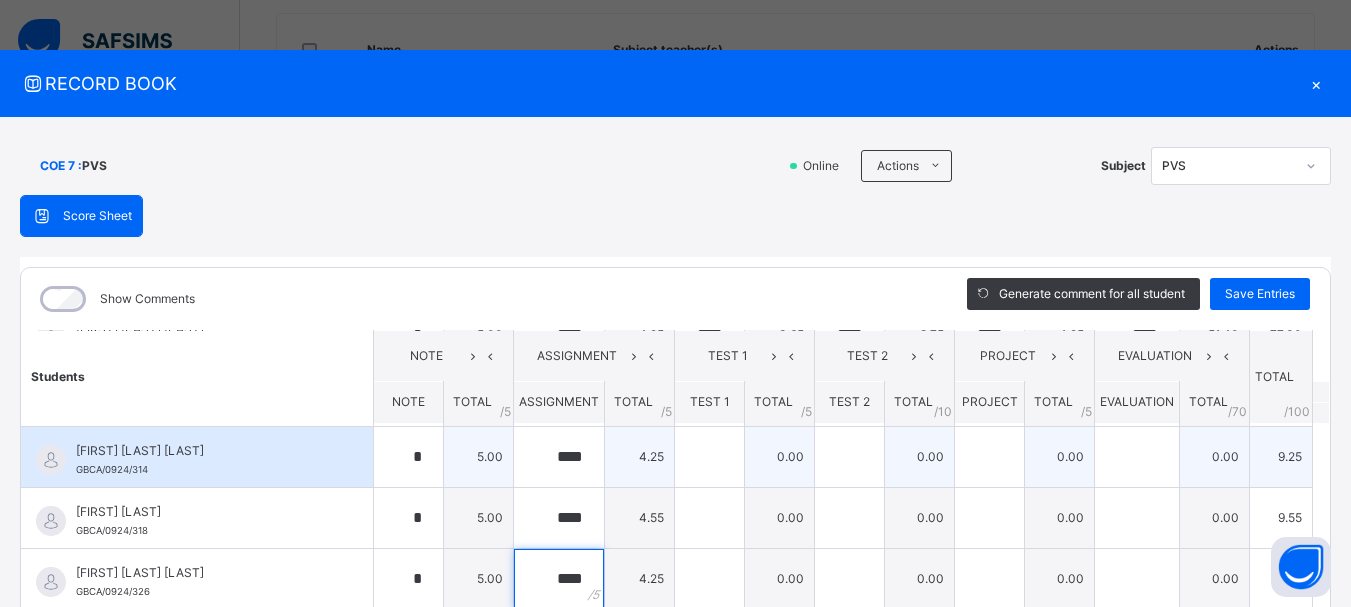 type on "****" 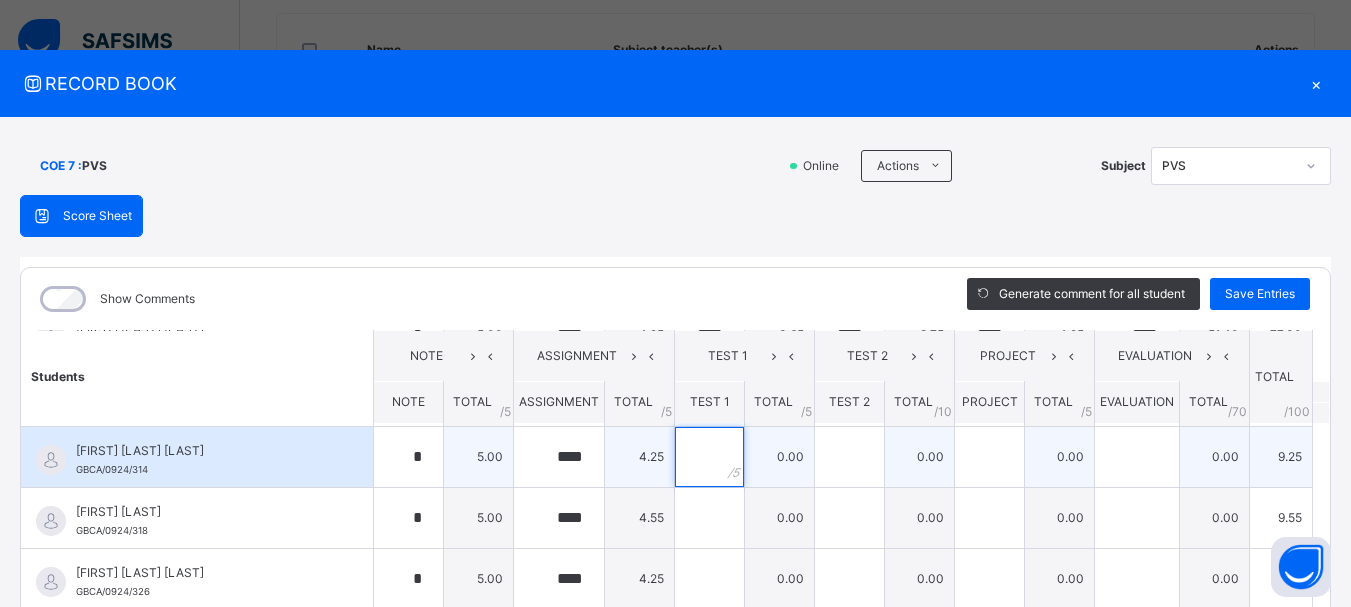 click at bounding box center (709, 457) 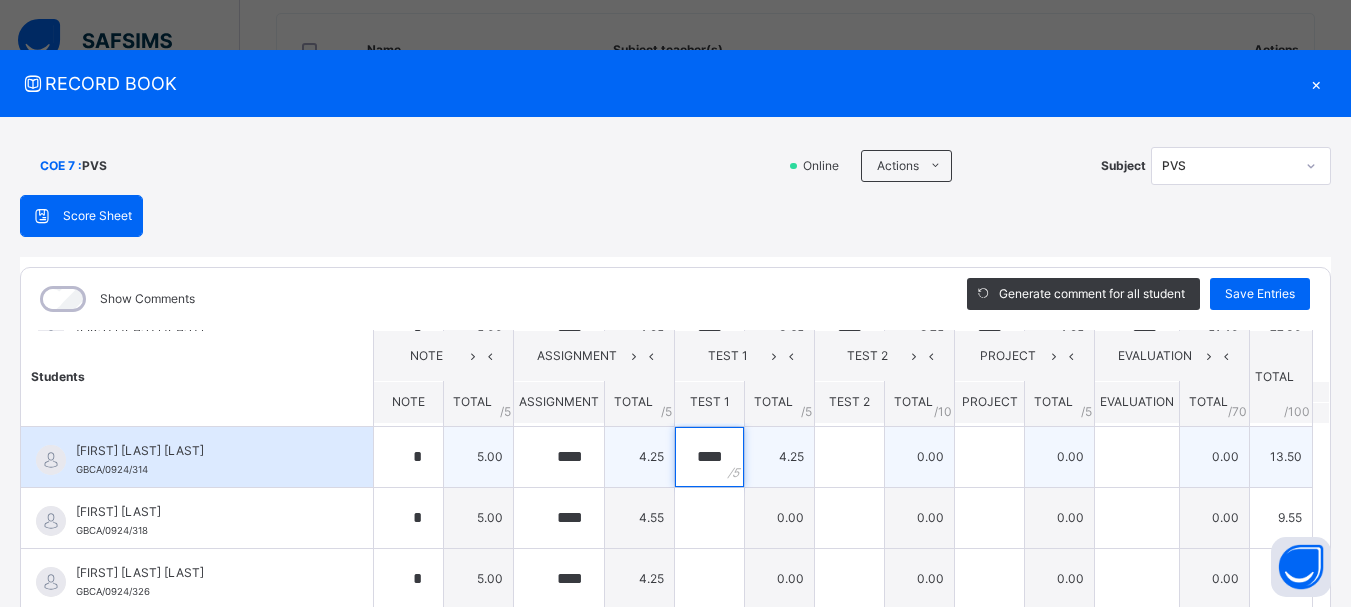 type on "****" 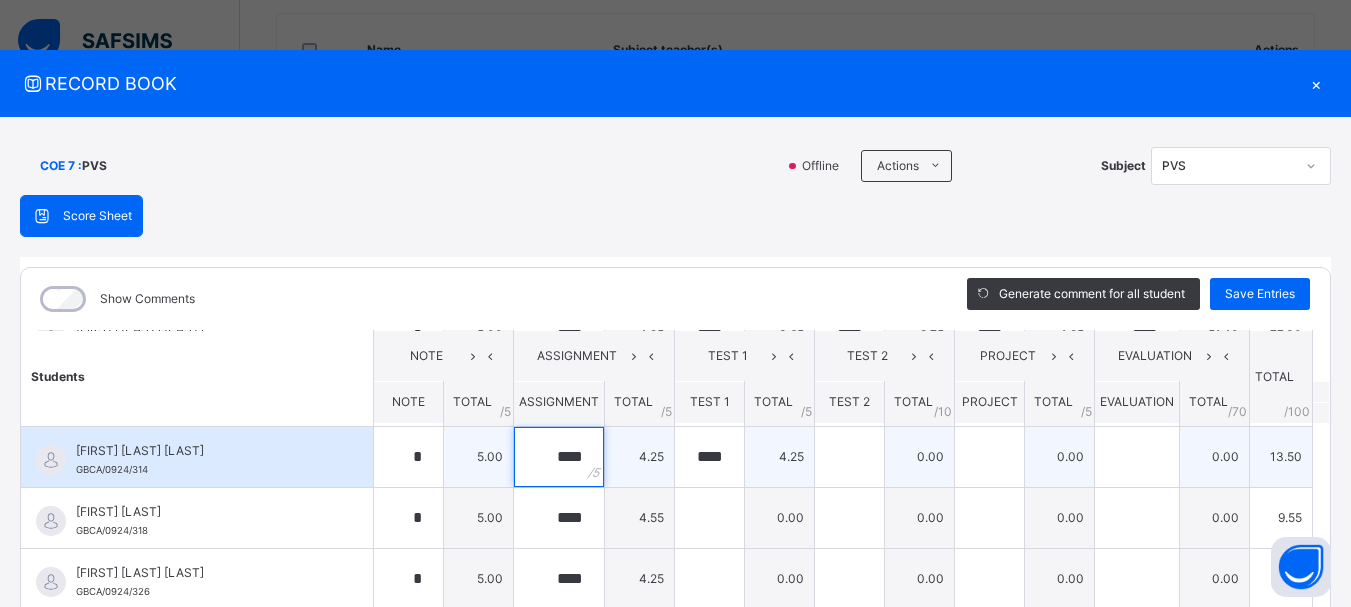 click on "****" at bounding box center [559, 457] 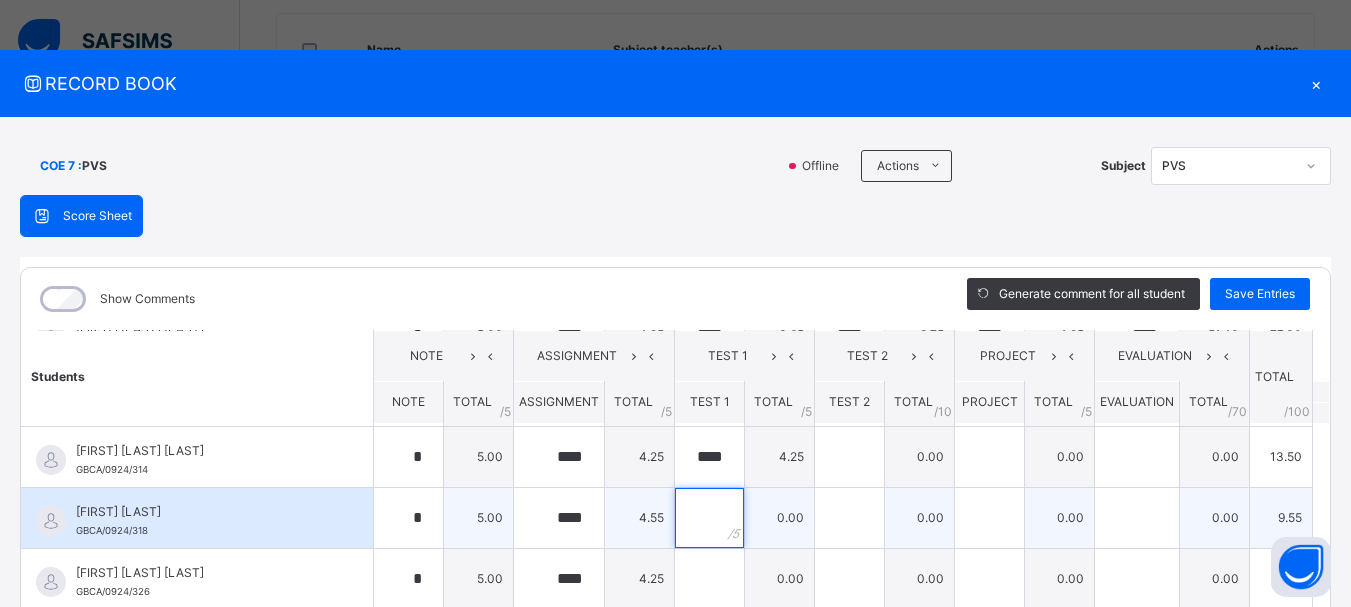 click at bounding box center [709, 518] 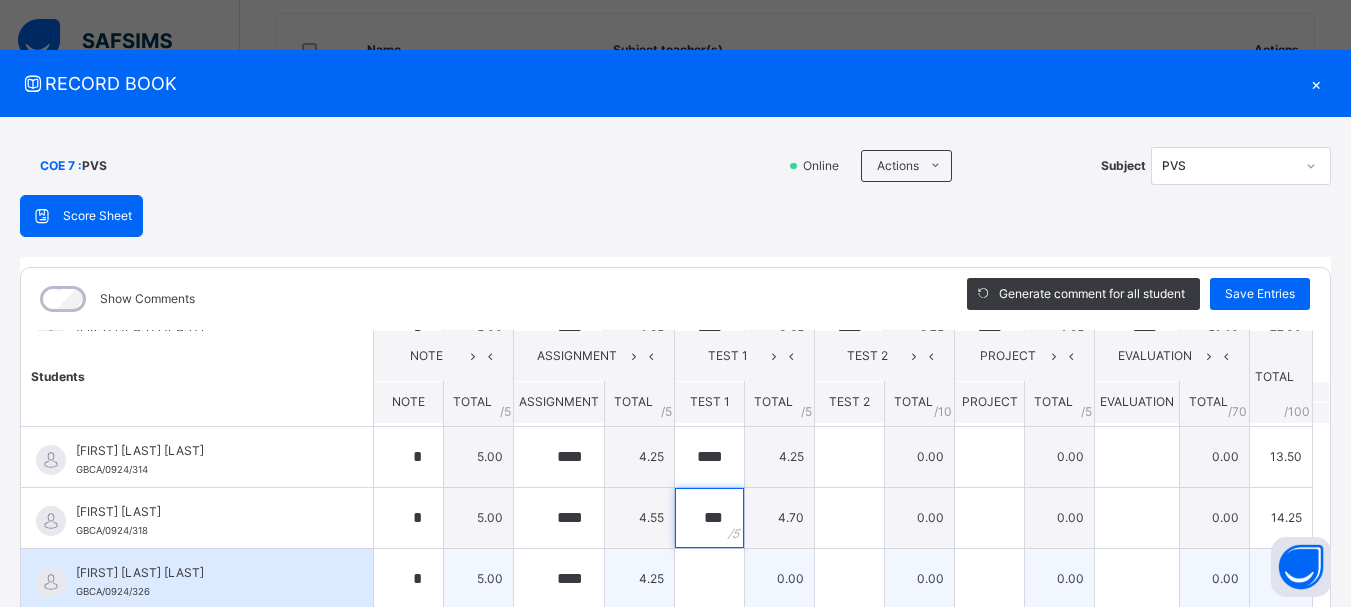 type on "***" 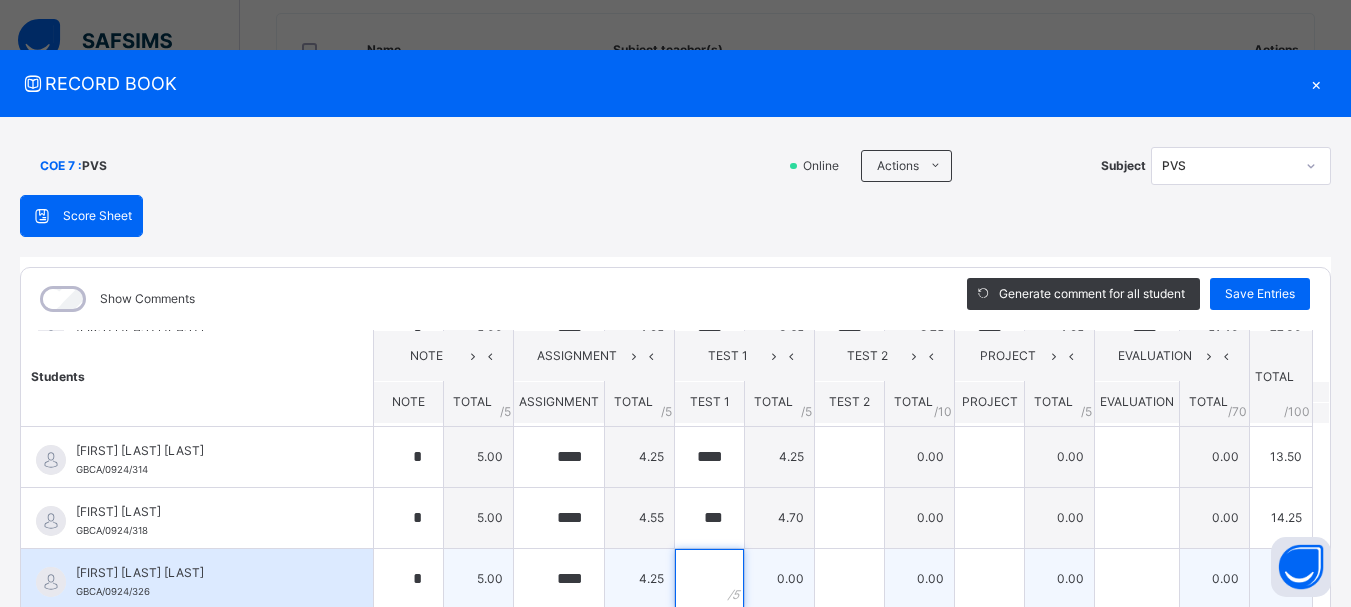 click at bounding box center [709, 579] 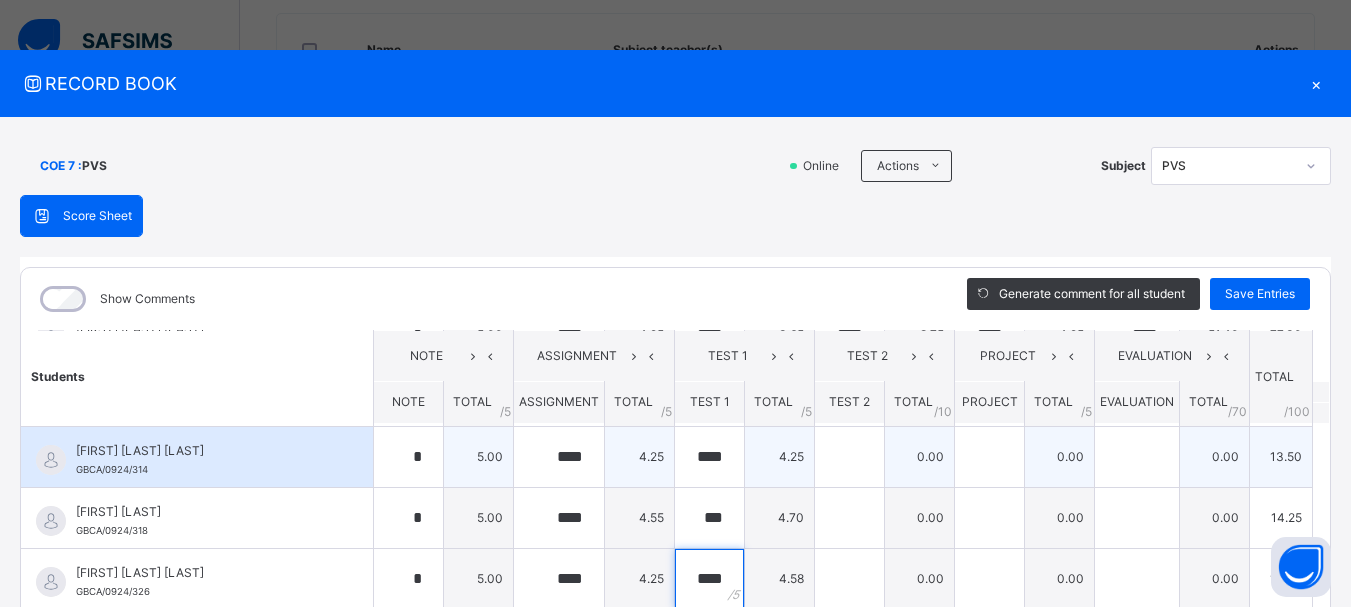 type on "****" 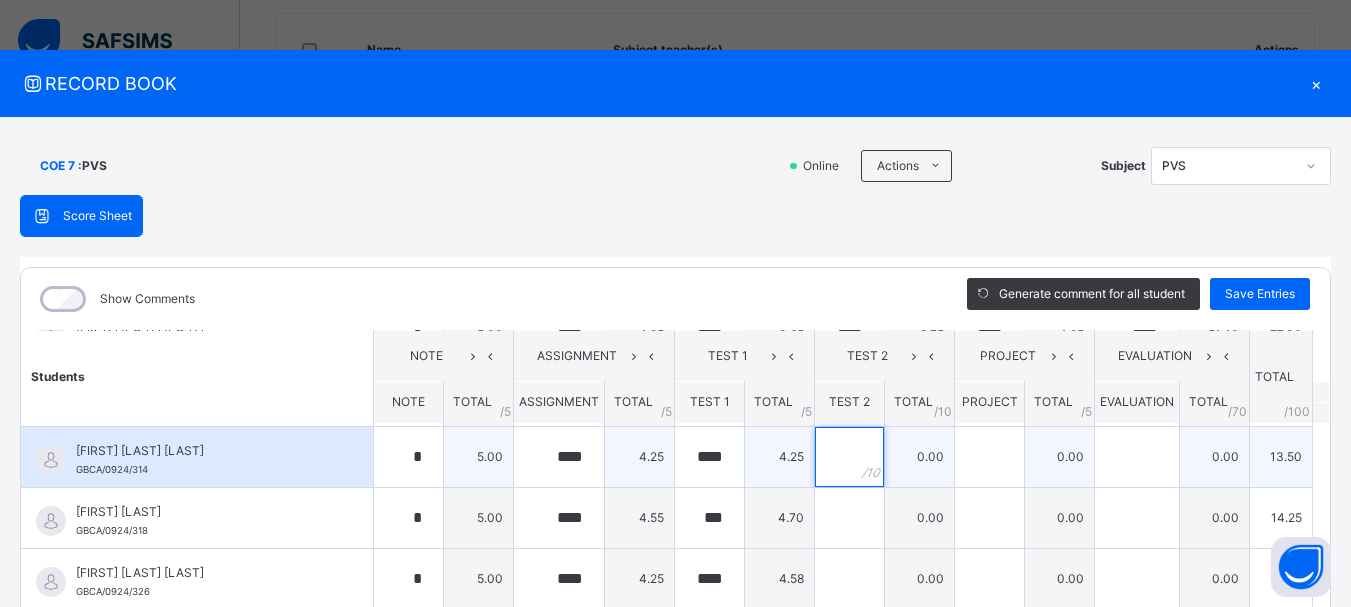 click at bounding box center (849, 457) 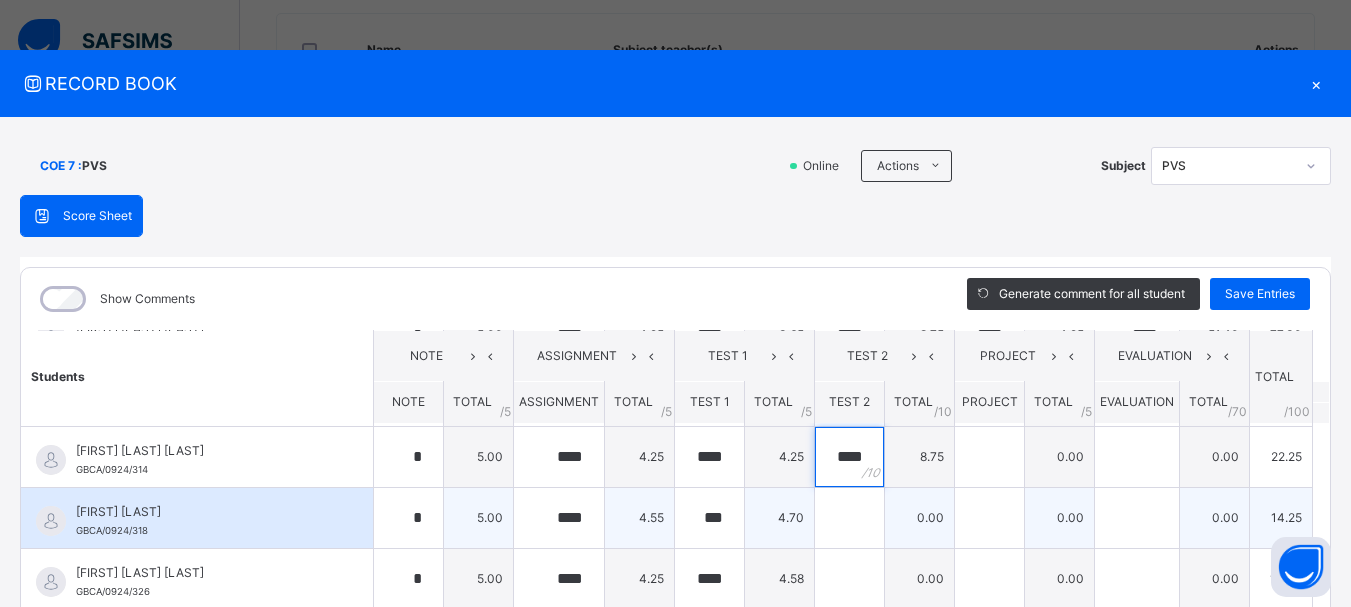 type on "****" 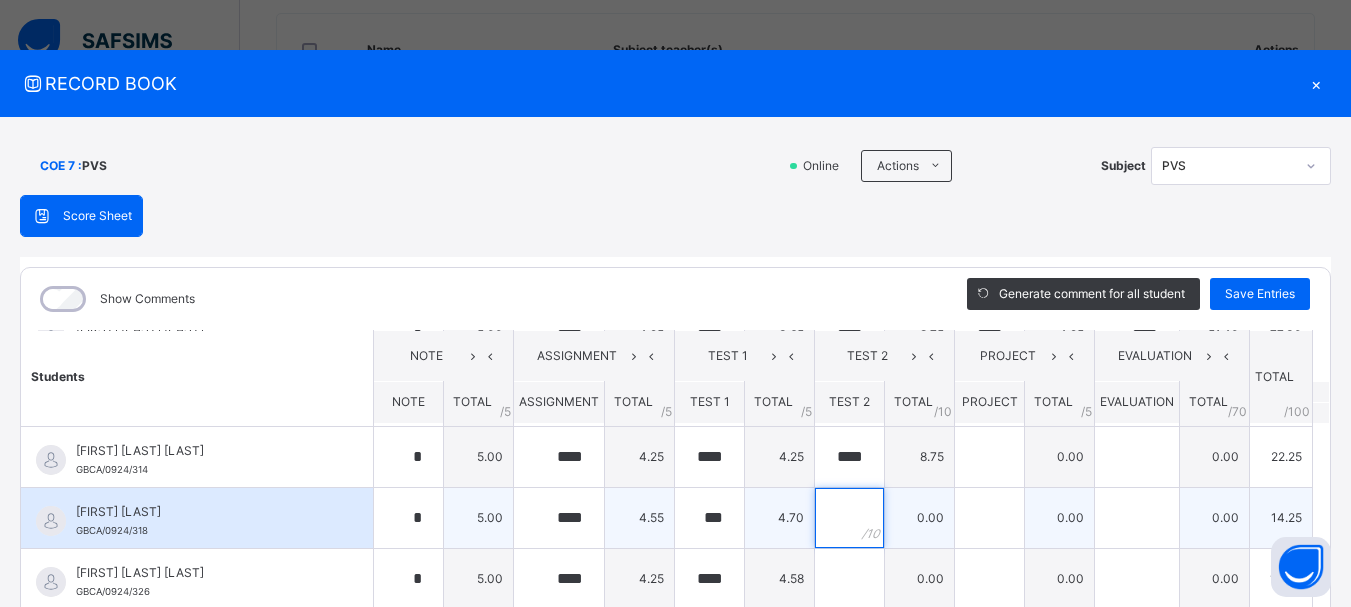 click at bounding box center (849, 518) 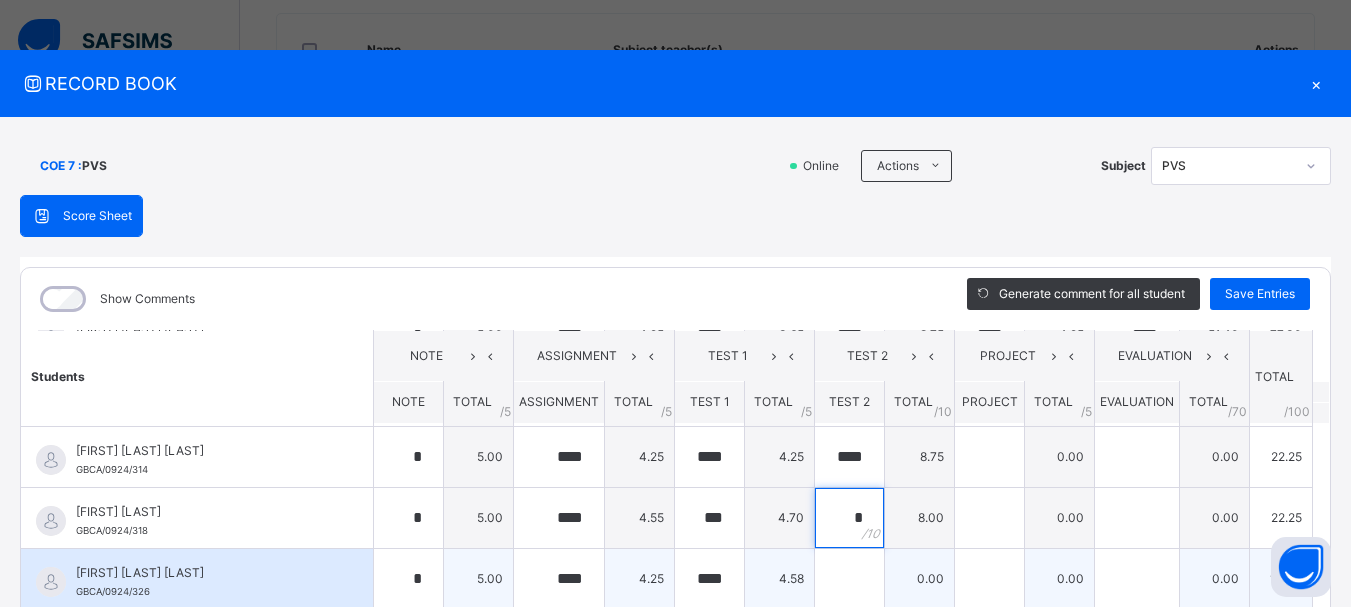 type on "*" 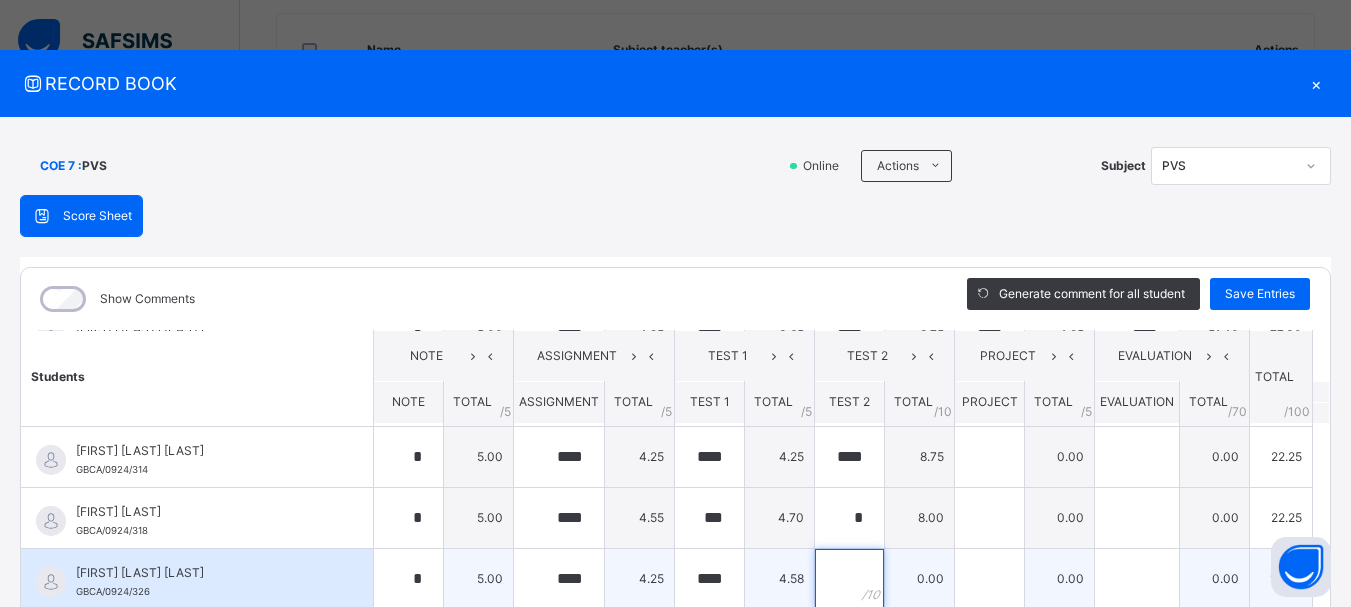 click at bounding box center (849, 579) 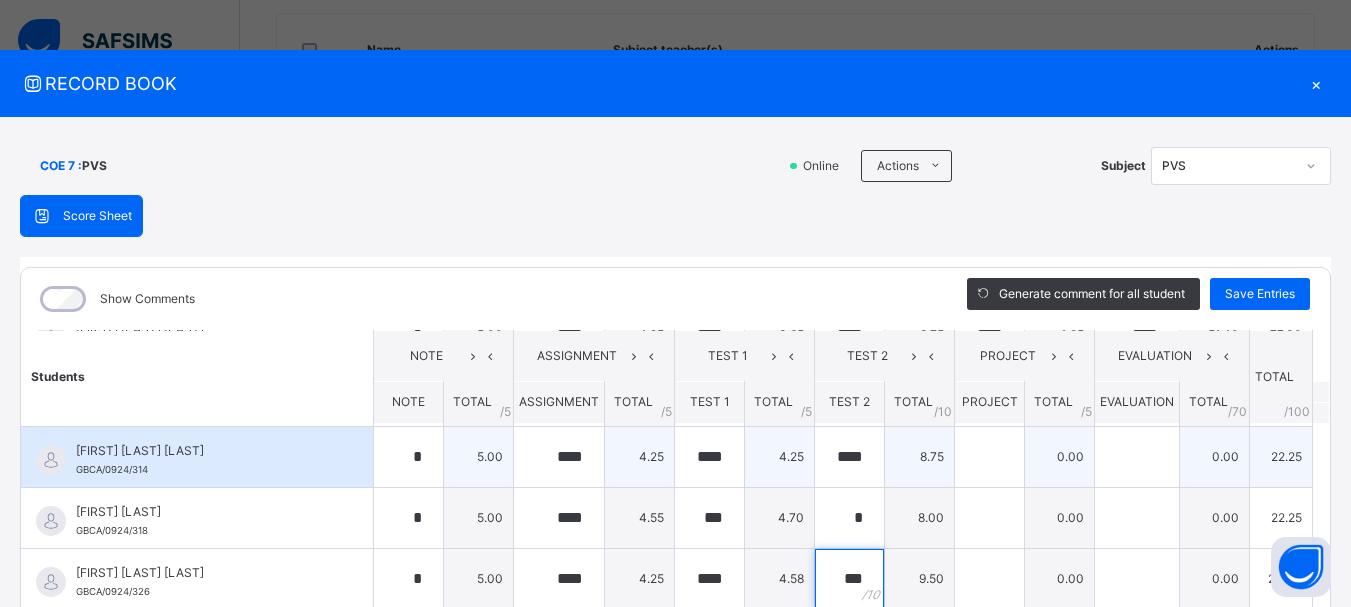type on "***" 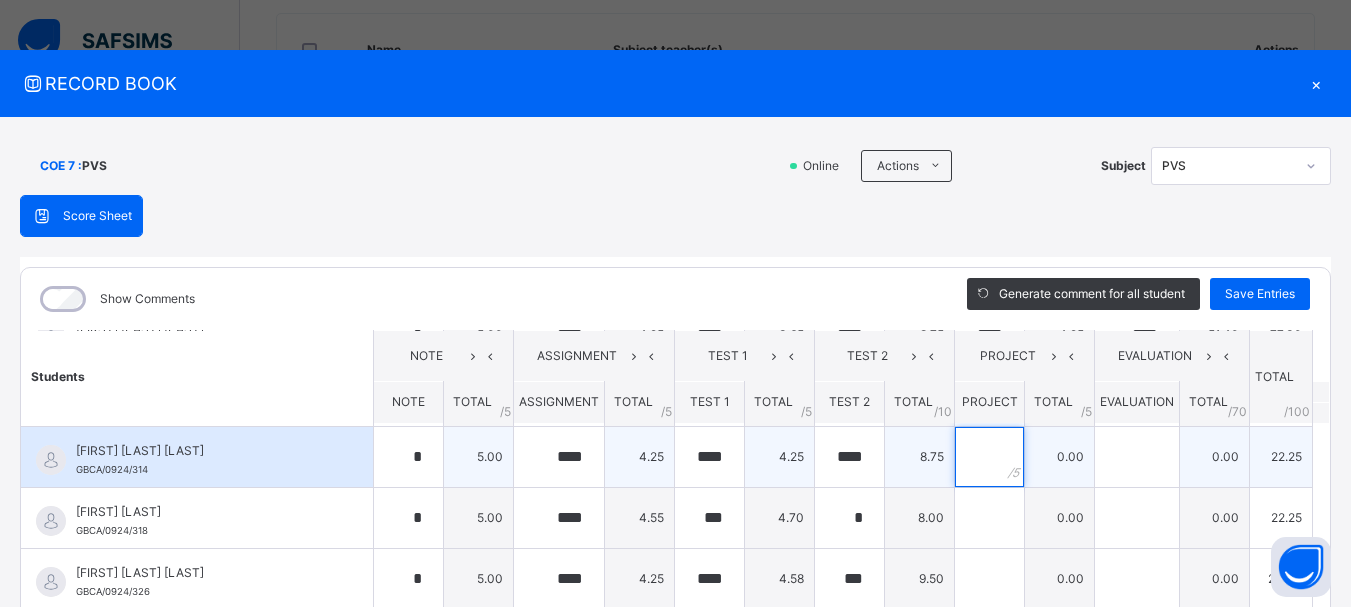 click at bounding box center [989, 457] 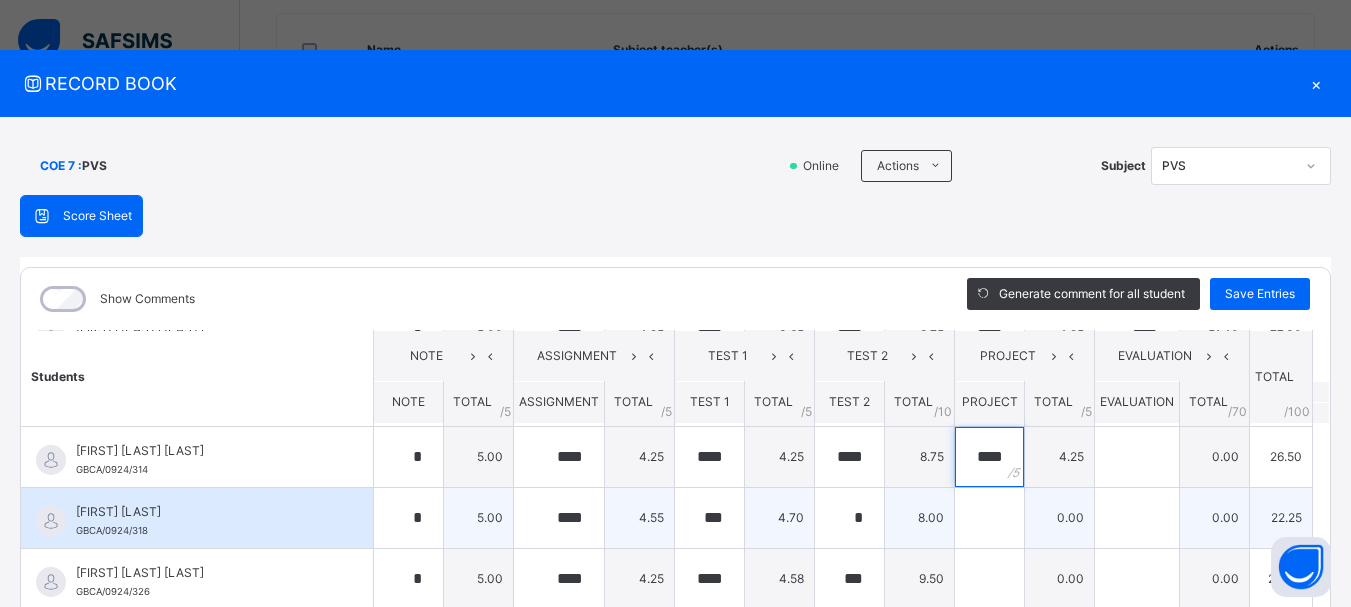 type on "****" 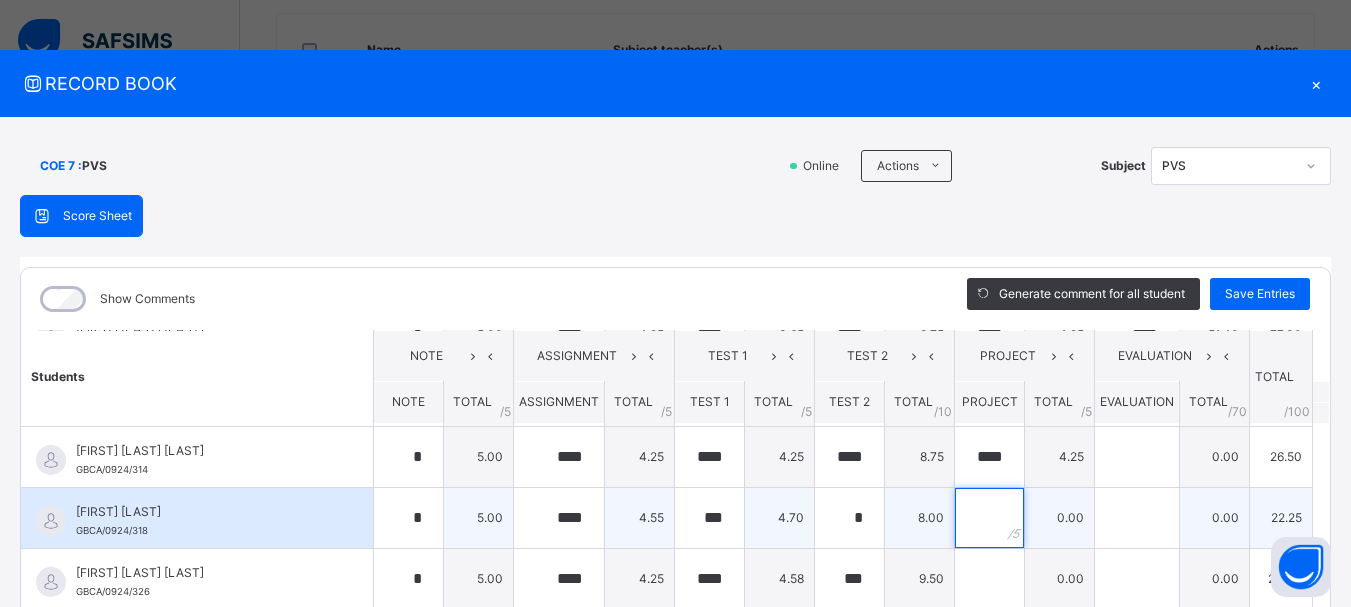 click at bounding box center [989, 518] 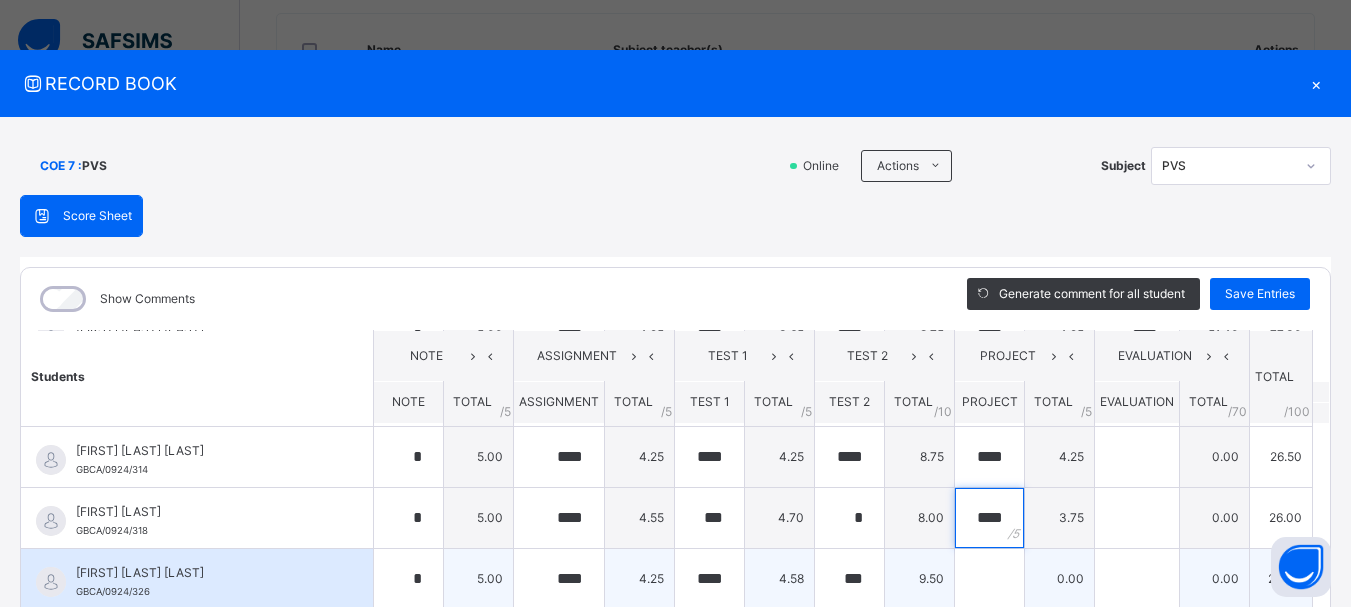 type on "****" 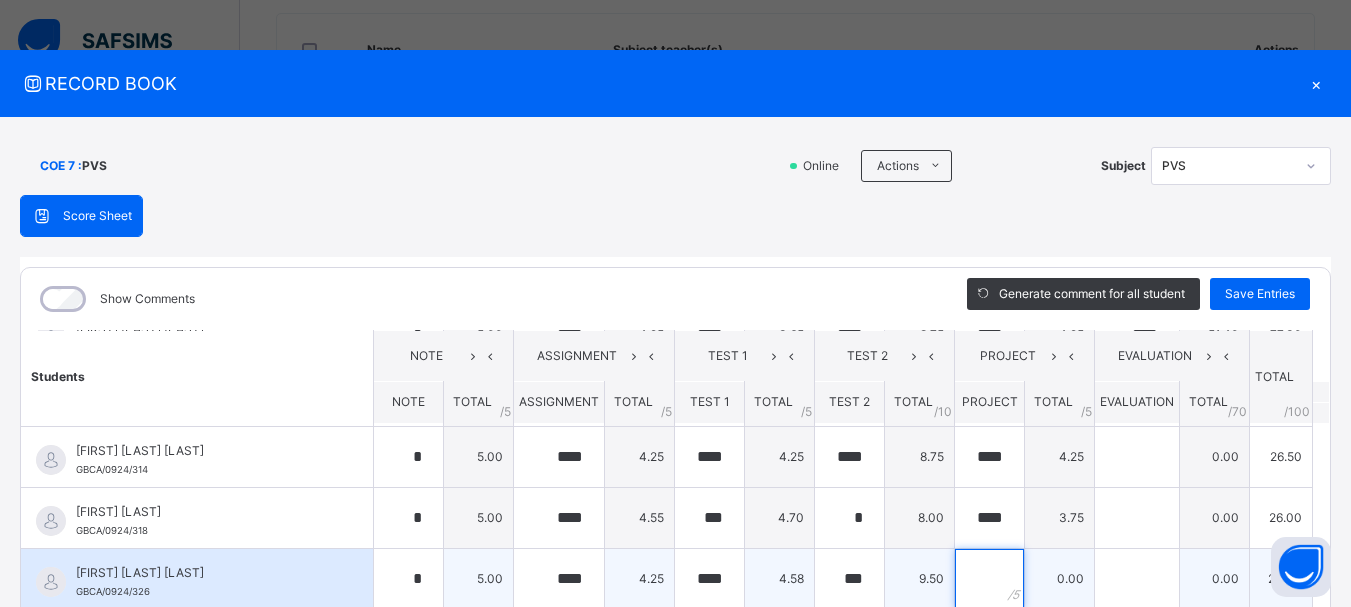 click at bounding box center [989, 579] 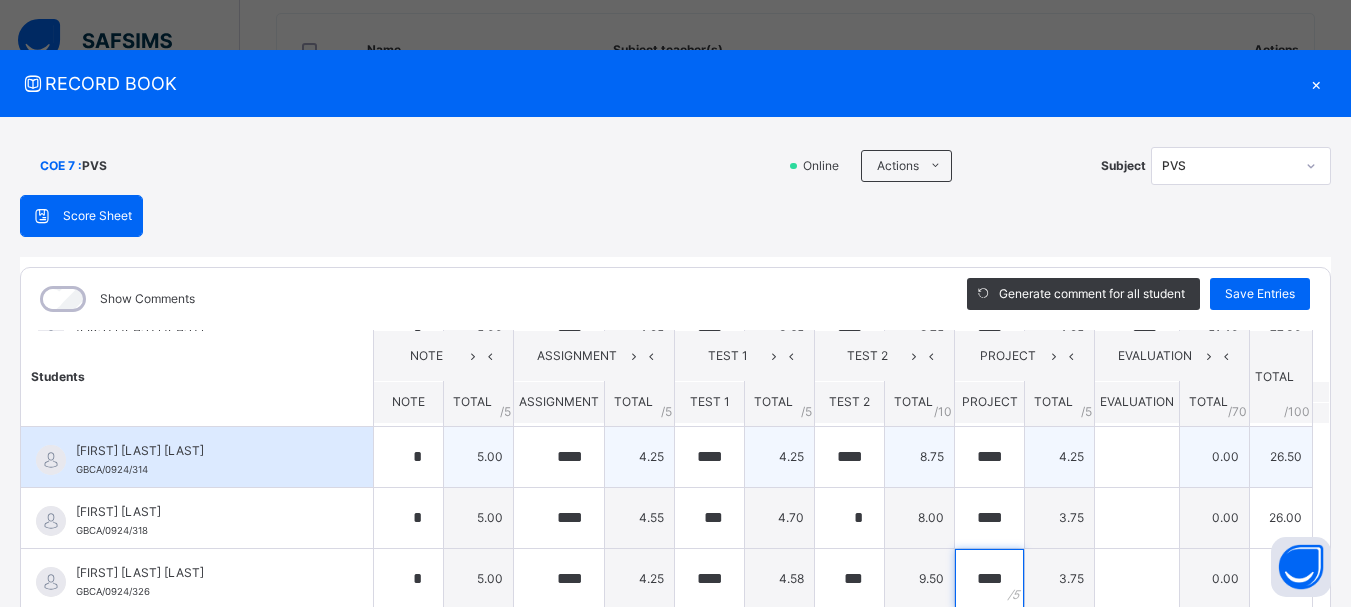 type on "****" 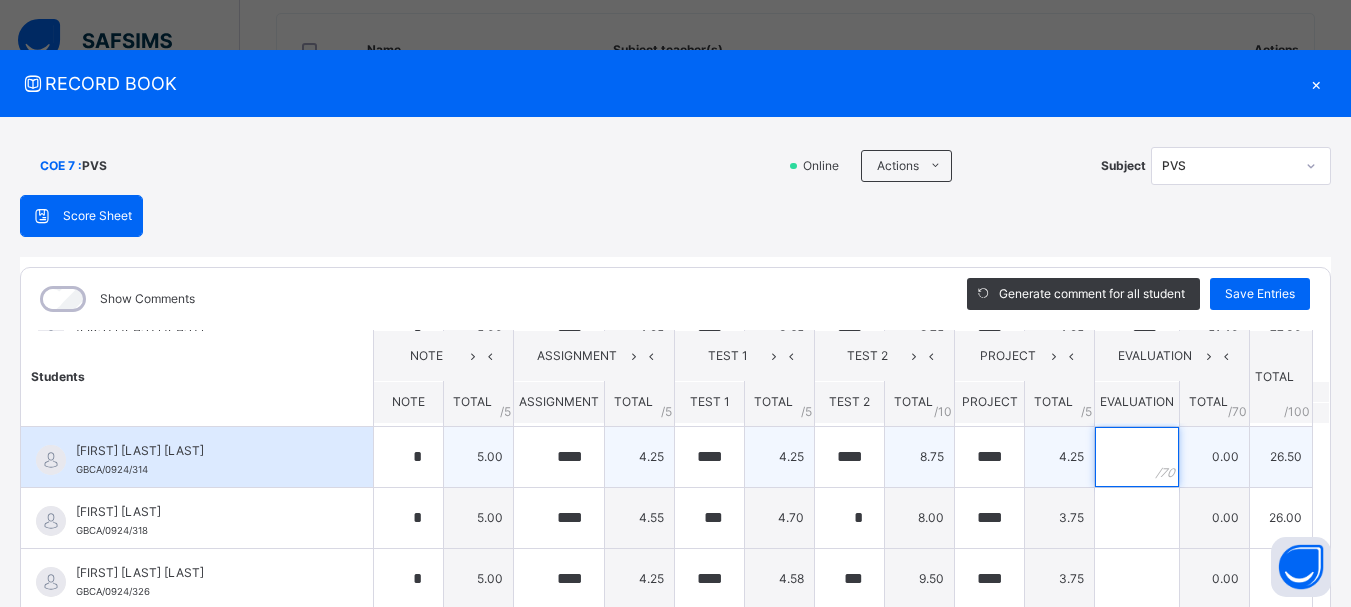 click at bounding box center [1137, 457] 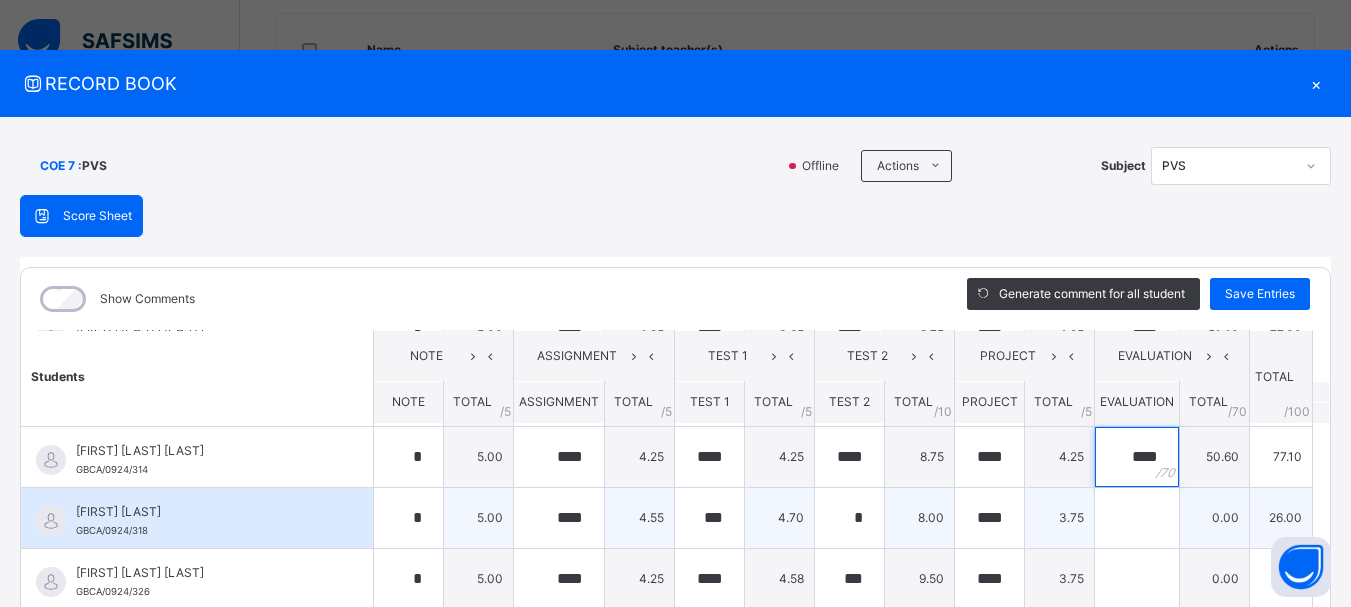 type on "****" 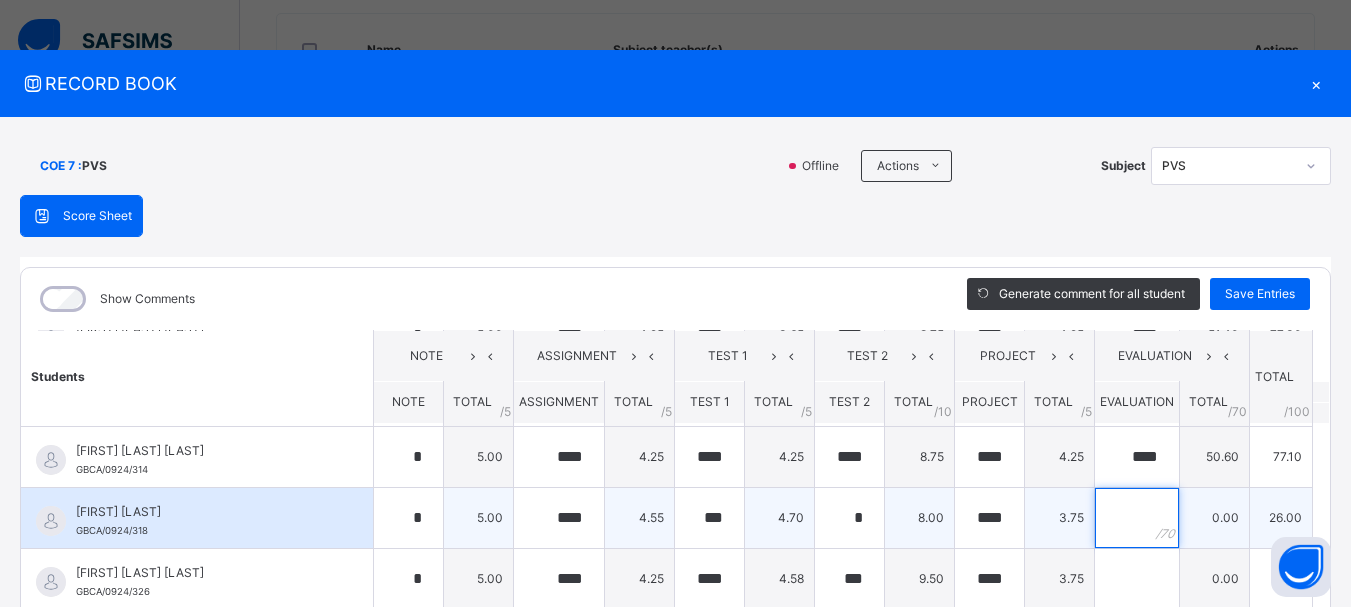 click at bounding box center (1137, 518) 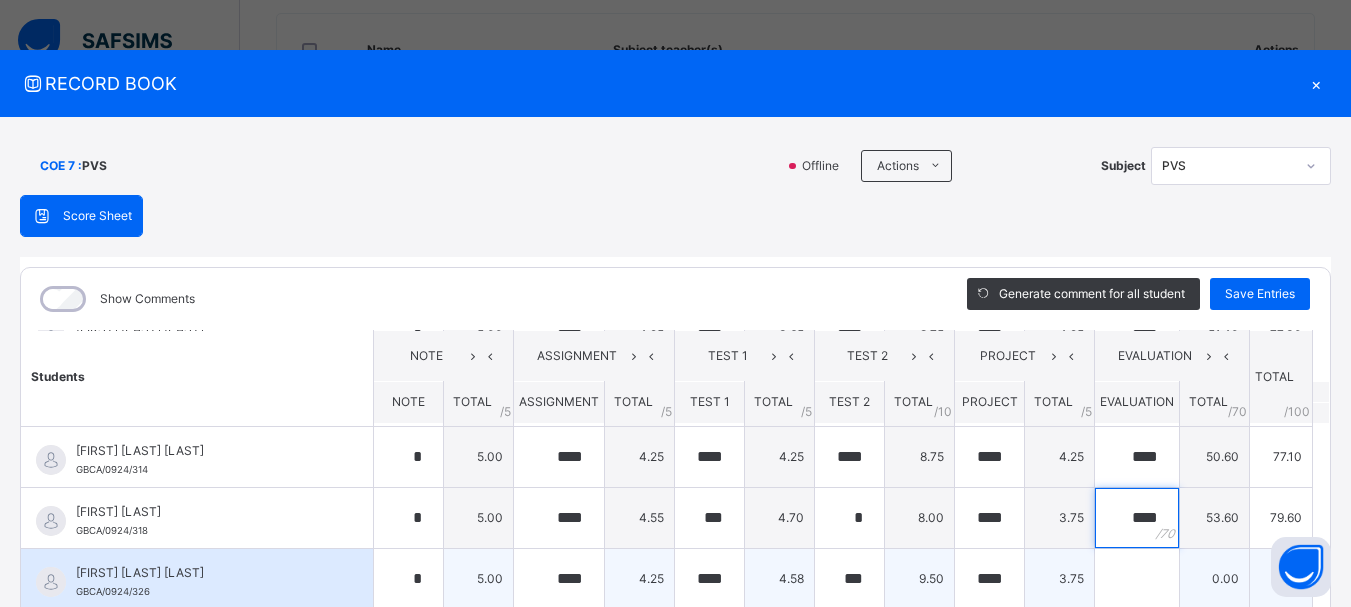 type on "****" 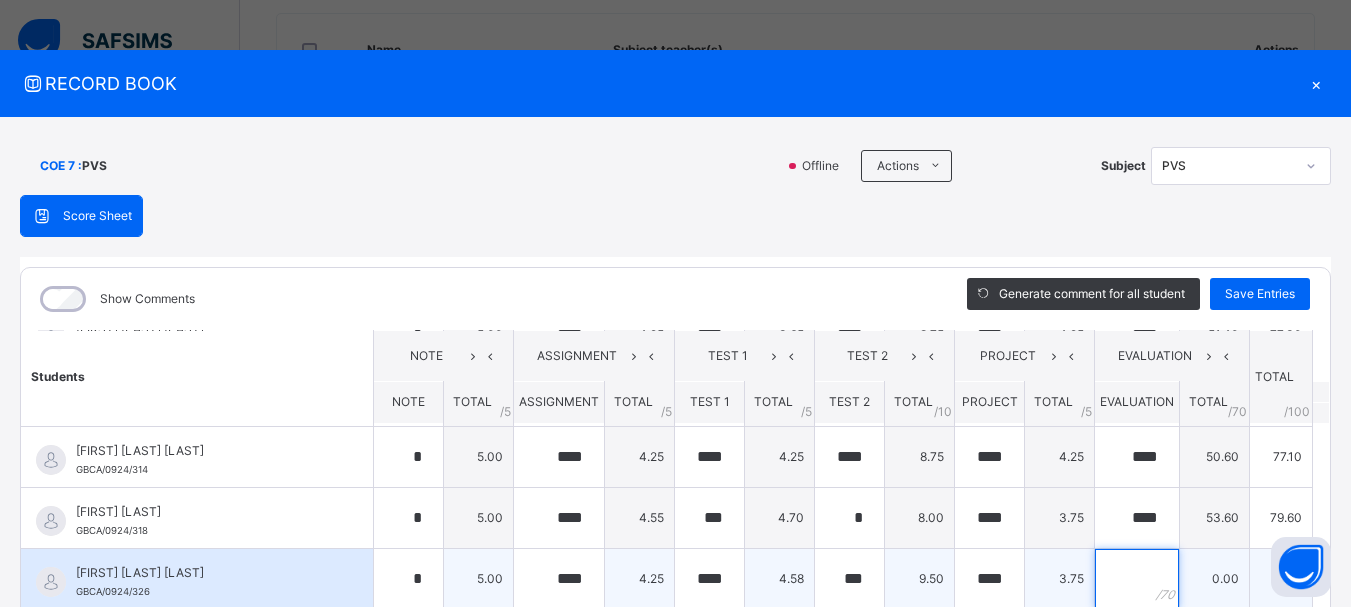 click at bounding box center (1137, 579) 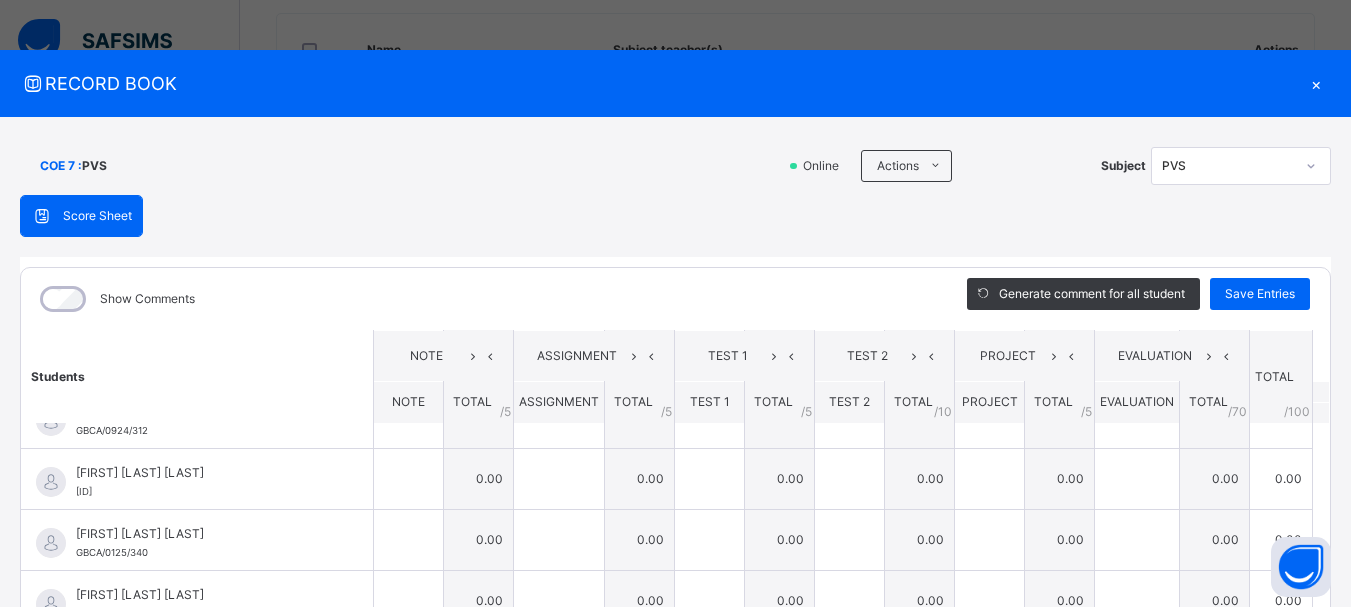 scroll, scrollTop: 843, scrollLeft: 0, axis: vertical 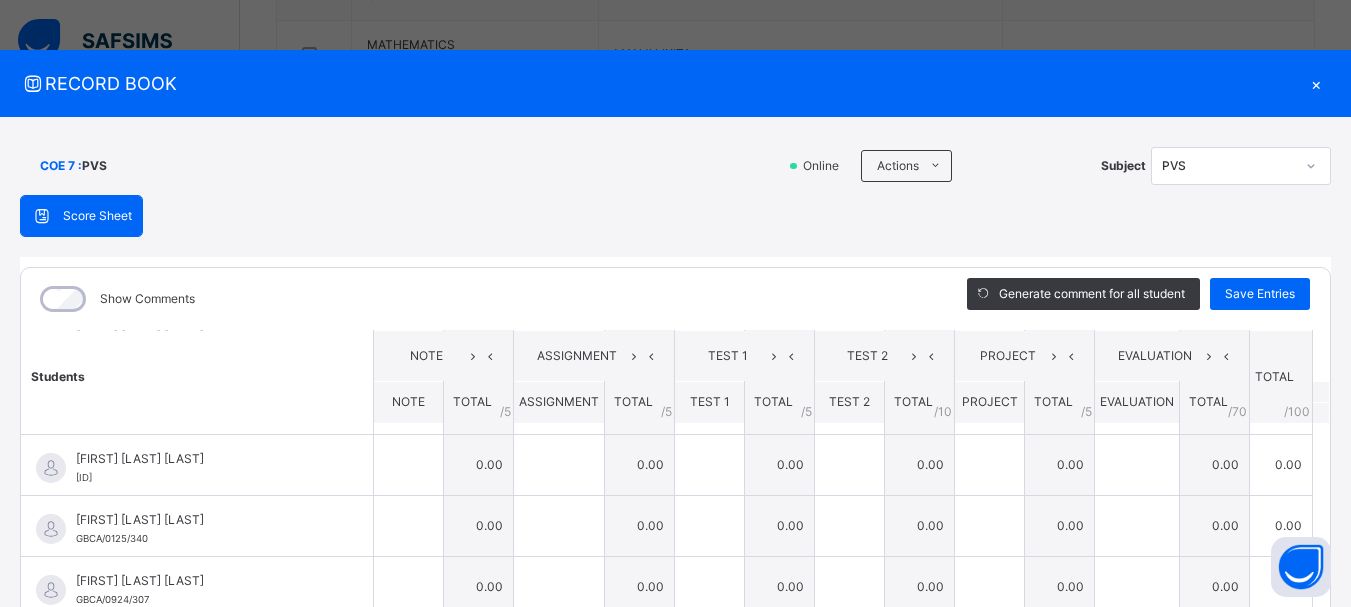 type on "****" 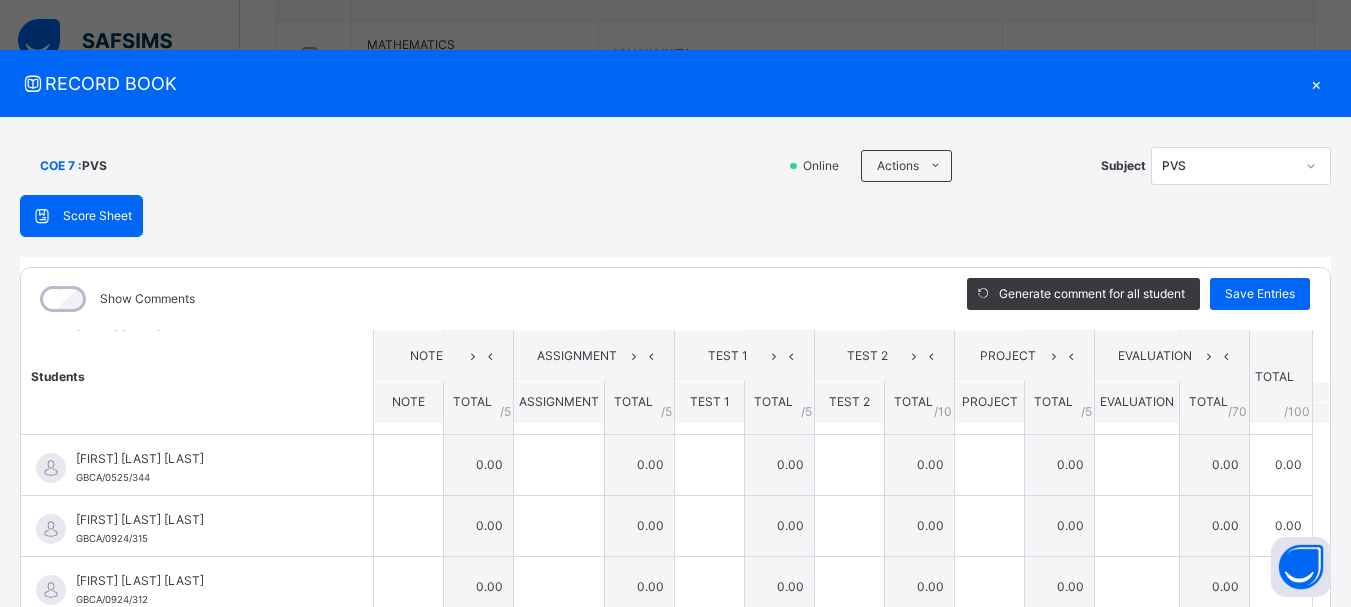 scroll, scrollTop: 663, scrollLeft: 0, axis: vertical 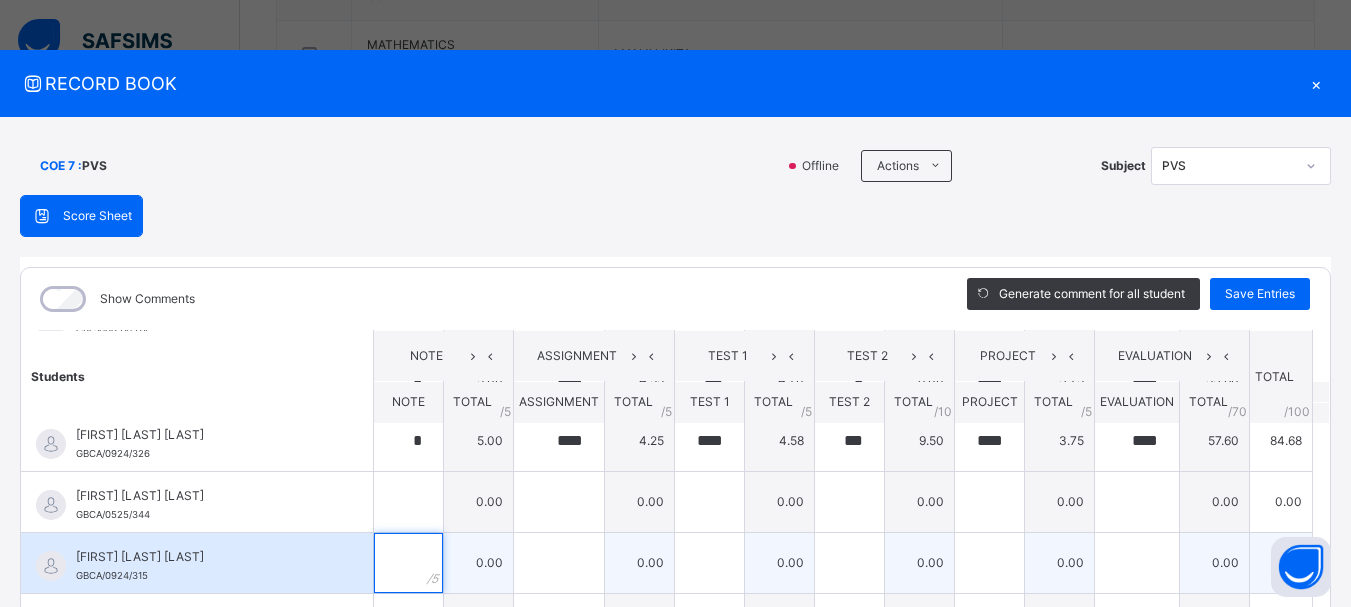 click at bounding box center (408, 563) 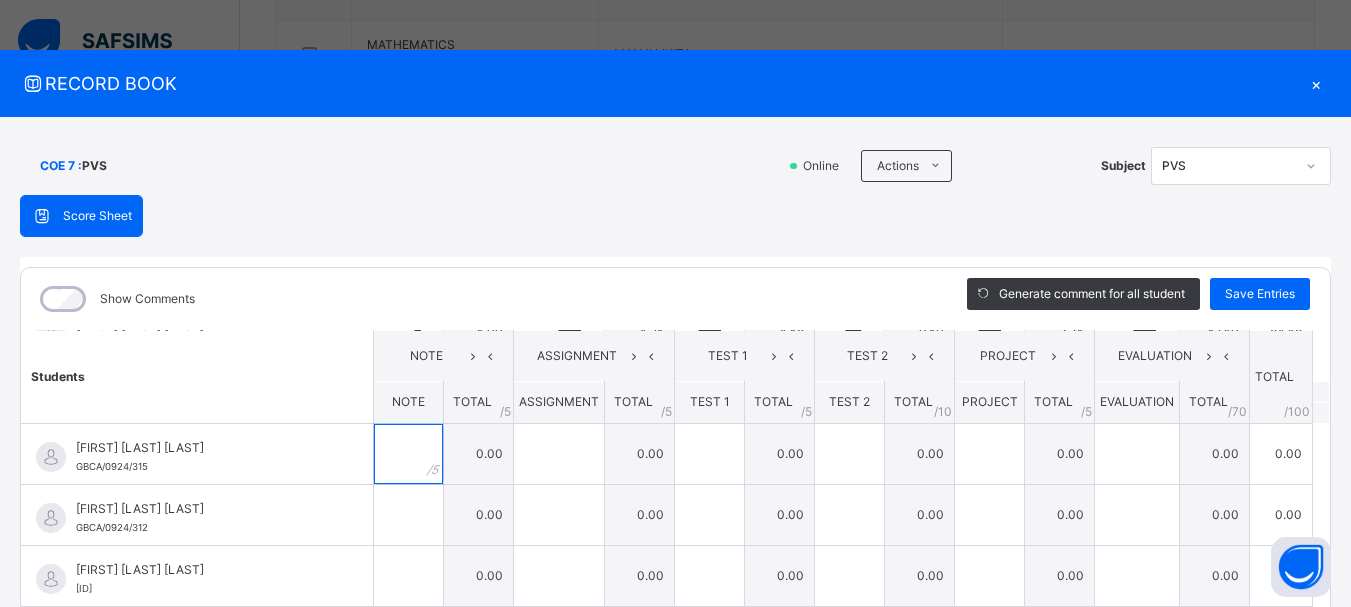 scroll, scrollTop: 736, scrollLeft: 0, axis: vertical 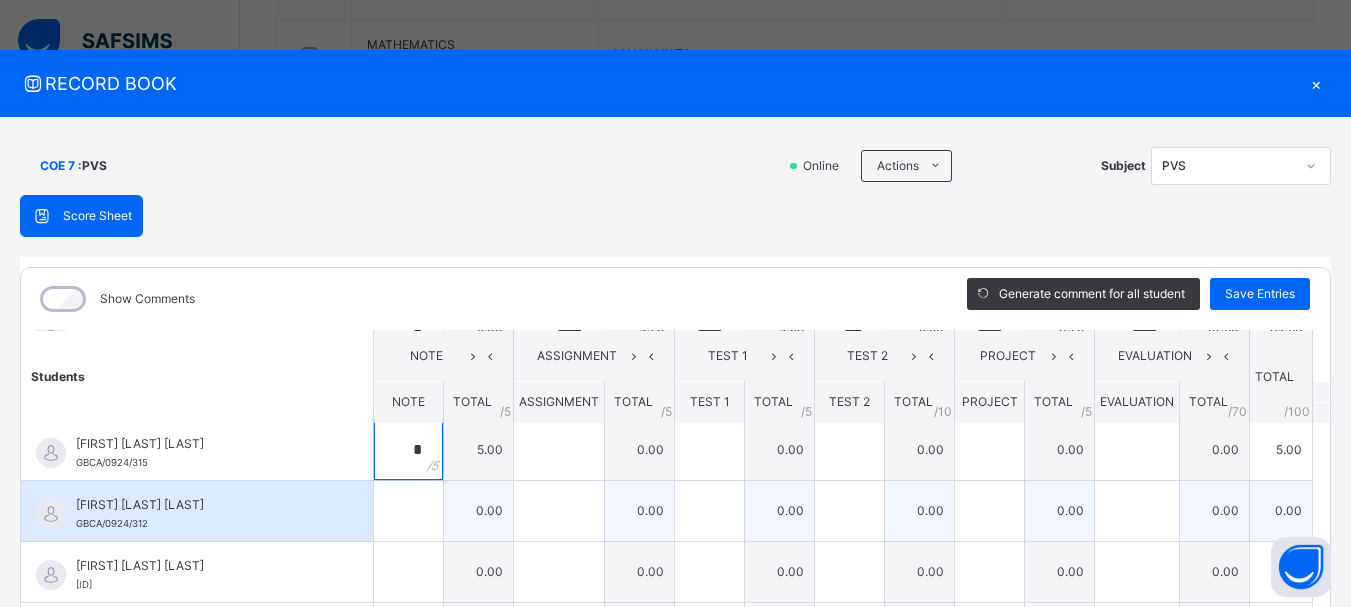 type on "*" 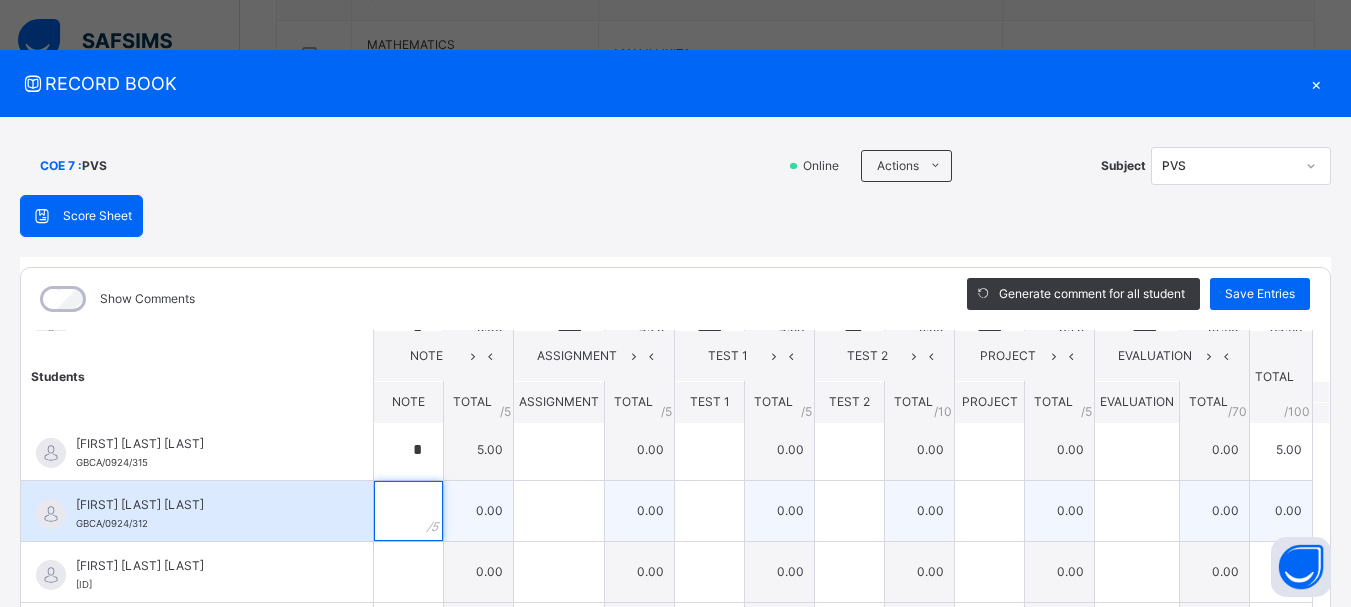 click at bounding box center (408, 511) 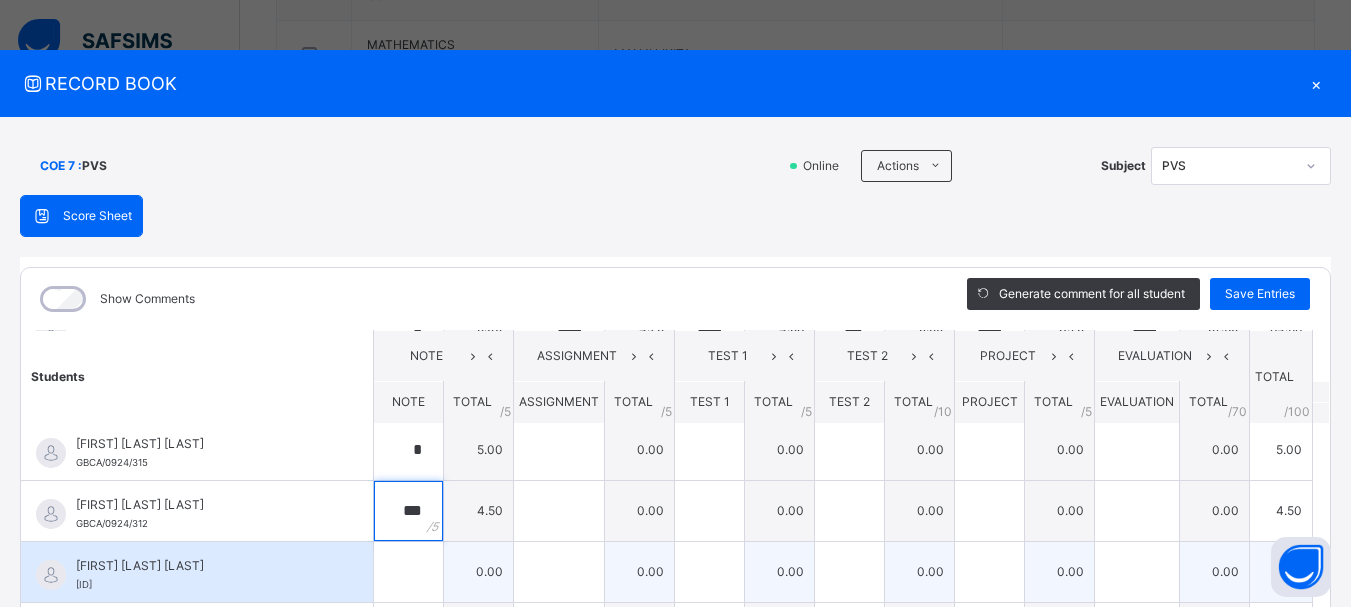 type on "***" 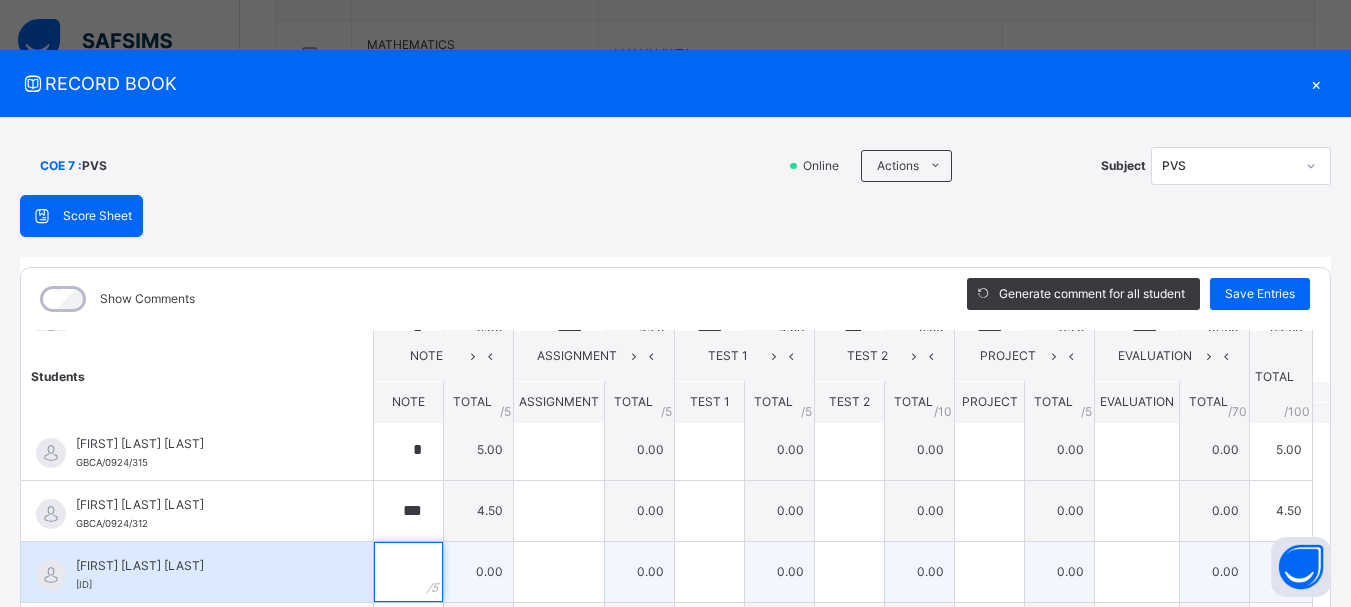 click at bounding box center (408, 572) 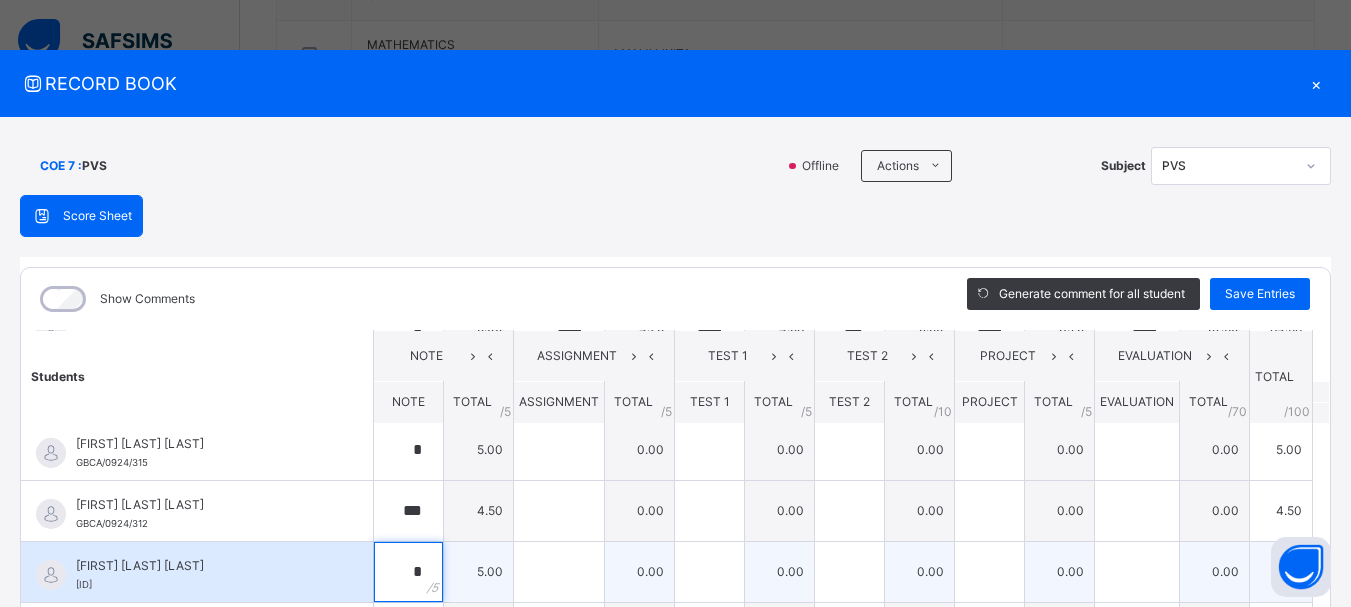 type on "*" 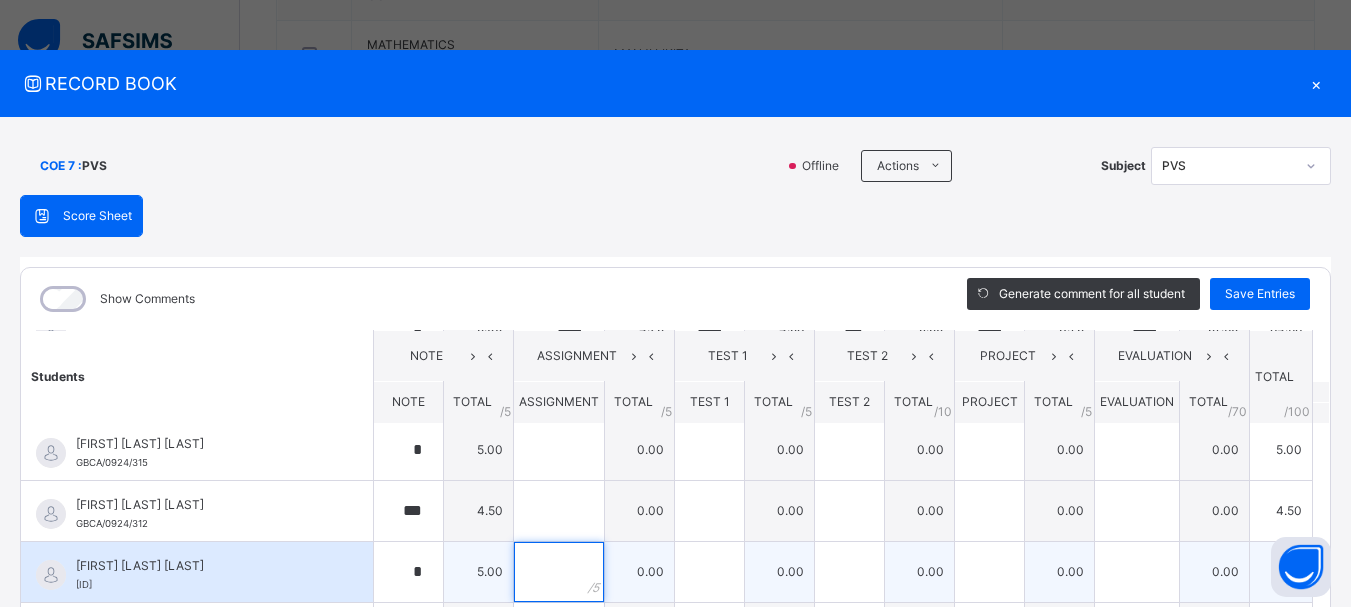 click at bounding box center [559, 572] 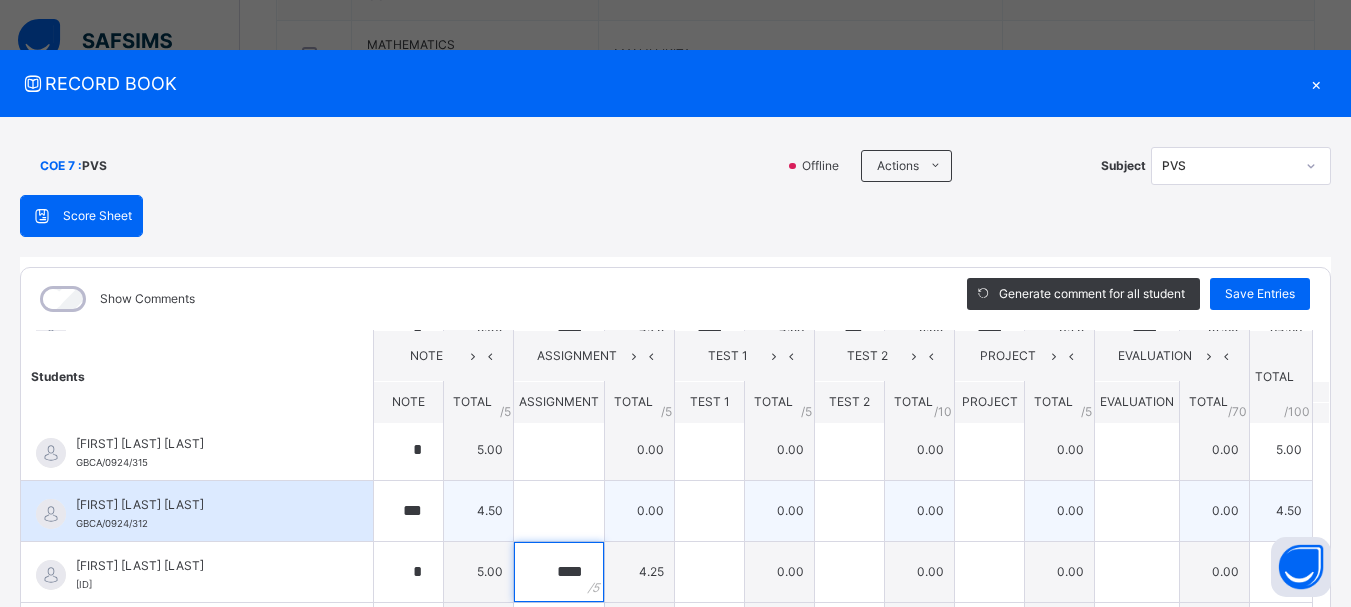 type on "****" 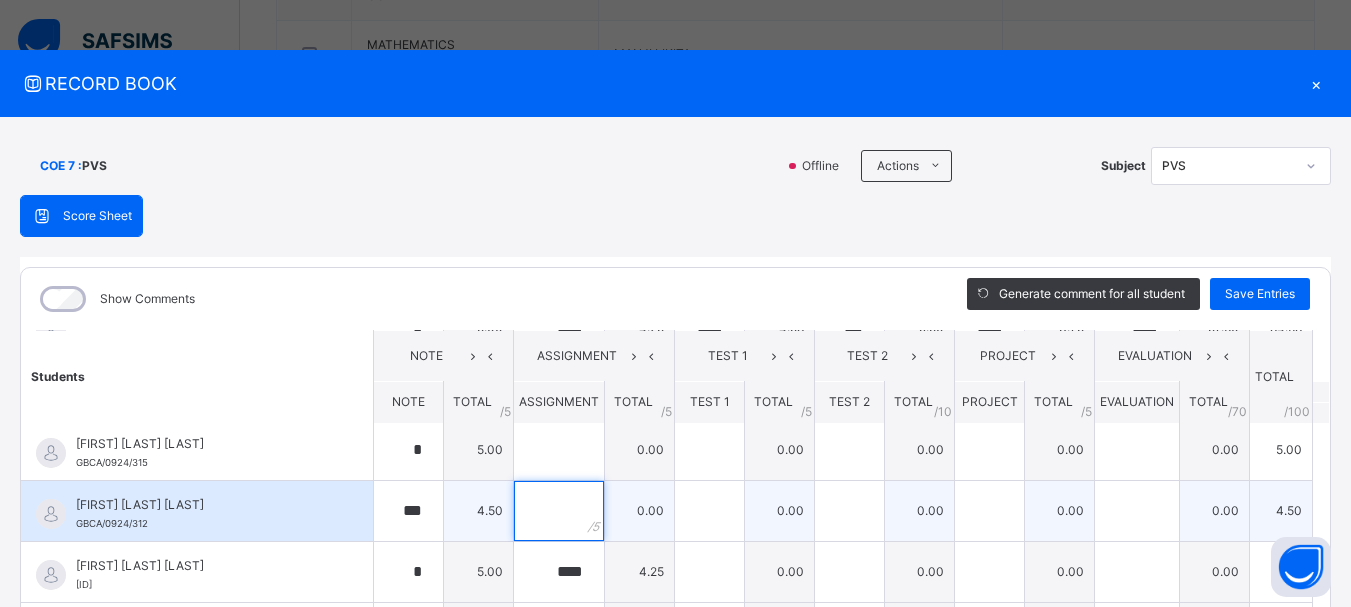 click at bounding box center (559, 511) 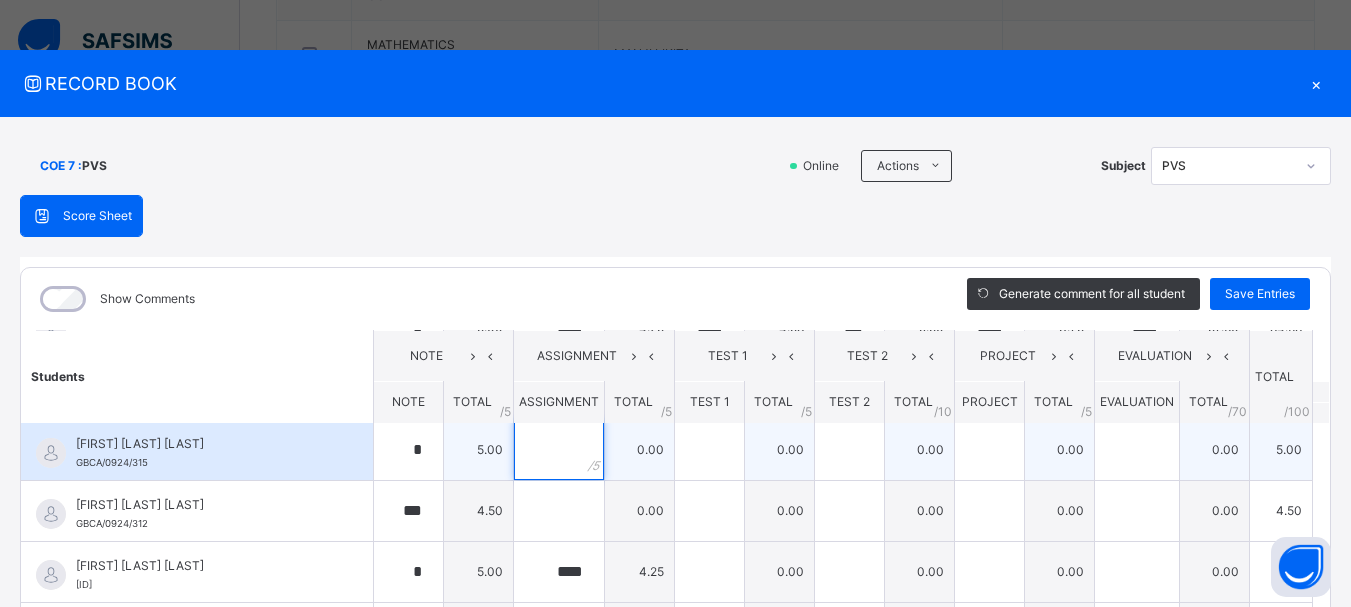 click at bounding box center (559, 450) 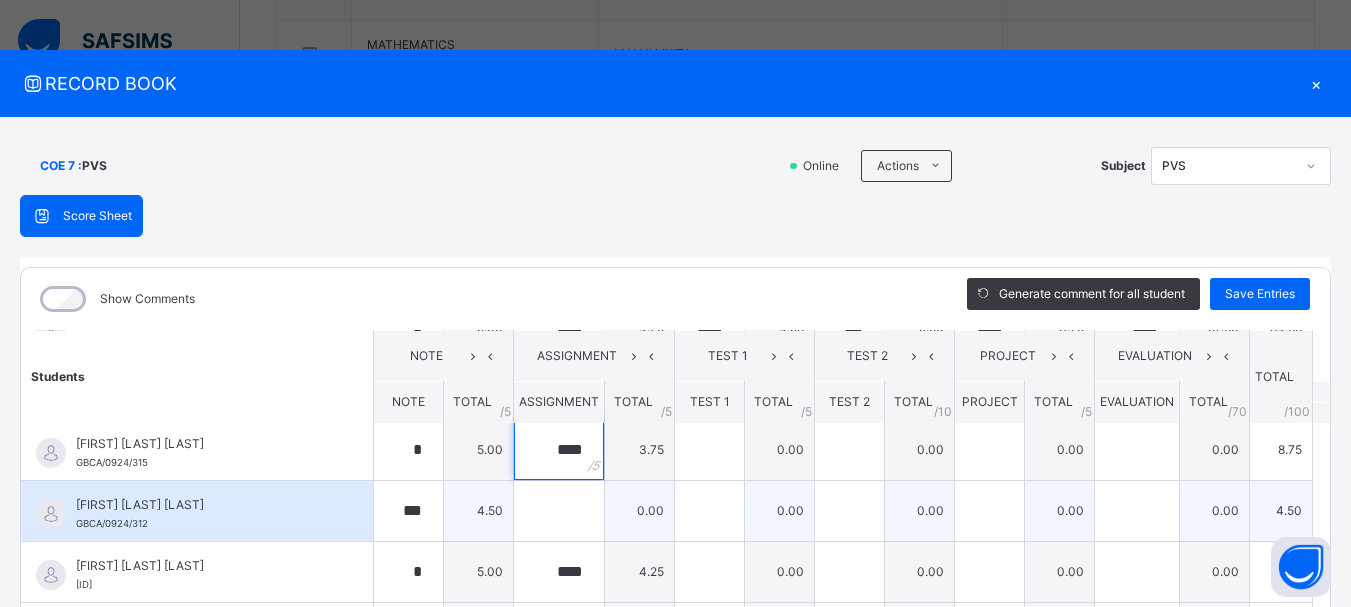 type on "****" 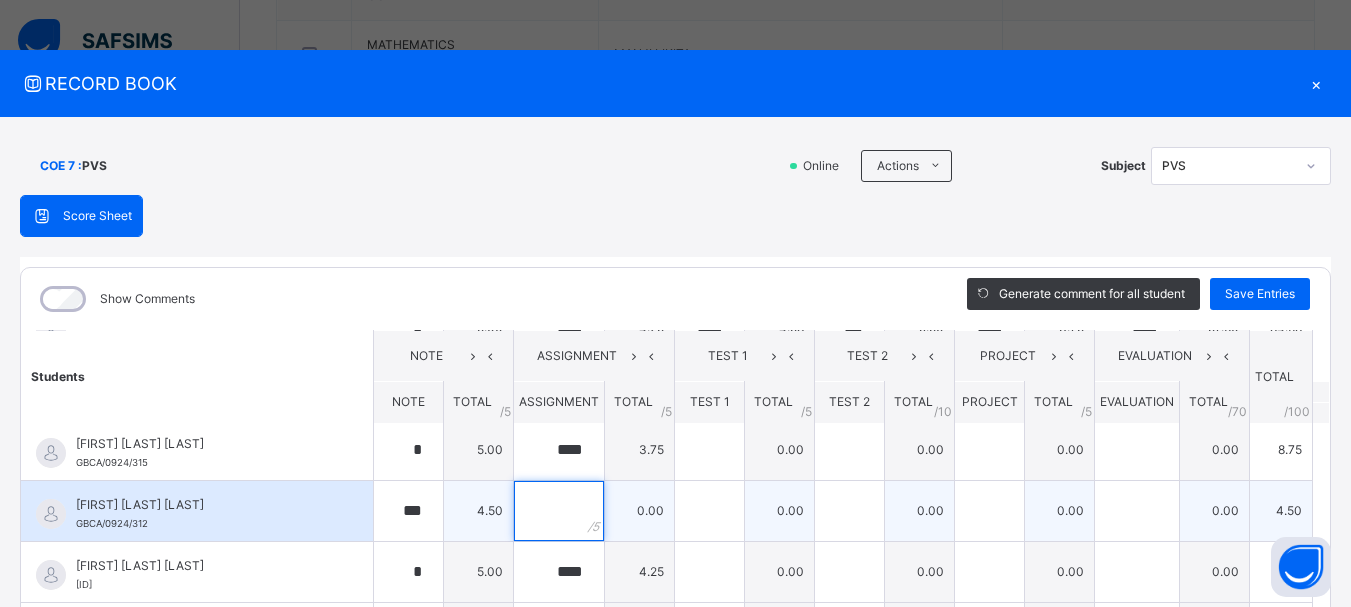 click at bounding box center (559, 511) 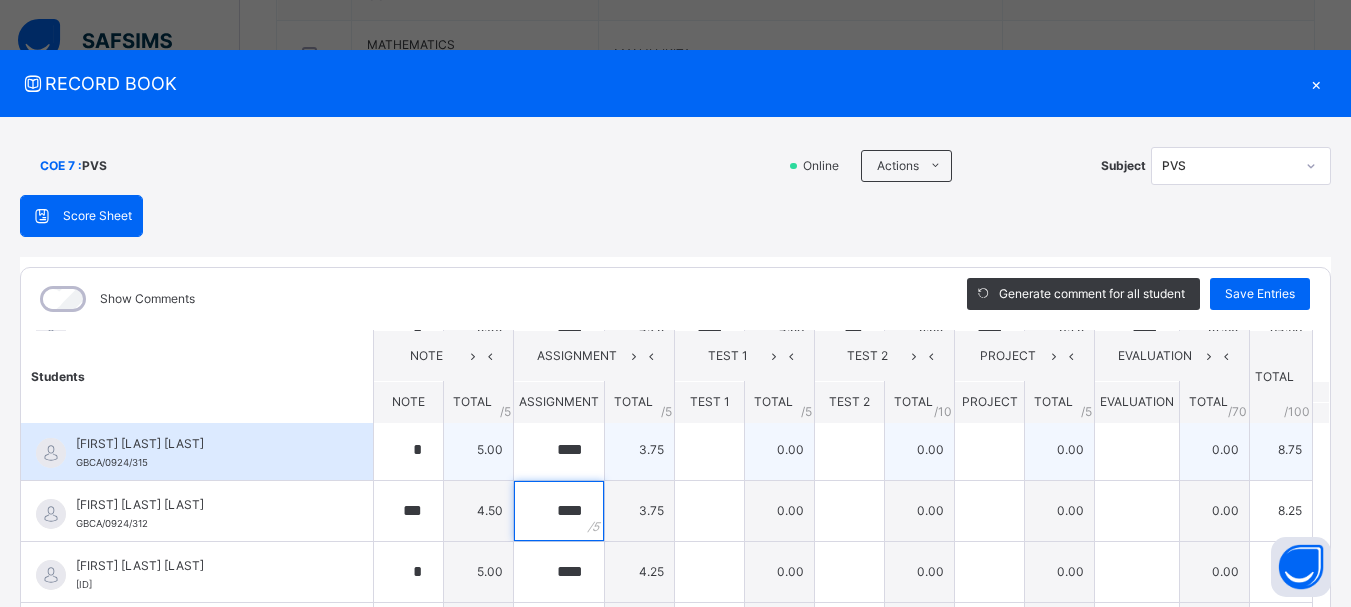 type on "****" 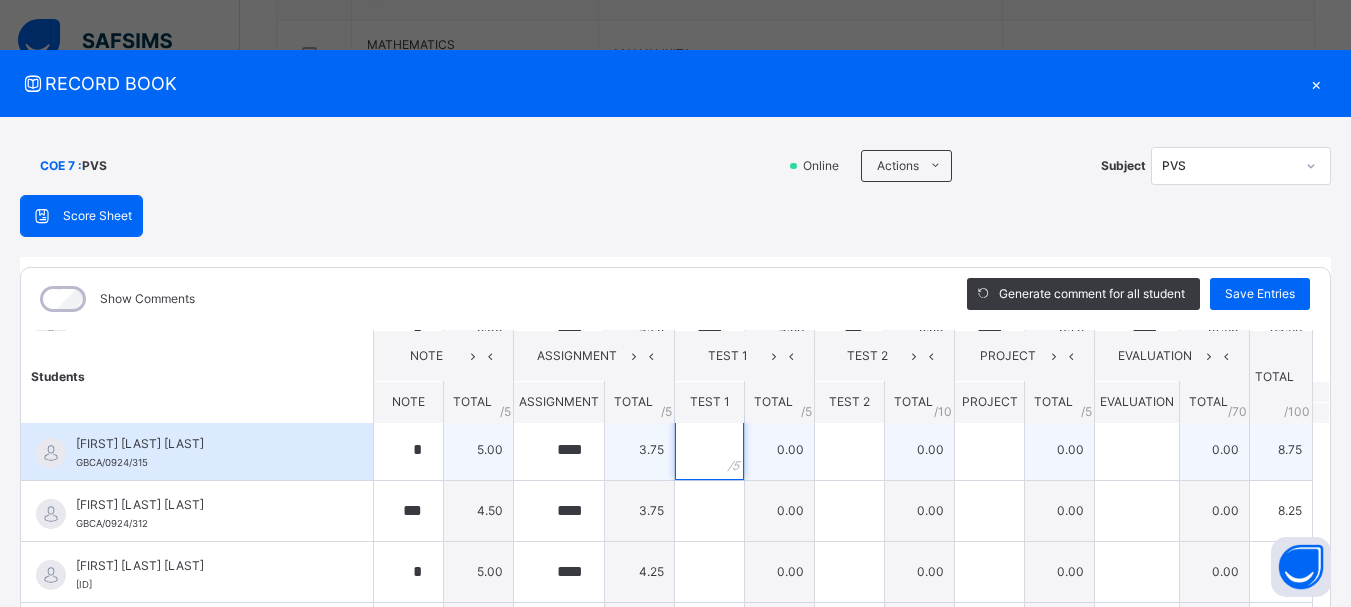 click at bounding box center (709, 450) 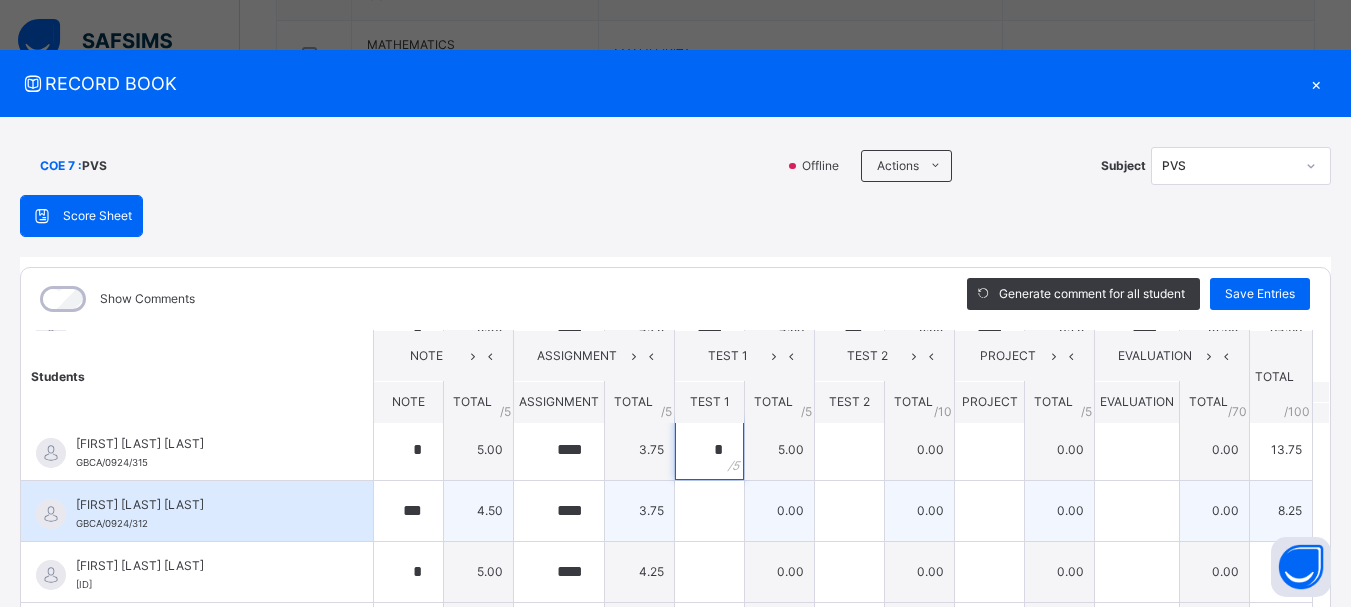type on "*" 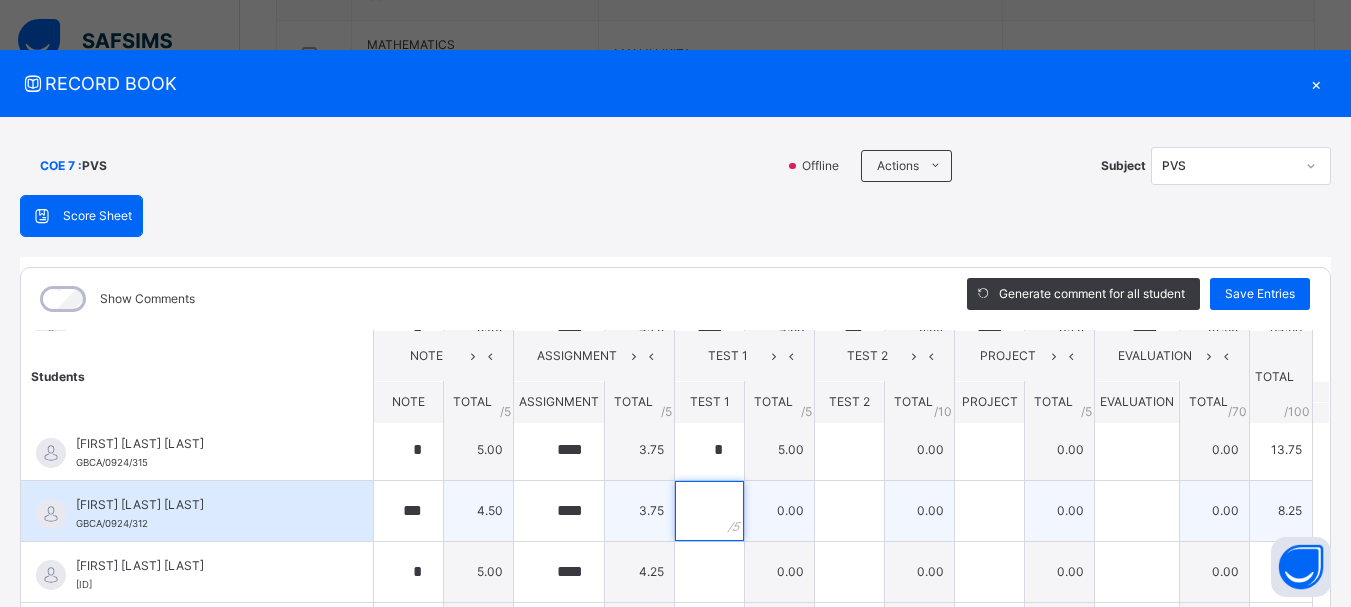 click at bounding box center (709, 511) 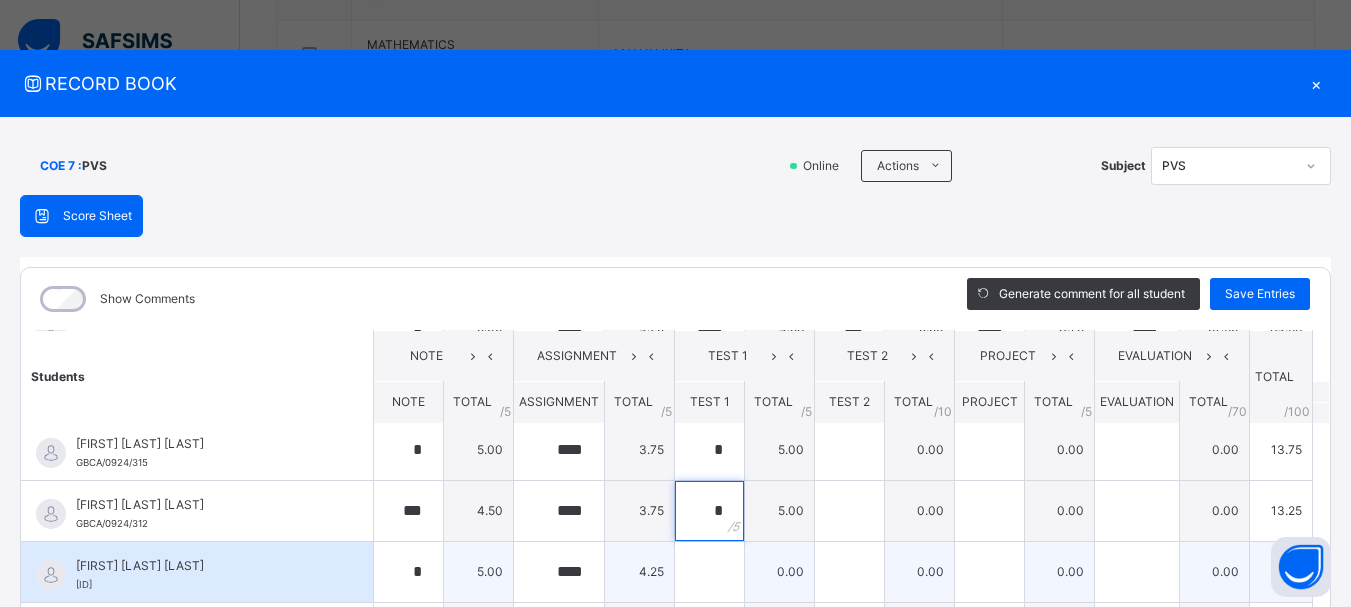type on "*" 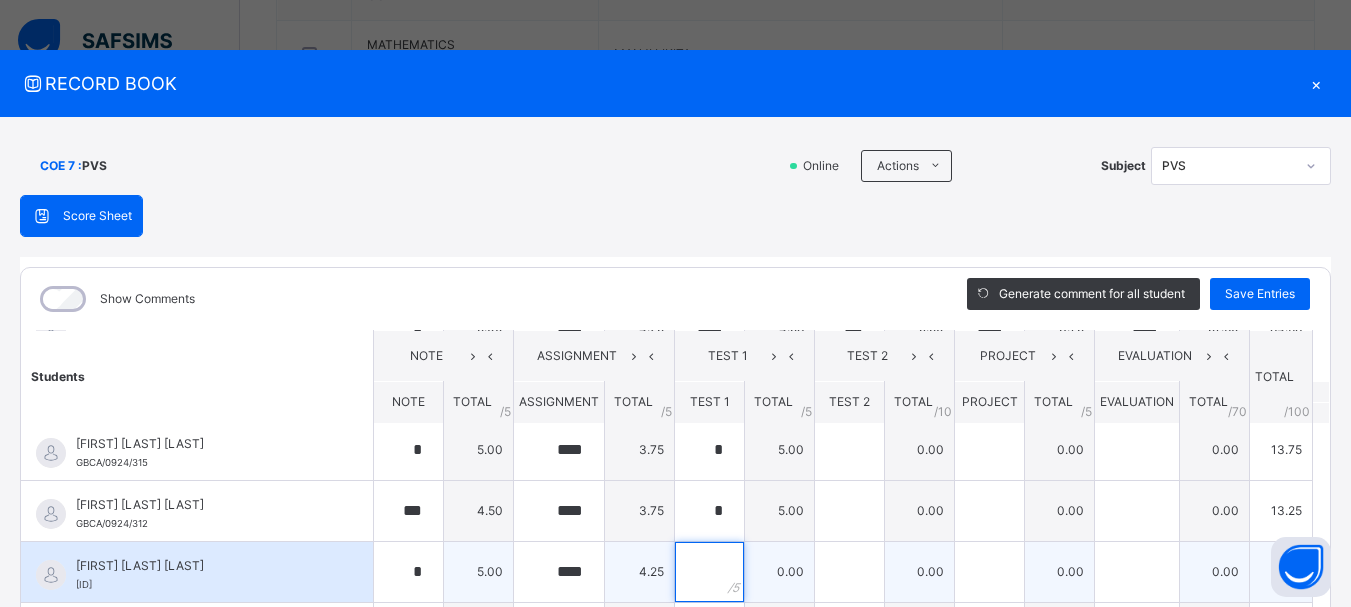 click at bounding box center [709, 572] 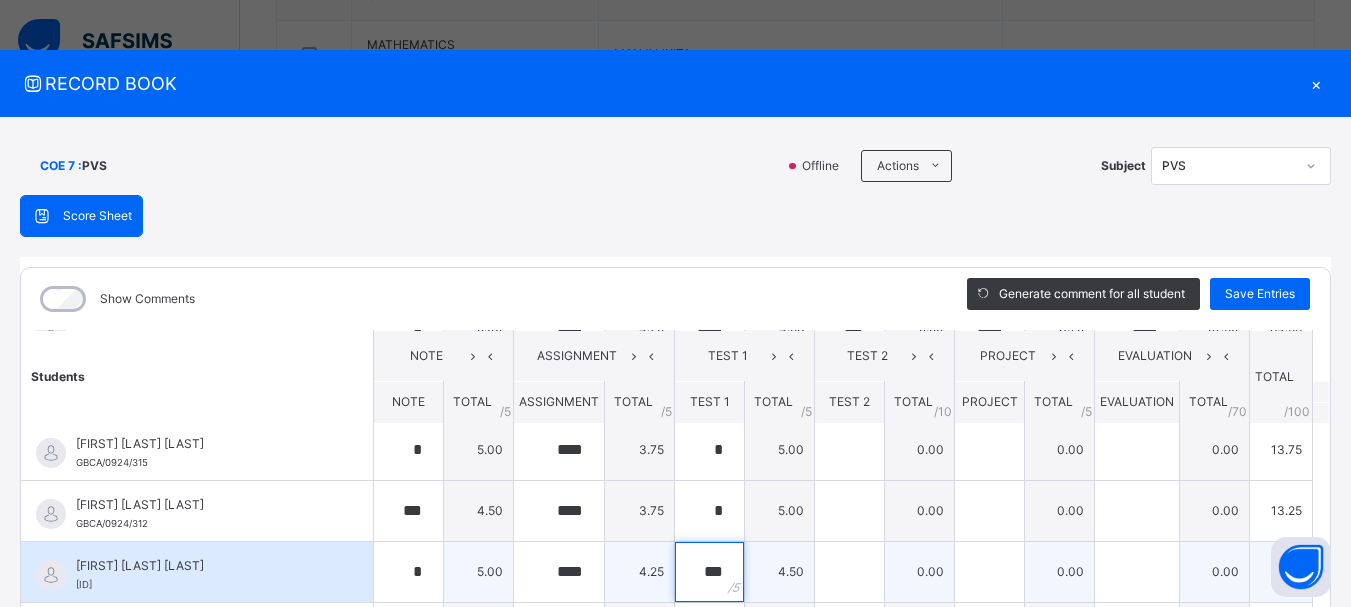 type on "*" 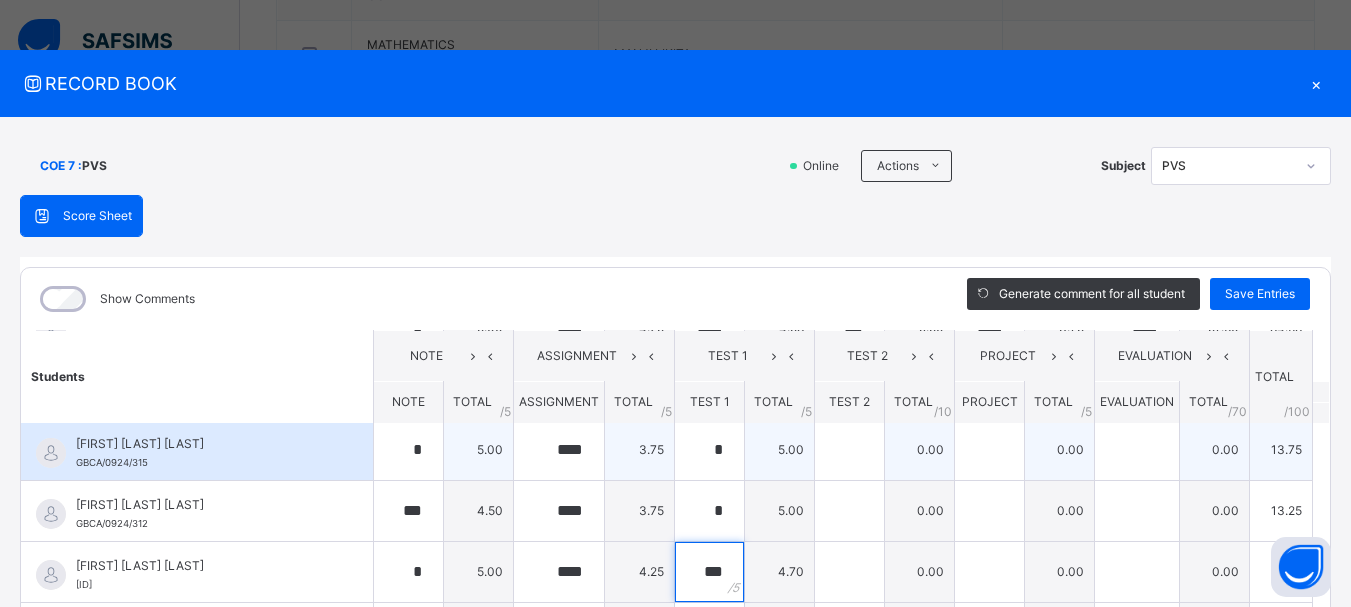type on "***" 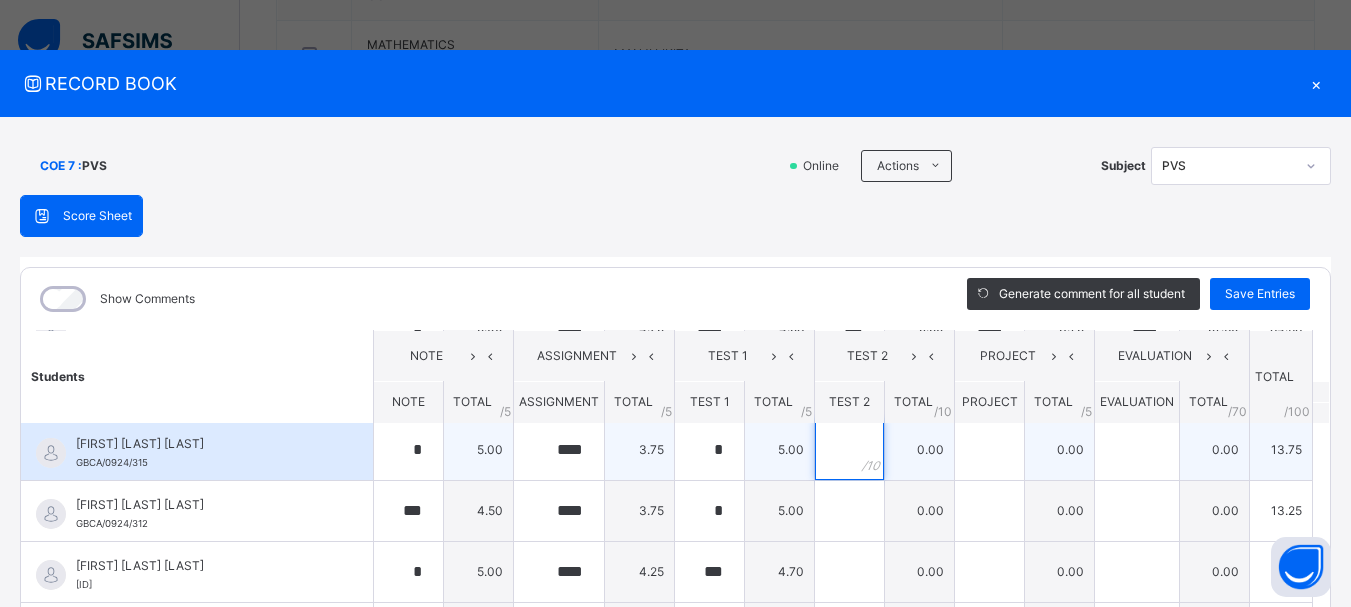 click at bounding box center [849, 450] 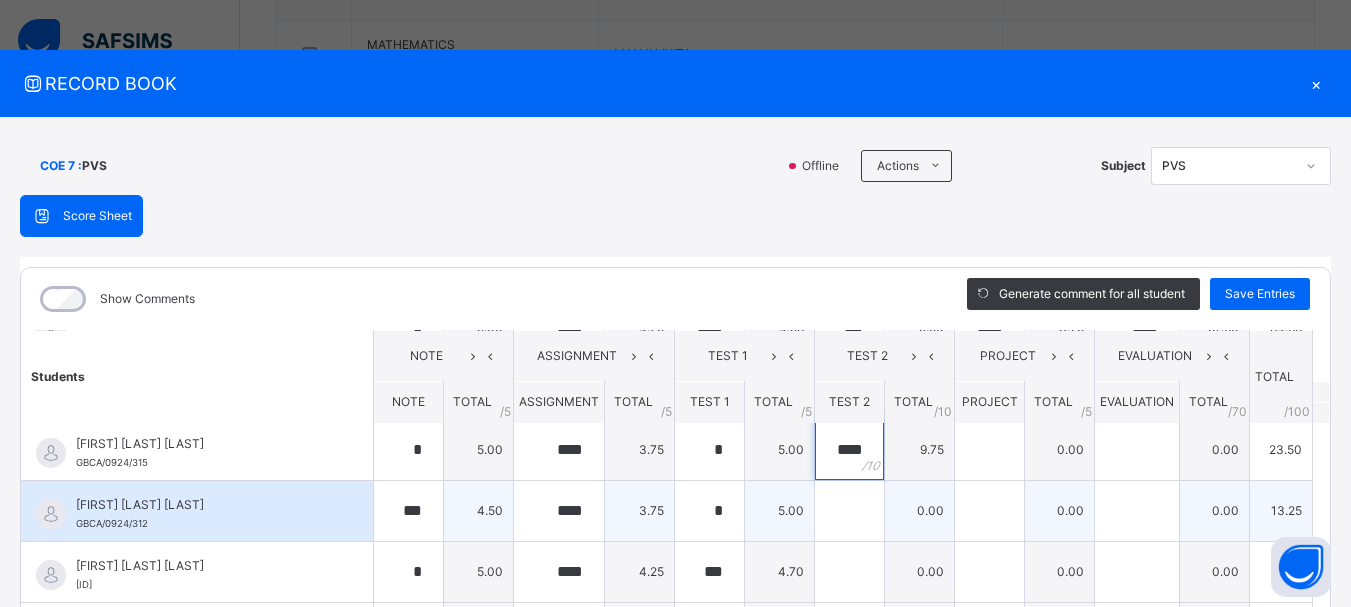 type on "****" 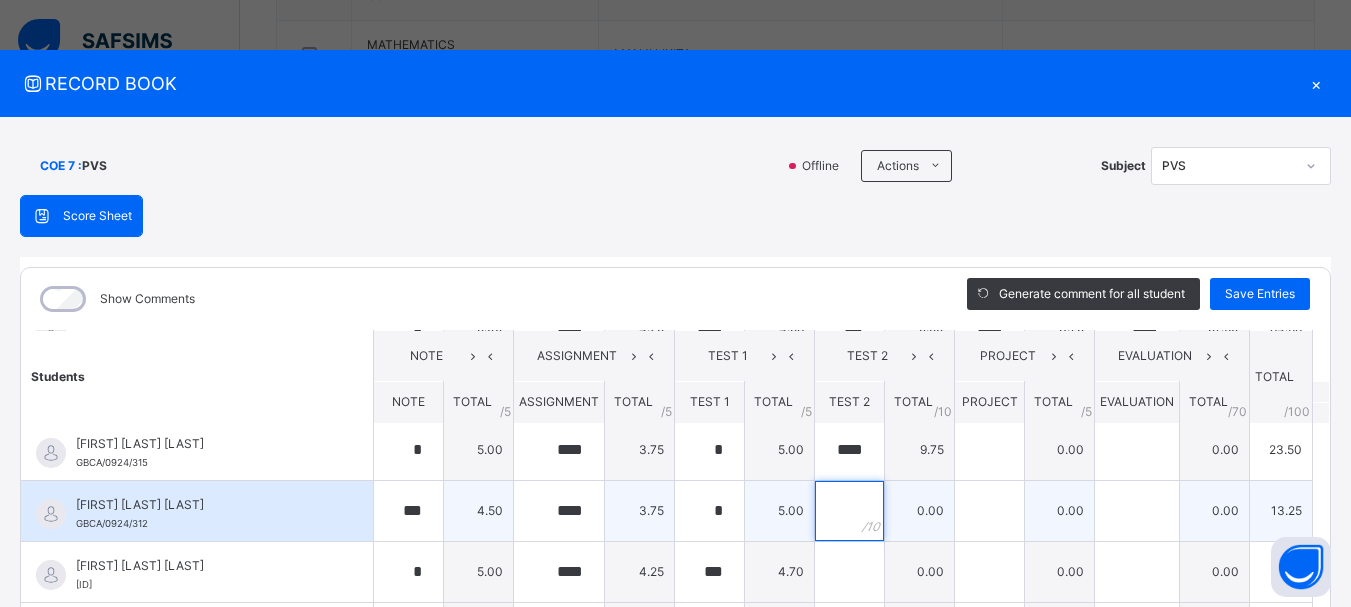click at bounding box center (849, 511) 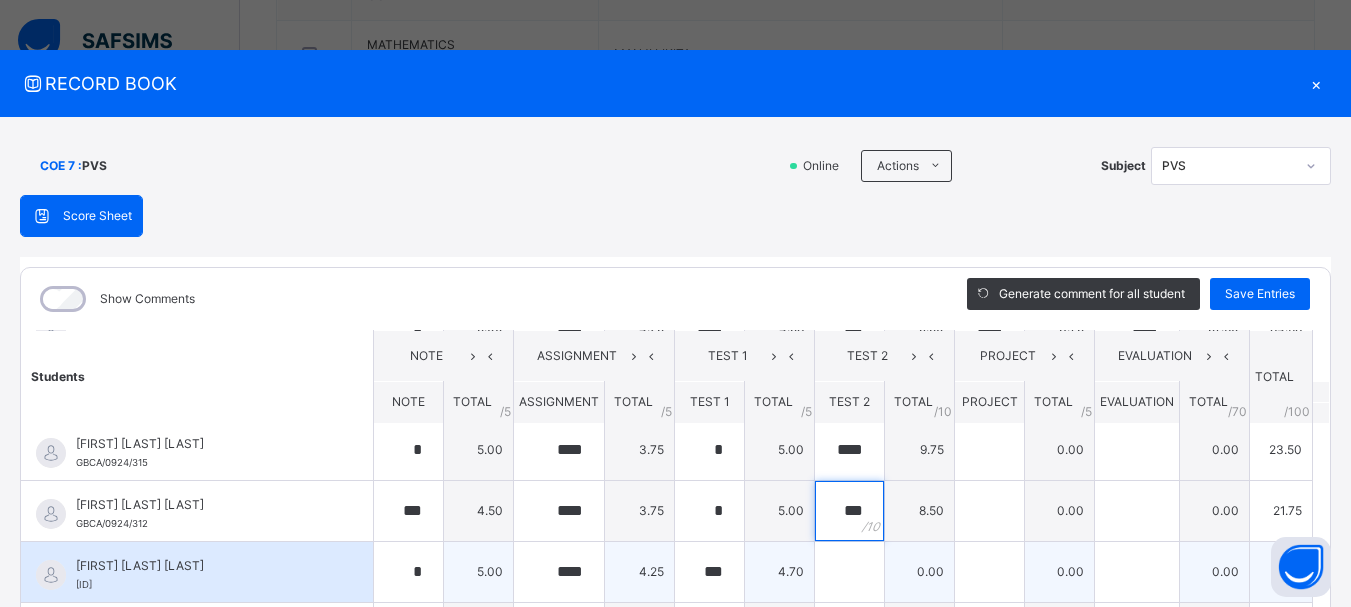type on "***" 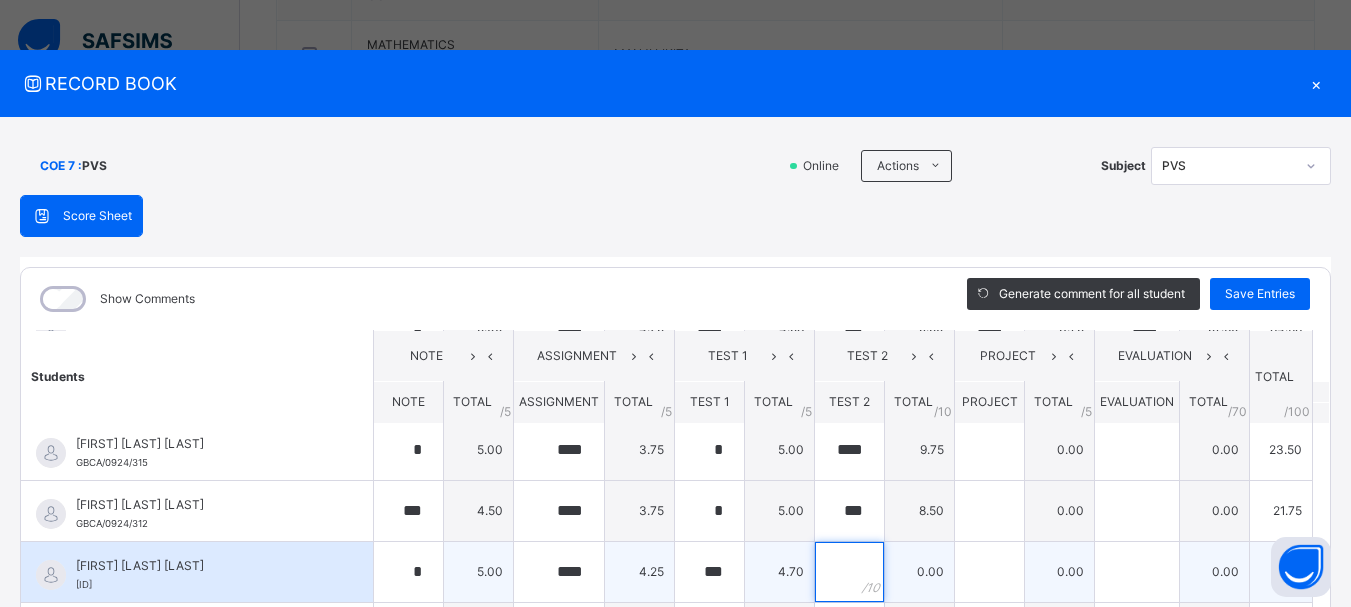 click at bounding box center (849, 572) 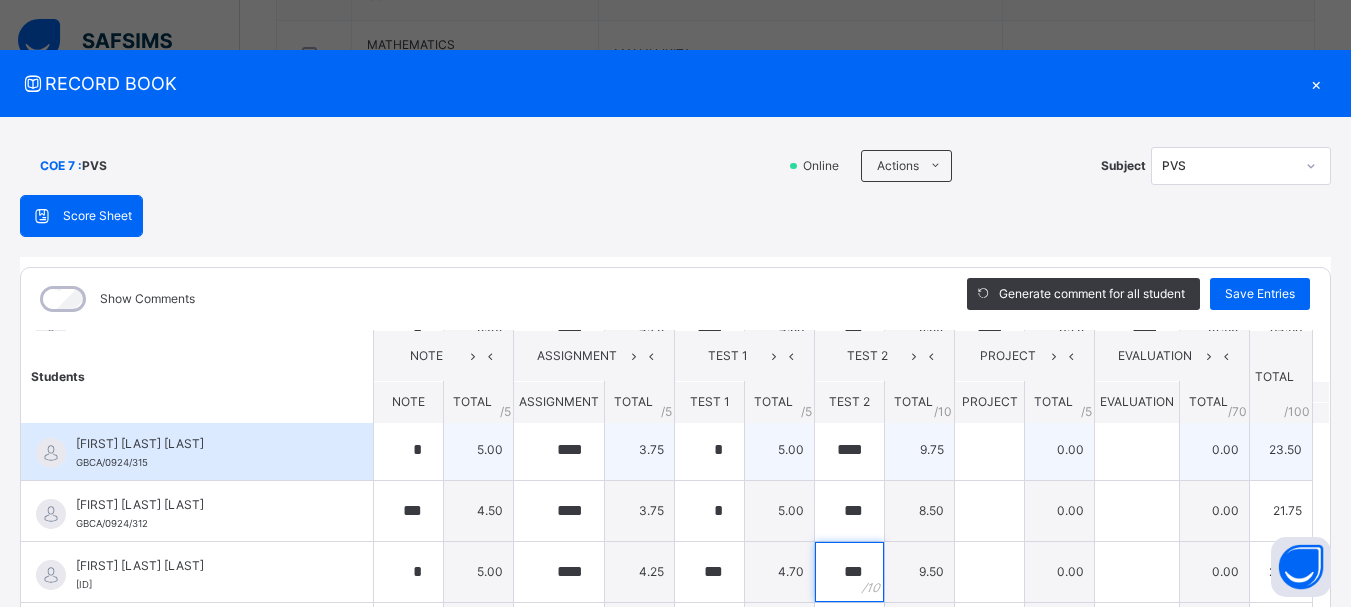 type on "***" 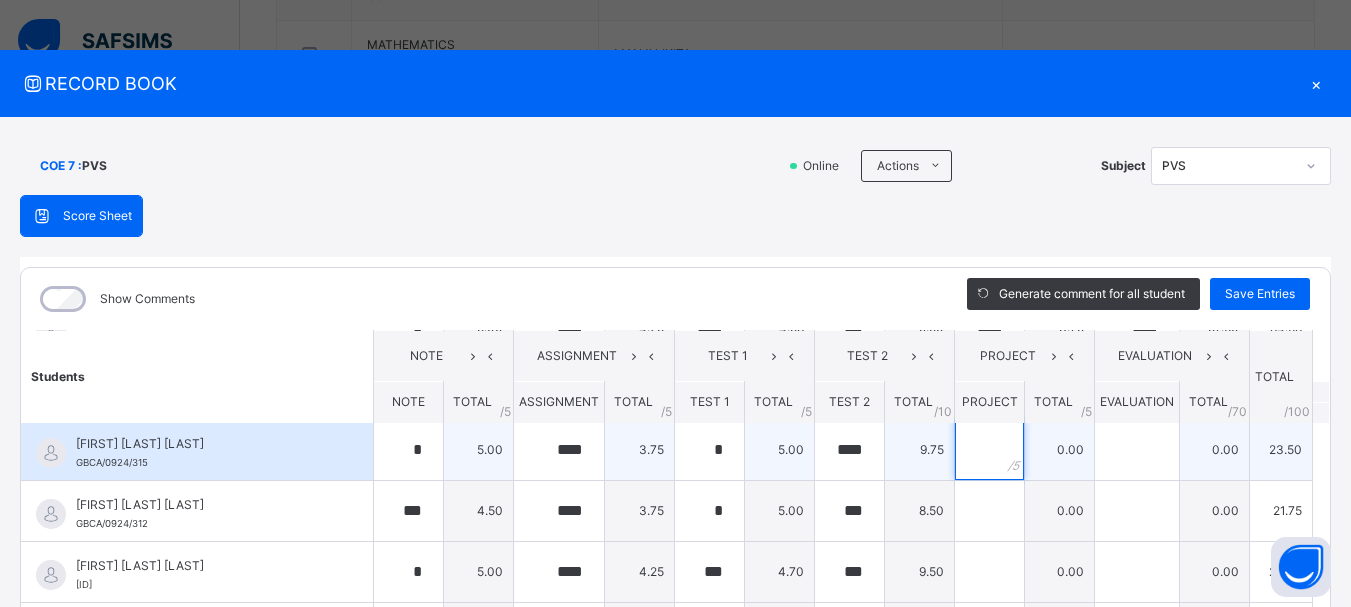 click at bounding box center (989, 450) 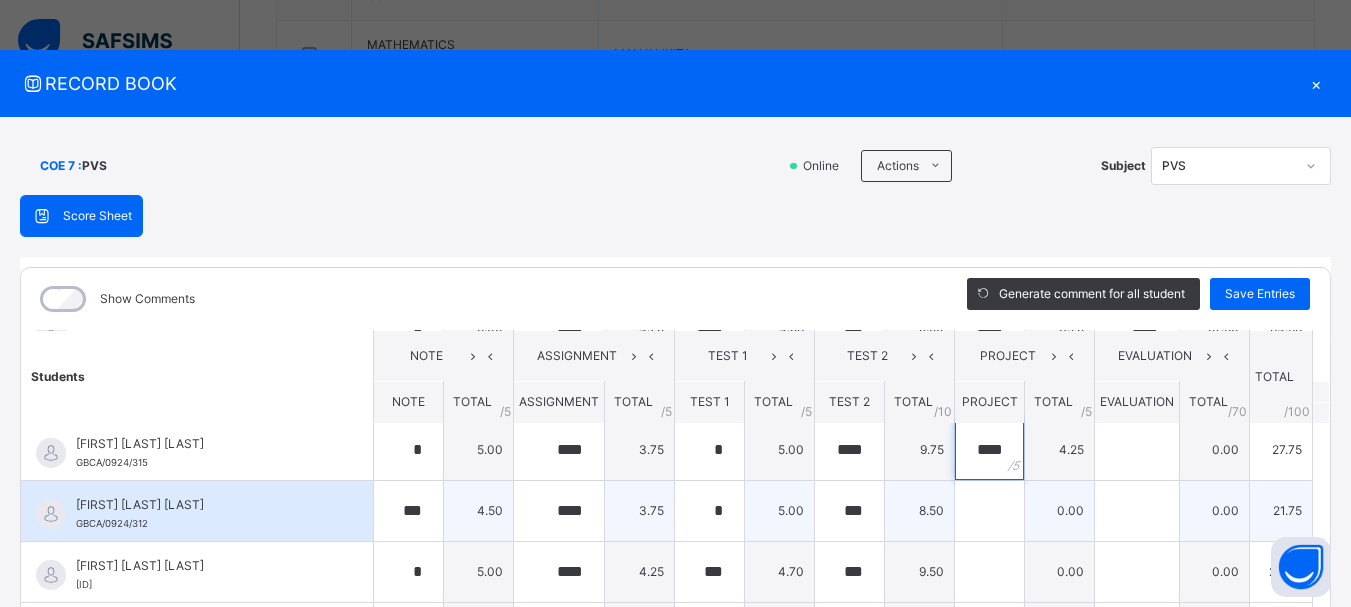 type on "****" 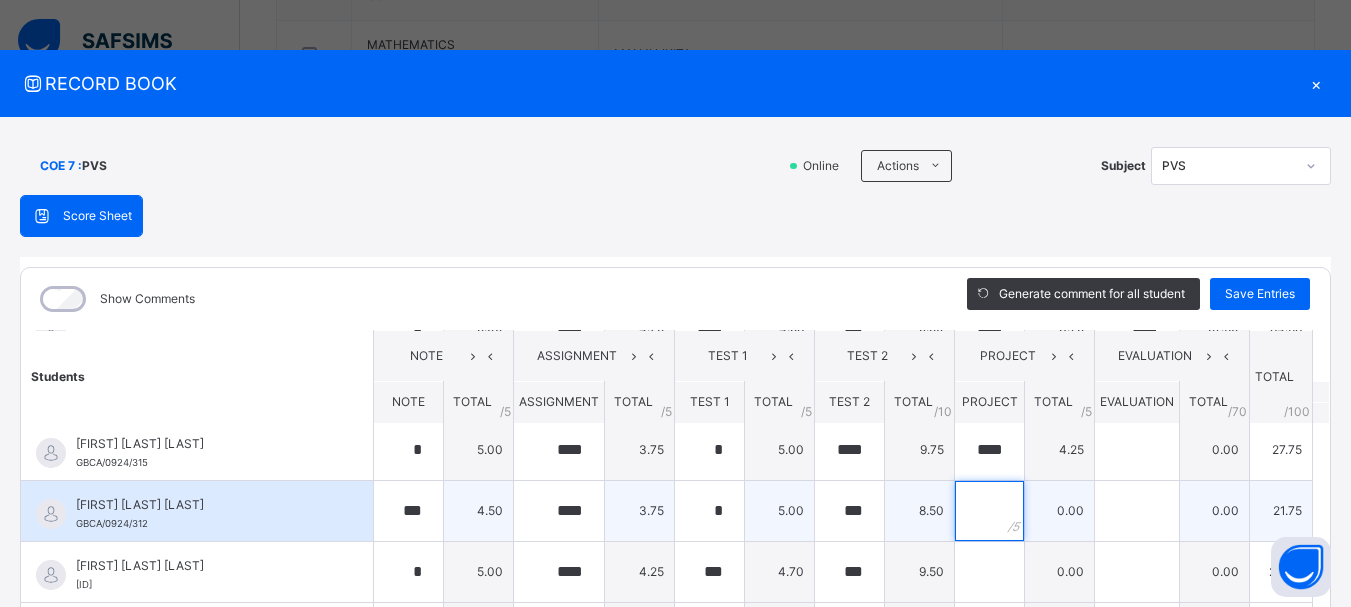 click at bounding box center (989, 511) 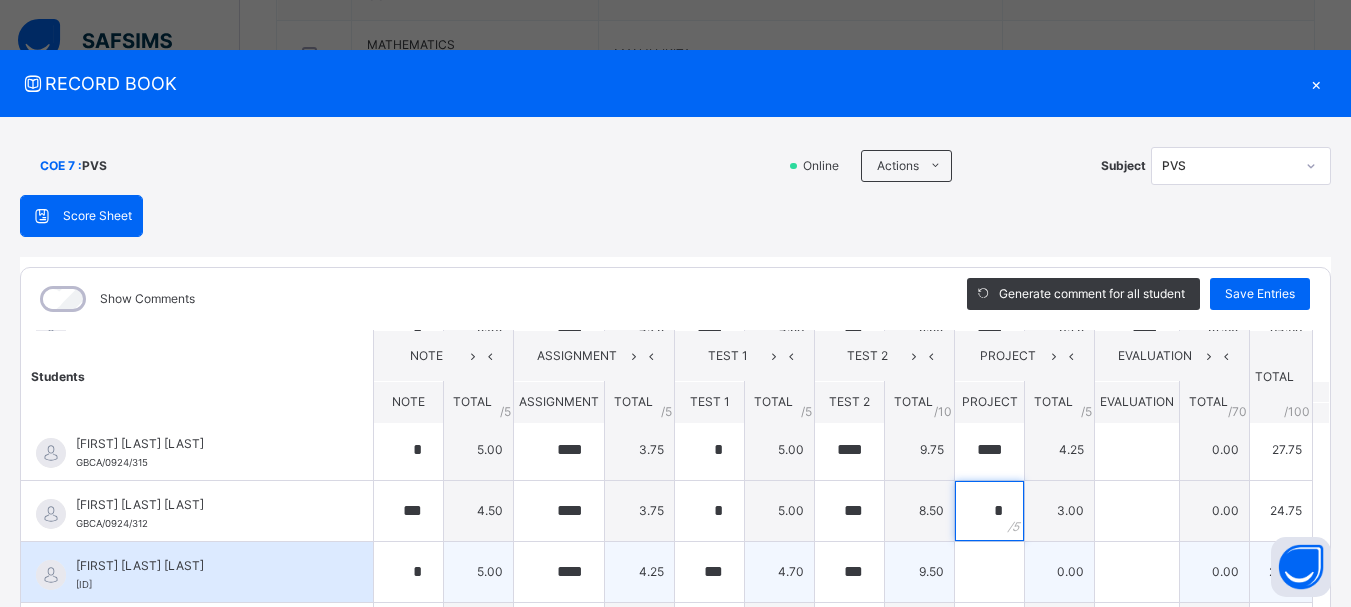 type on "*" 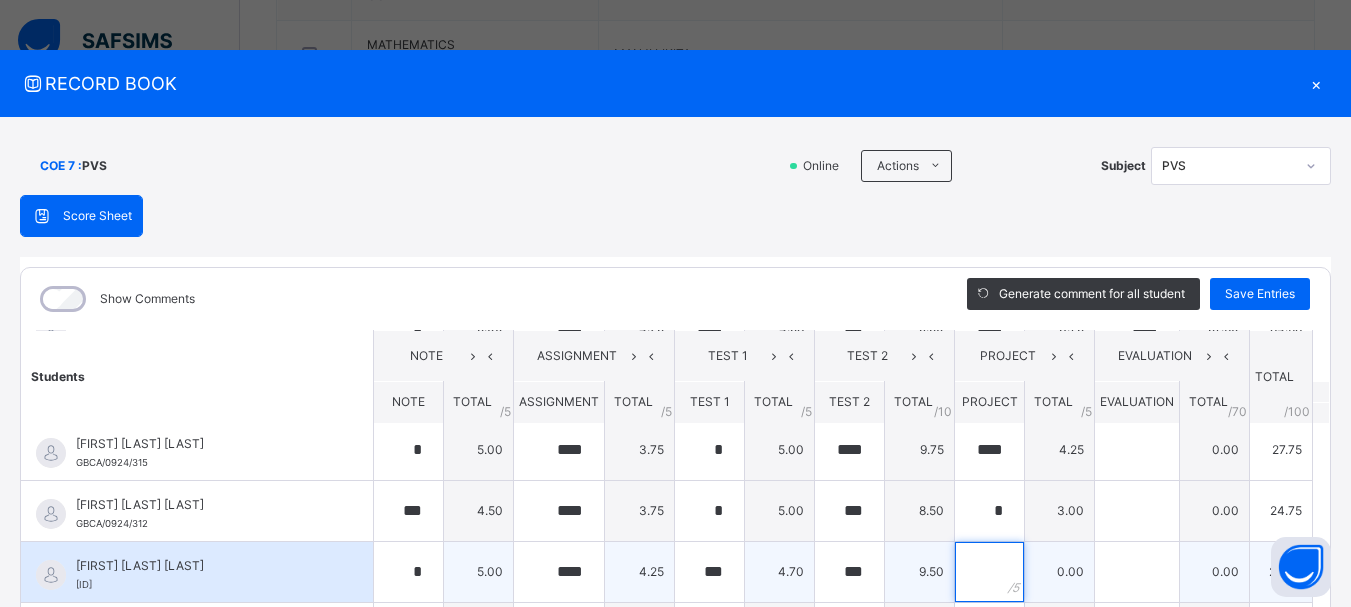 click at bounding box center [989, 572] 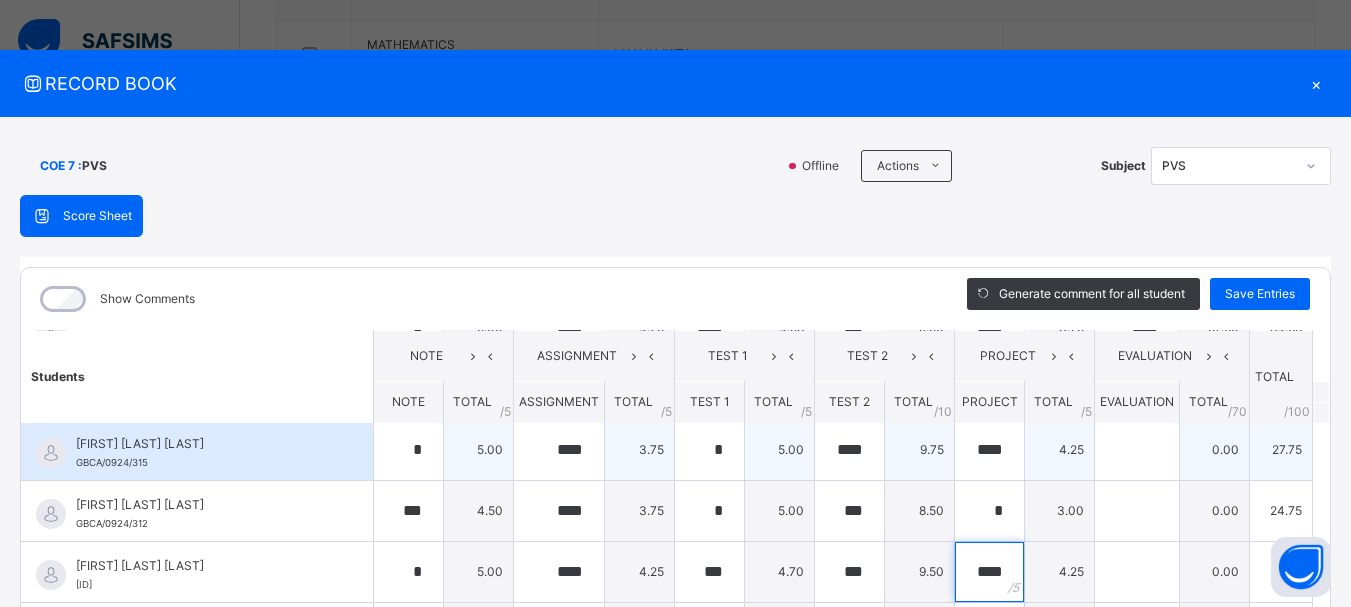 type on "****" 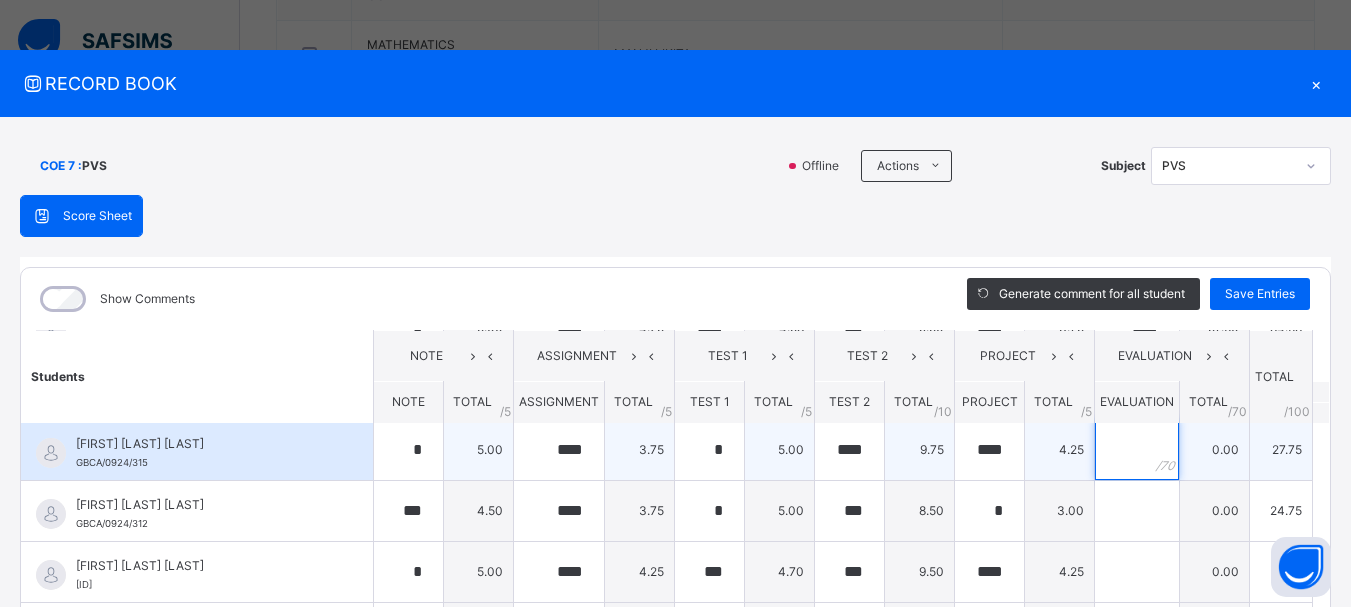 click at bounding box center [1137, 450] 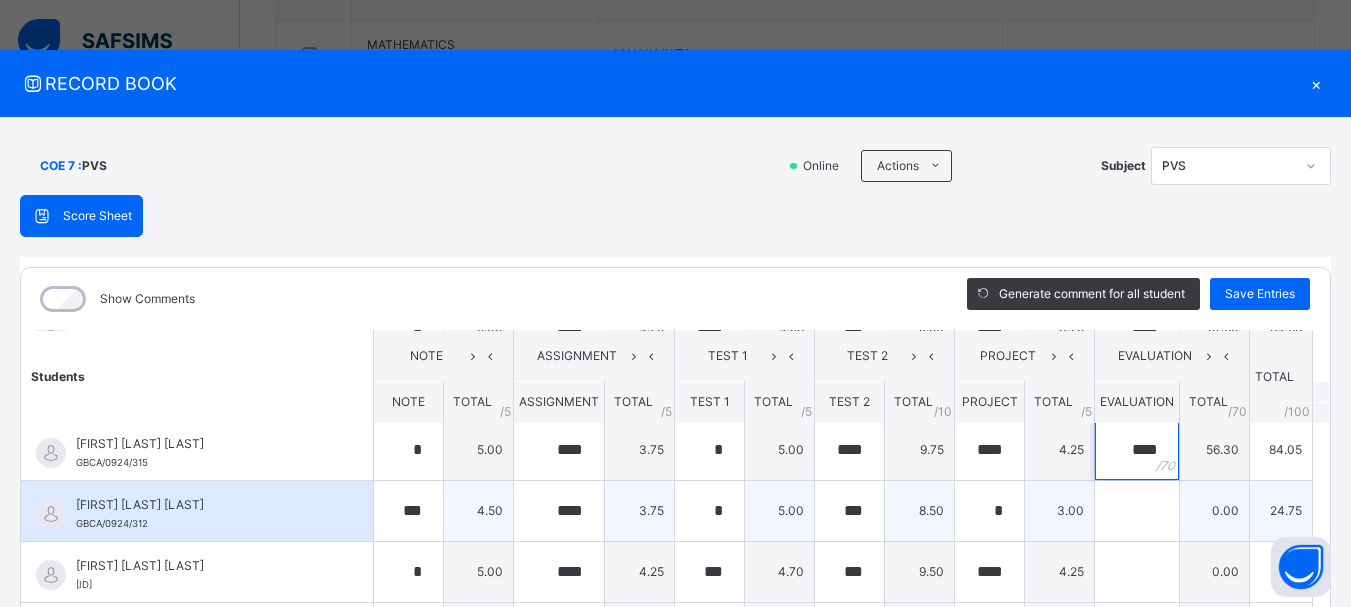 type on "****" 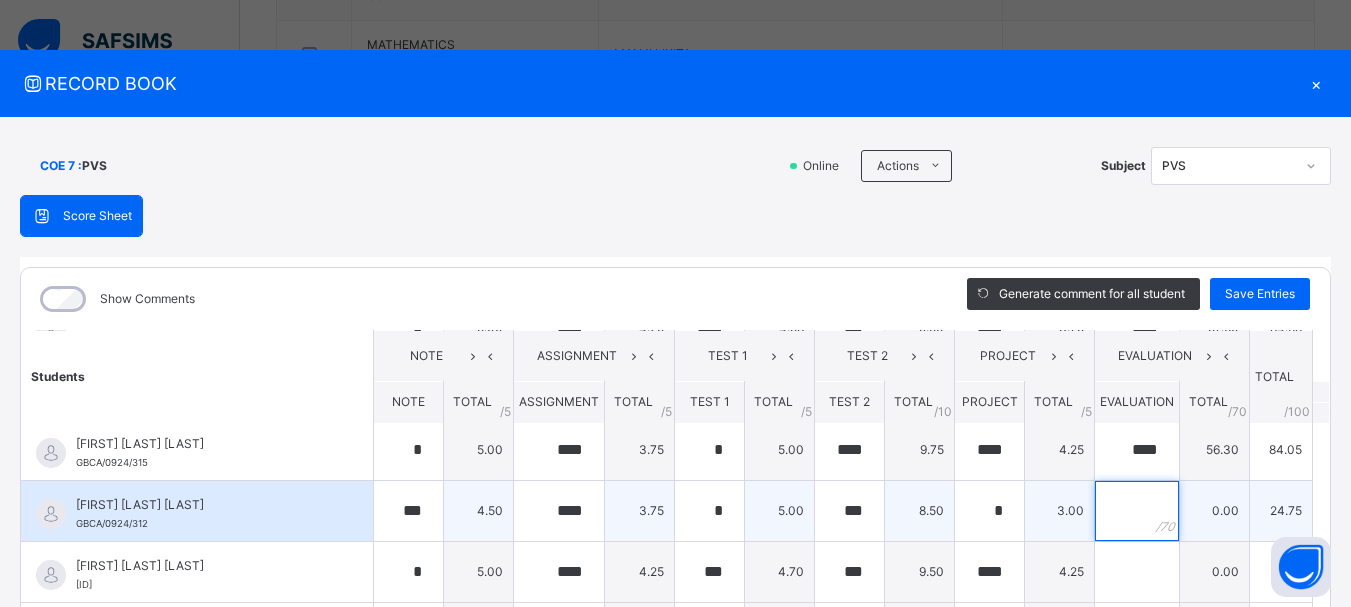click at bounding box center (1137, 511) 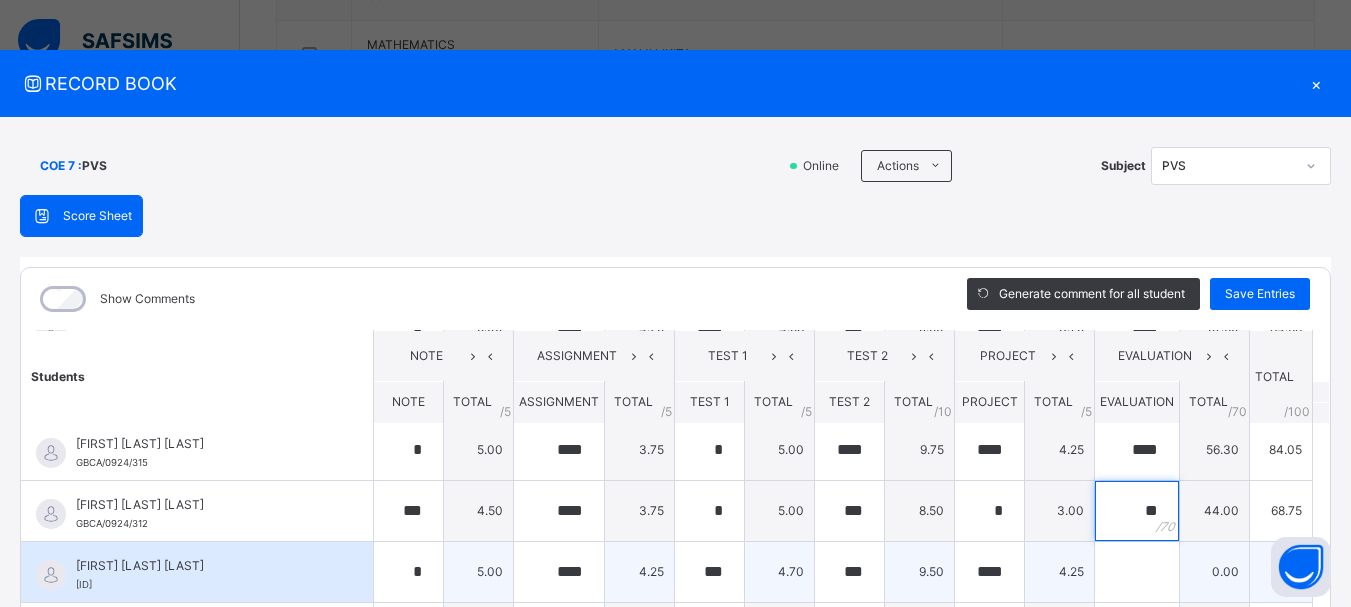 type on "**" 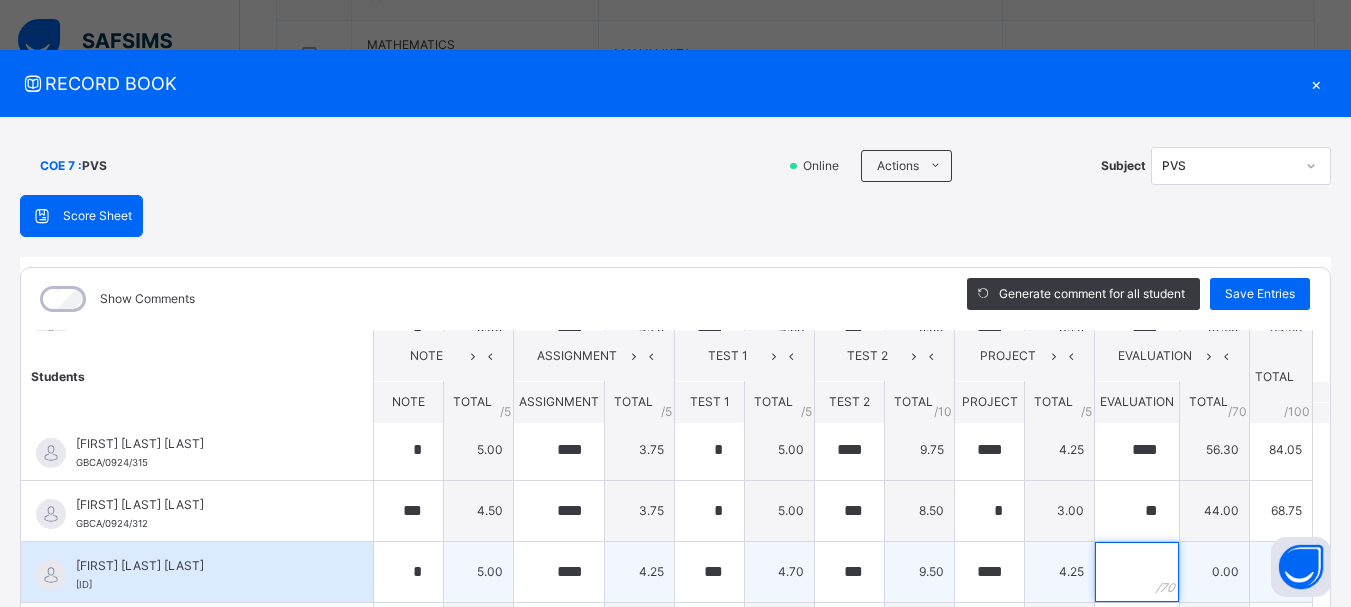 click at bounding box center [1137, 572] 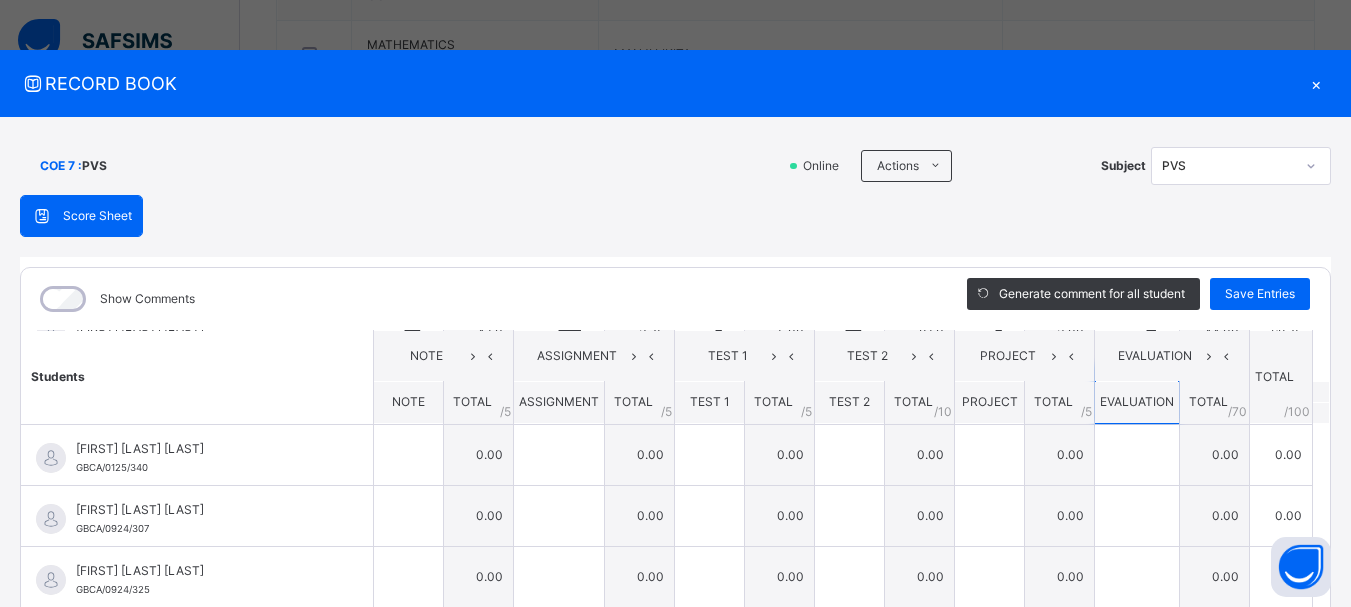 scroll, scrollTop: 918, scrollLeft: 0, axis: vertical 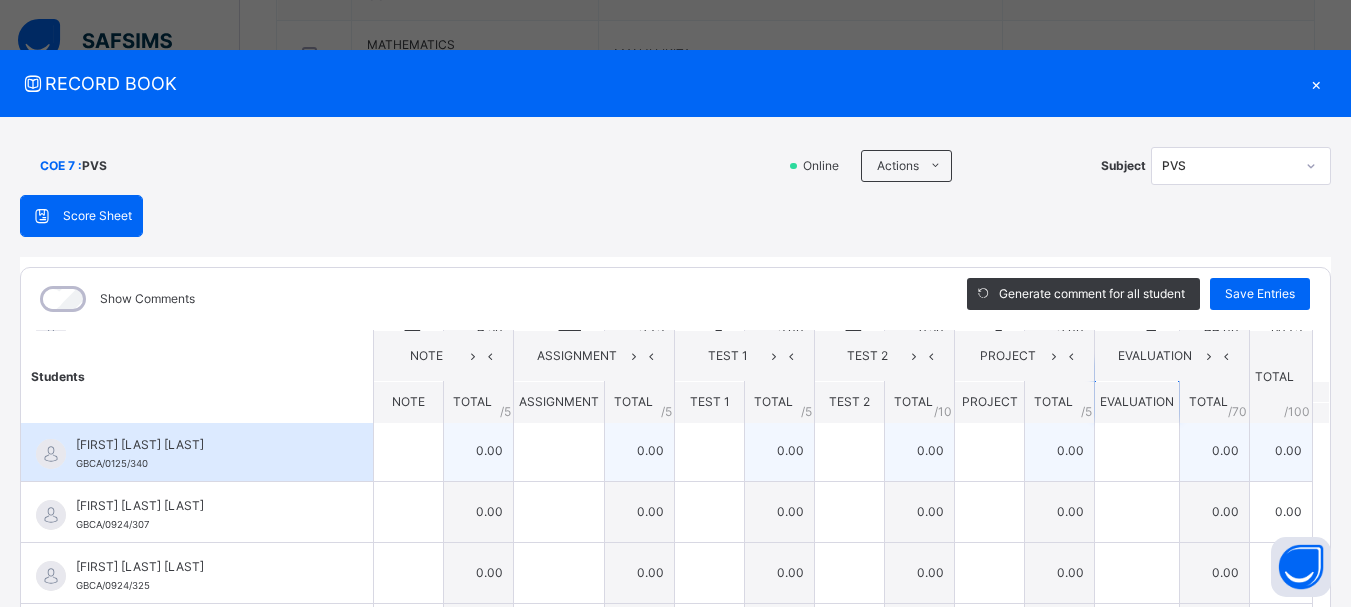 type on "**" 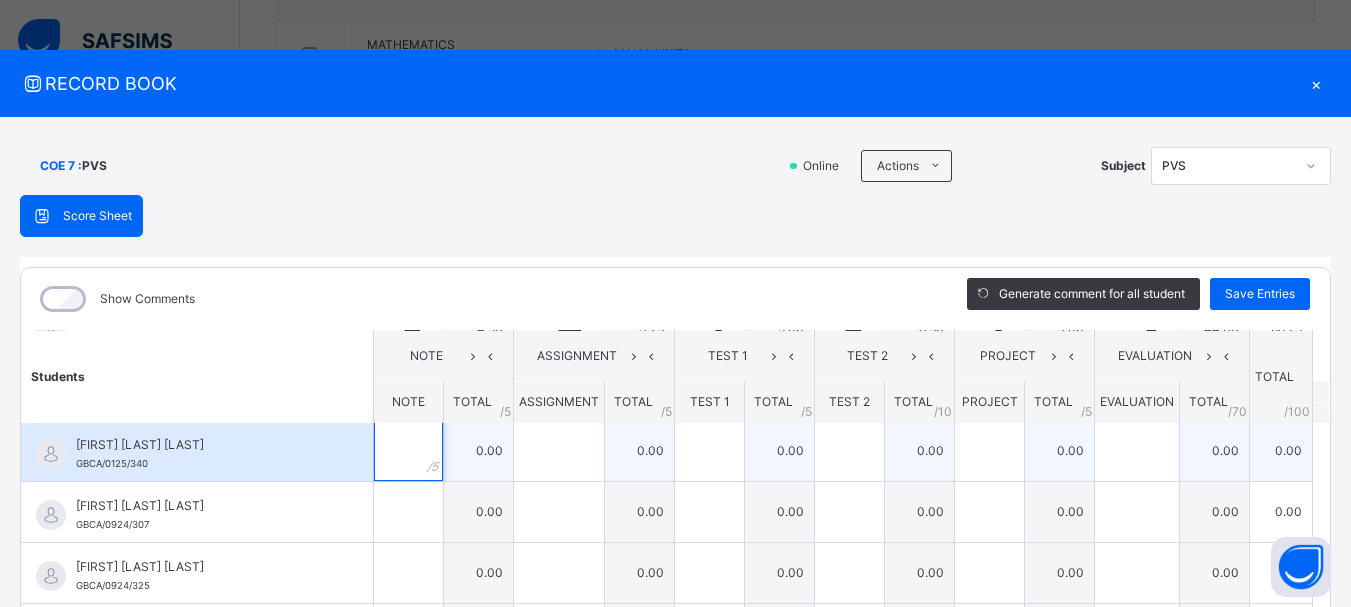 click at bounding box center [408, 451] 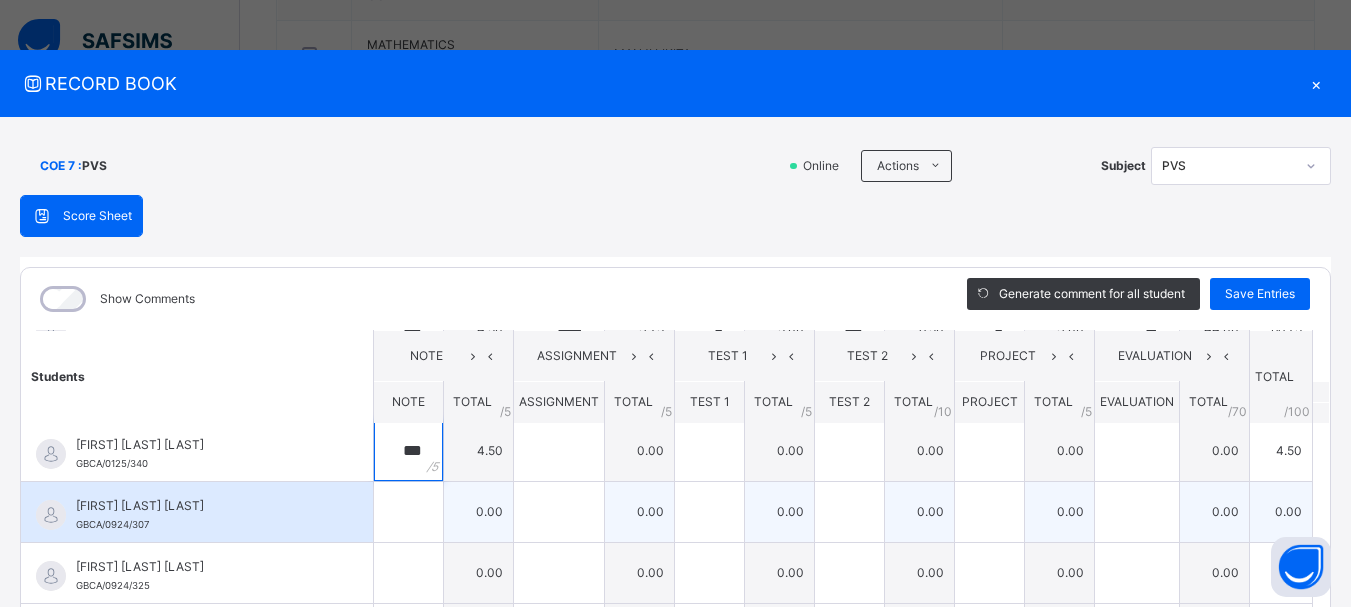 type on "***" 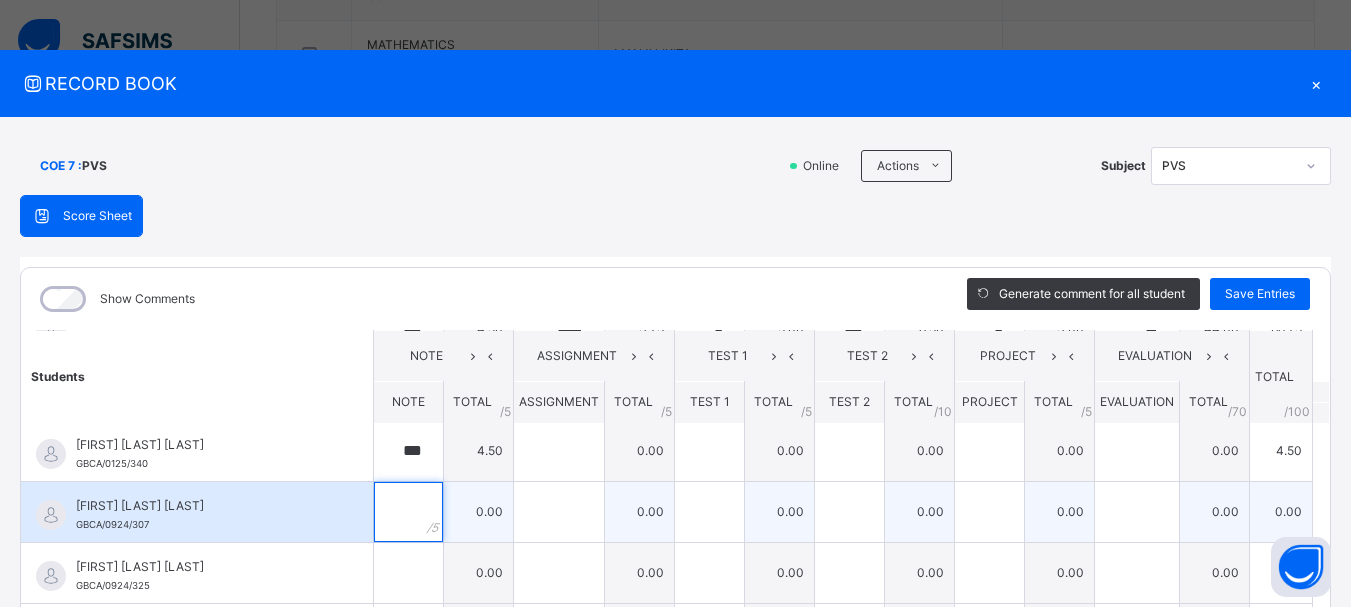 click at bounding box center (408, 512) 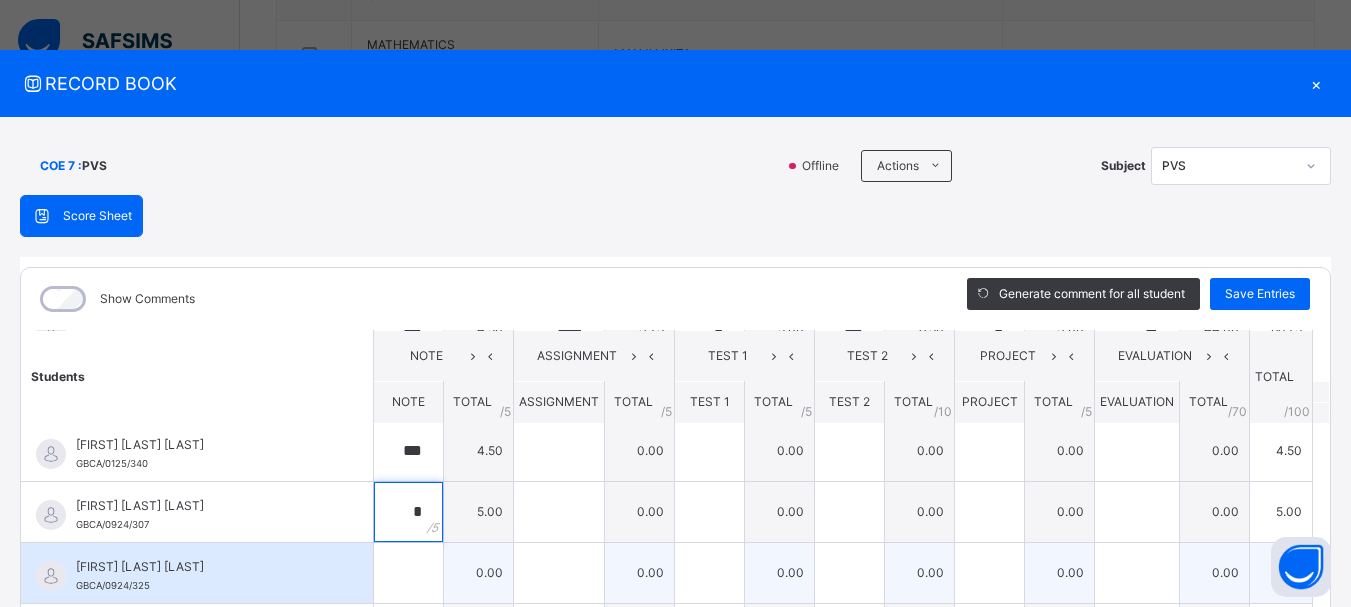 type on "*" 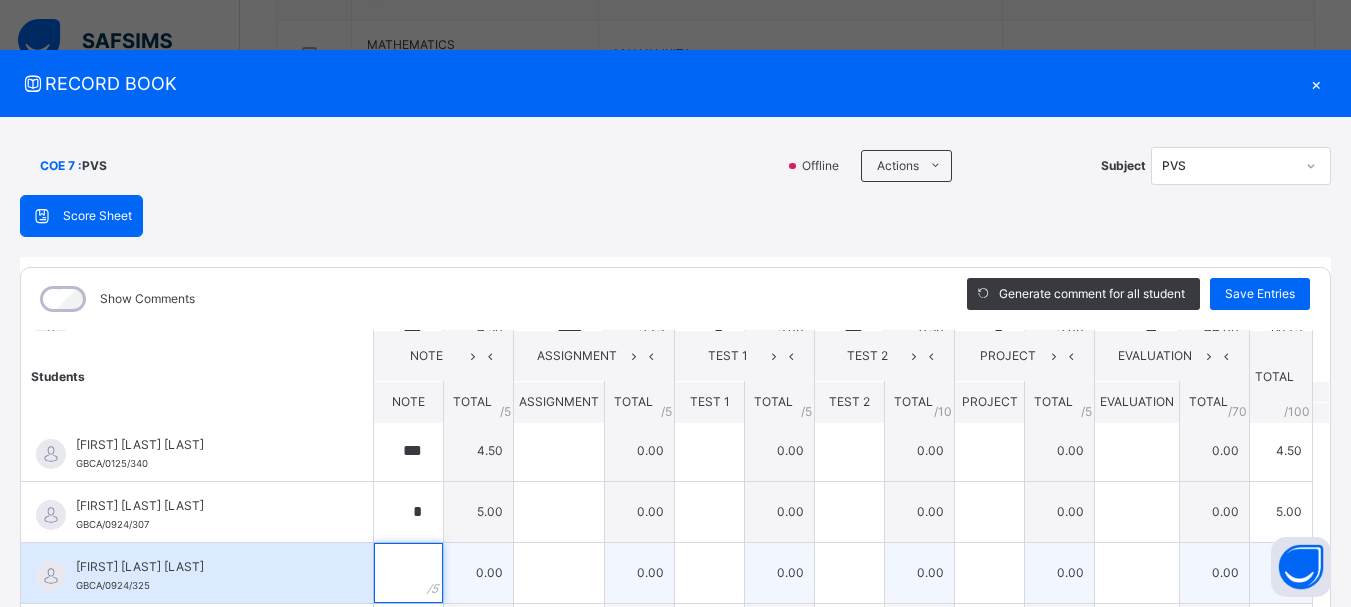 click at bounding box center [408, 573] 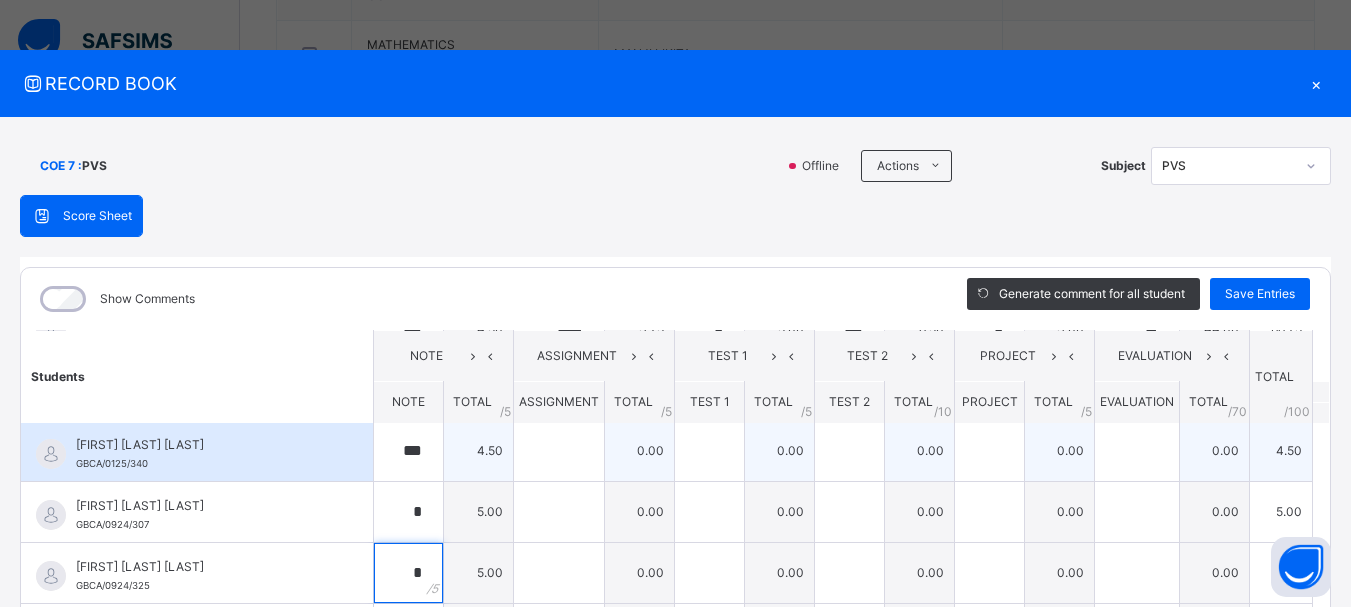 type on "*" 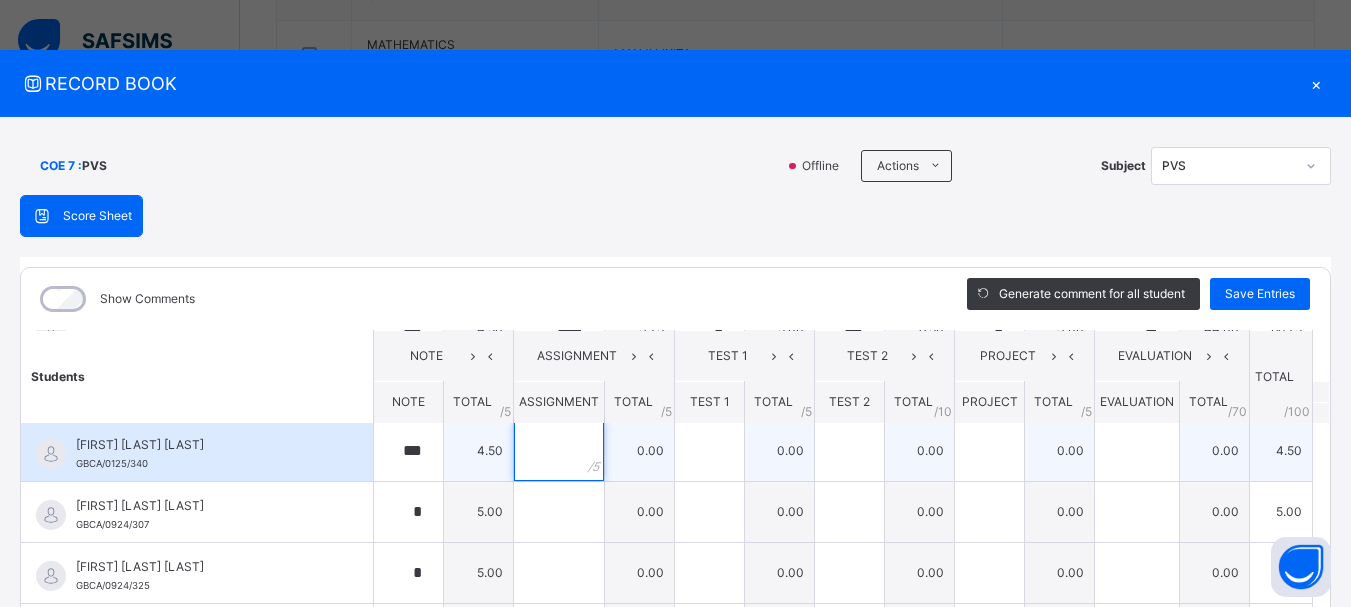 click at bounding box center [559, 451] 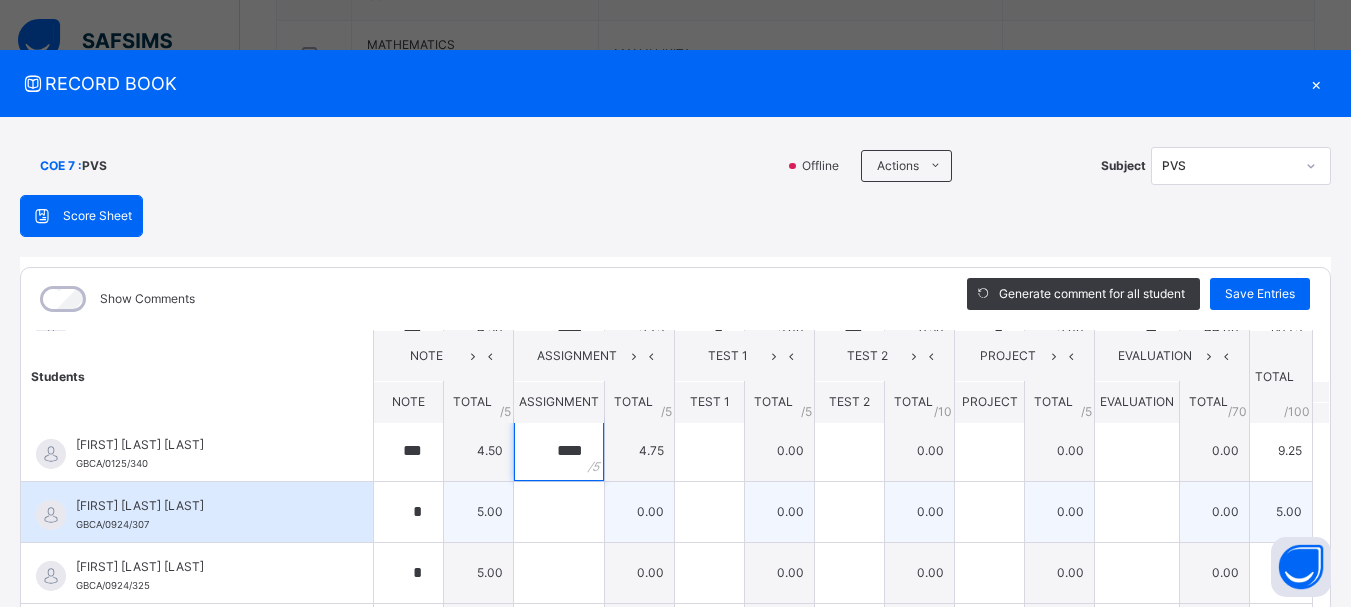 type on "****" 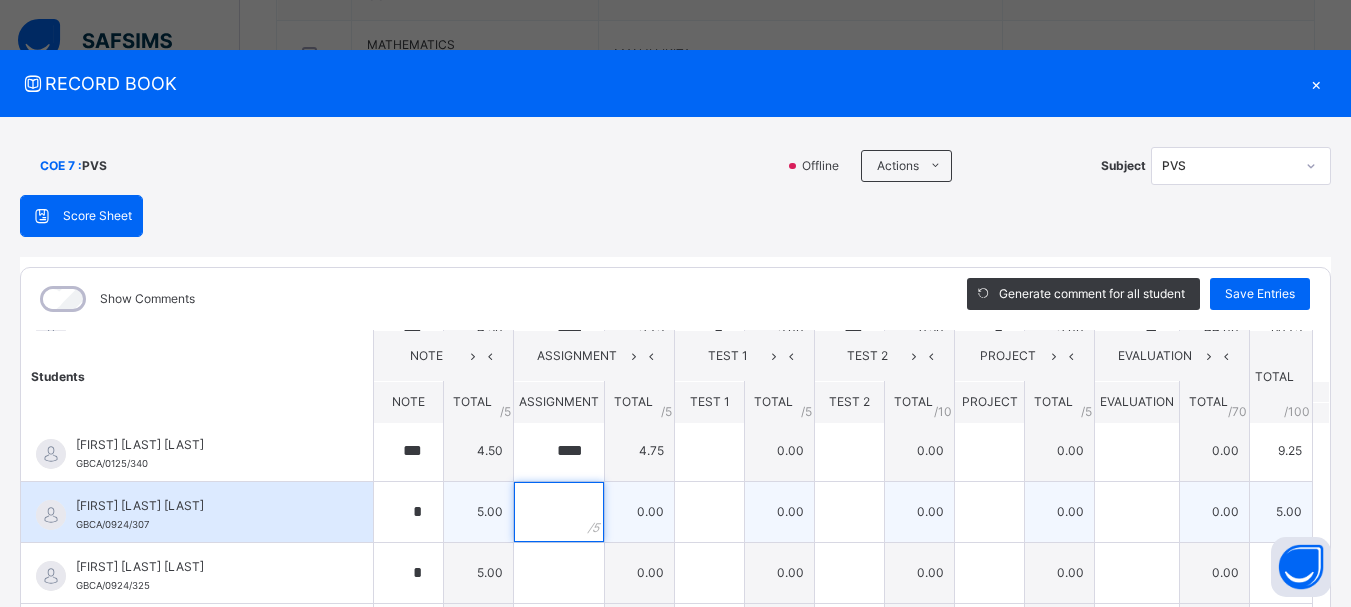 click at bounding box center [559, 512] 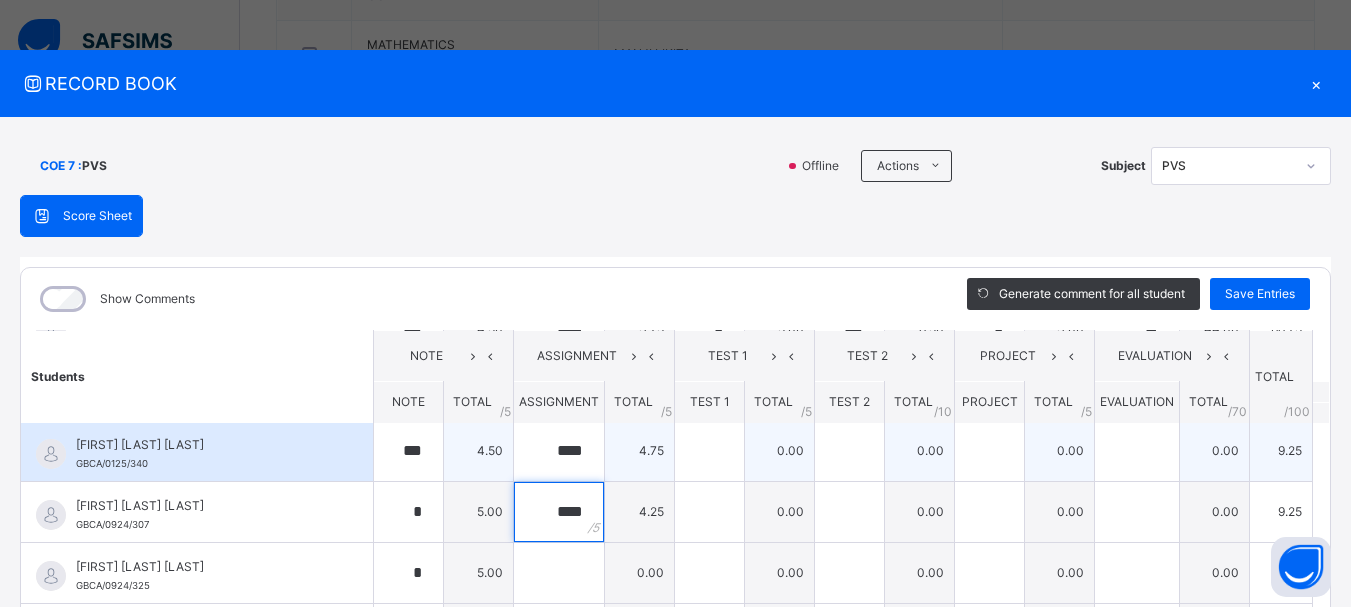 type on "****" 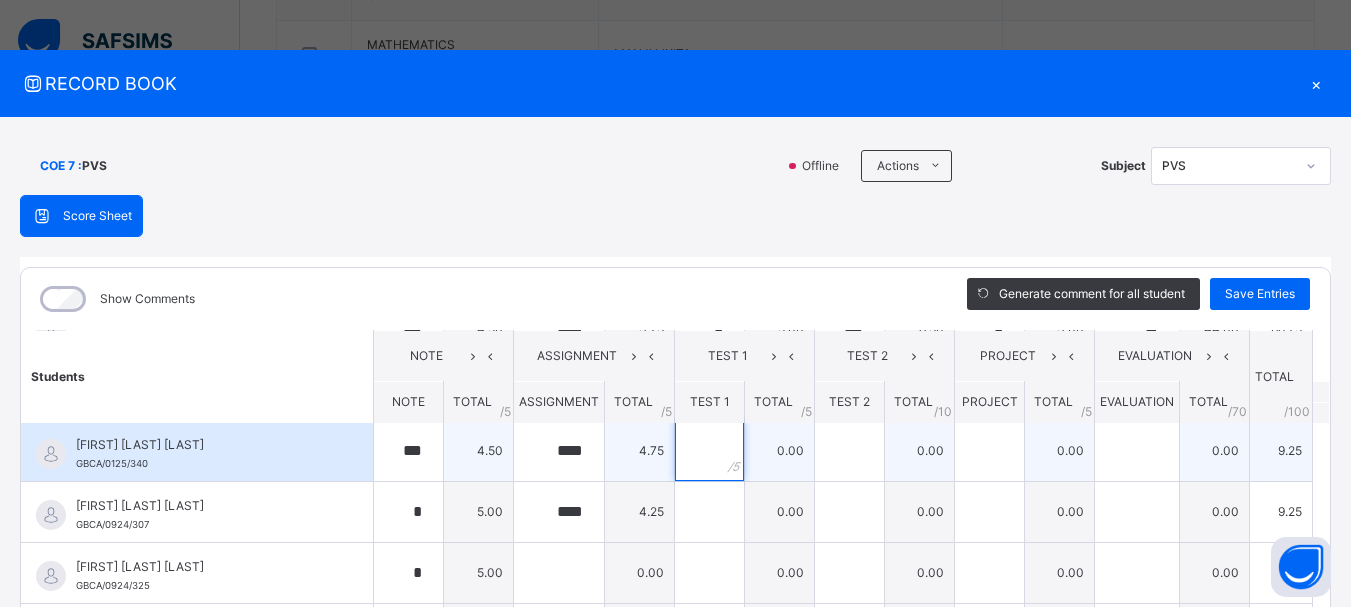 click at bounding box center (709, 451) 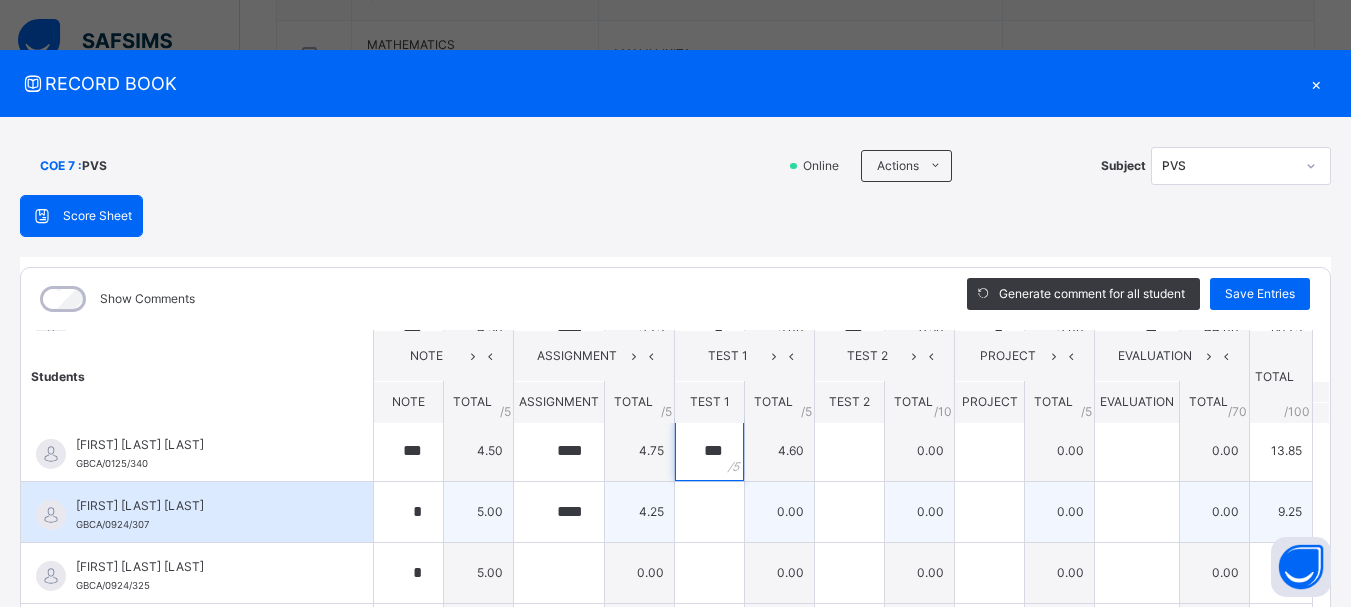 type on "***" 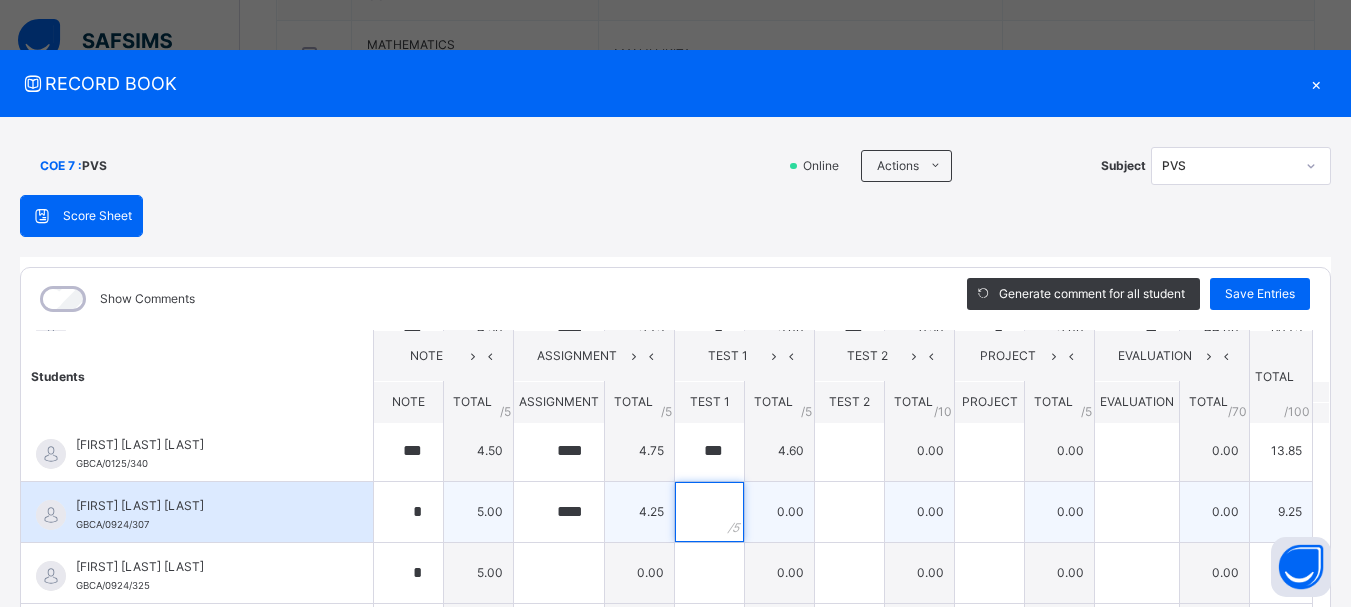 click at bounding box center (709, 512) 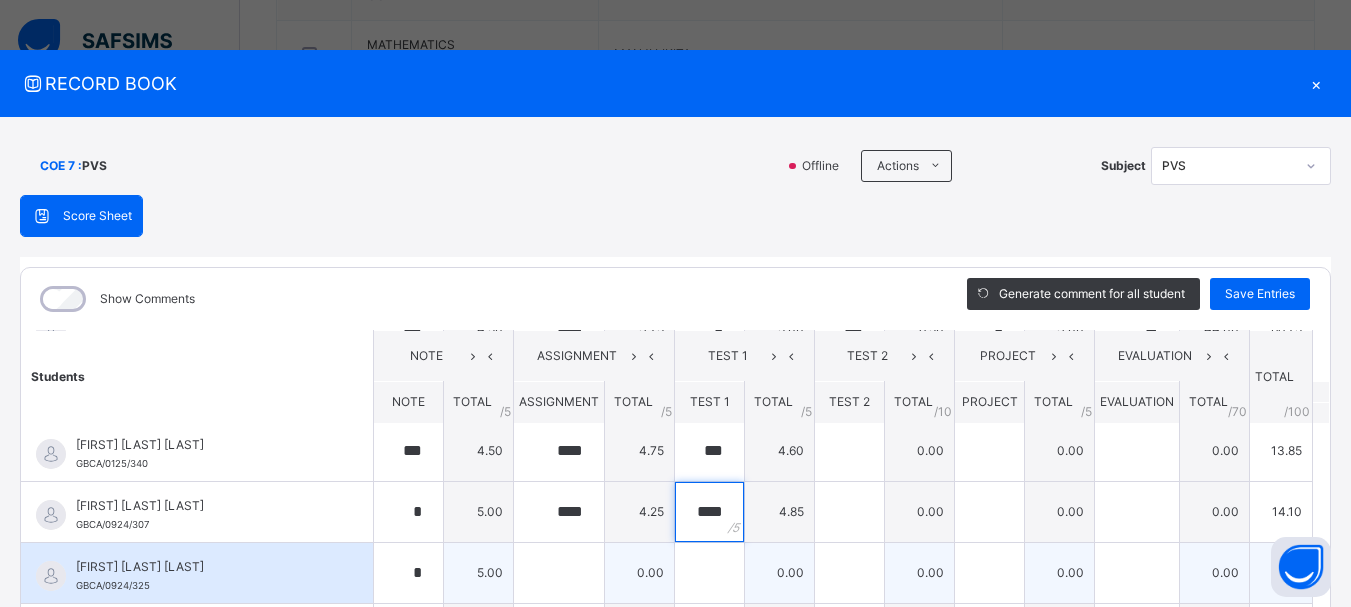 type on "****" 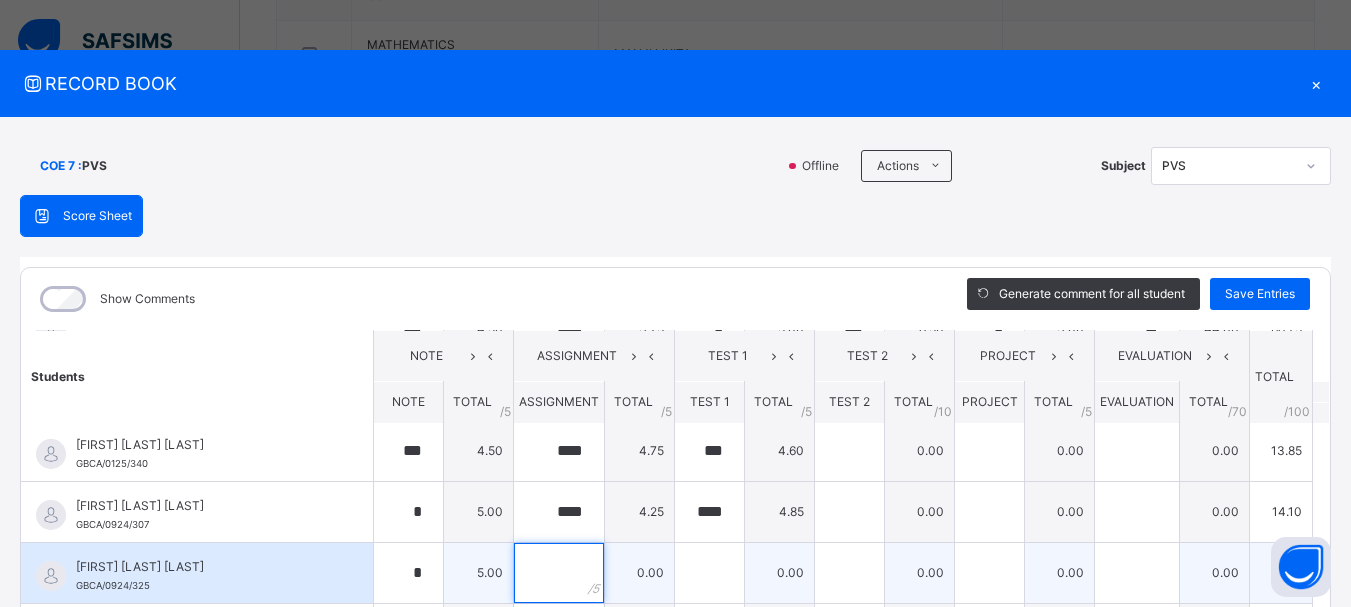 click at bounding box center (559, 573) 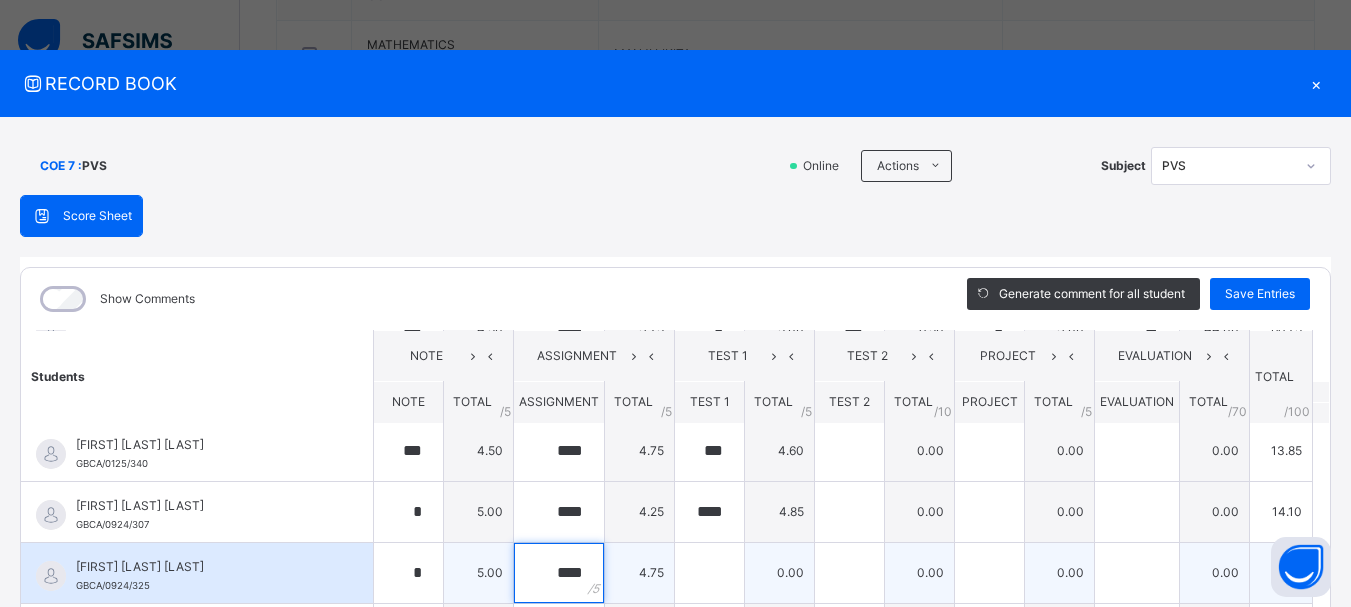 type on "****" 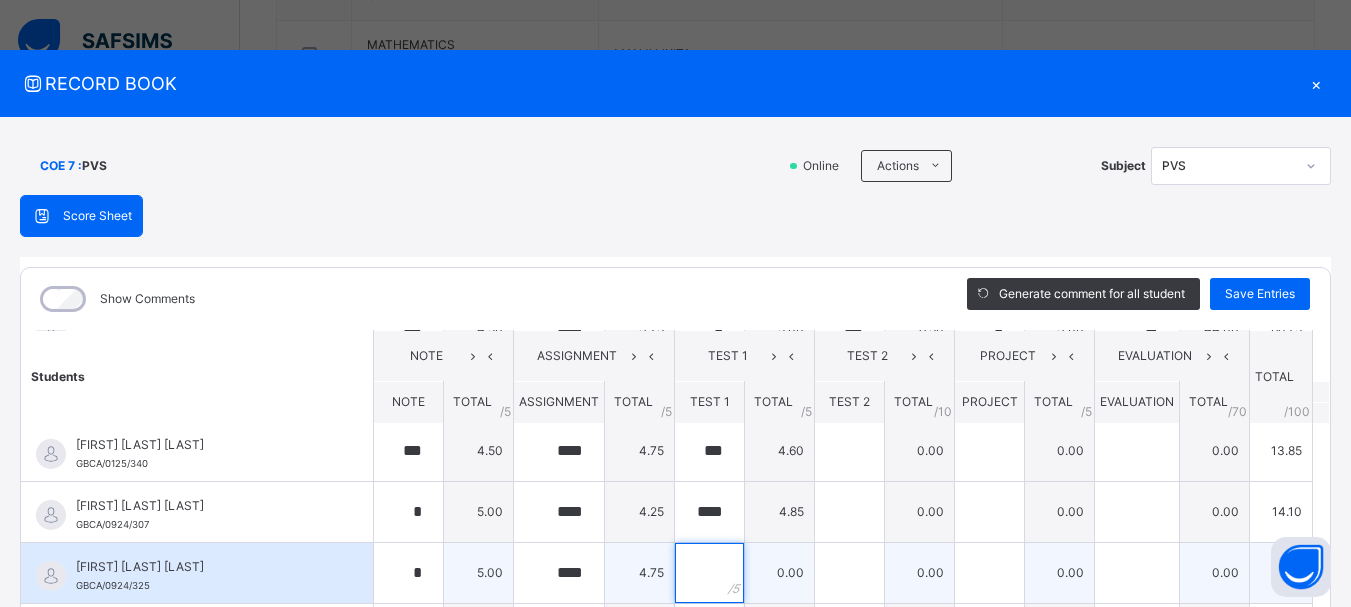 click at bounding box center [709, 573] 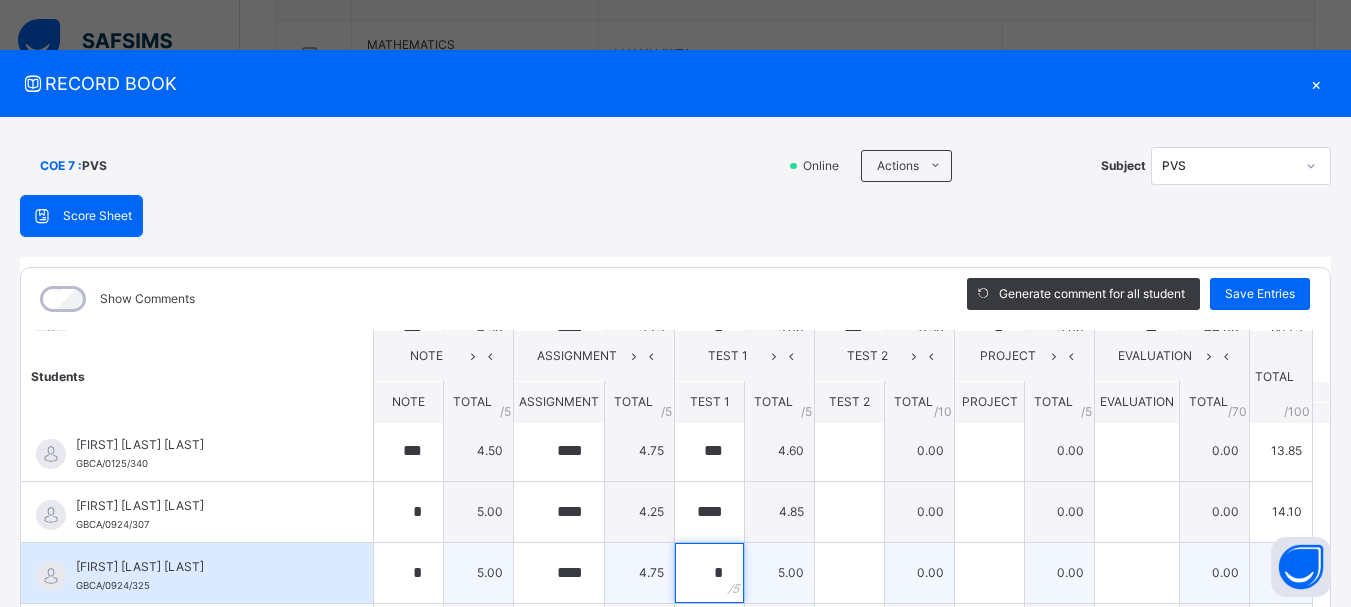 type on "*" 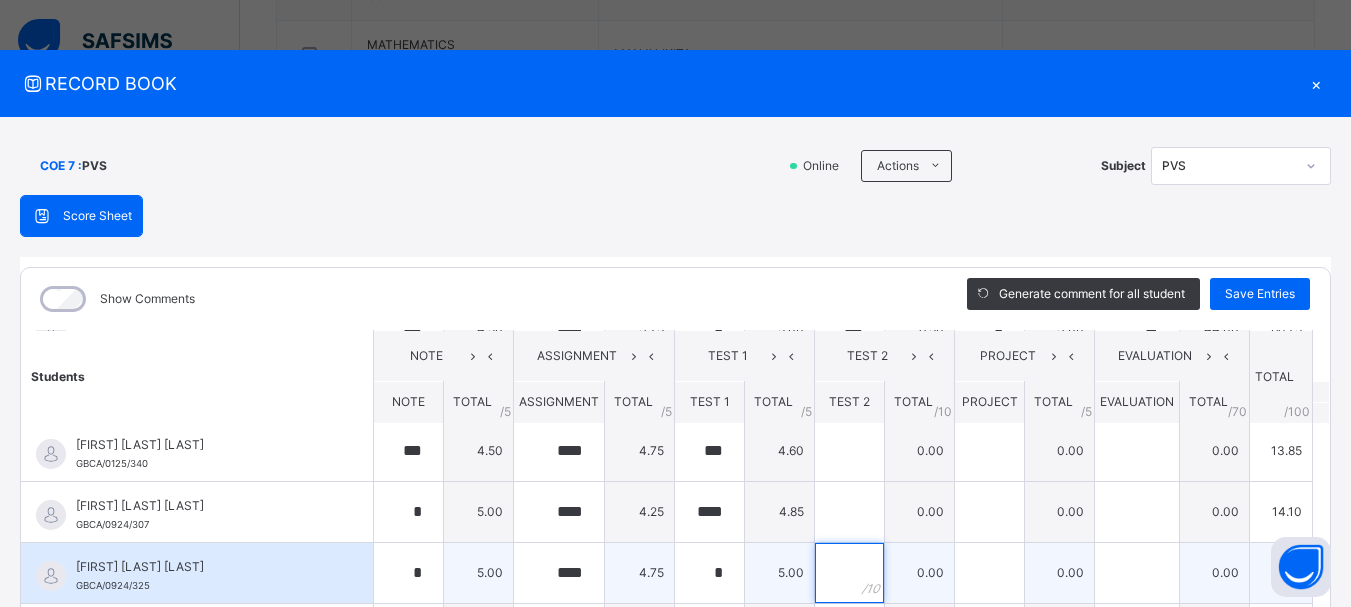 click at bounding box center [849, 573] 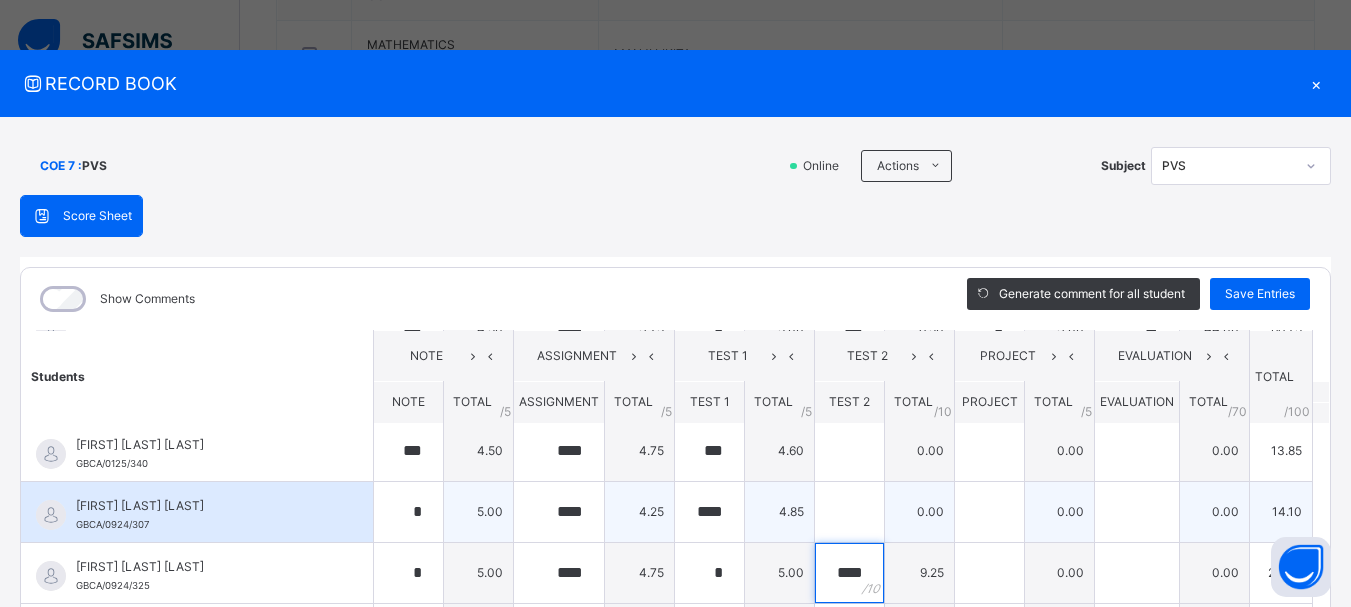 type on "****" 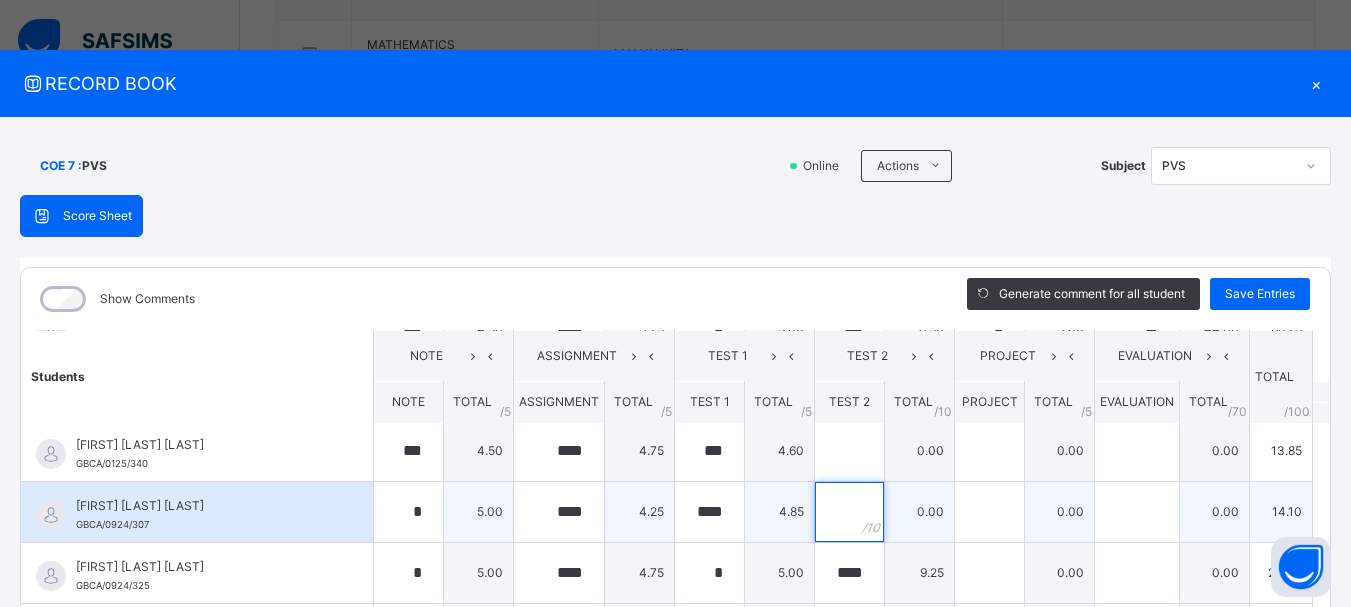 click at bounding box center [849, 512] 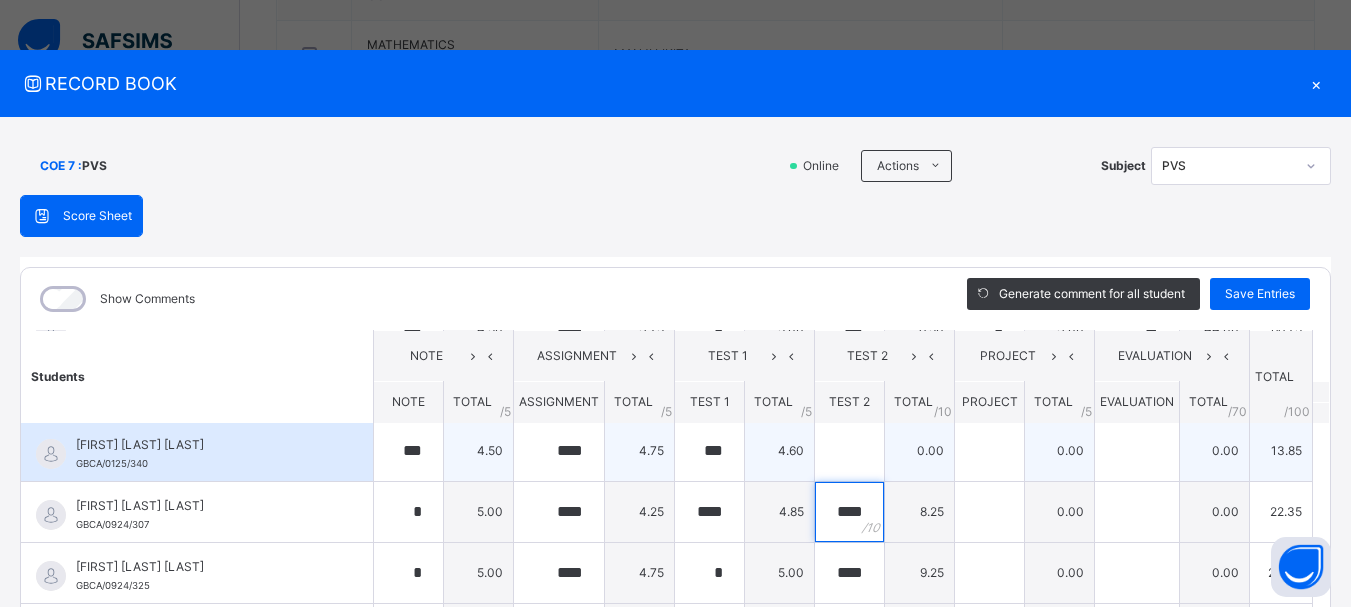 type on "****" 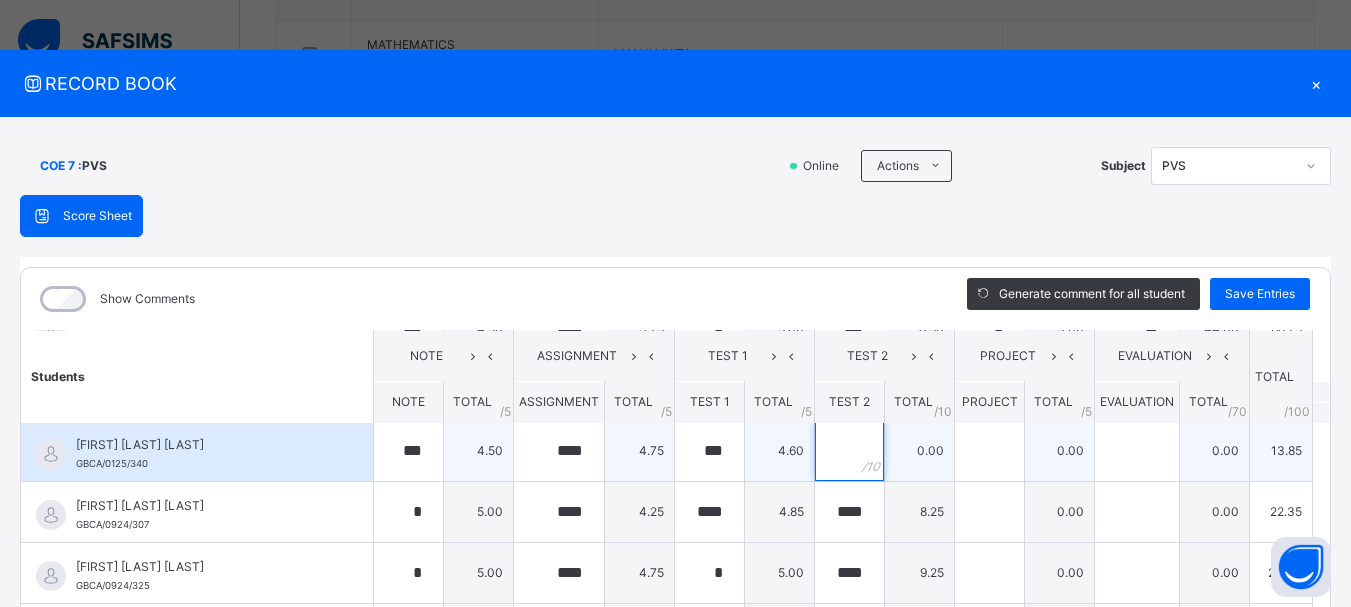 click at bounding box center [849, 451] 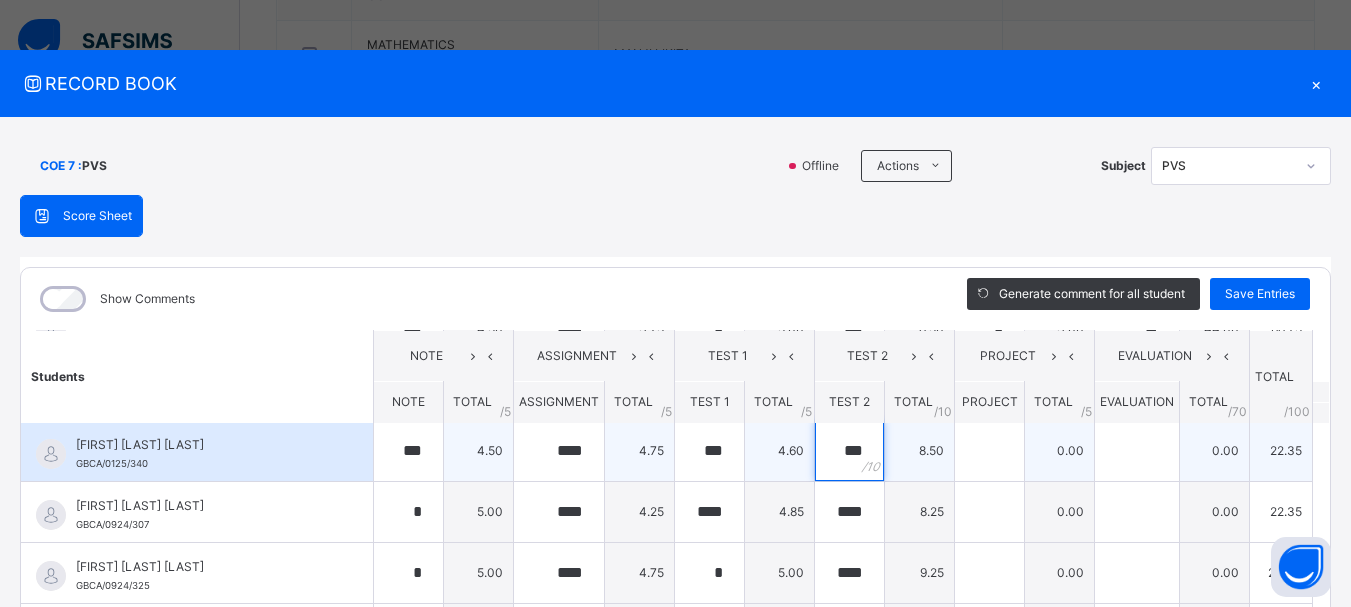 type on "***" 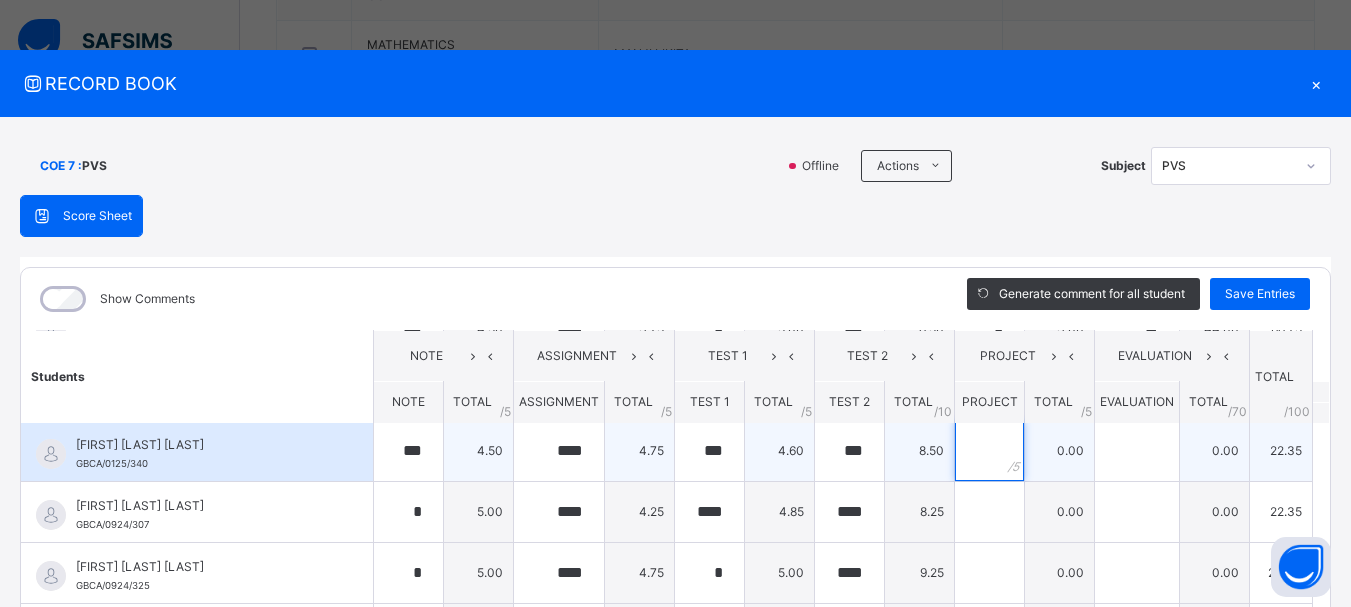 click at bounding box center (989, 451) 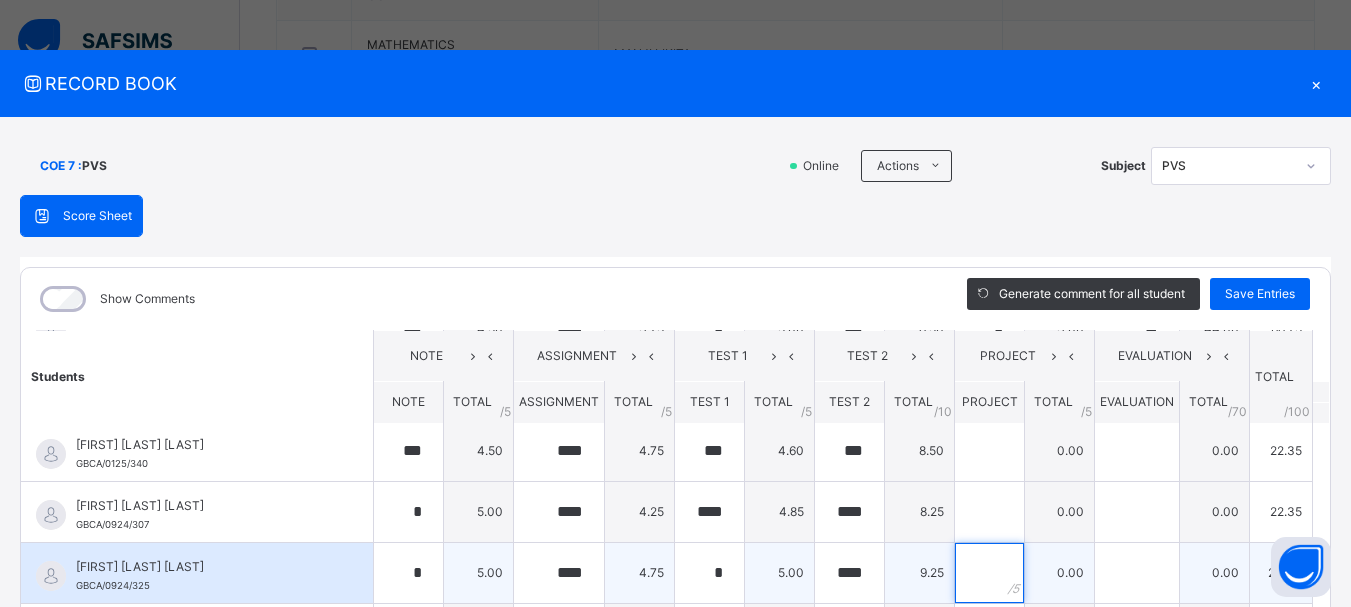click at bounding box center [989, 573] 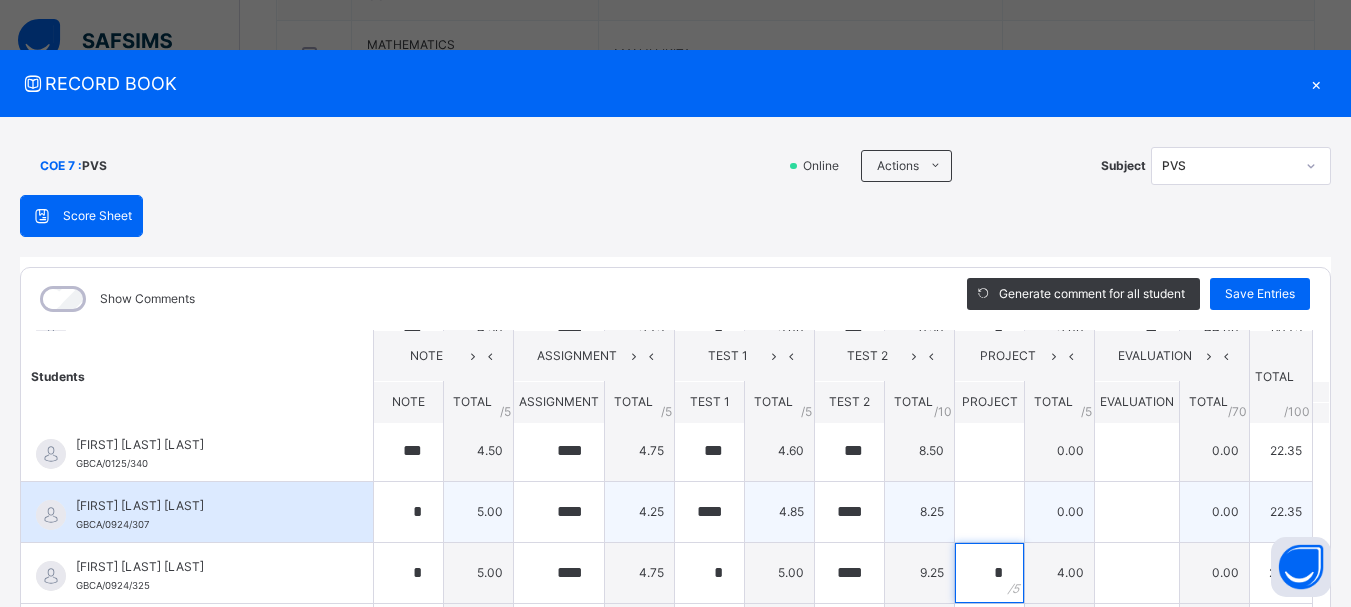 type on "*" 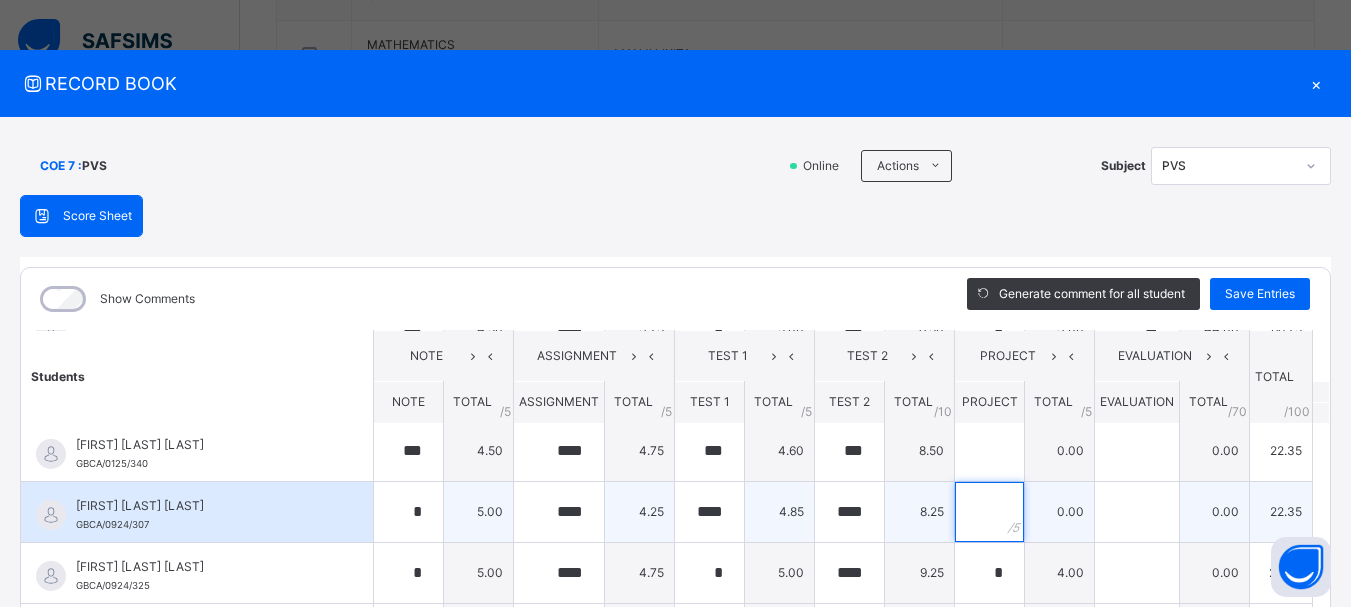 click at bounding box center (989, 512) 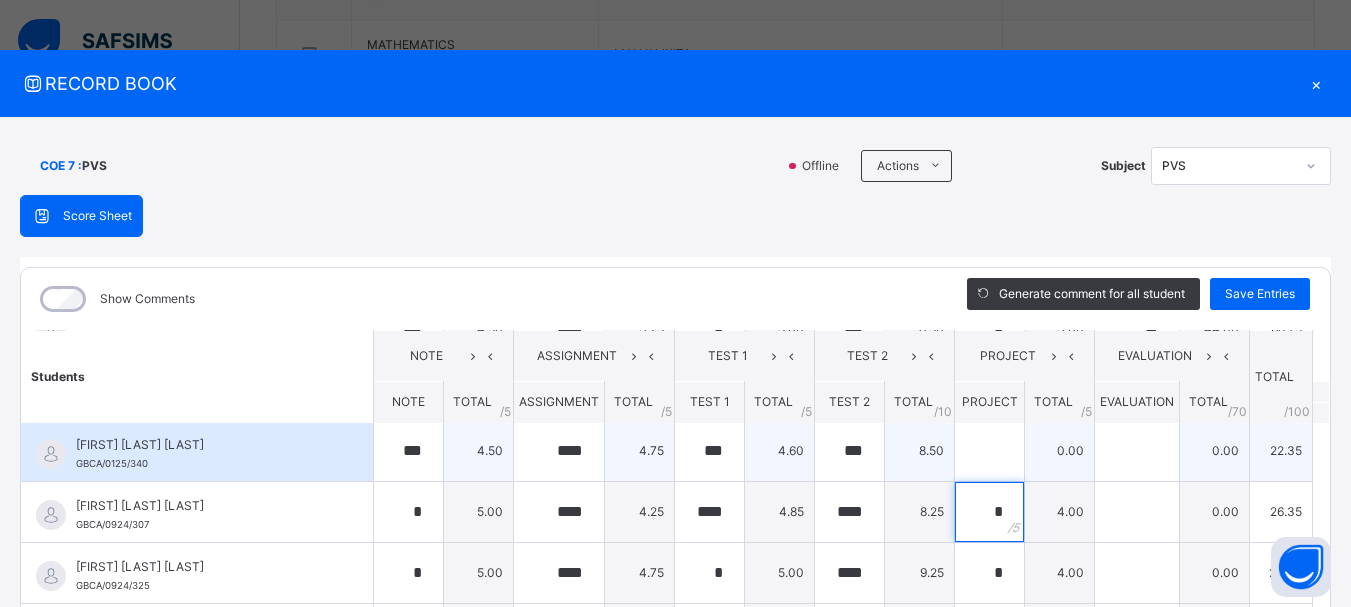 type on "*" 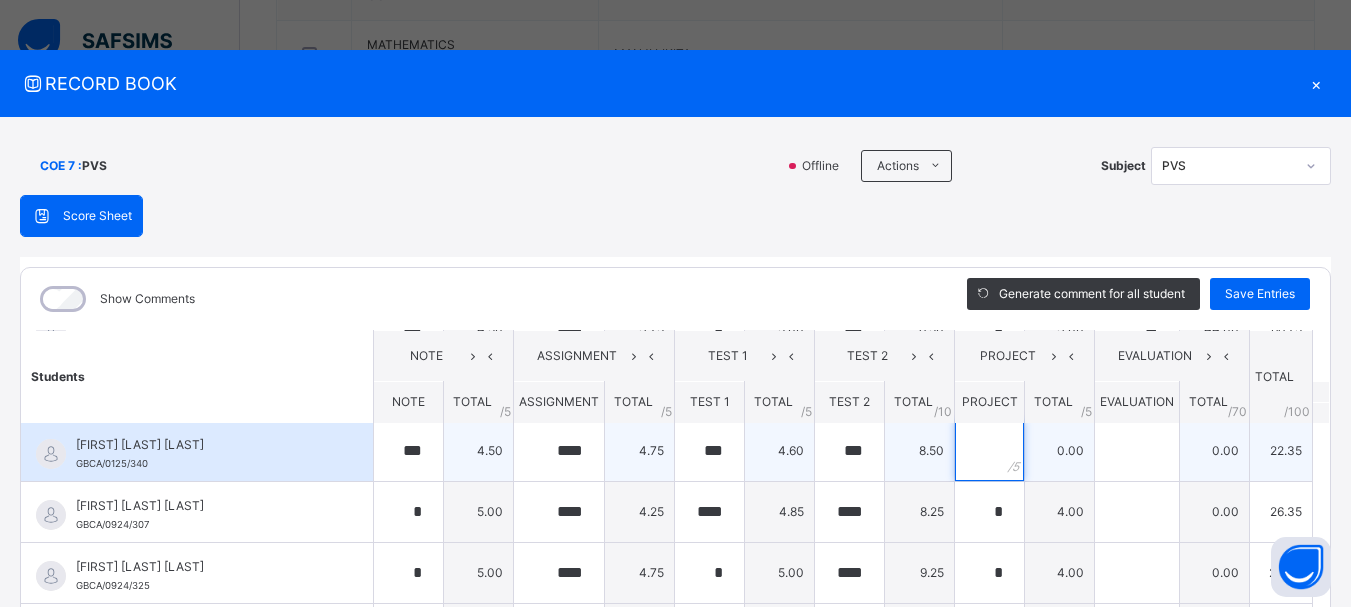 click at bounding box center [989, 451] 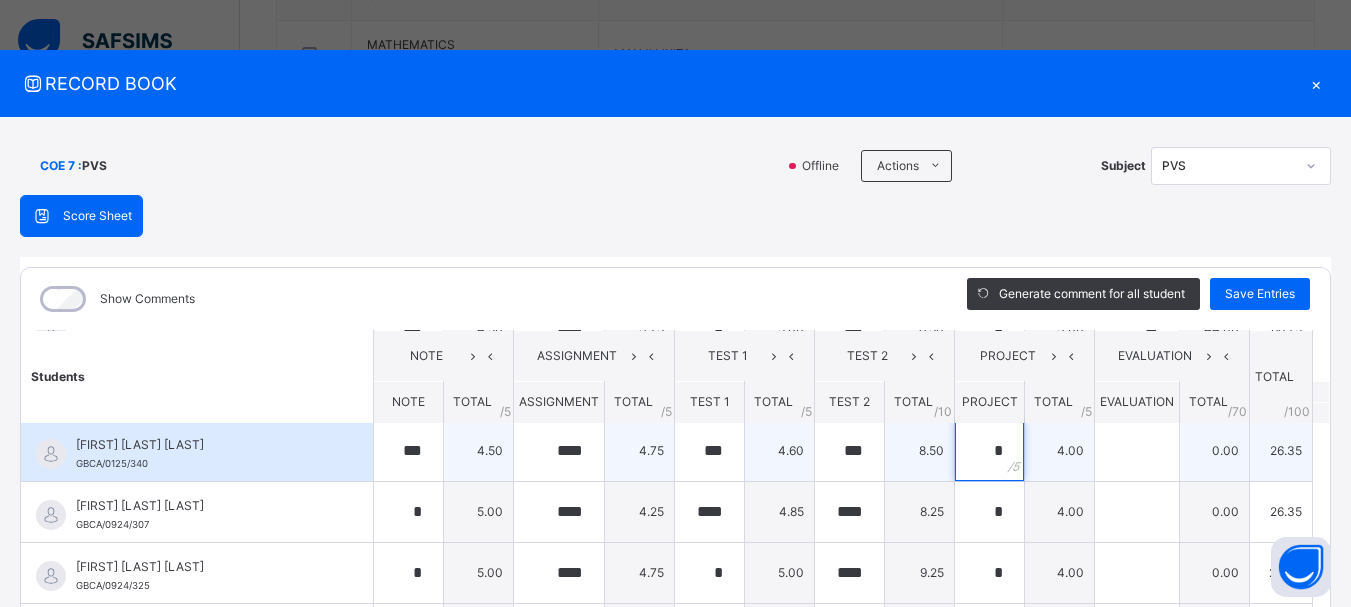 type on "*" 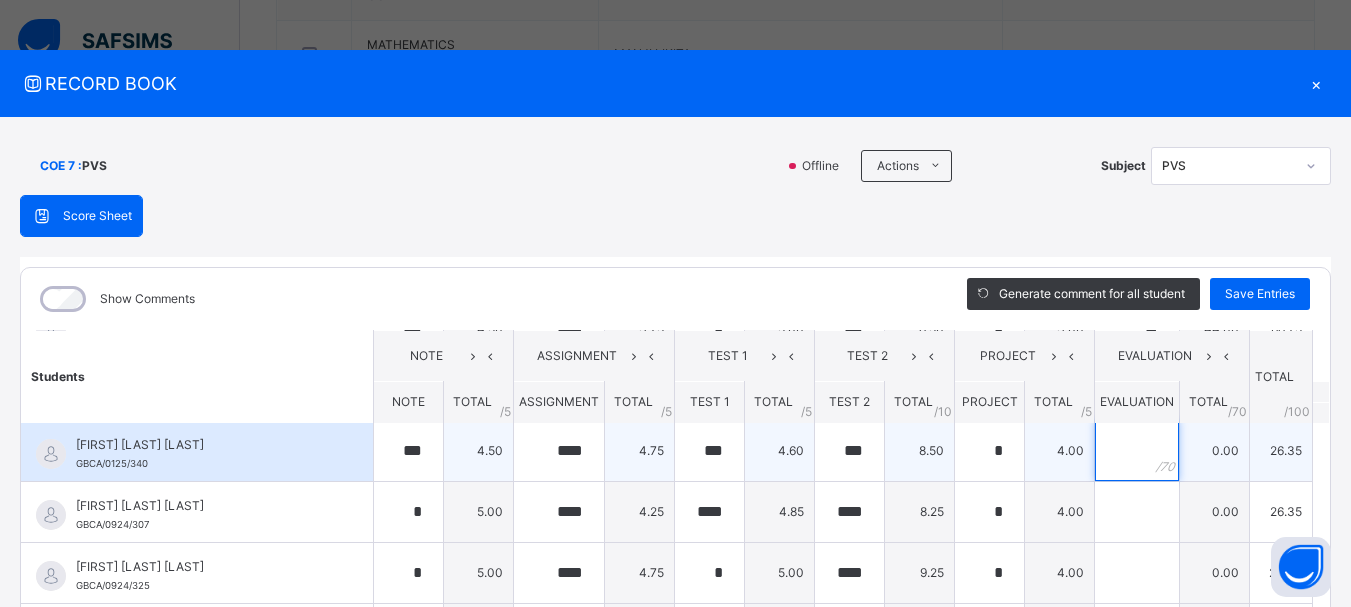 click at bounding box center (1137, 451) 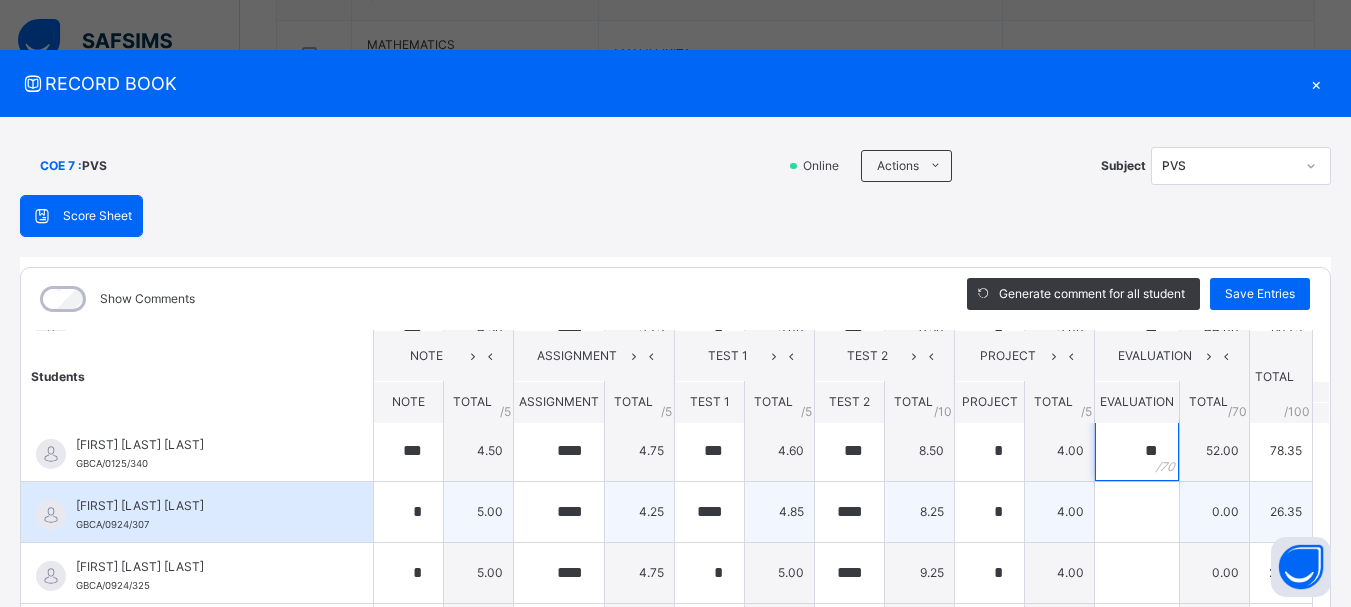 type on "**" 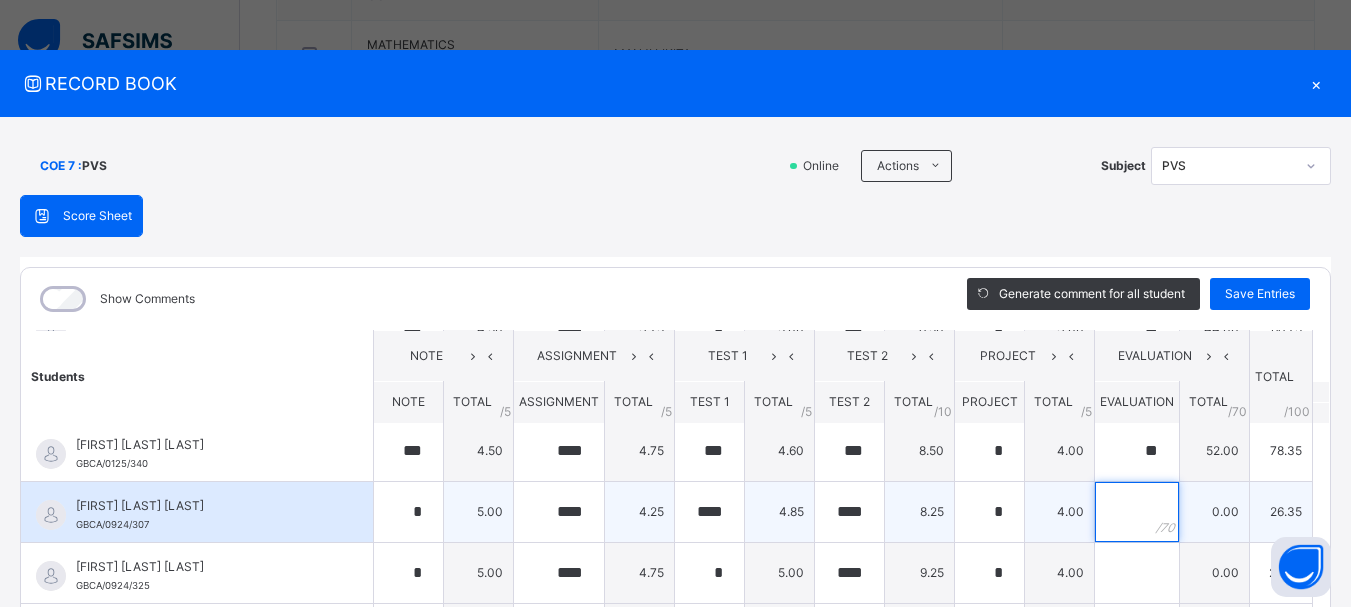 click at bounding box center (1137, 512) 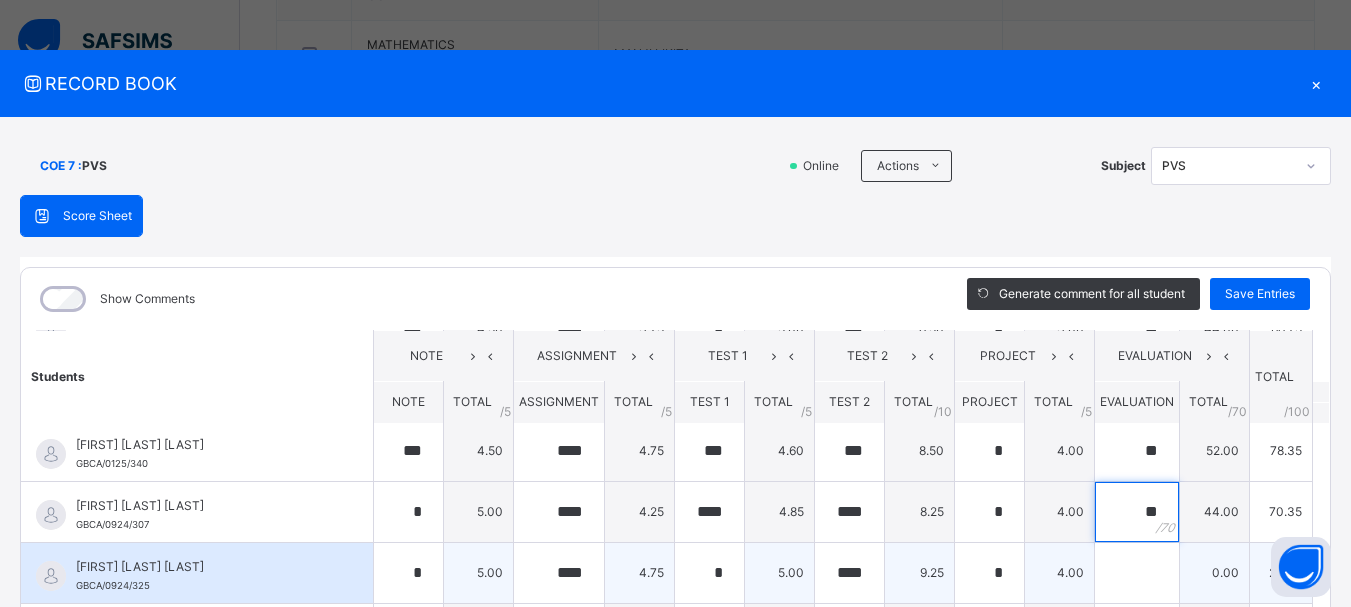 type on "**" 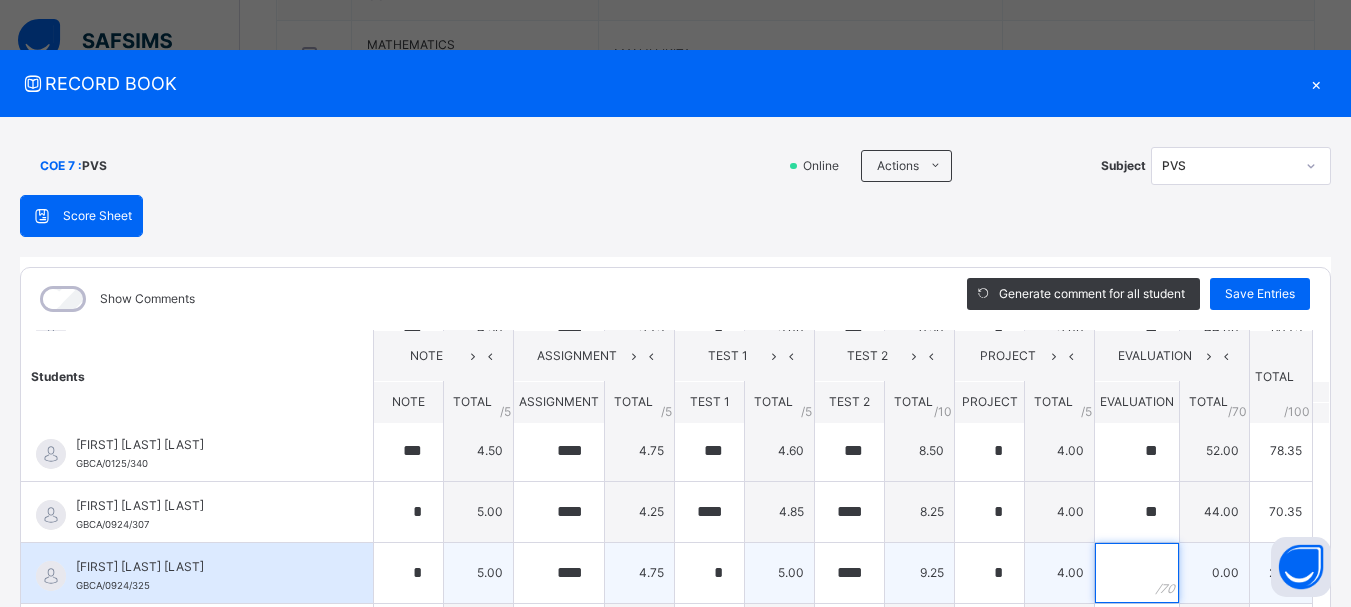 click at bounding box center [1137, 573] 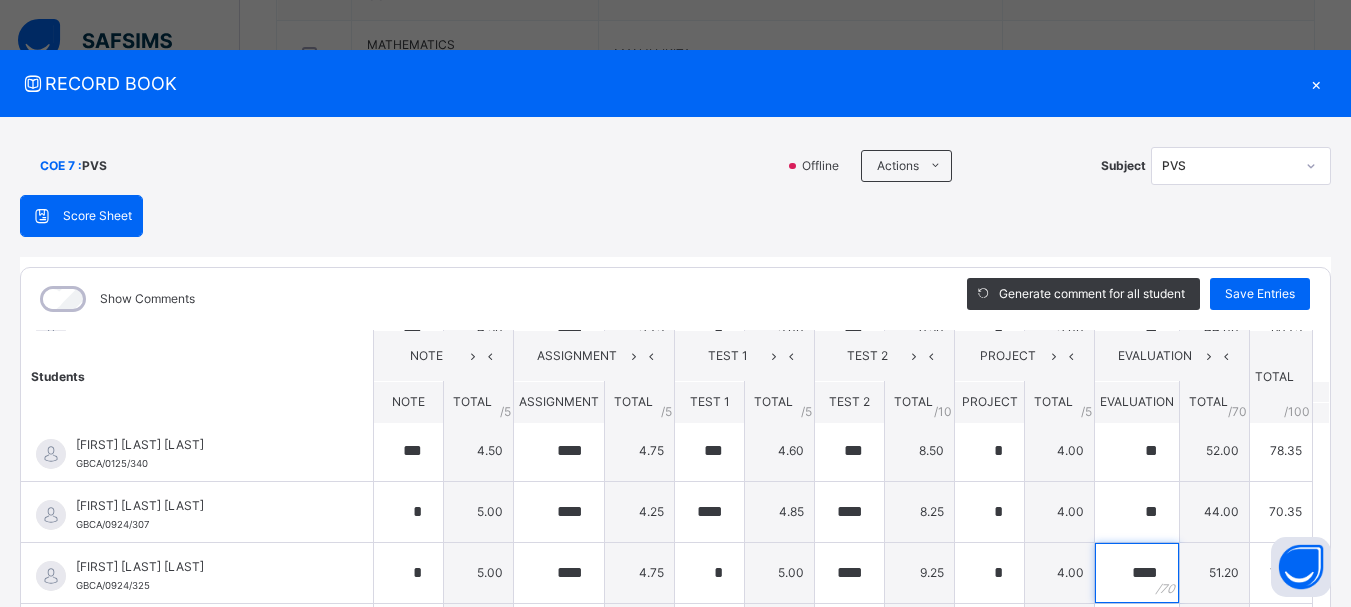scroll, scrollTop: 481, scrollLeft: 0, axis: vertical 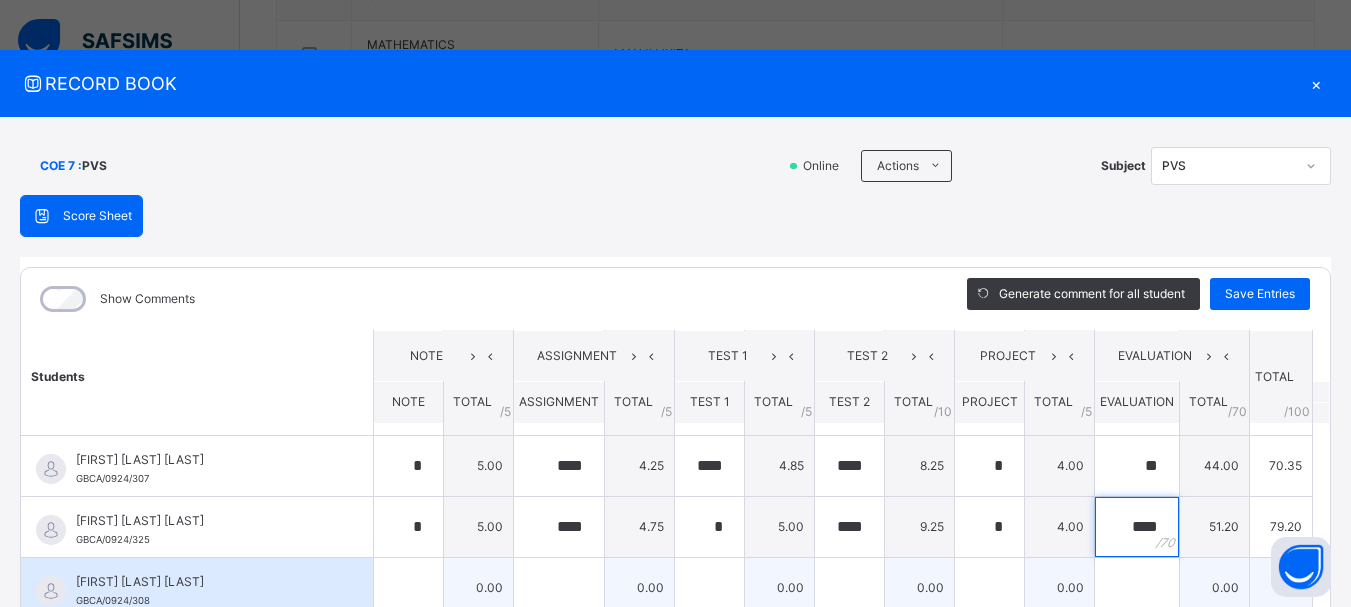 type on "****" 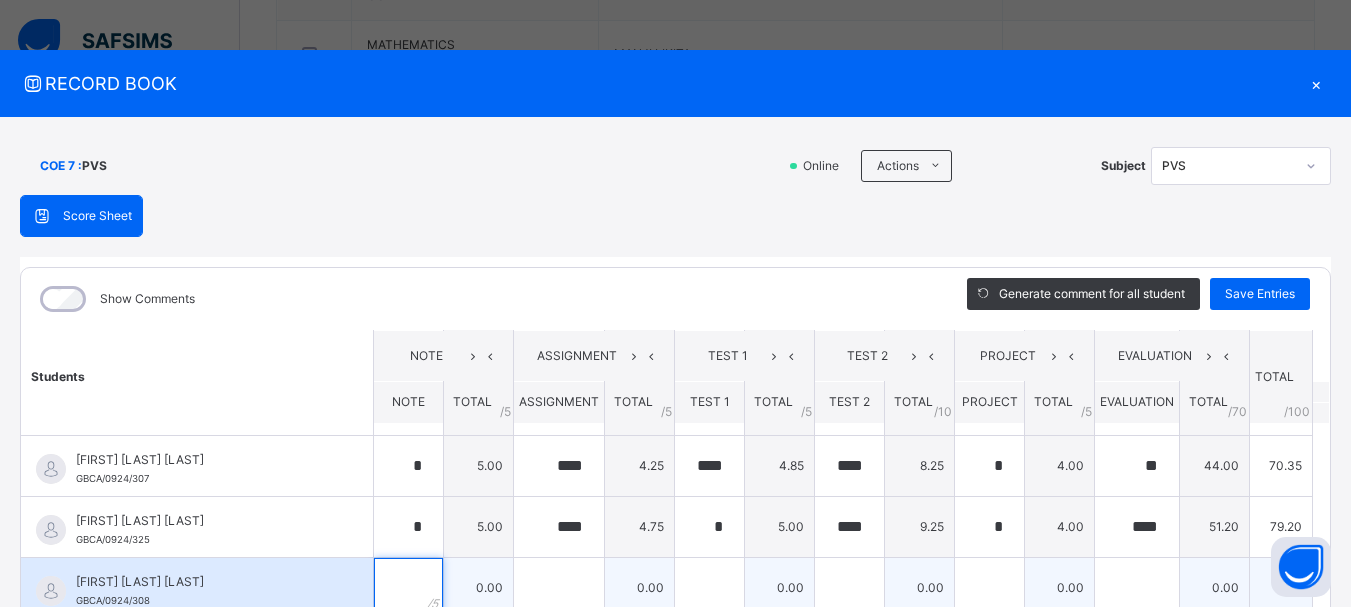 click at bounding box center (408, 588) 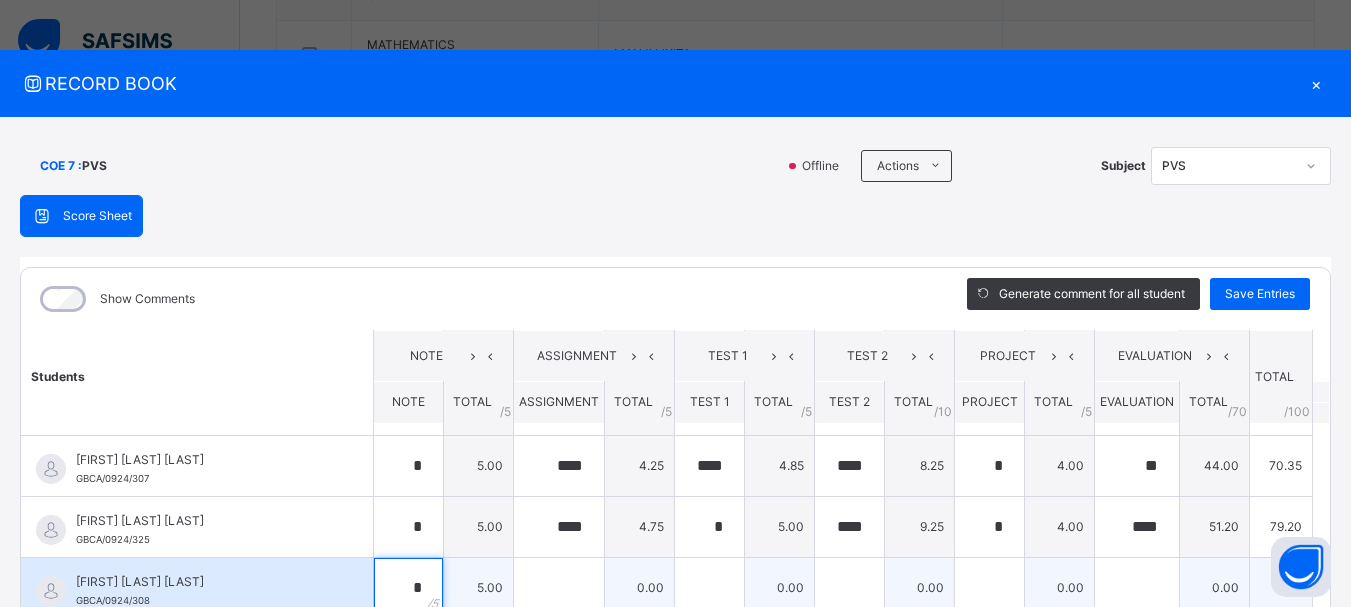 type on "*" 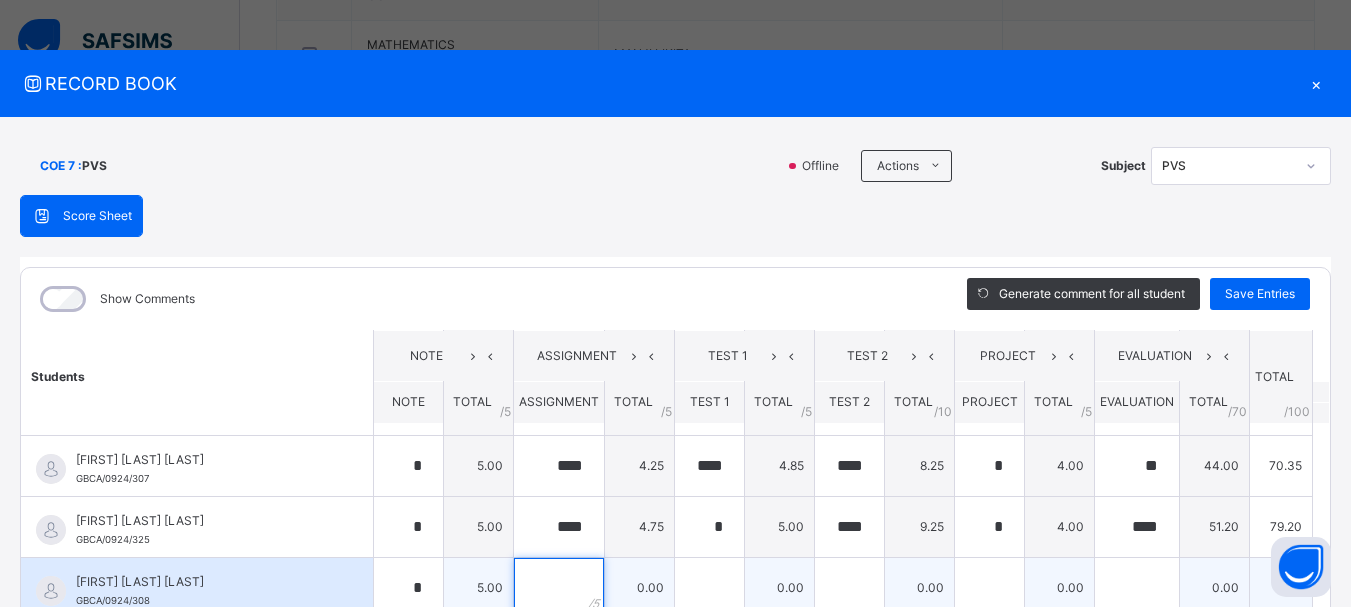 click at bounding box center [559, 588] 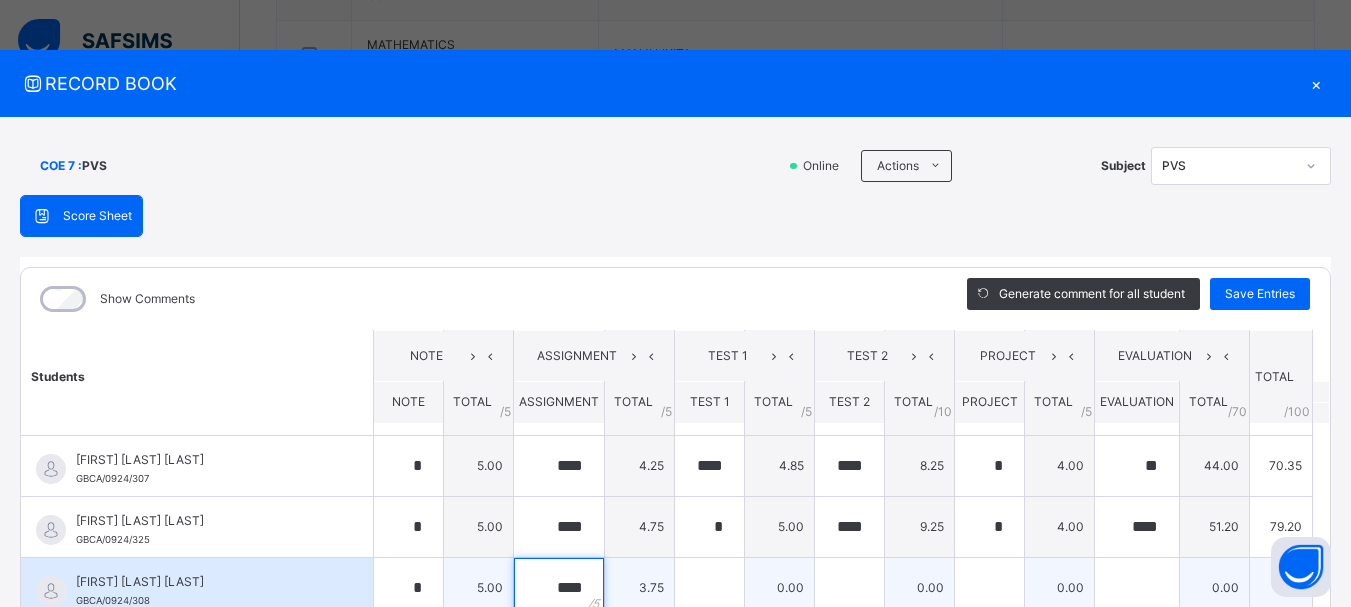 type on "****" 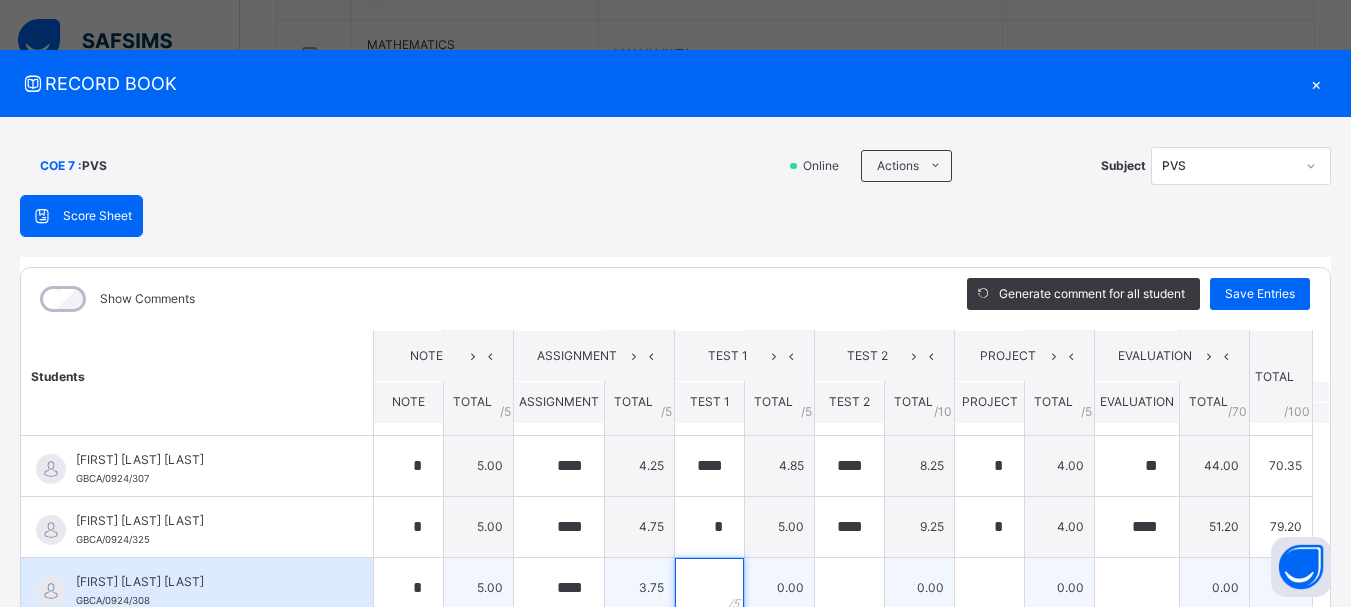 click at bounding box center (709, 588) 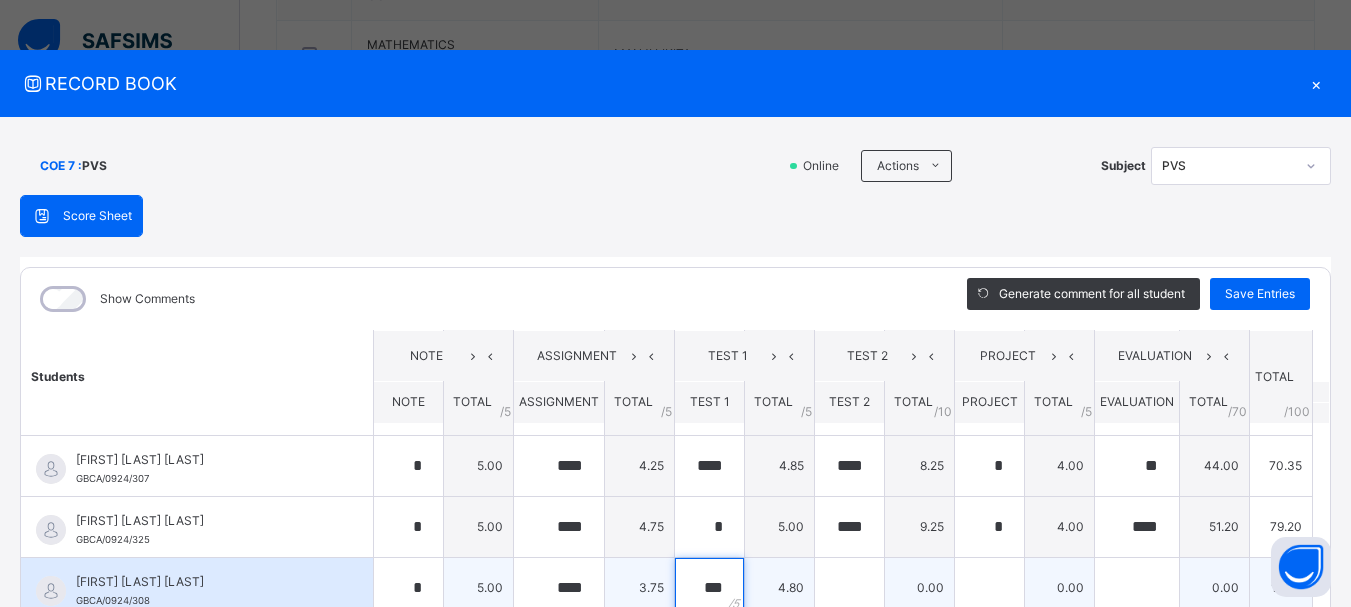 type on "***" 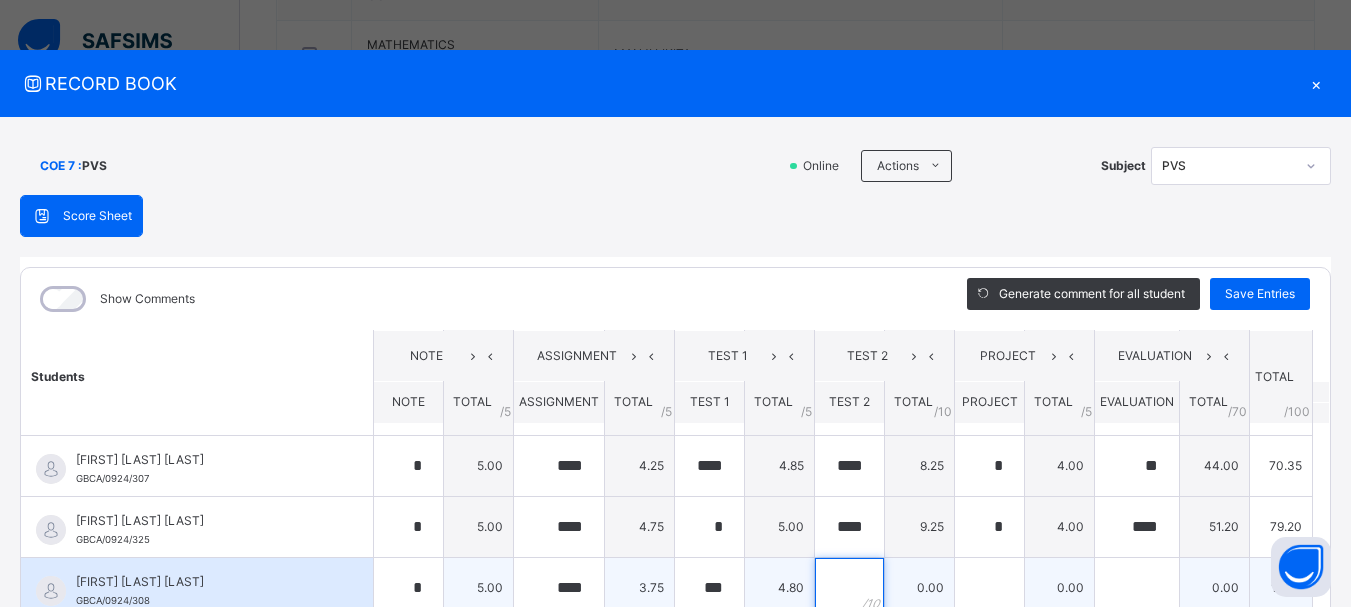 click at bounding box center [849, 588] 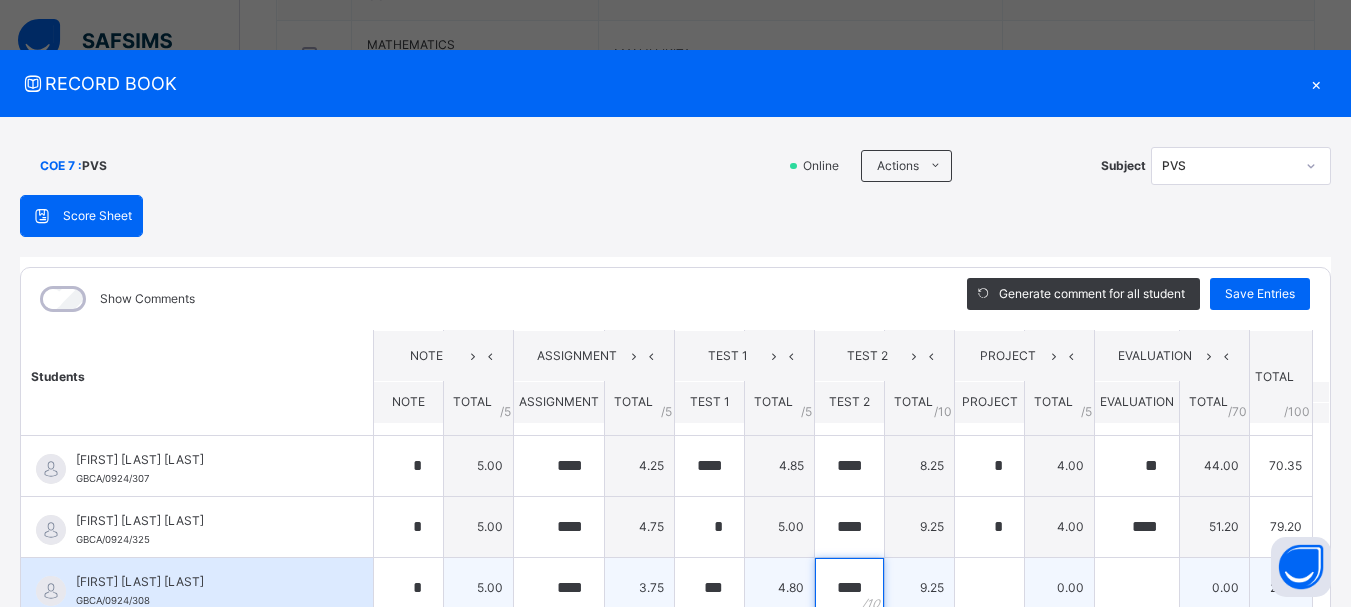 scroll, scrollTop: 0, scrollLeft: 0, axis: both 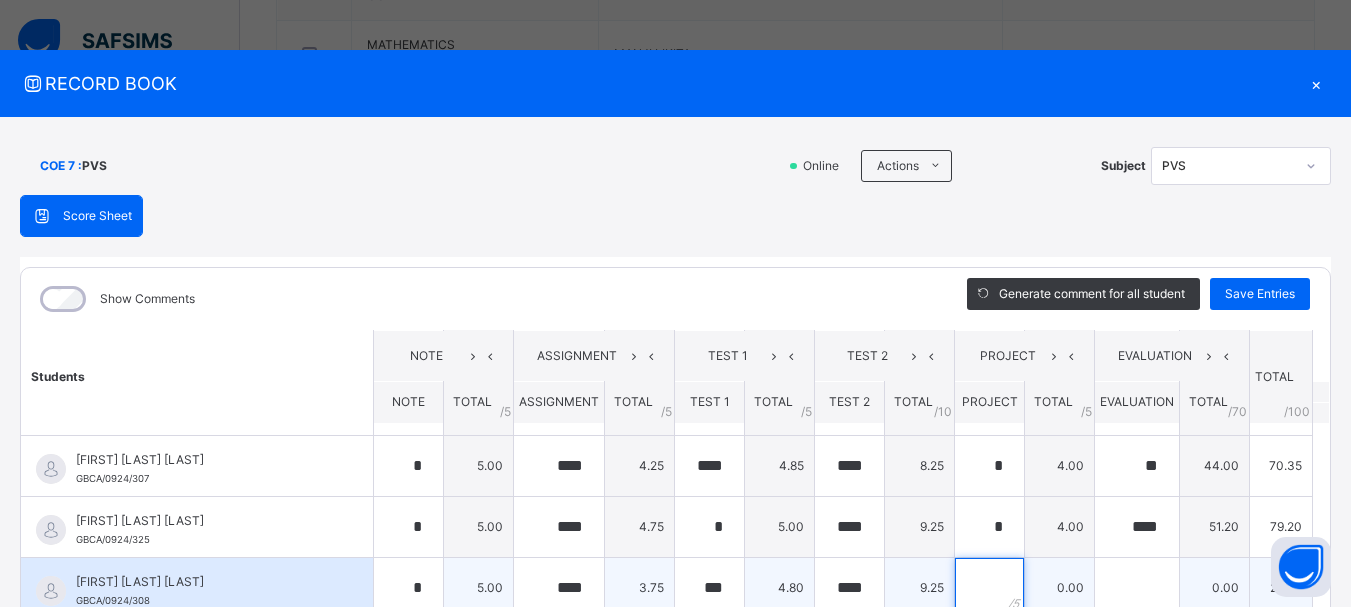 click at bounding box center (989, 588) 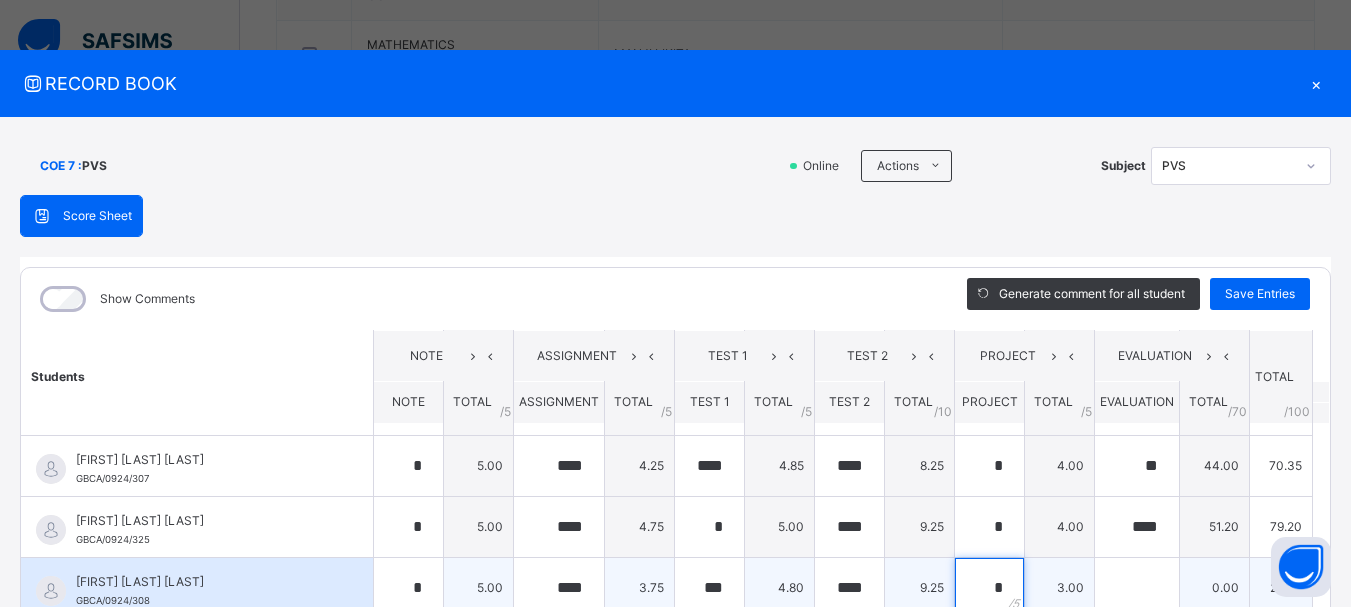 type on "*" 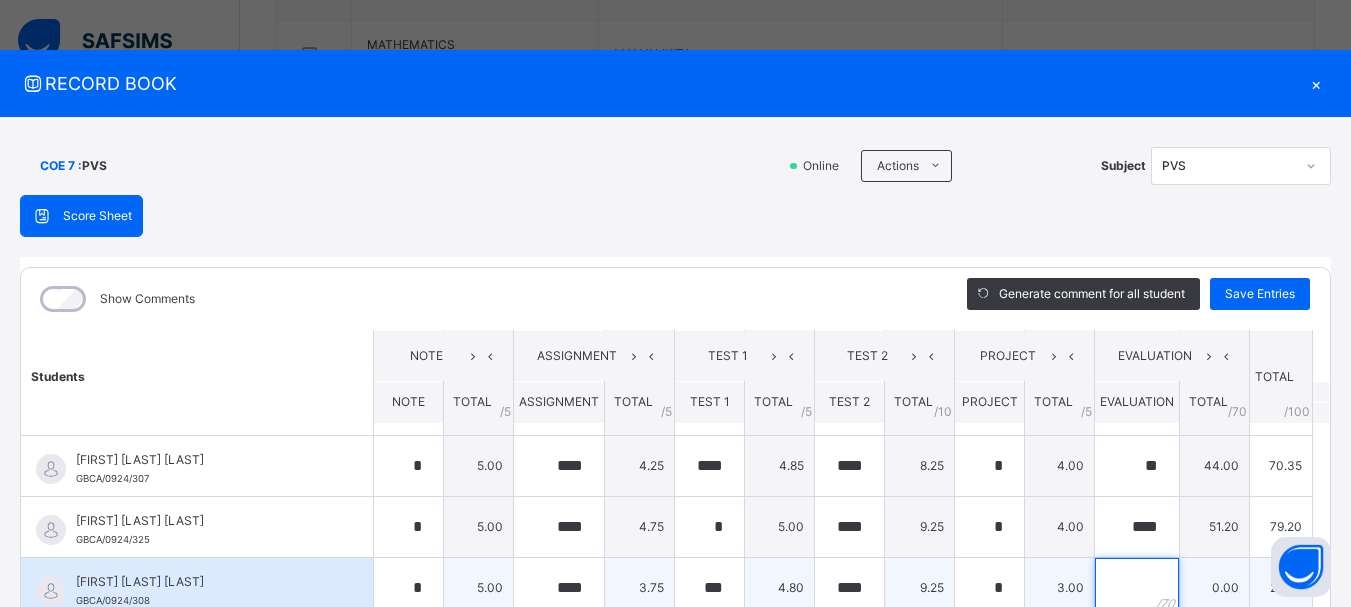 click at bounding box center (1137, 588) 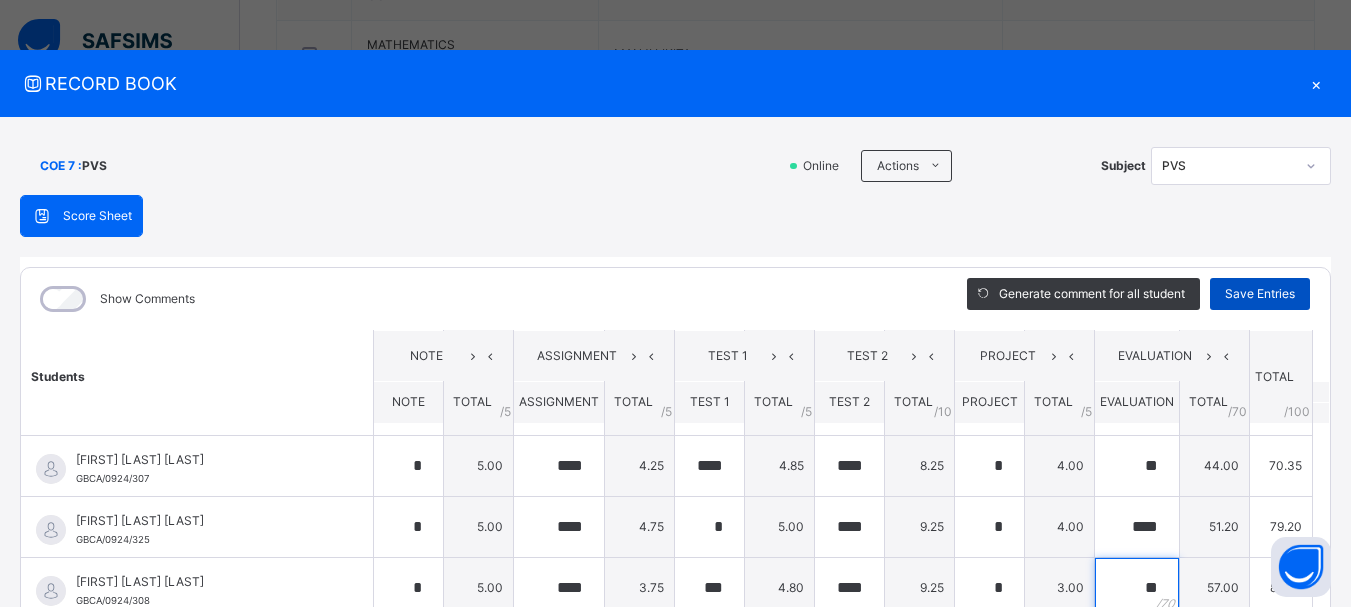 type on "**" 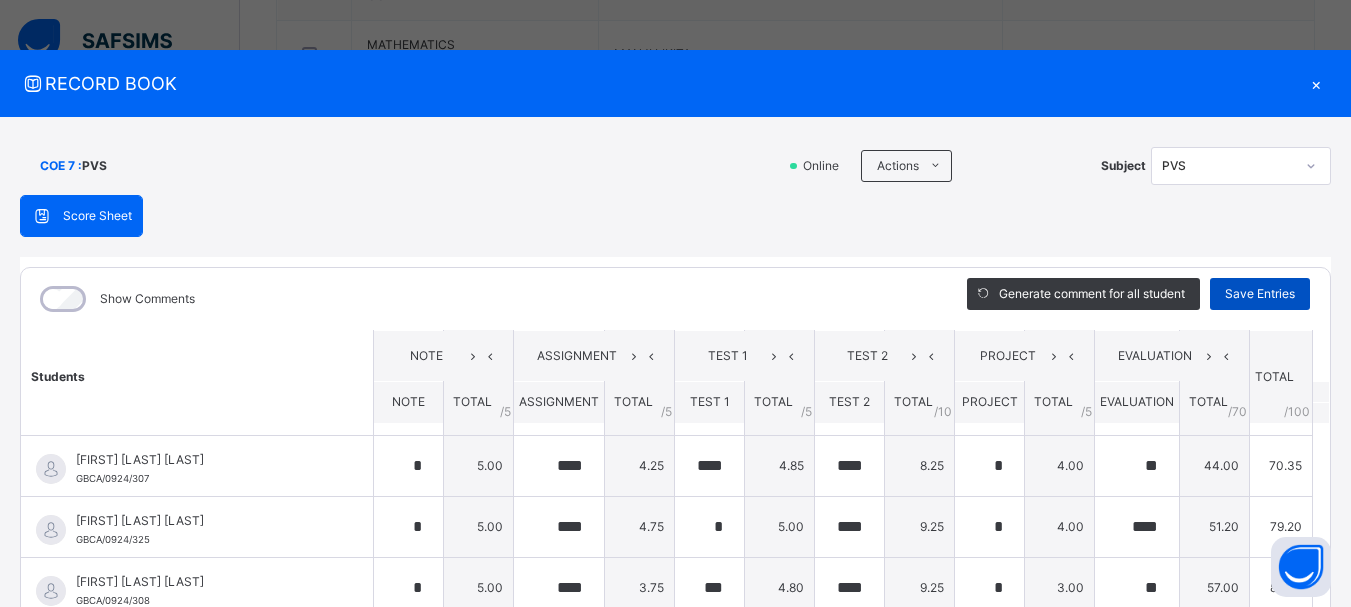 click on "Save Entries" at bounding box center (1260, 294) 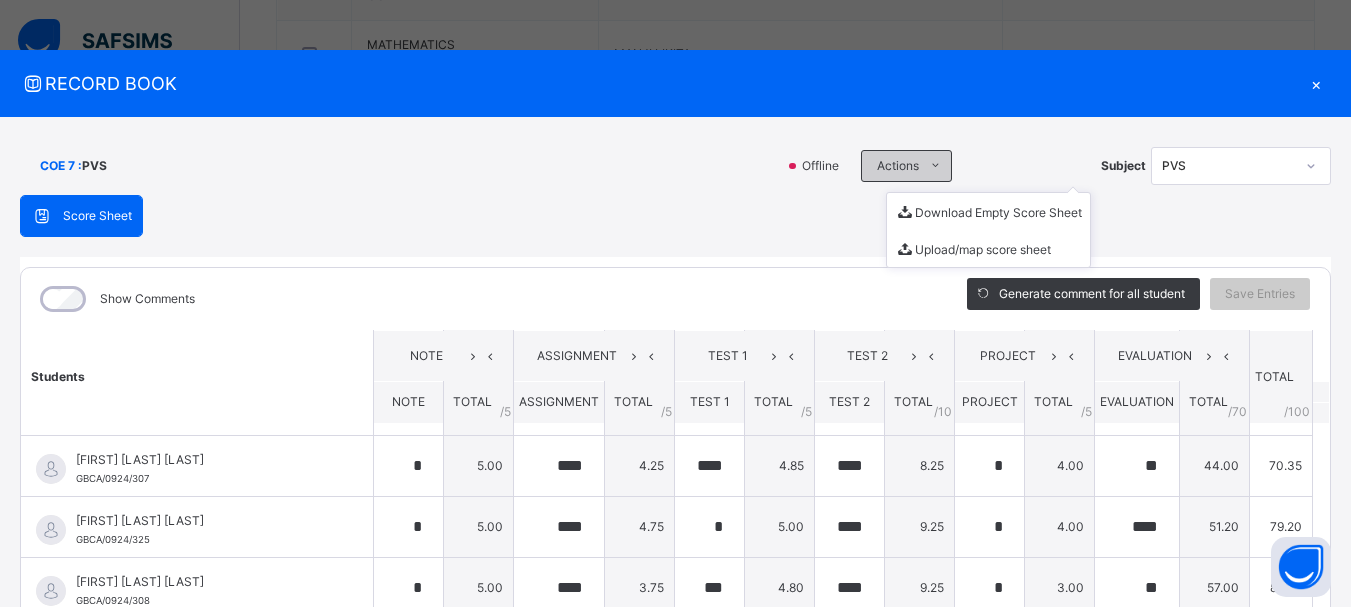 click on "Actions" at bounding box center [898, 166] 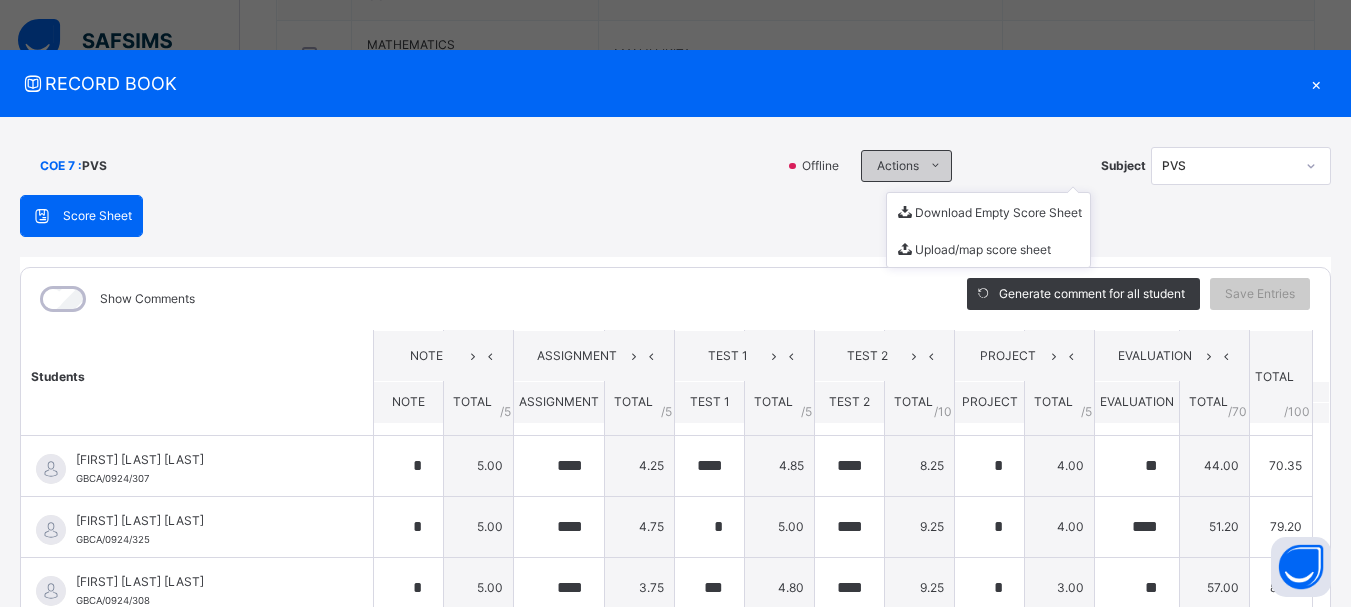 click on "RECORD BOOK × COE 7   :   PVS Offline Actions  Download Empty Score Sheet  Upload/map score sheet Subject  PVS Great Blessings Christian Academy Date: [DATE], [TIME] Score Sheet Score Sheet Show Comments   Generate comment for all student   Save Entries Class Level:  COE 7   Subject:  PVS Session:  2024/2025 Session Session:  Trinity Term Students NOTE ASSIGNMENT TEST 1 TEST 2 PROJECT EVALUATION TOTAL /100 Comment NOTE TOTAL / 5 ASSIGNMENT TOTAL / 5 TEST 1 TOTAL / 5 TEST 2 TOTAL / 10 PROJECT TOTAL / 5 EVALUATION TOTAL / 70 [FIRST] [LAST] [ID] [FIRST] [LAST] [ID] * 4.00 **** 4.25 **** 4.55 **** 9.25 * 4.00 **** 60.30 86.35 Generate comment 0 / 250   ×   Subject Teacher’s Comment Generate and see in full the comment developed by the AI with an option to regenerate the comment JS [FIRST] [LAST]   [ID]   Total 86.35  / 100.00 Sims Bot   Regenerate     Use this comment   [FIRST] [LAST] [ID] [FIRST] [LAST] [ID] * 5.00 * 0" at bounding box center [675, 455] 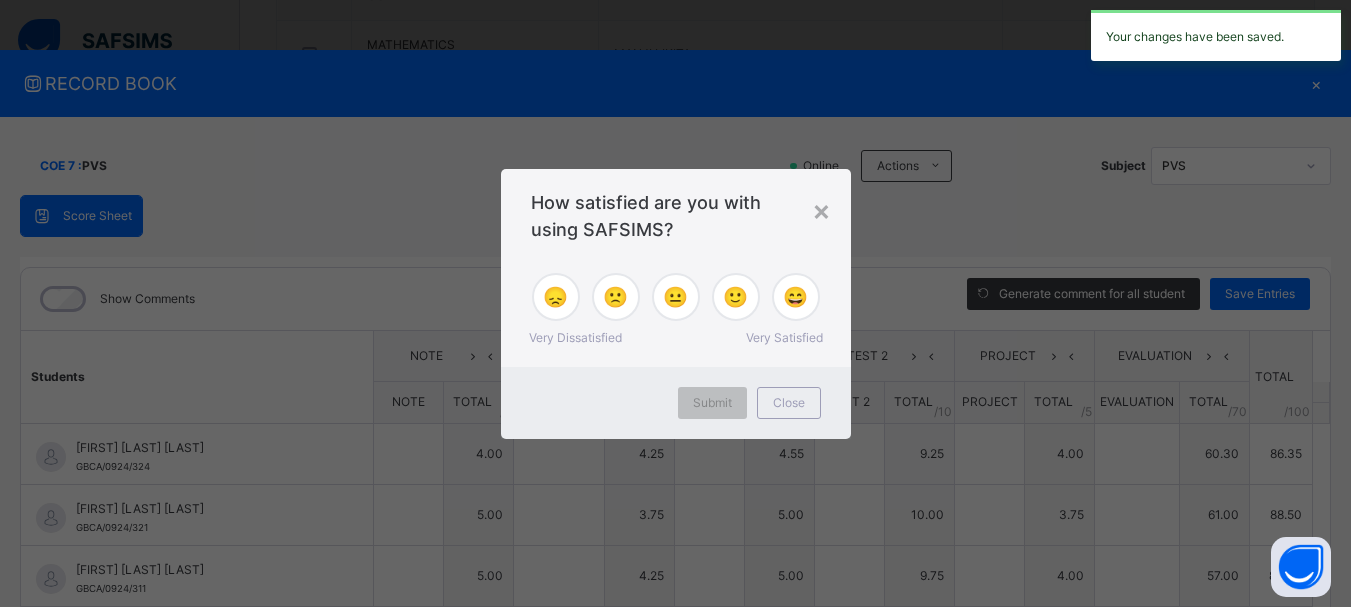 type on "*" 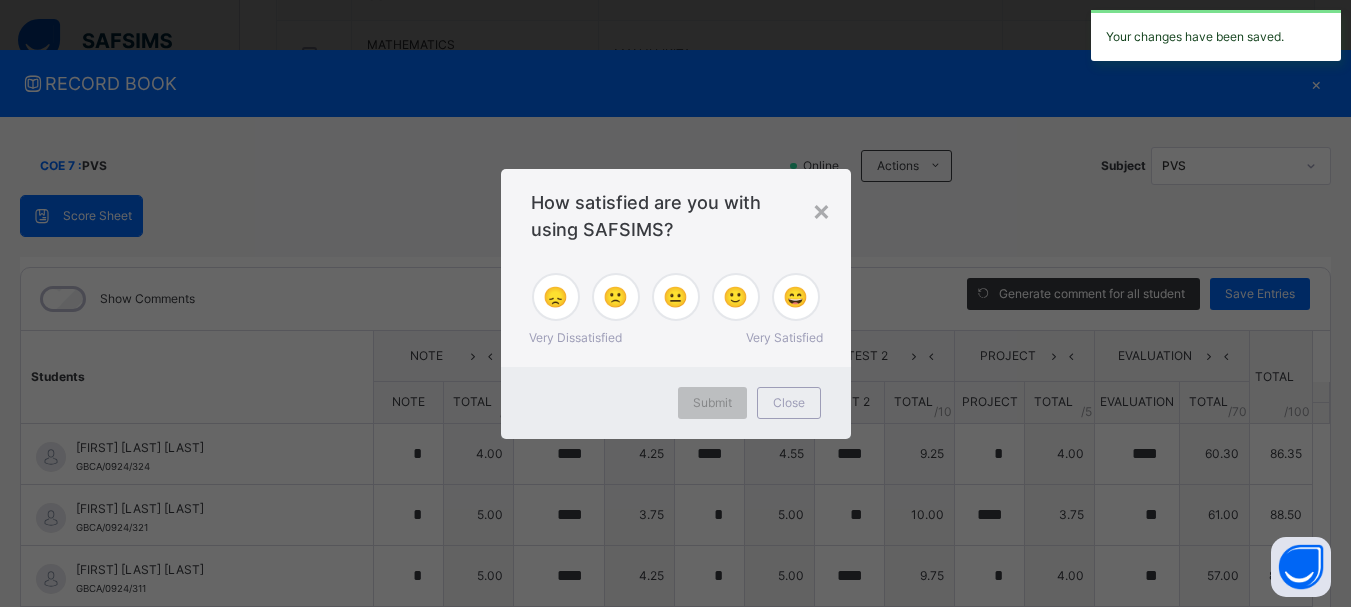 type on "***" 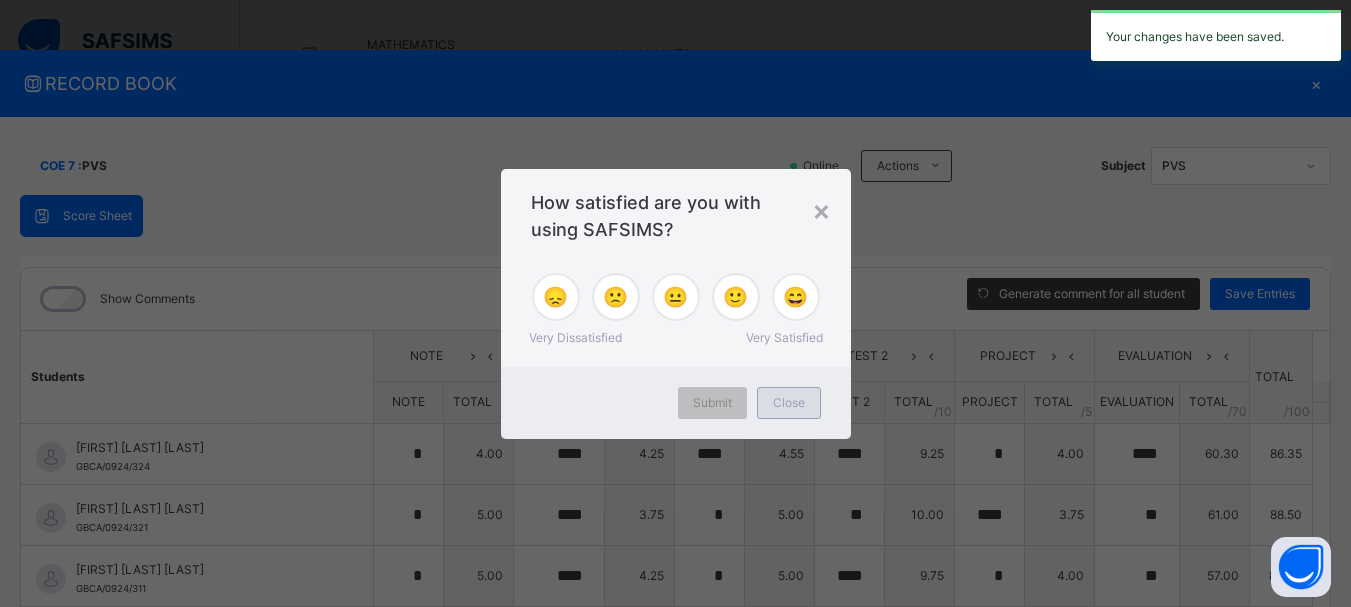 click on "Close" at bounding box center [789, 403] 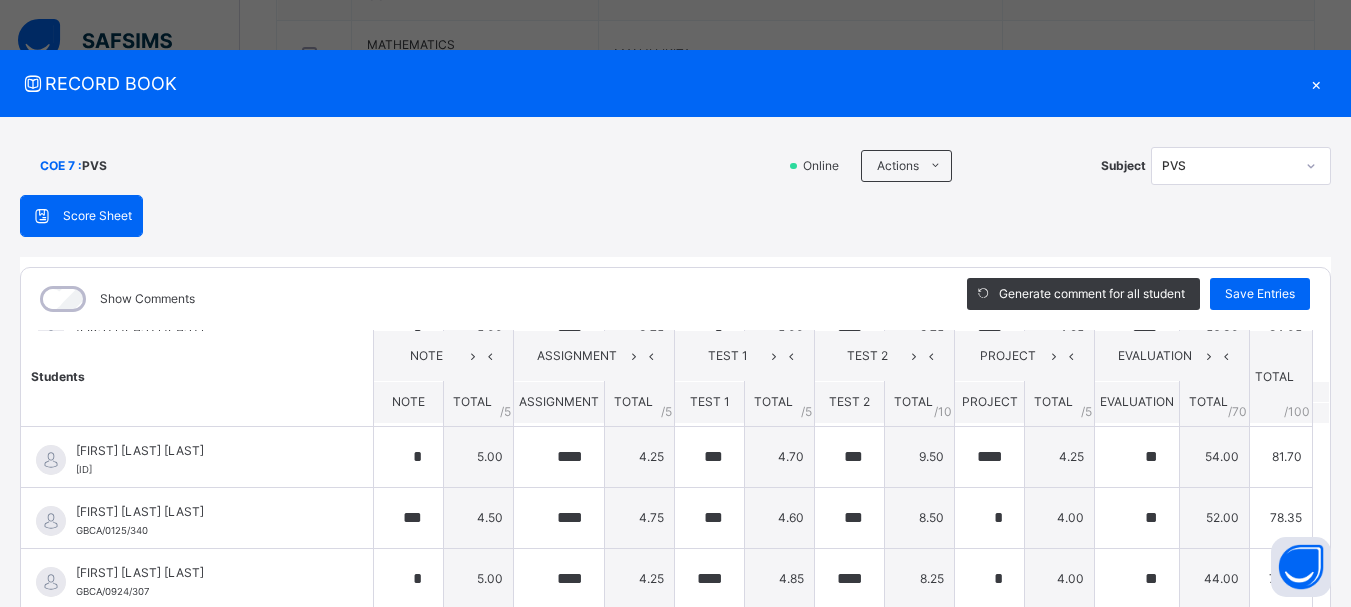 scroll, scrollTop: 854, scrollLeft: 0, axis: vertical 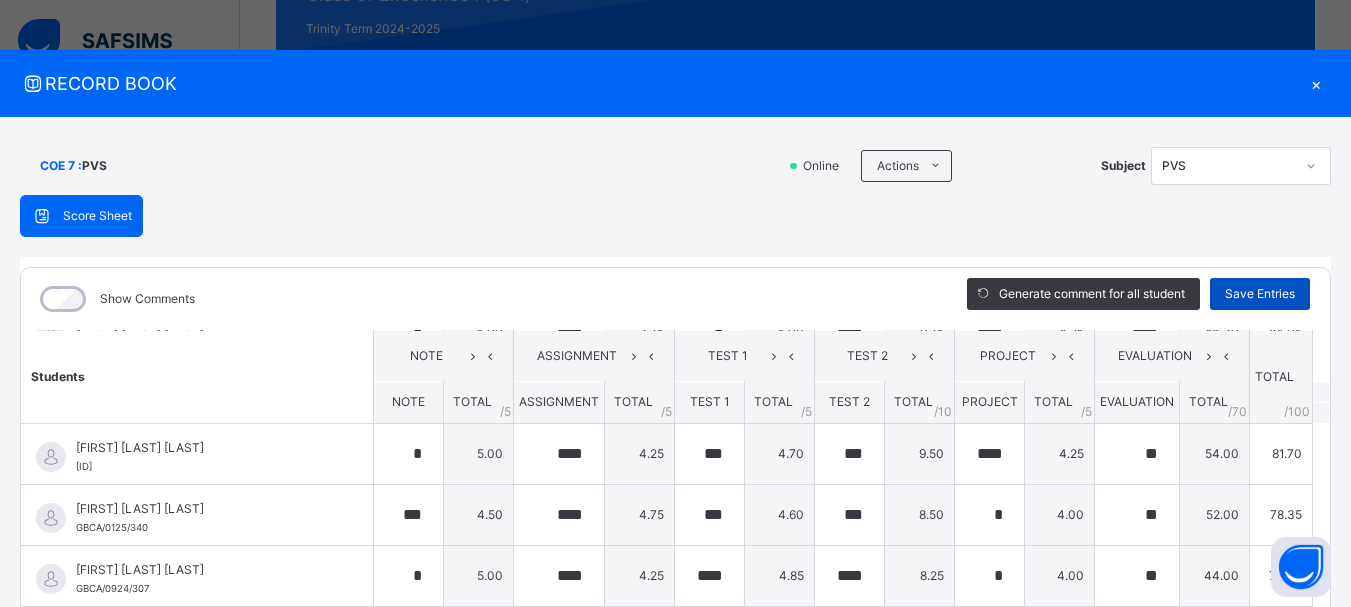 click on "Save Entries" at bounding box center [1260, 294] 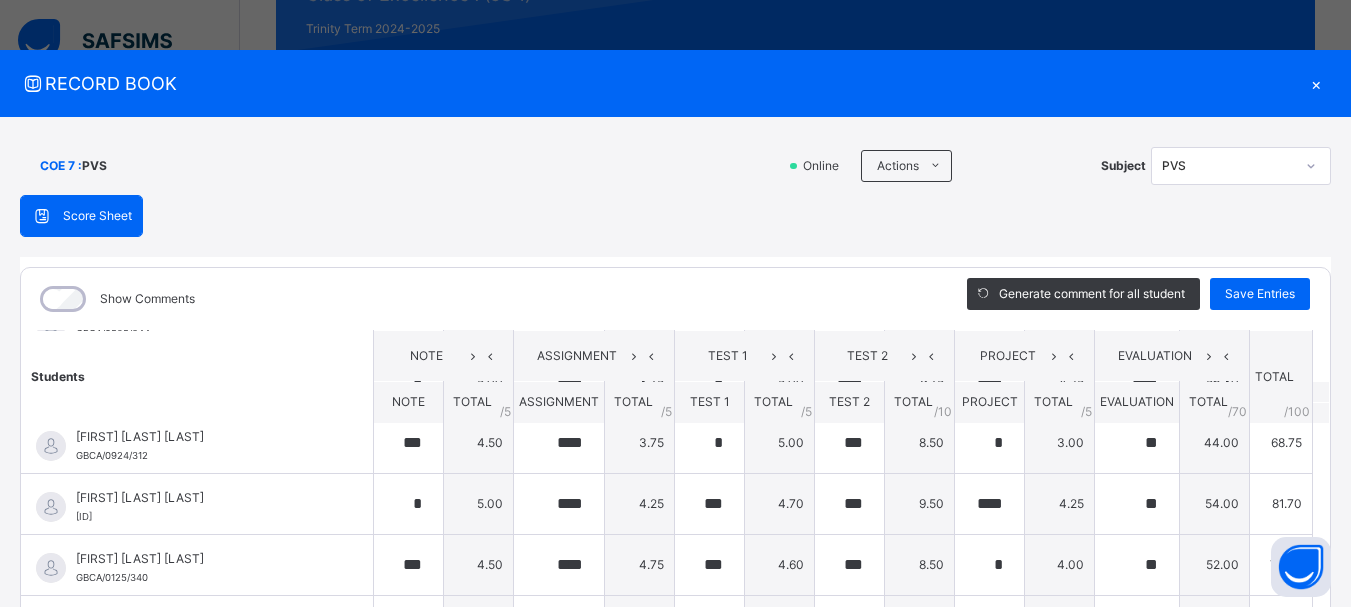 scroll, scrollTop: 800, scrollLeft: 0, axis: vertical 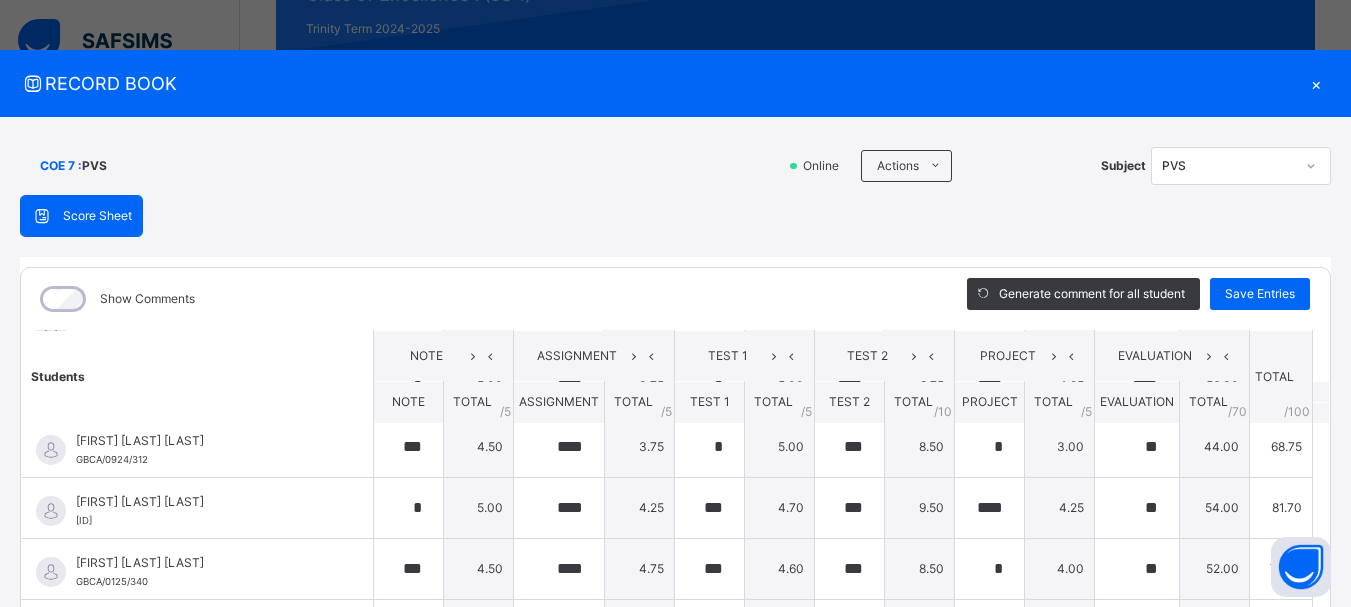 click on "RECORD BOOK" at bounding box center [660, 83] 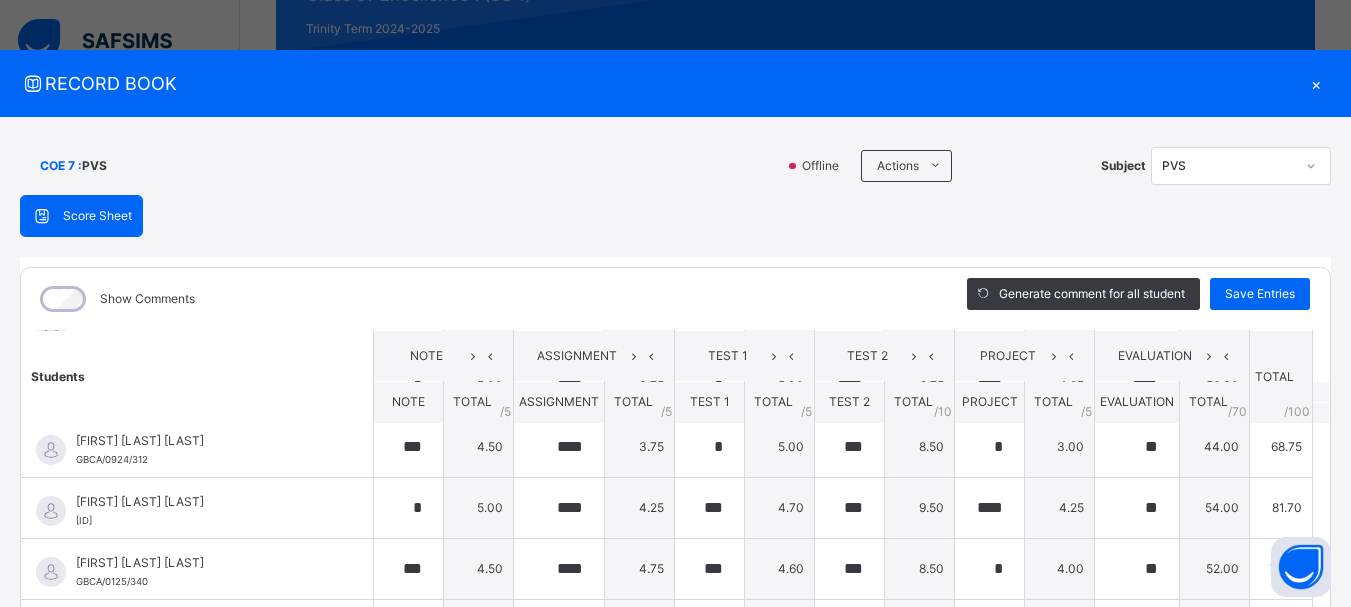 click on "RECORD BOOK ×" at bounding box center [675, 83] 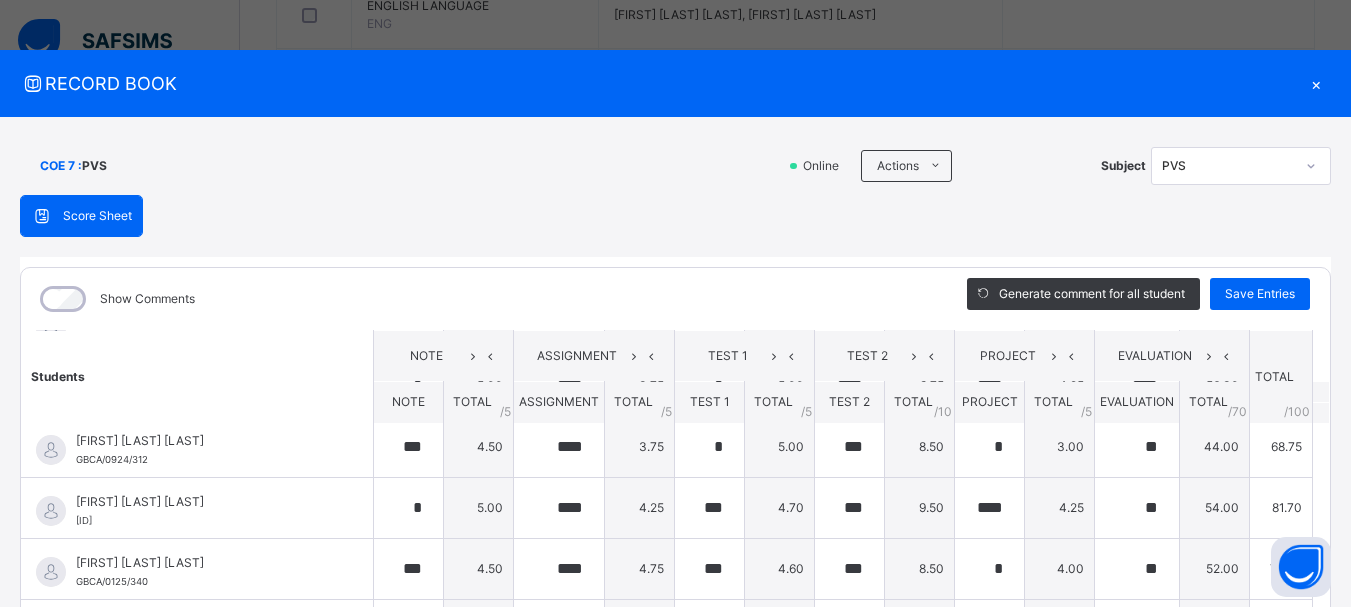 scroll, scrollTop: 607, scrollLeft: 0, axis: vertical 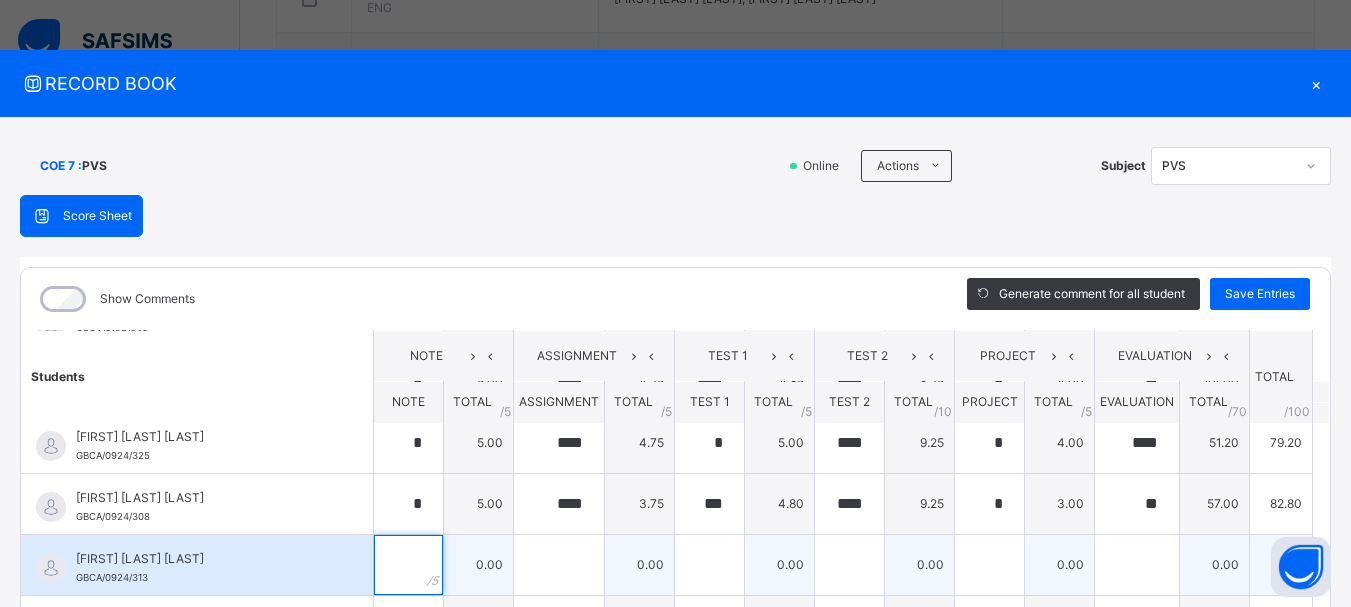 click at bounding box center [408, 565] 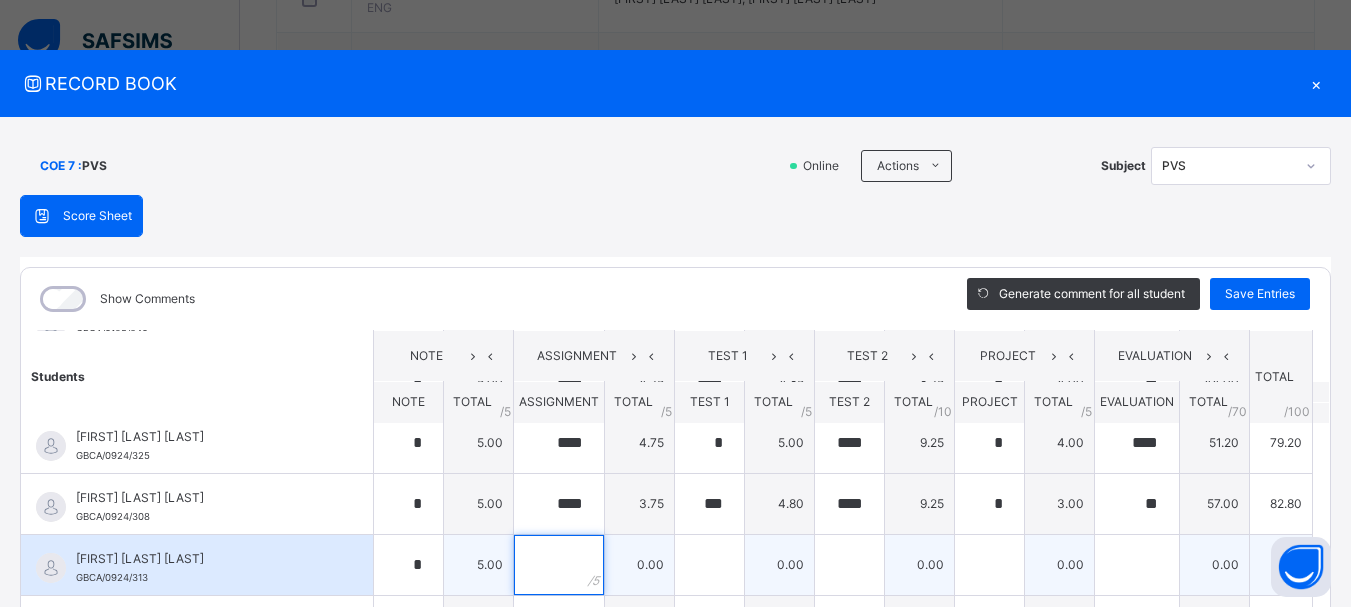 click at bounding box center [559, 565] 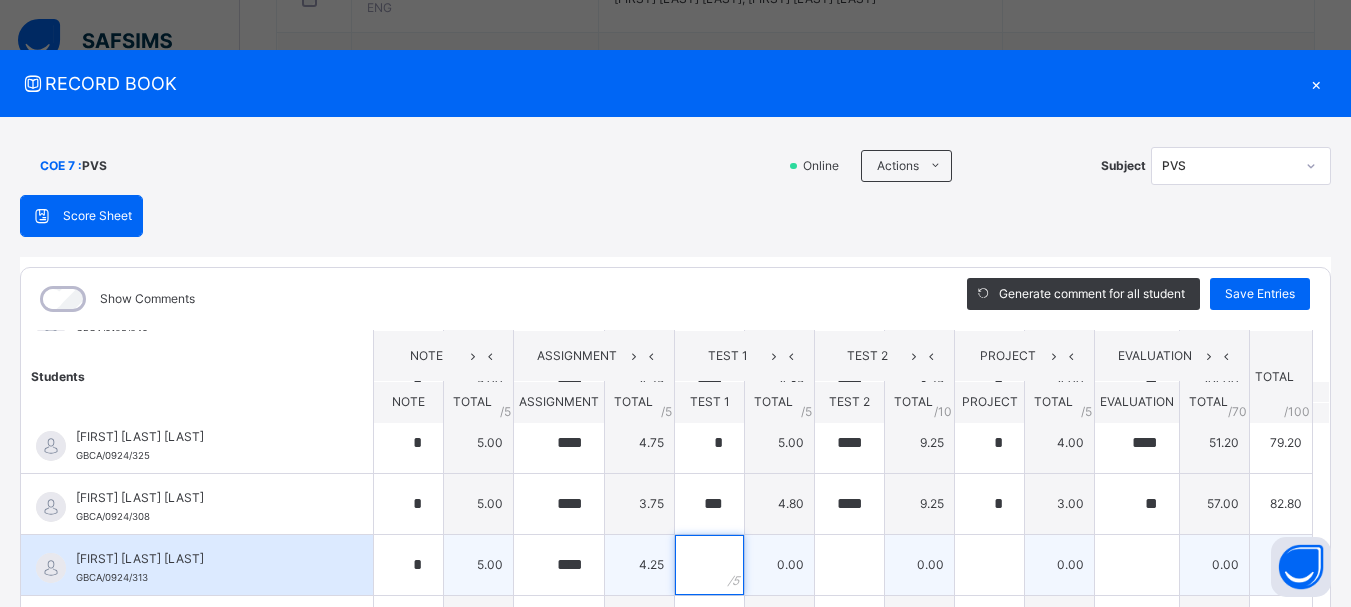 click at bounding box center [709, 565] 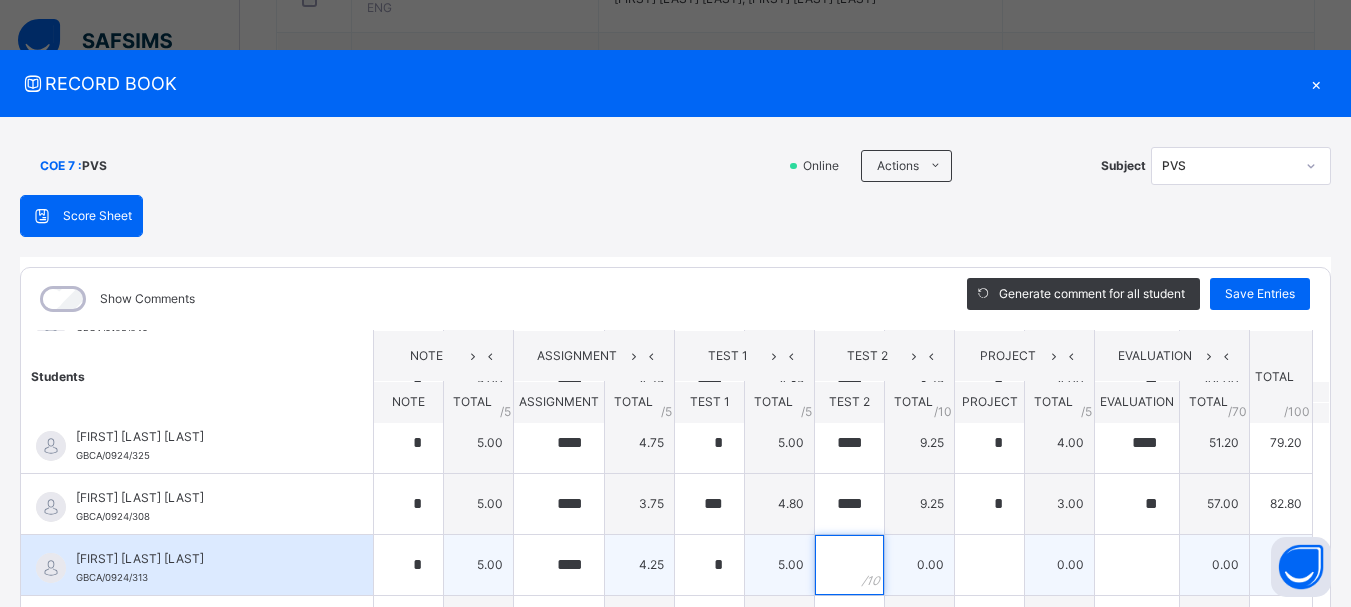 click at bounding box center [849, 565] 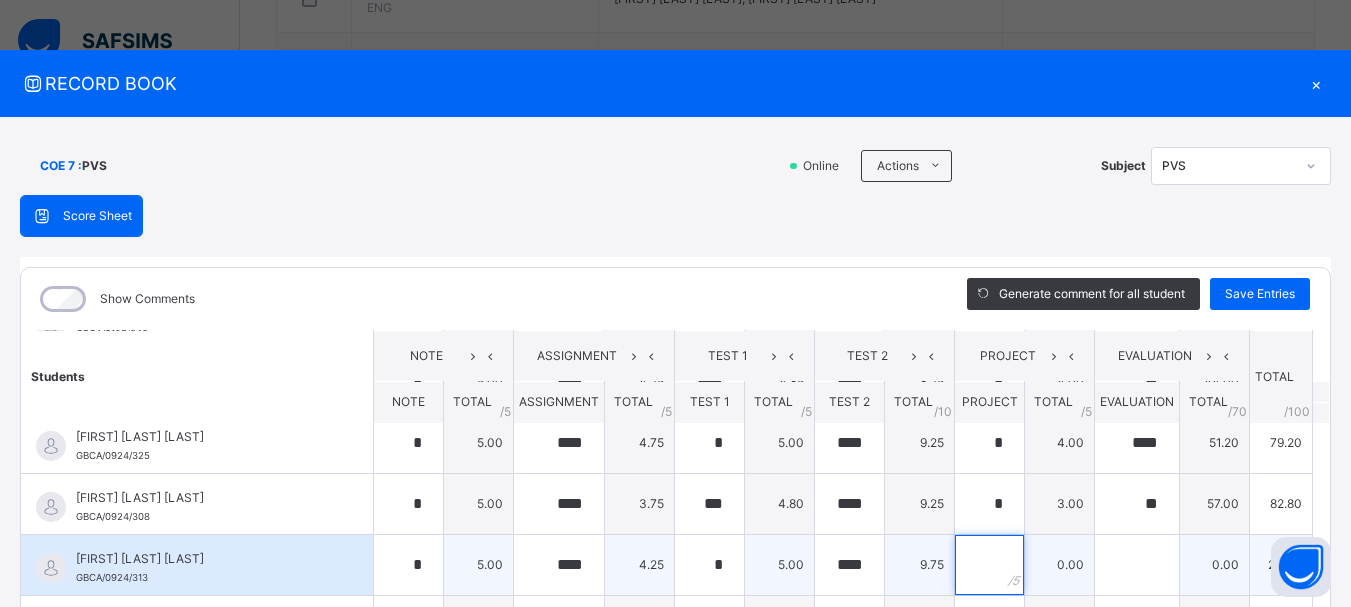click at bounding box center [989, 565] 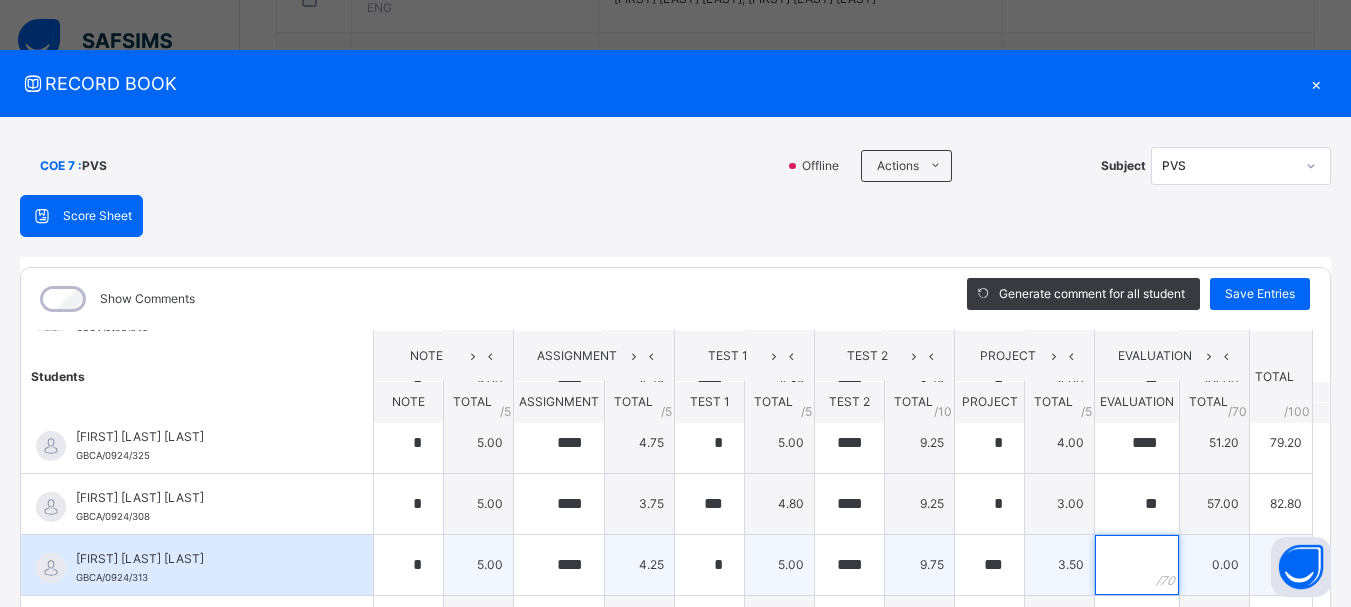 click at bounding box center [1137, 565] 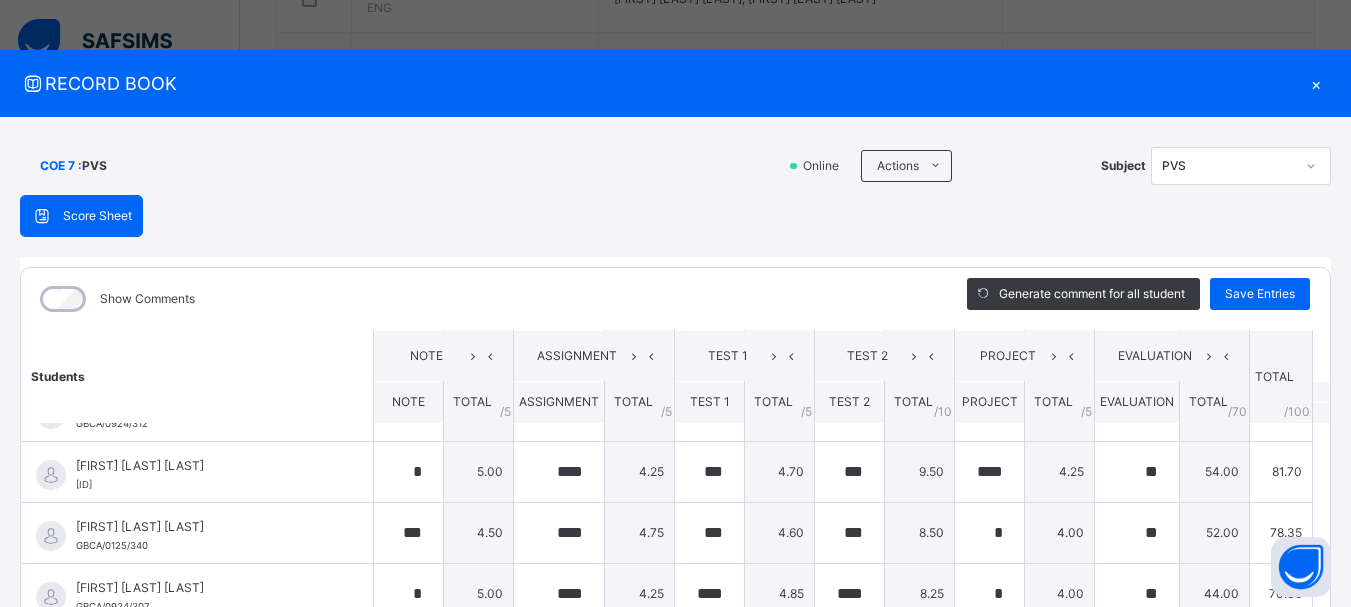 scroll, scrollTop: 930, scrollLeft: 0, axis: vertical 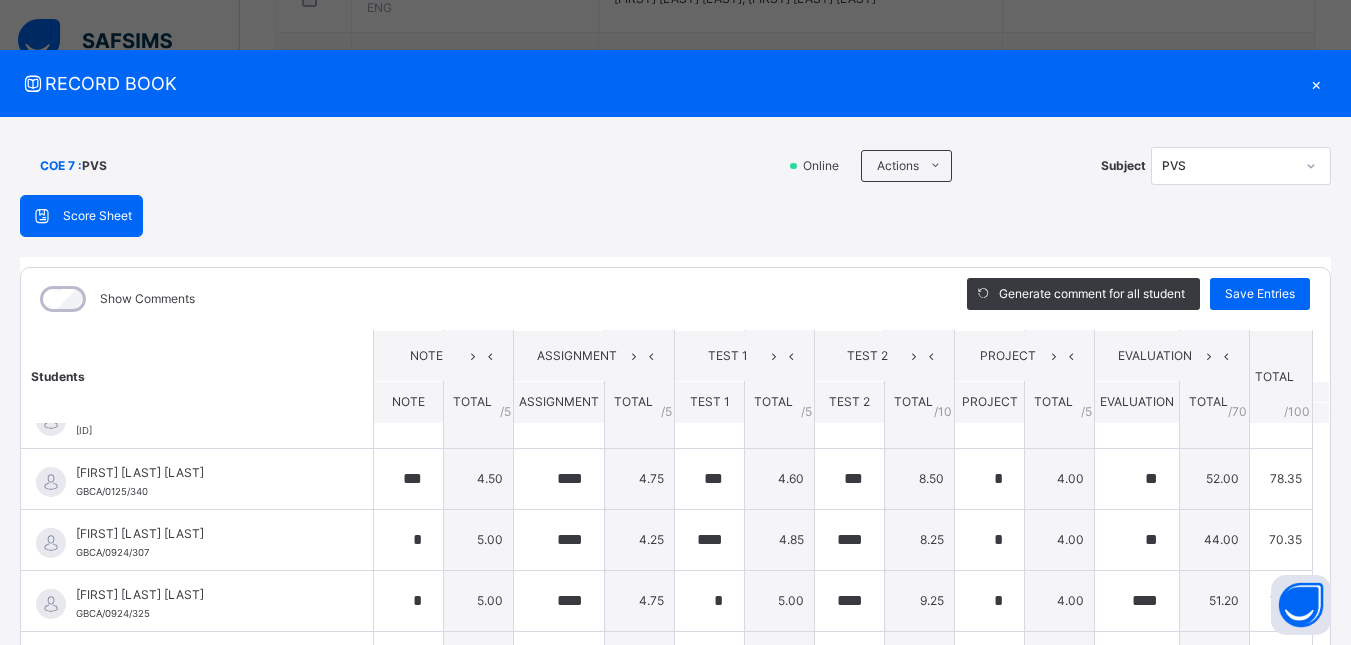 click on "×" at bounding box center [1316, 83] 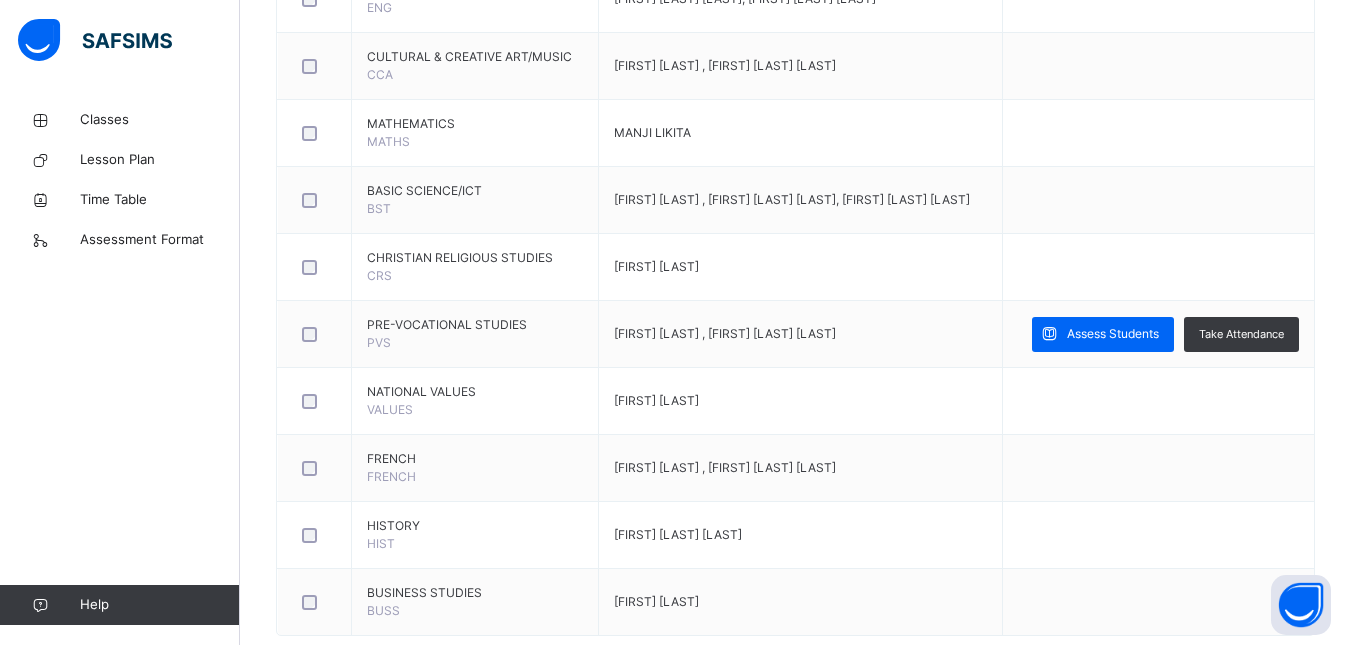 scroll, scrollTop: 688, scrollLeft: 0, axis: vertical 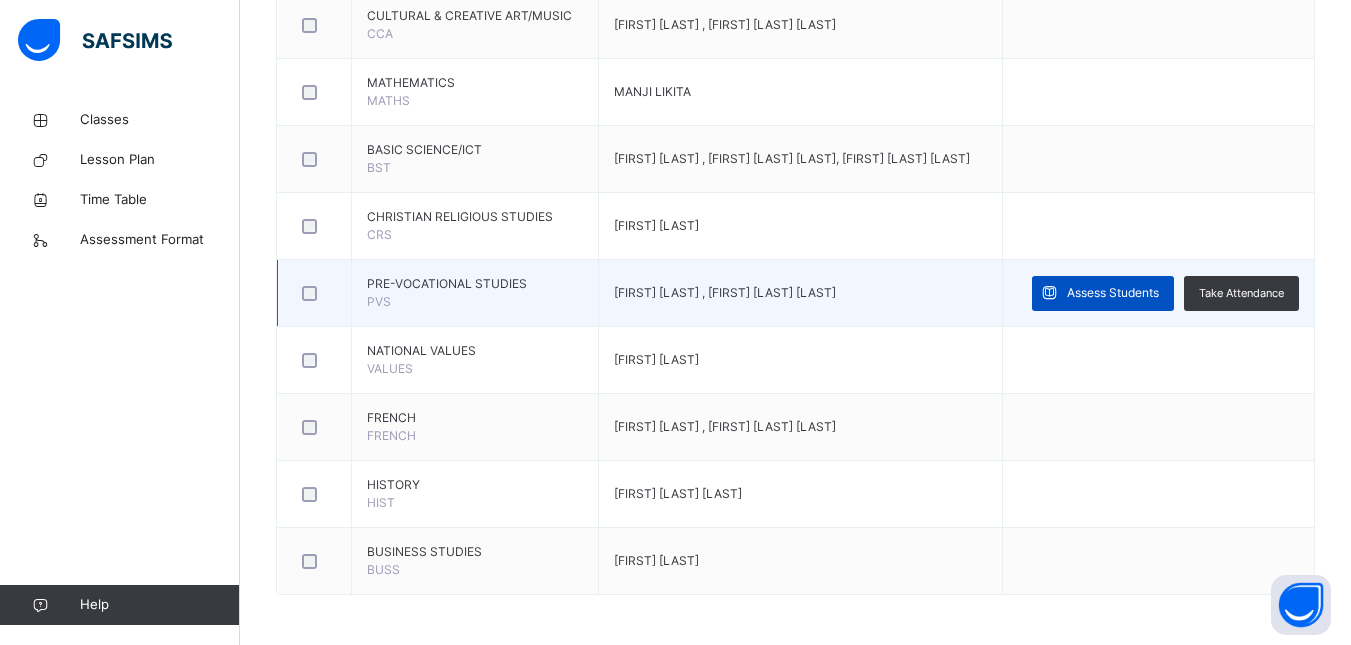 click at bounding box center [1049, 293] 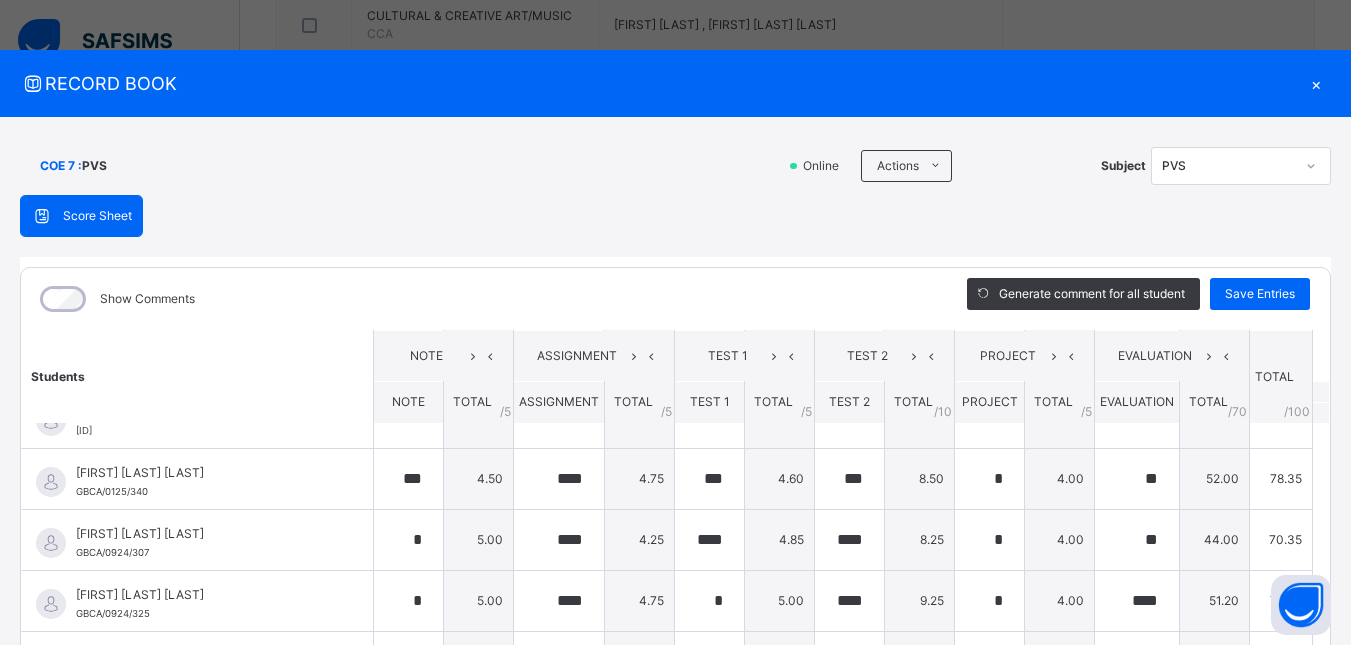 drag, startPoint x: 235, startPoint y: 49, endPoint x: 256, endPoint y: -30, distance: 81.7435 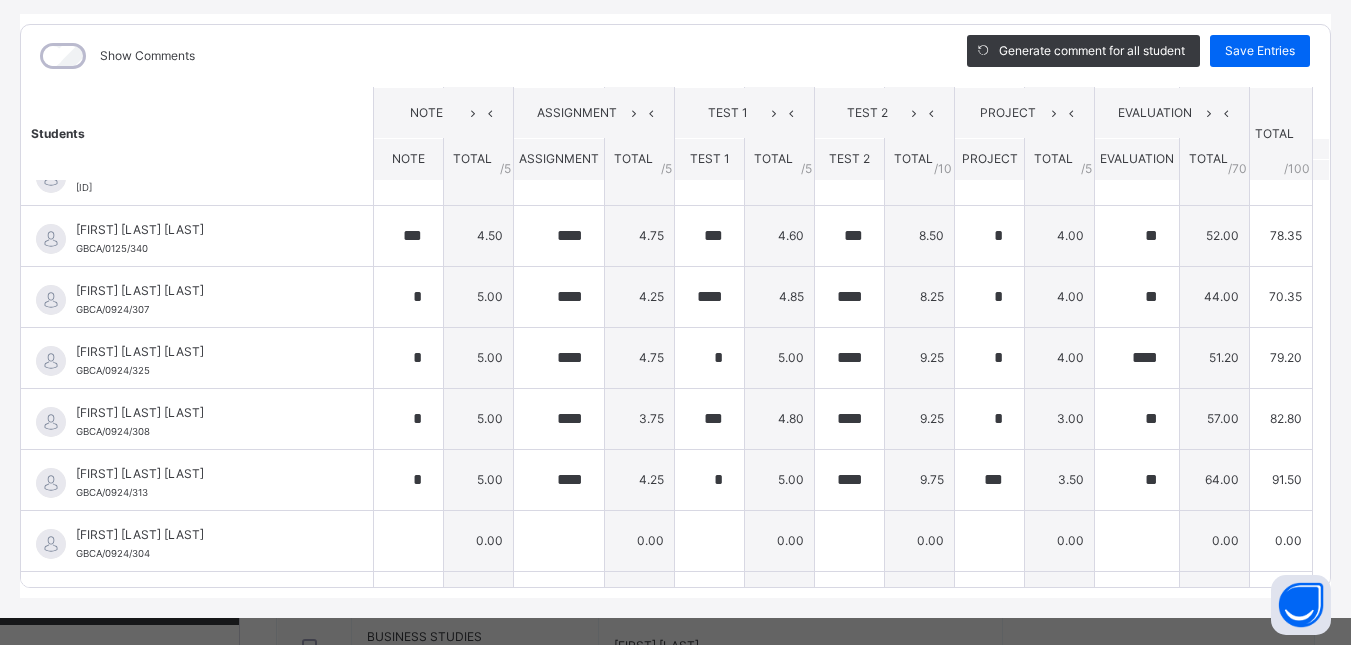 scroll, scrollTop: 266, scrollLeft: 0, axis: vertical 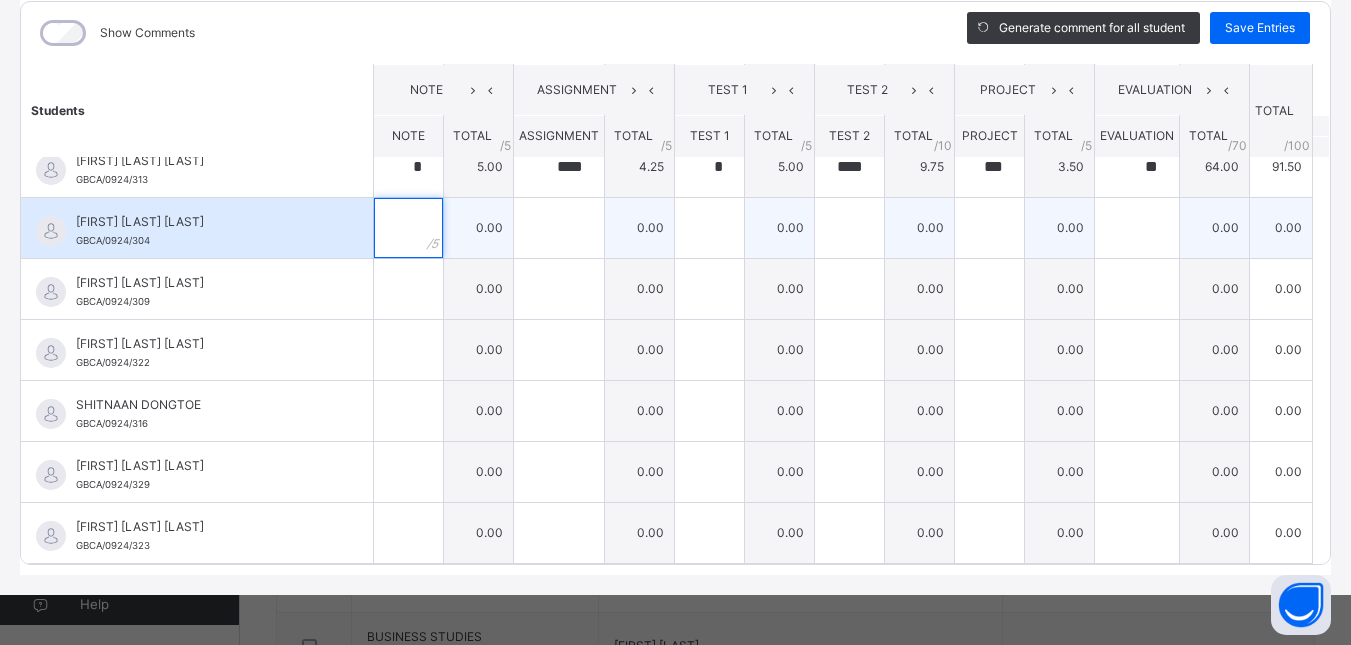 click at bounding box center [408, 228] 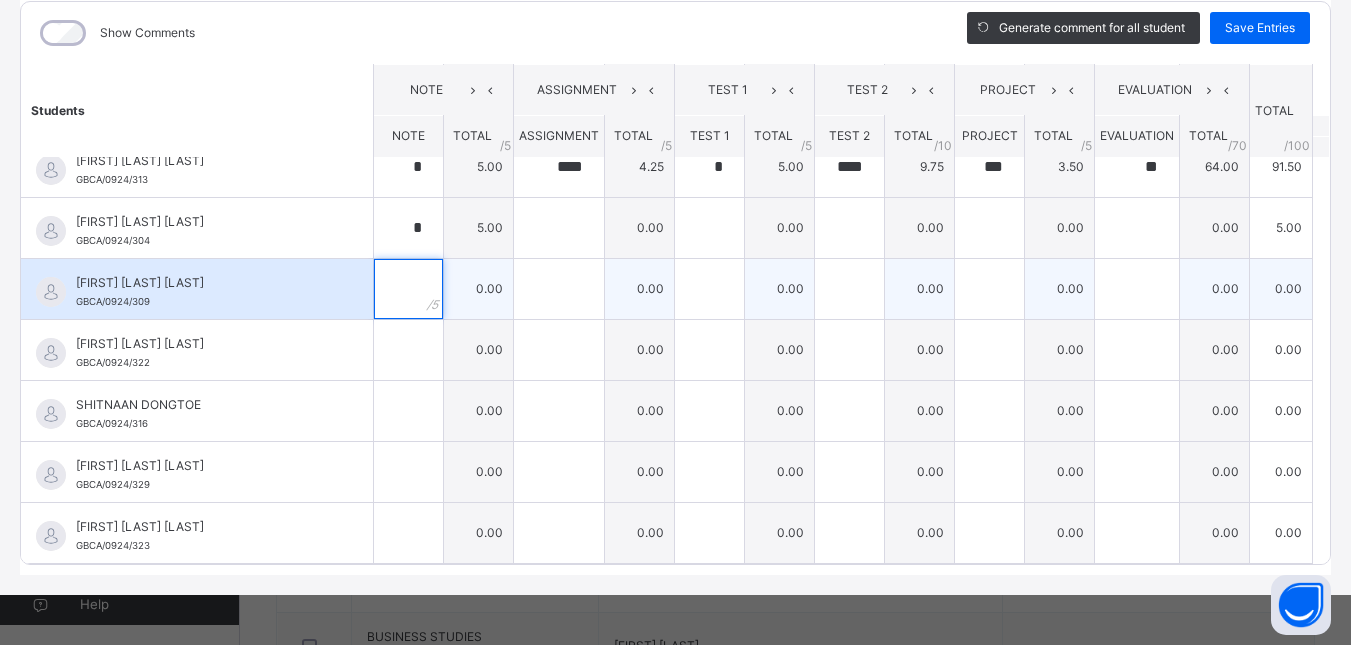 click at bounding box center [408, 289] 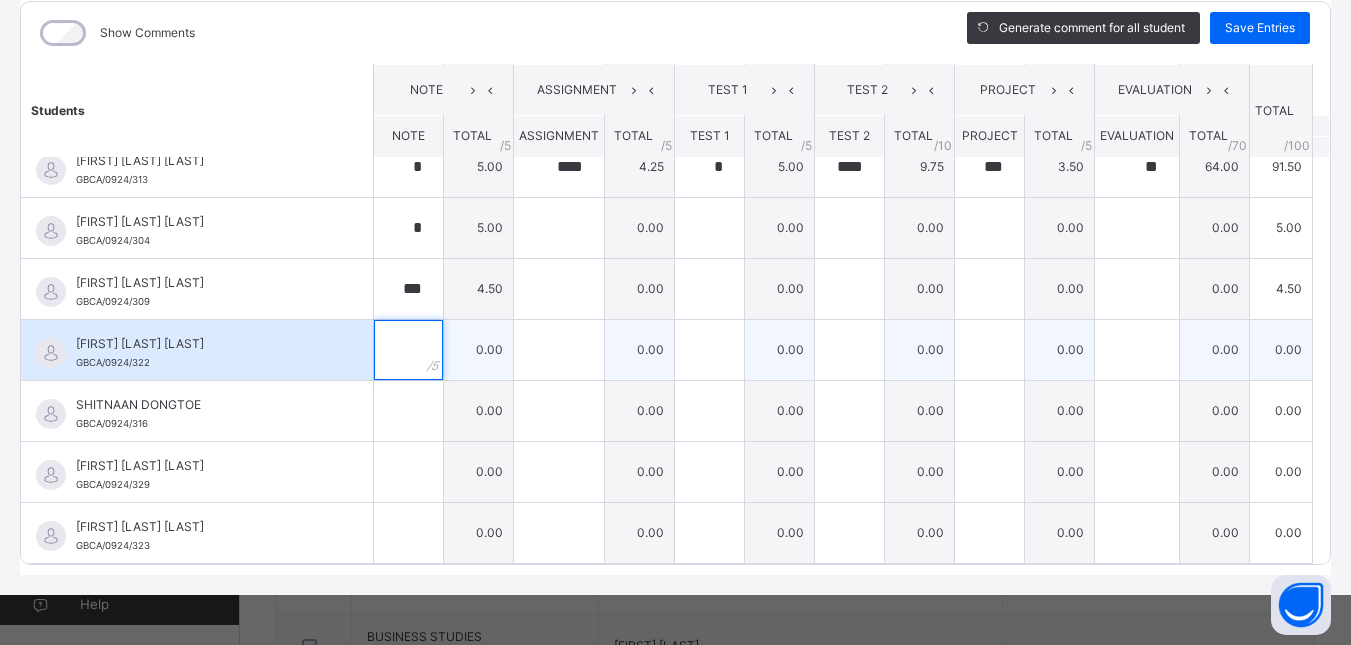 click at bounding box center (408, 350) 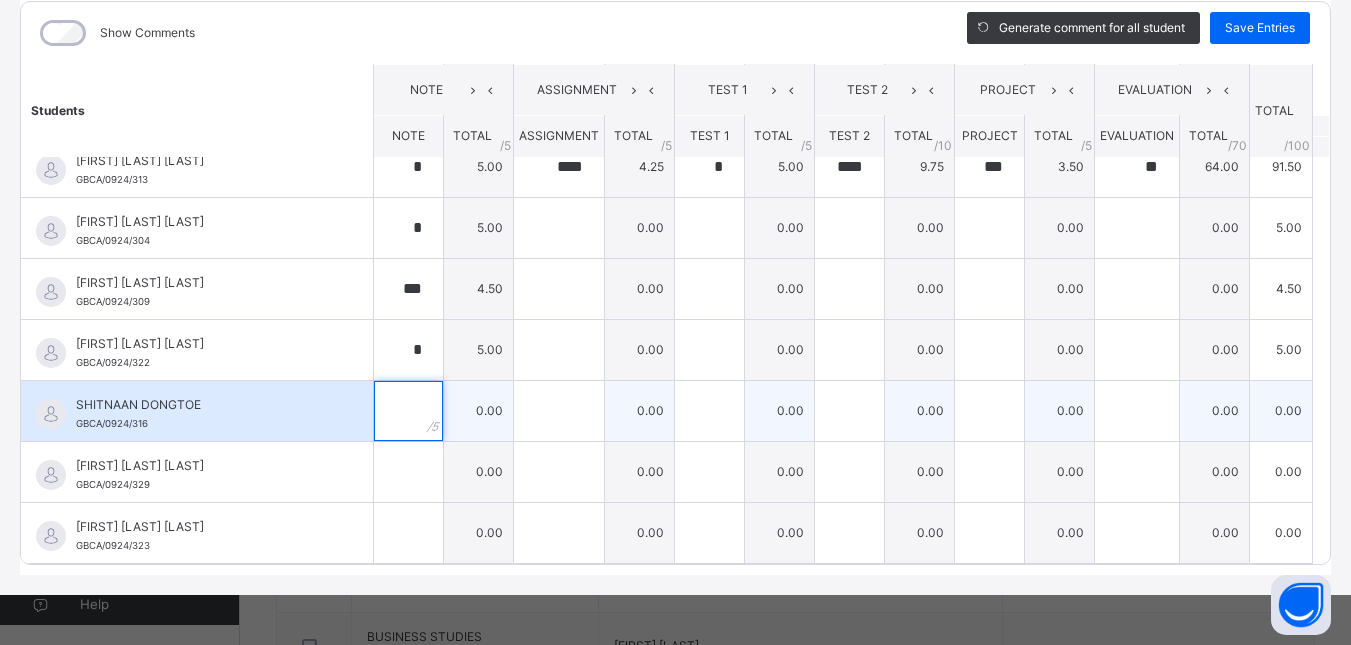 click at bounding box center [408, 411] 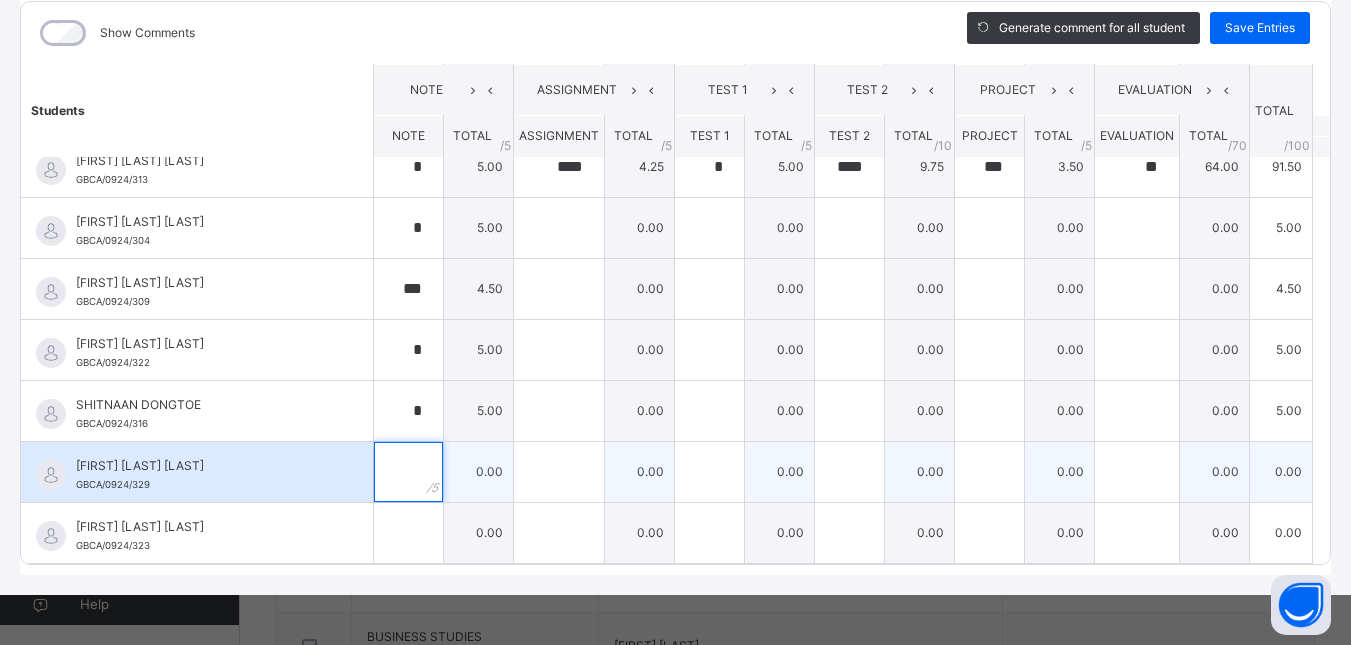 click at bounding box center (408, 472) 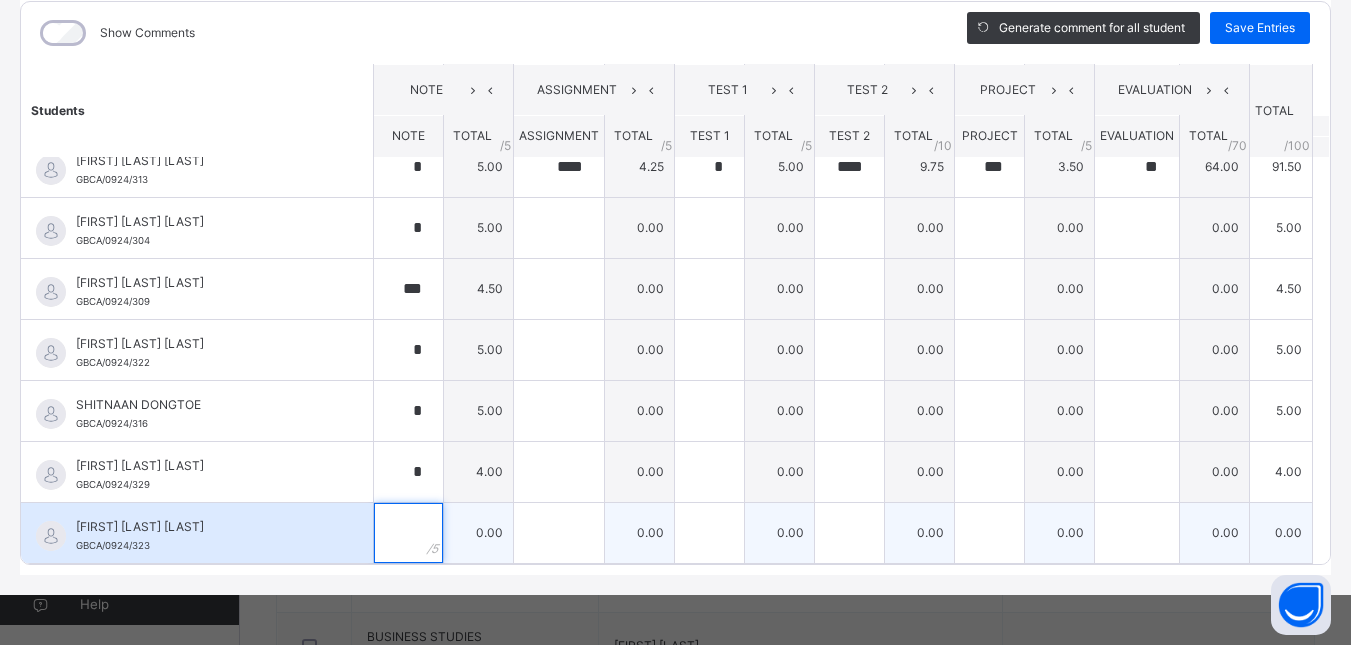 click at bounding box center (408, 533) 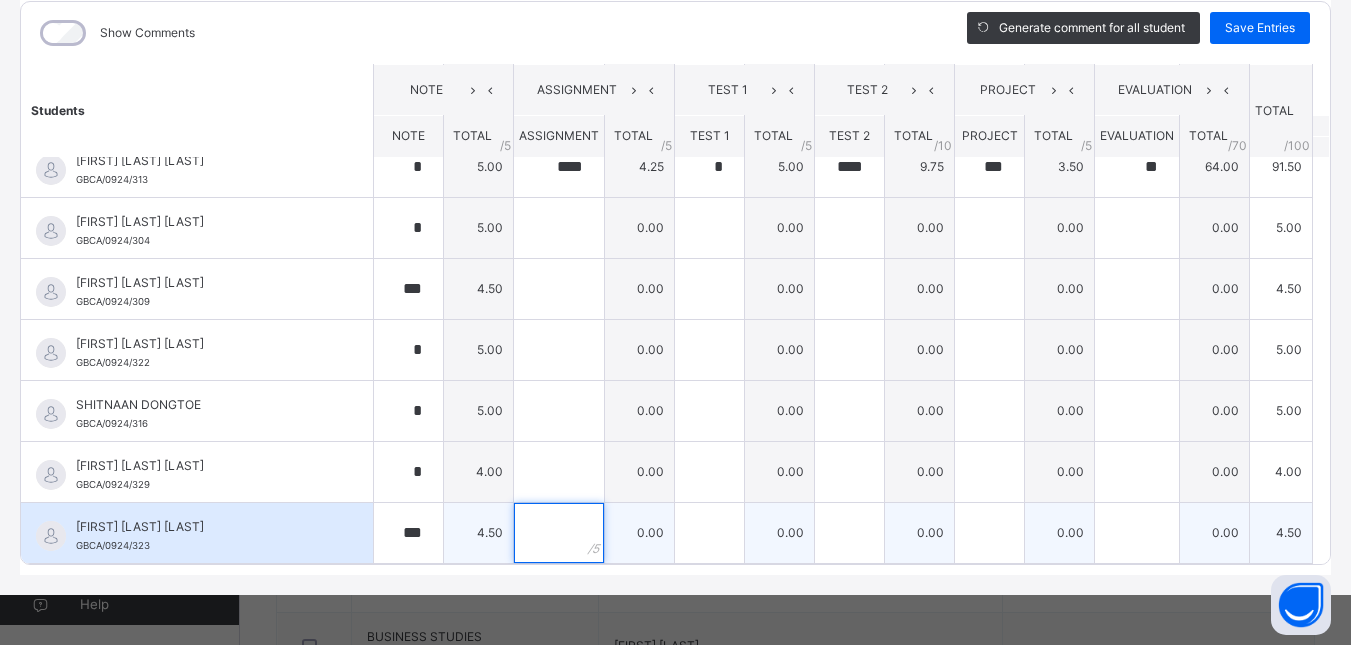 click at bounding box center (559, 533) 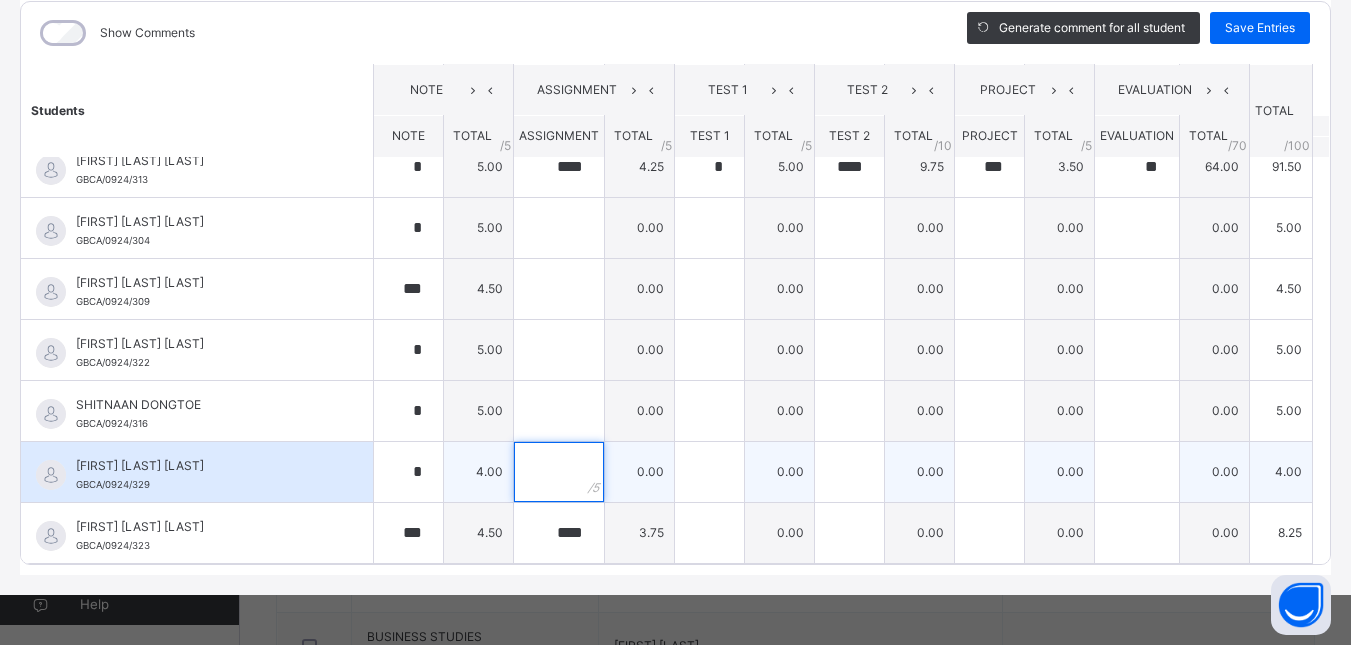 click at bounding box center (559, 472) 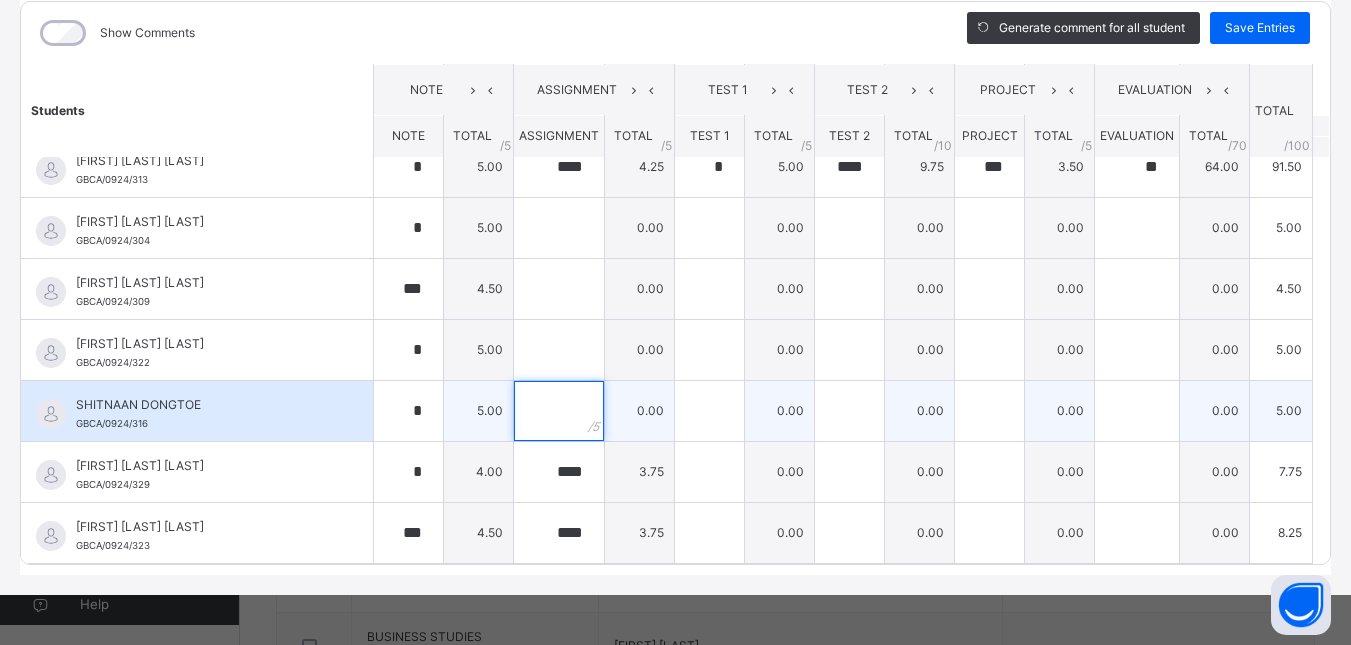 click at bounding box center [559, 411] 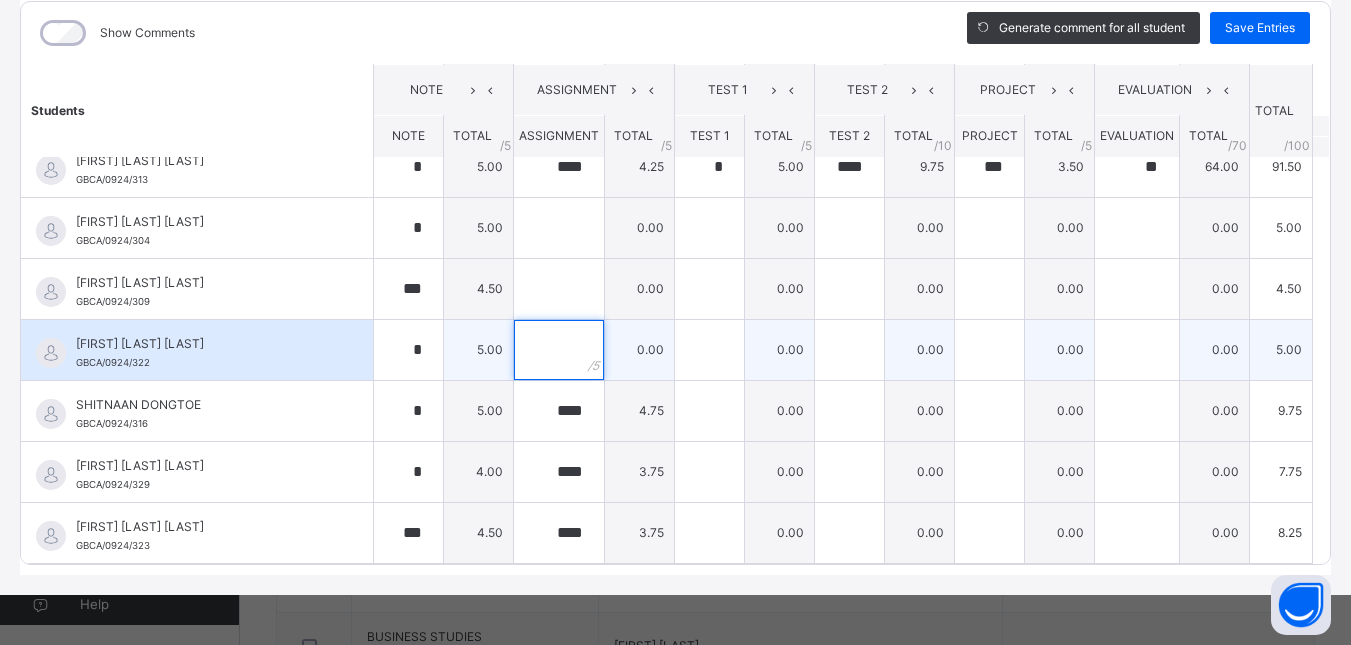 click at bounding box center (559, 350) 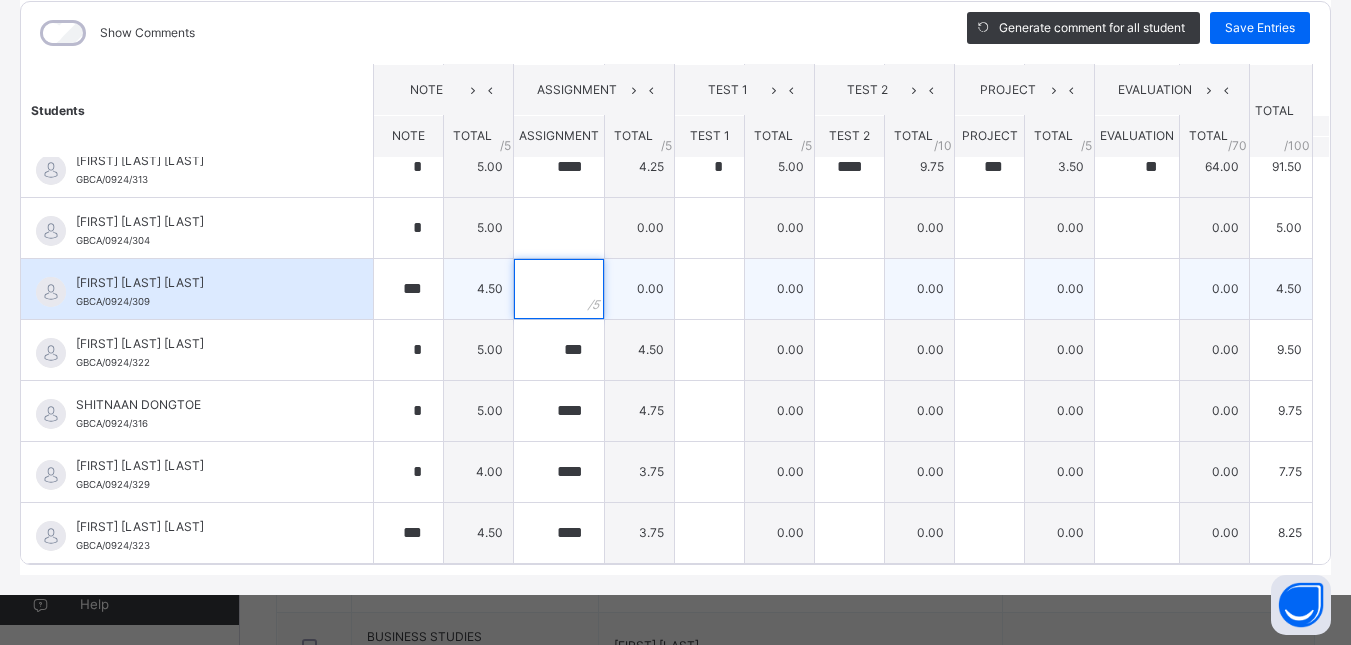 click at bounding box center (559, 289) 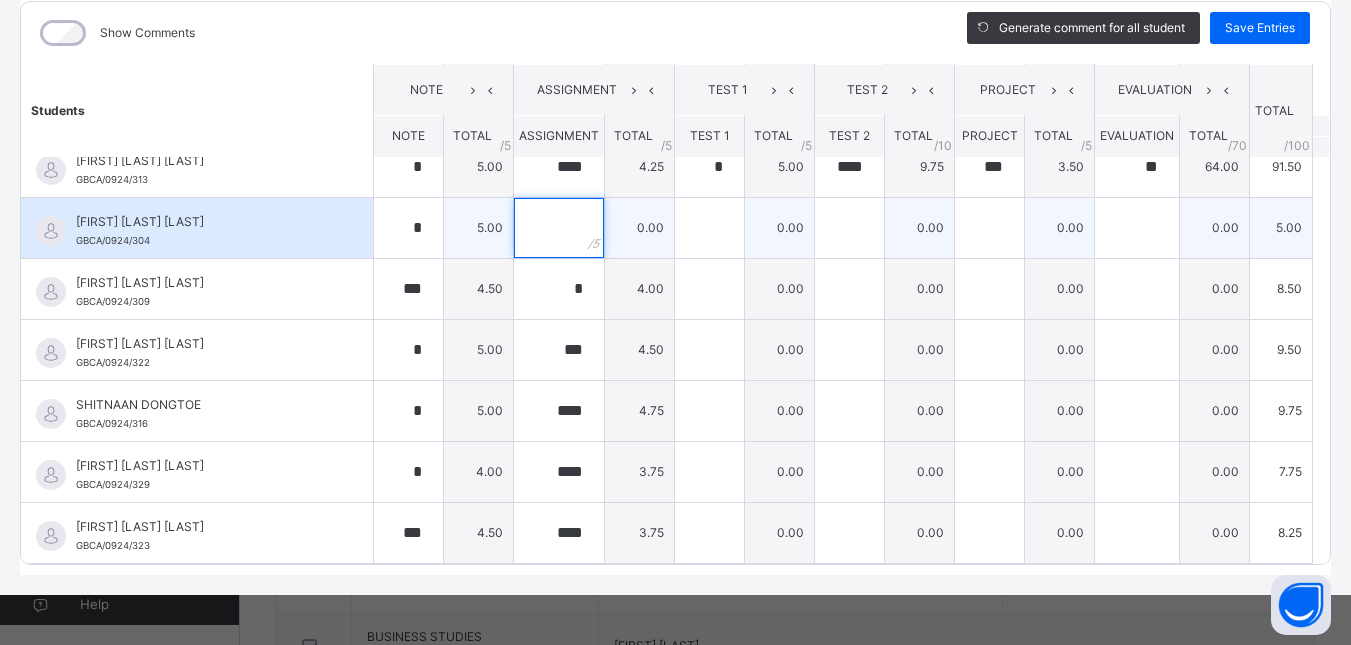 click at bounding box center [559, 228] 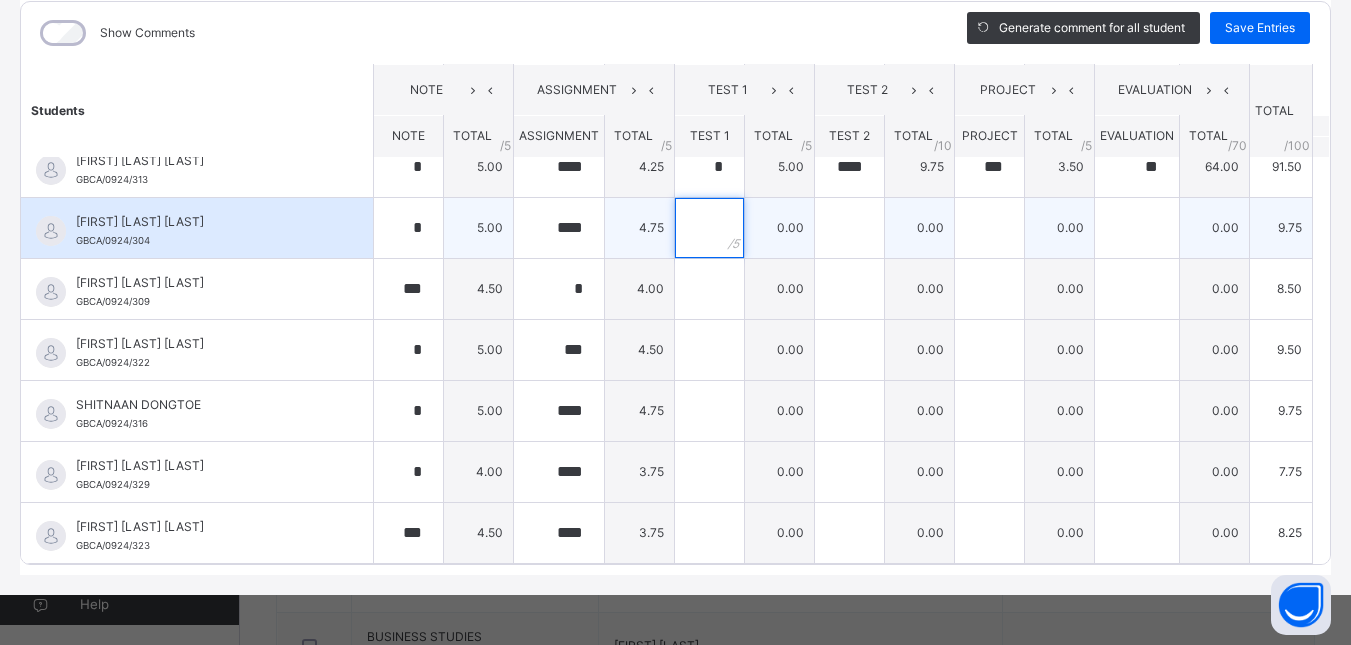 click at bounding box center [709, 228] 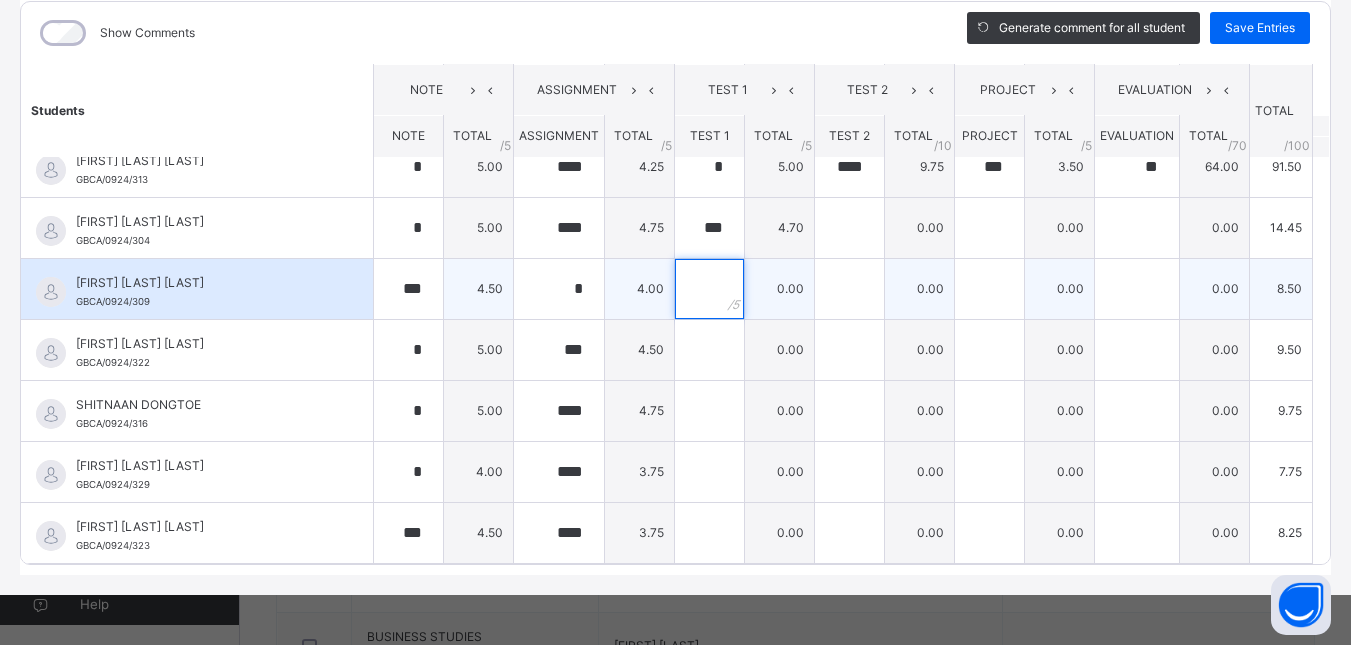 click at bounding box center (709, 289) 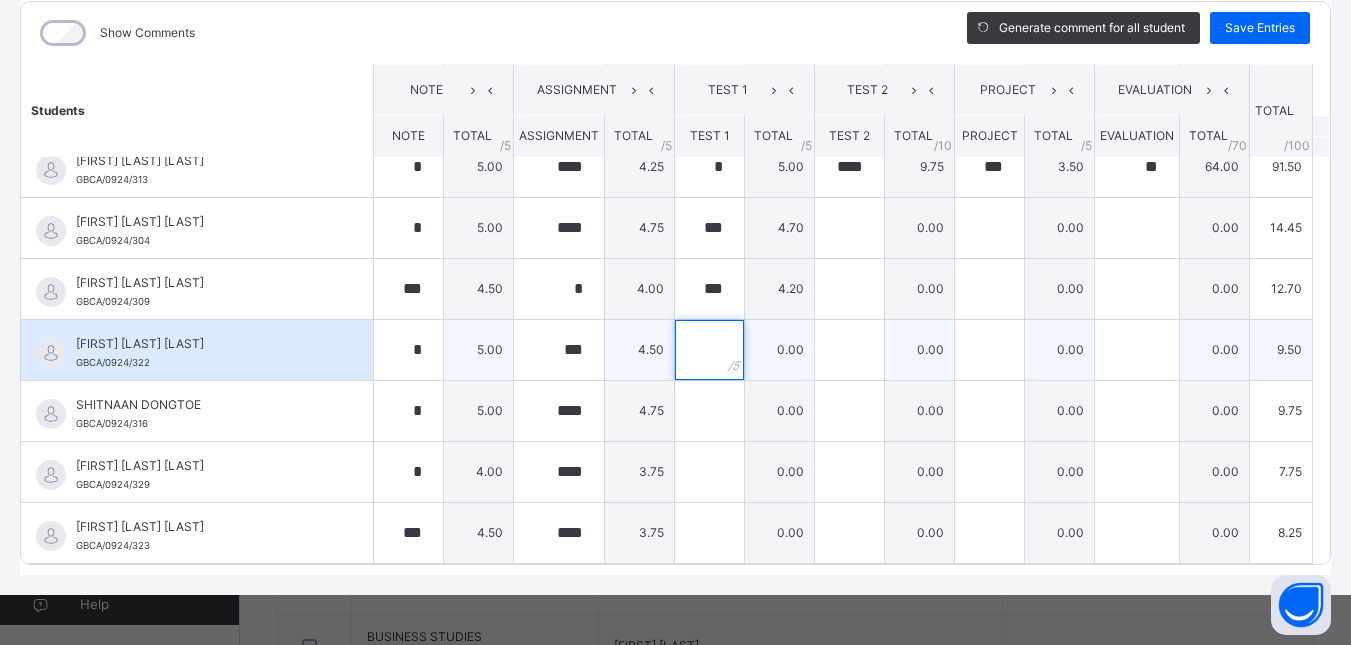 click at bounding box center [709, 350] 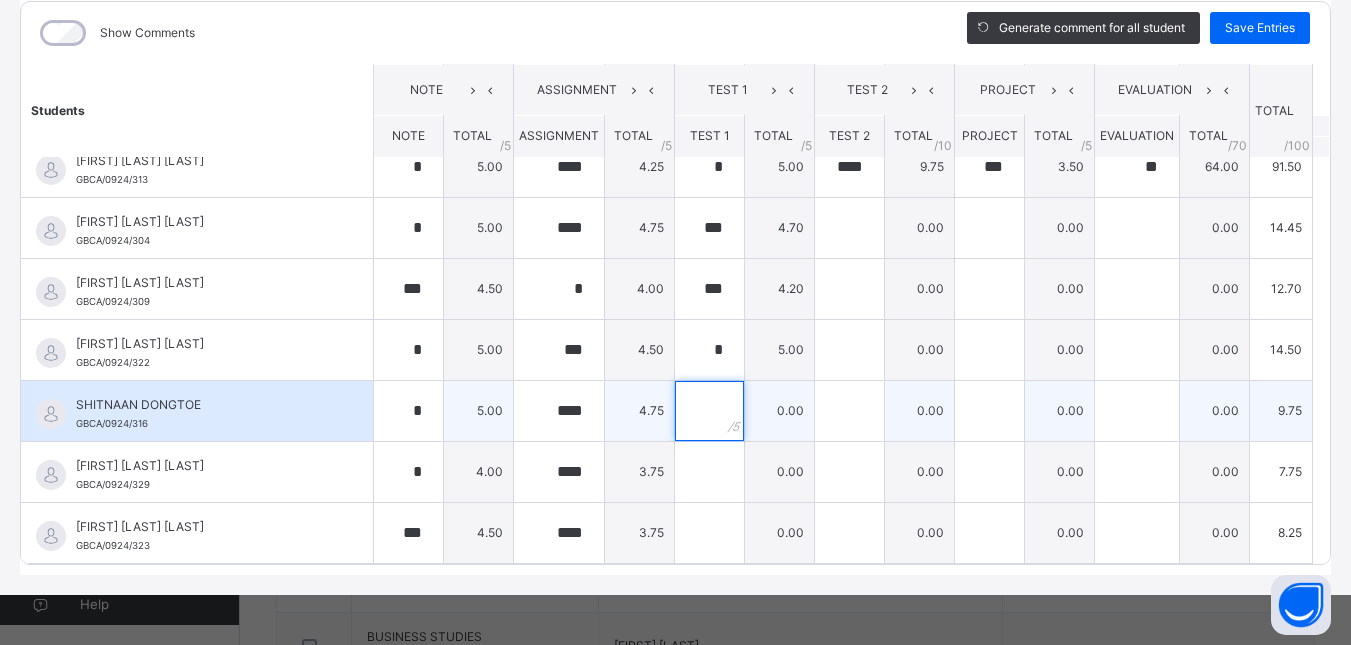 click at bounding box center [709, 411] 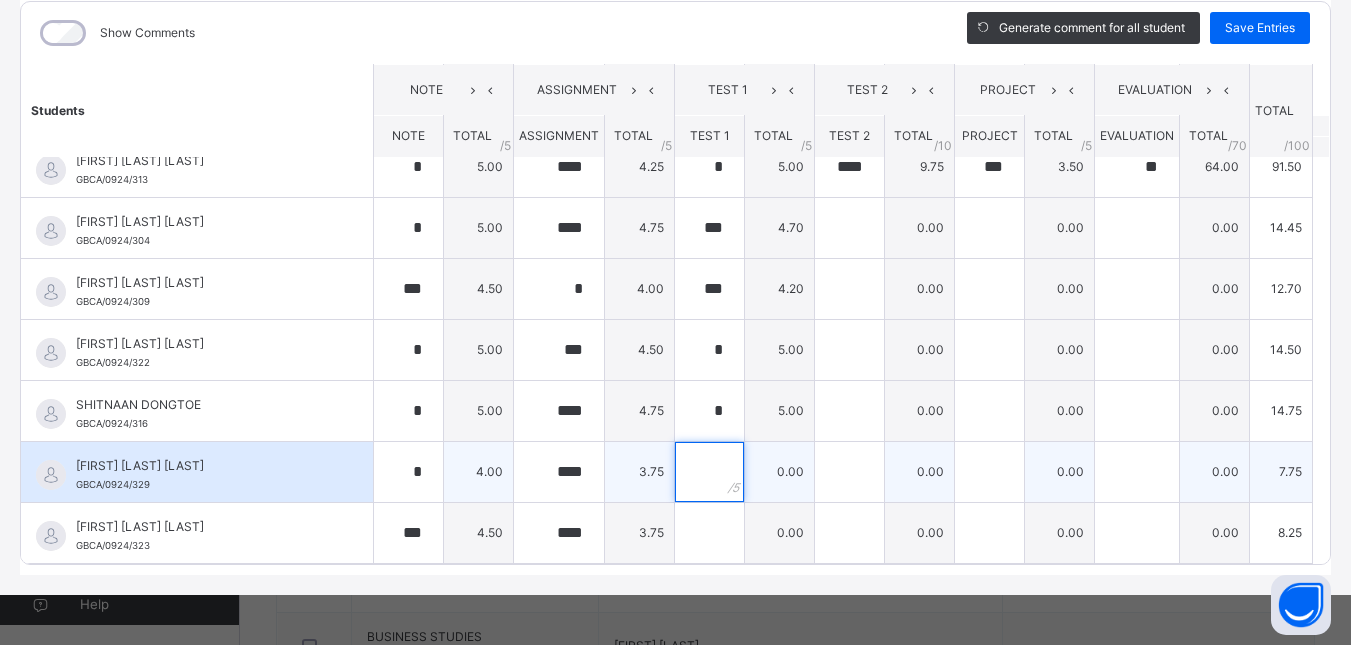 click at bounding box center (709, 472) 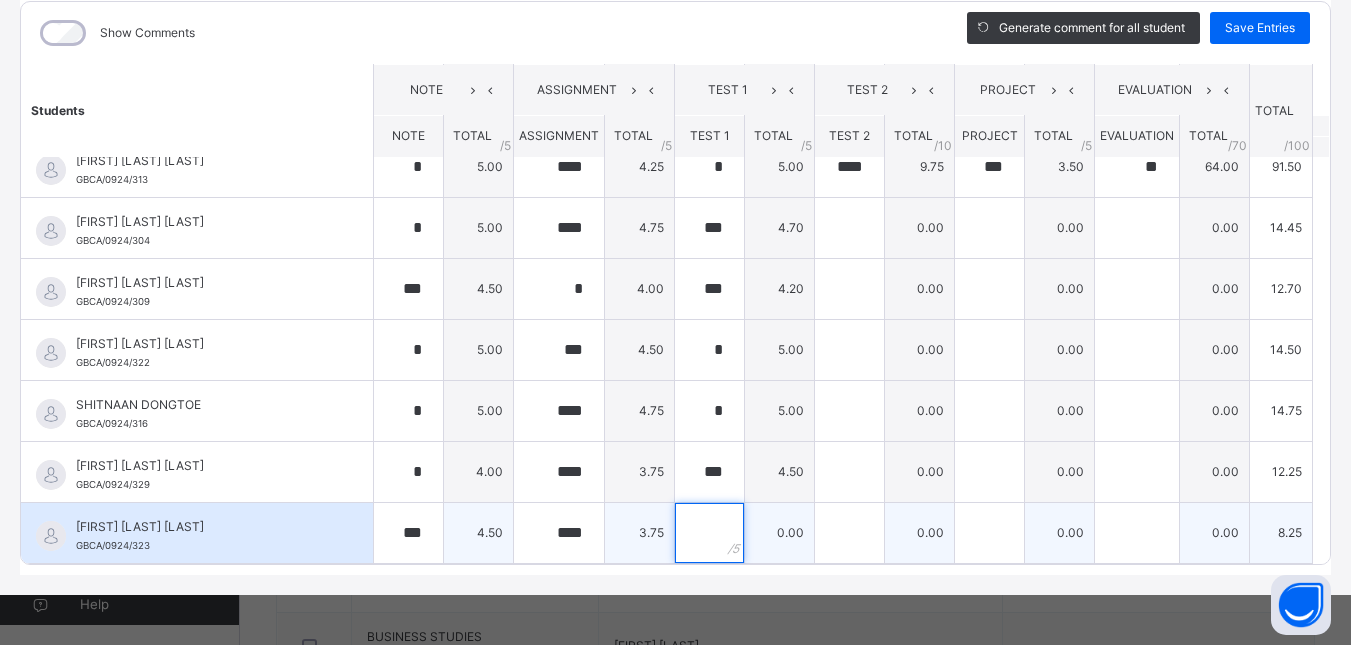 click at bounding box center (709, 533) 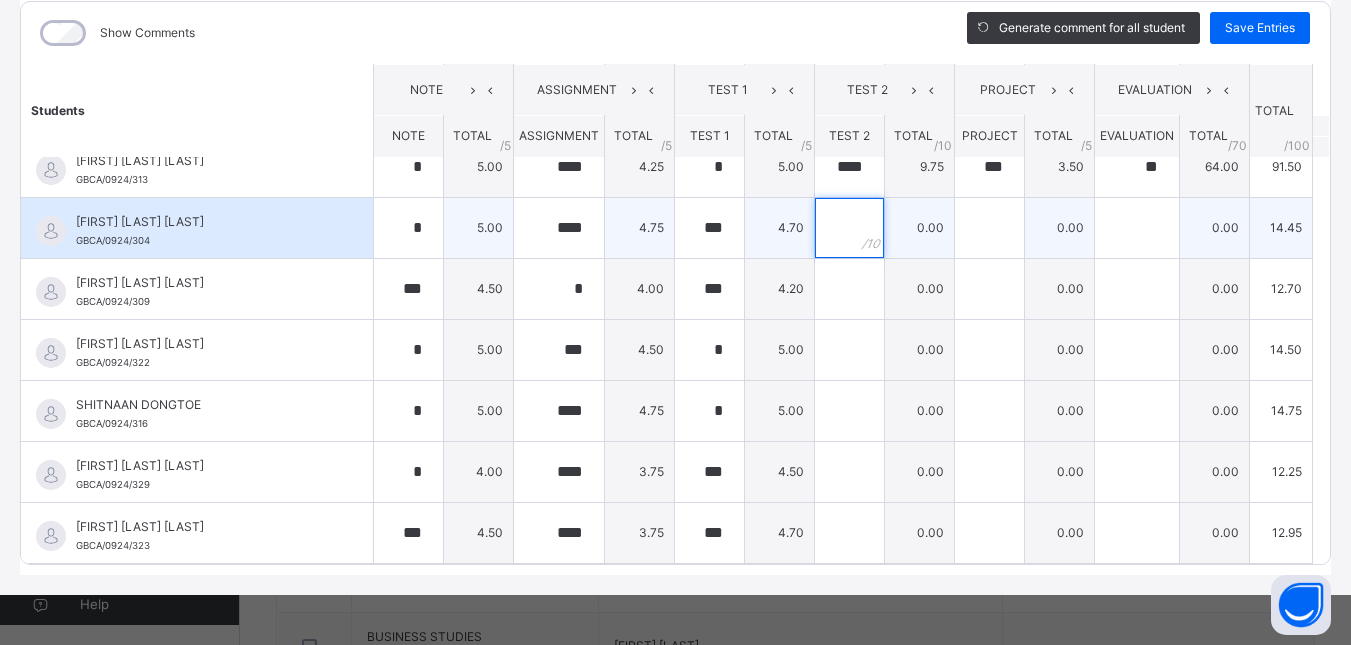 click at bounding box center (849, 228) 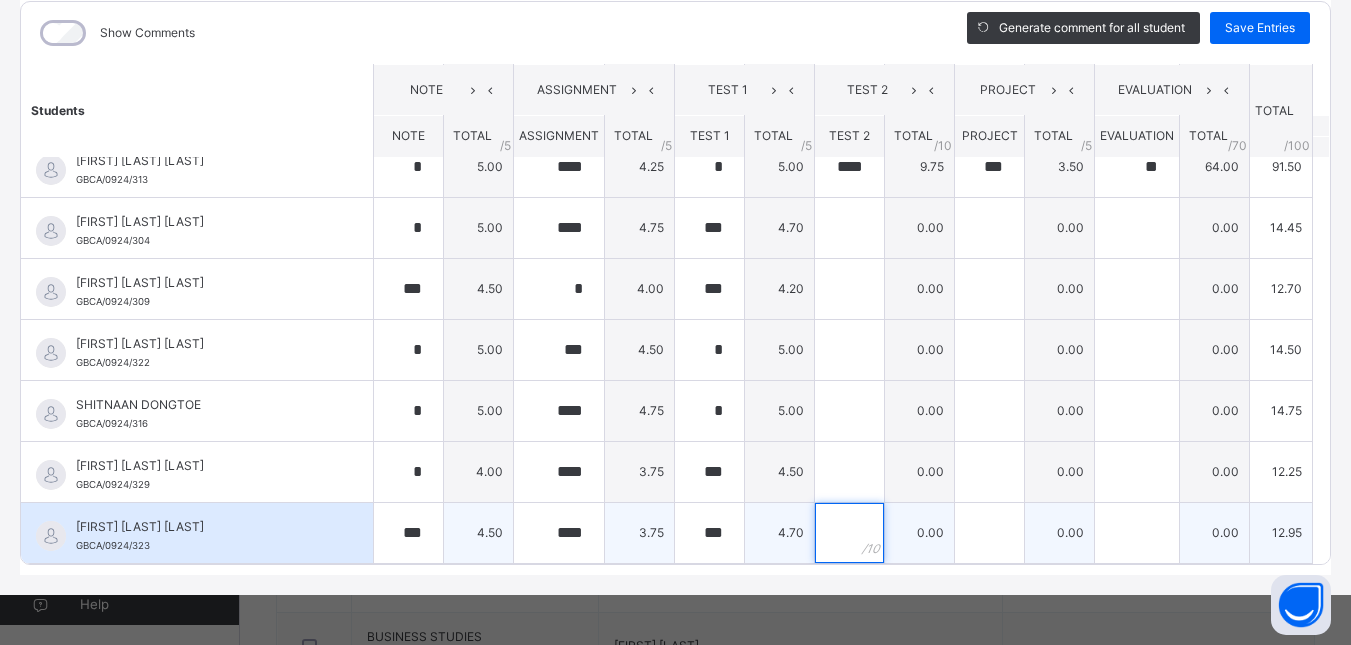 click at bounding box center [849, 533] 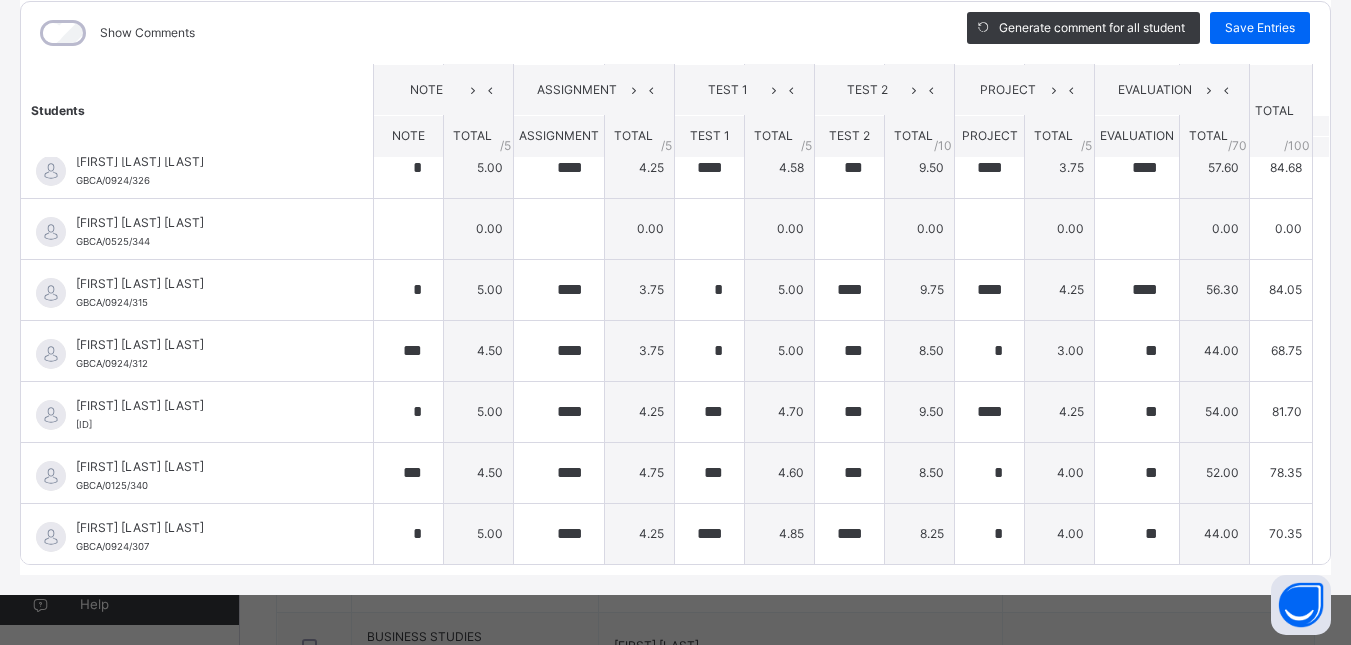 scroll, scrollTop: 554, scrollLeft: 0, axis: vertical 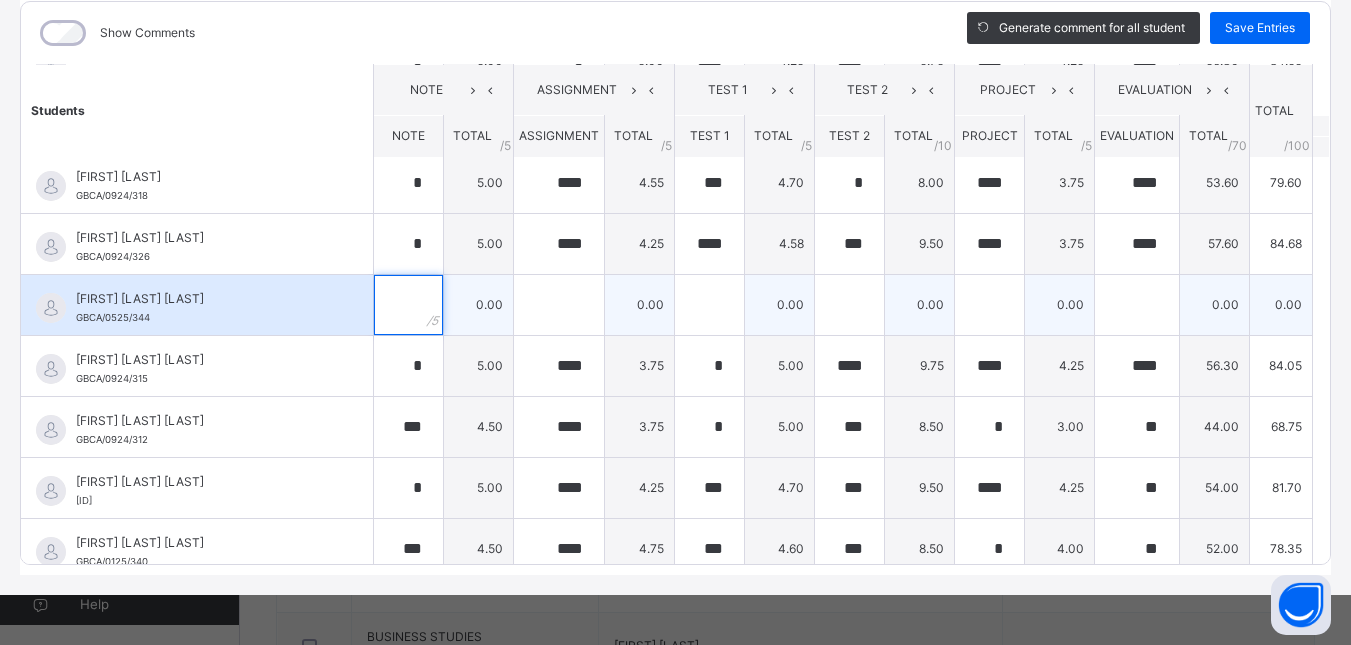 click at bounding box center [408, 305] 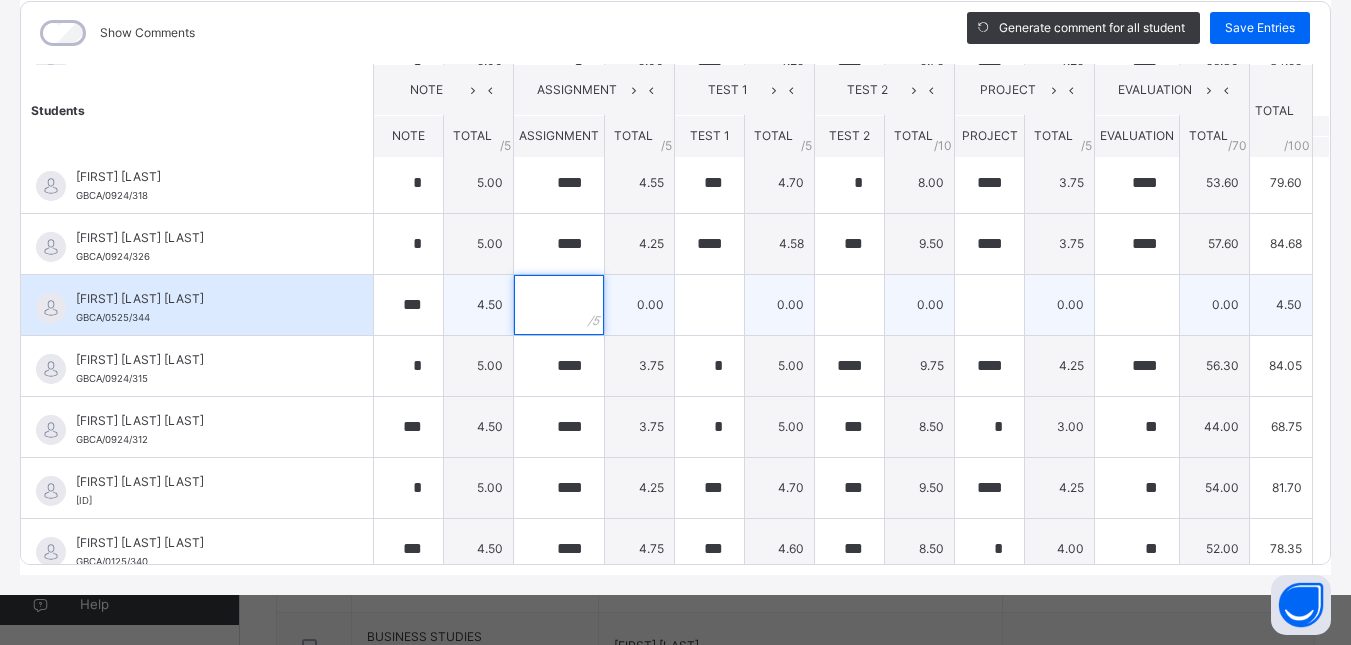 click at bounding box center [559, 305] 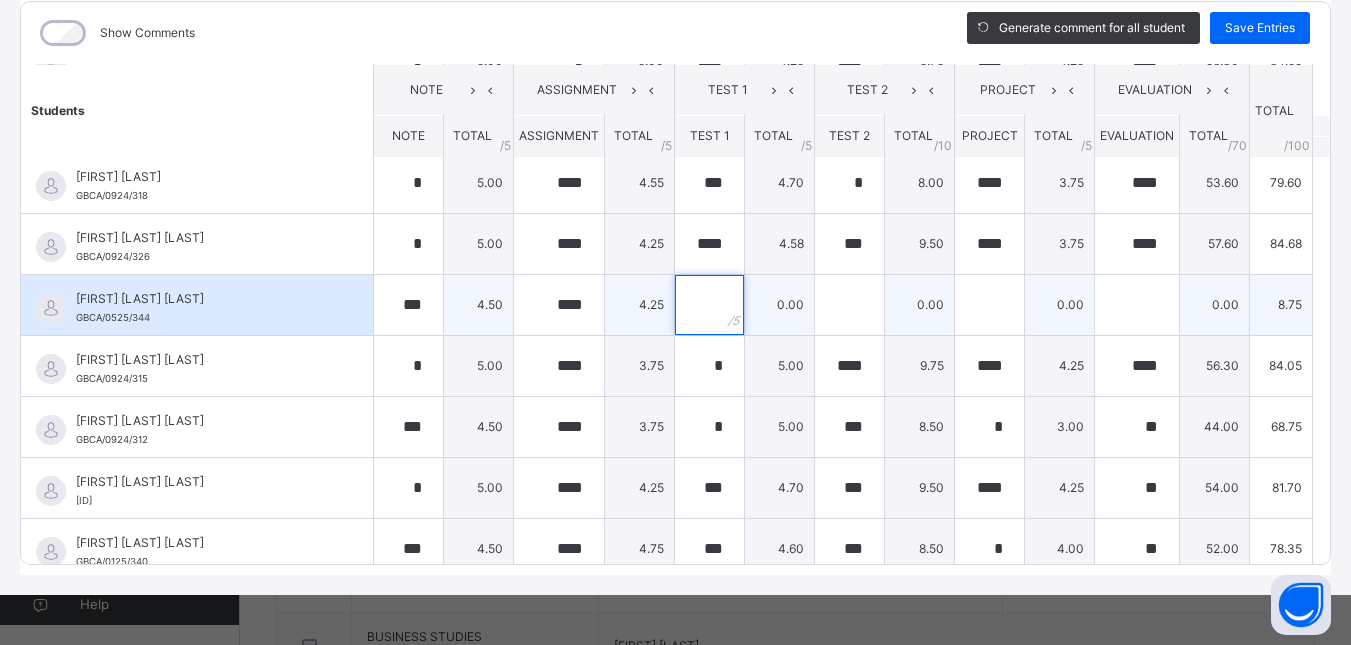 click at bounding box center [709, 305] 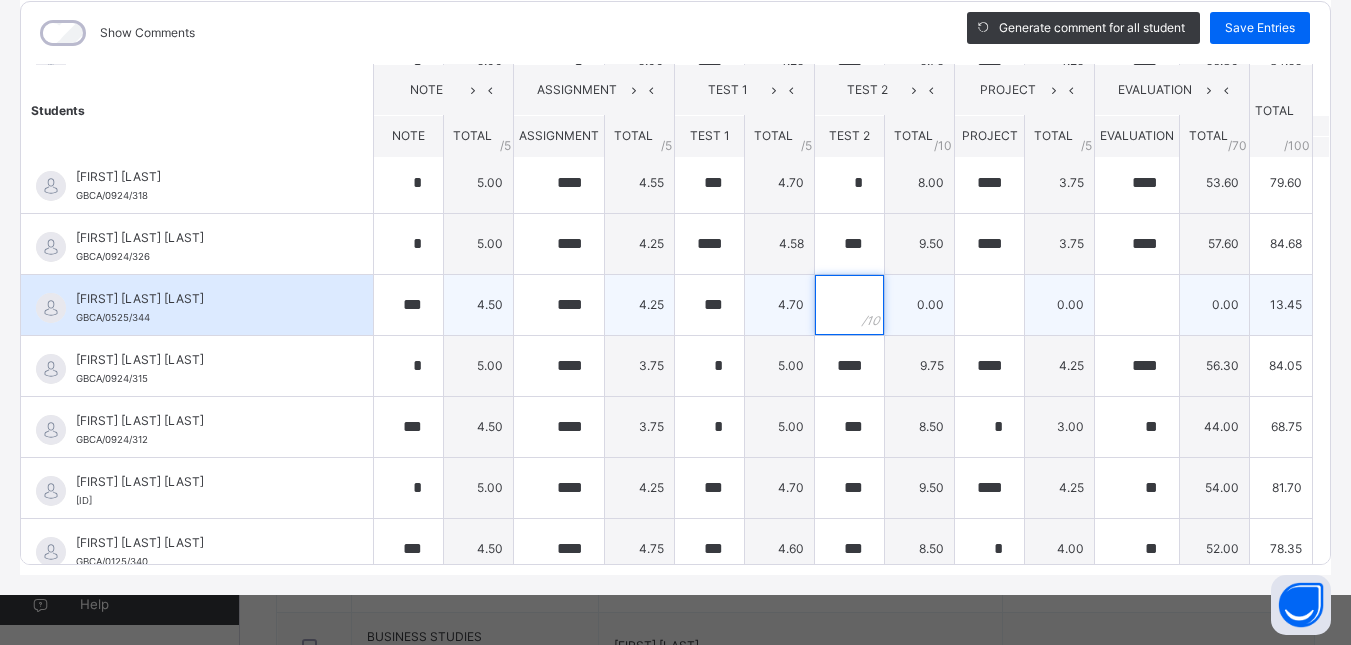 click at bounding box center (849, 305) 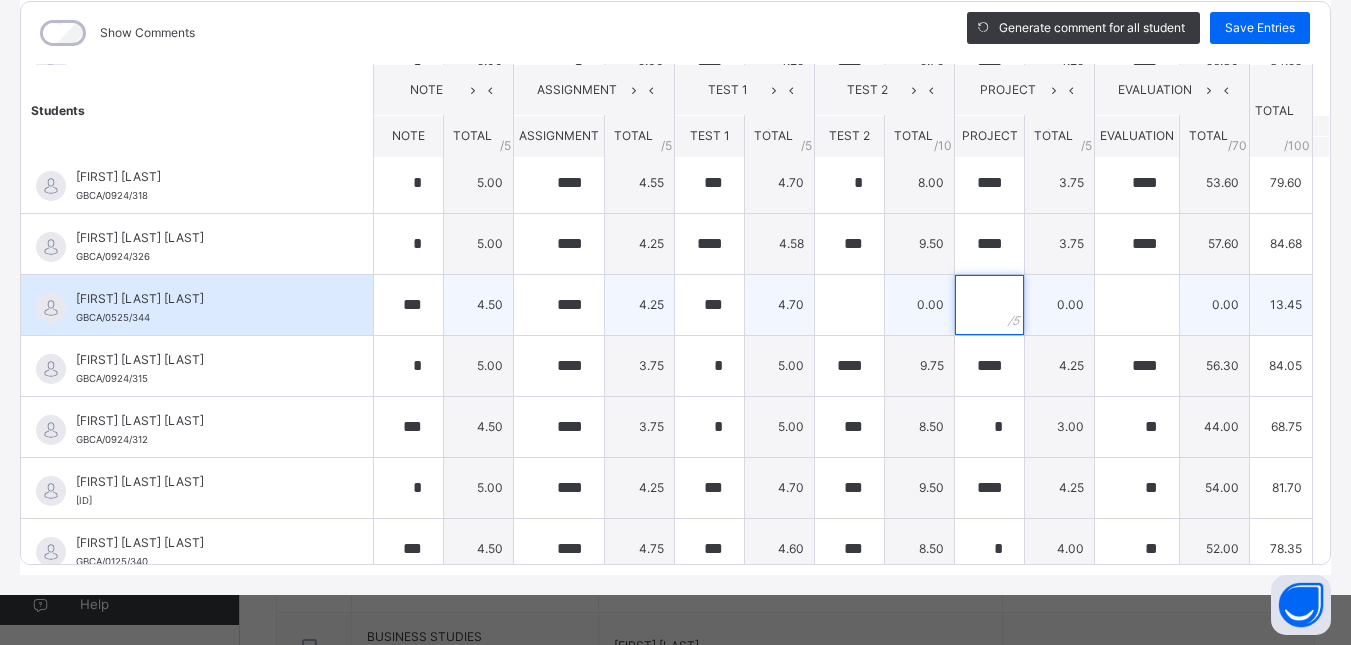 click at bounding box center (989, 305) 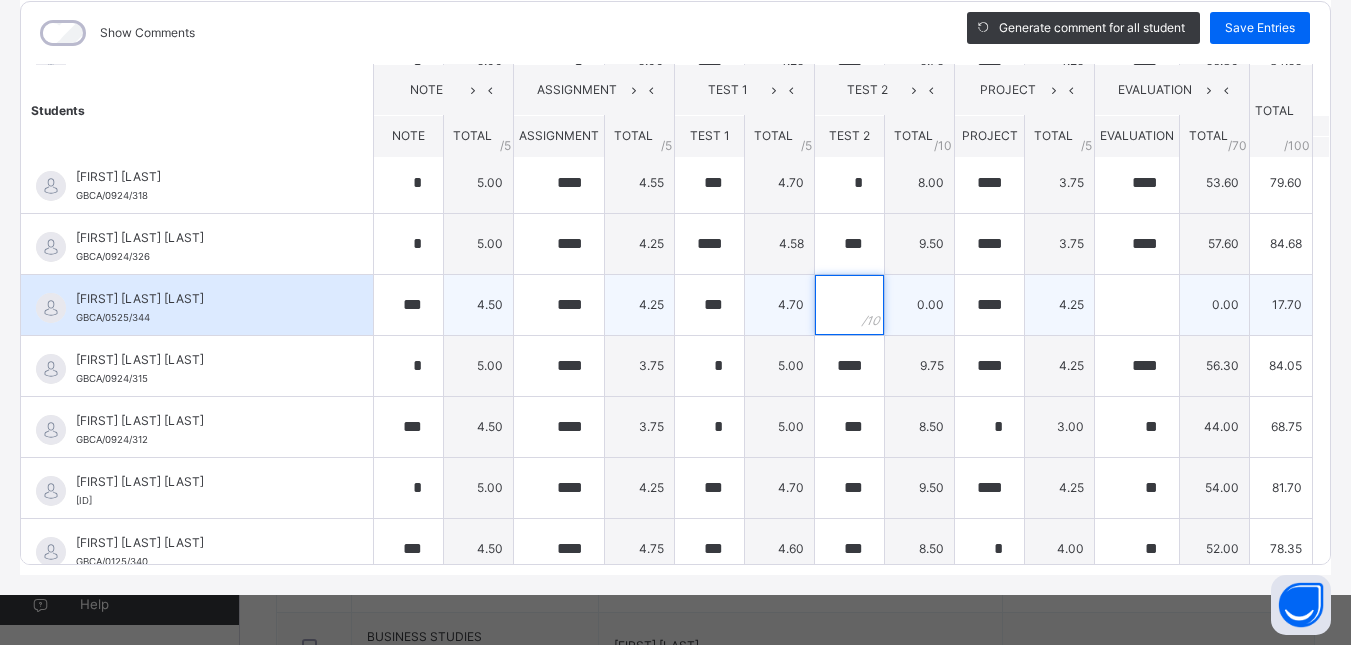 click at bounding box center [849, 305] 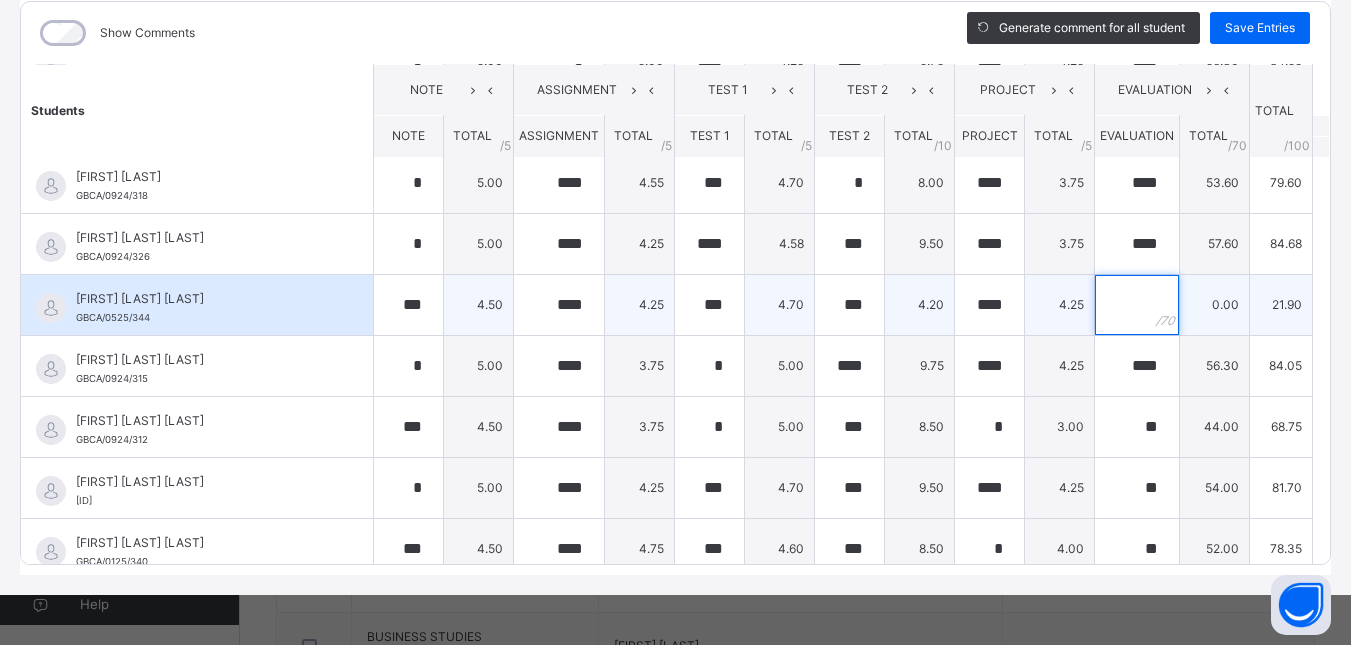 click at bounding box center [1137, 305] 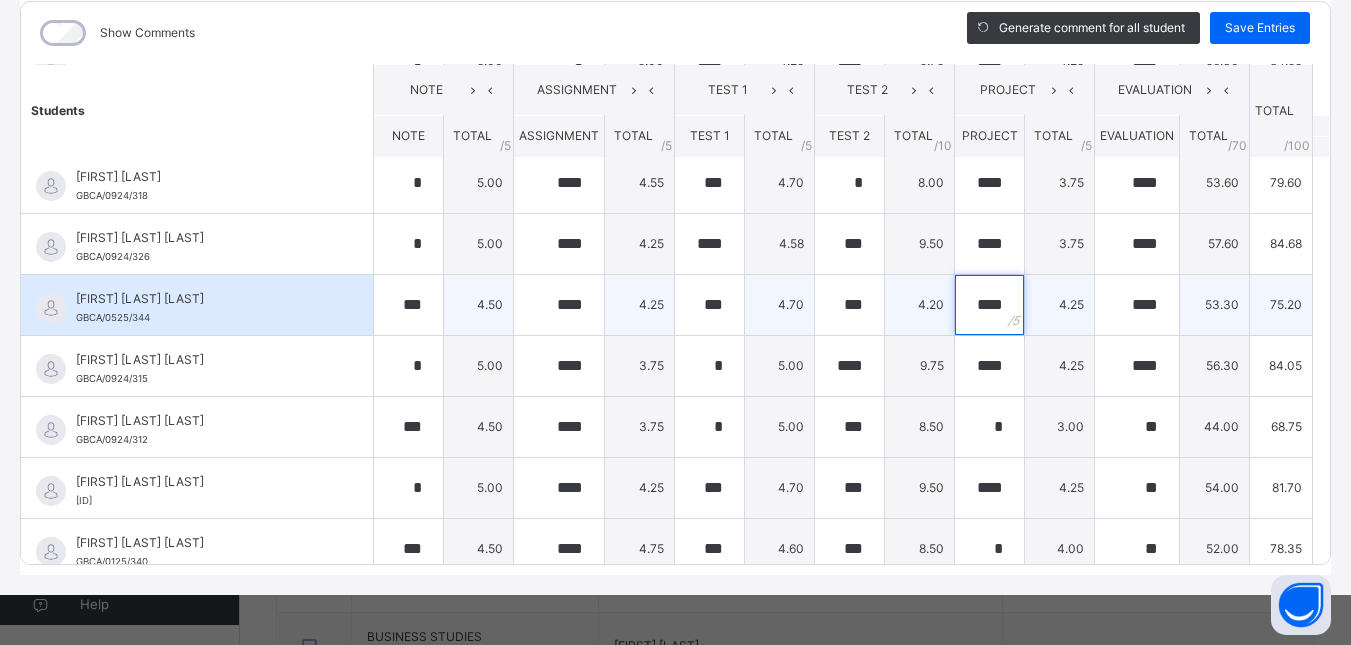 click on "****" at bounding box center (989, 305) 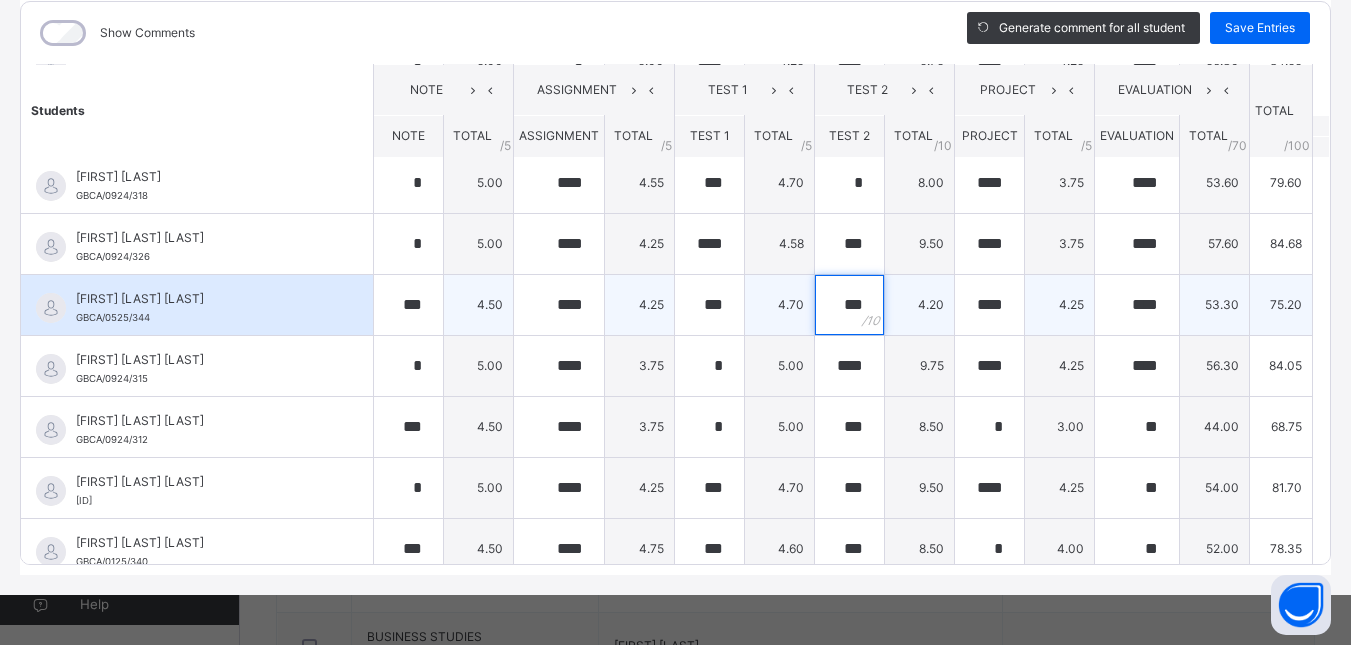 click on "***" at bounding box center [849, 305] 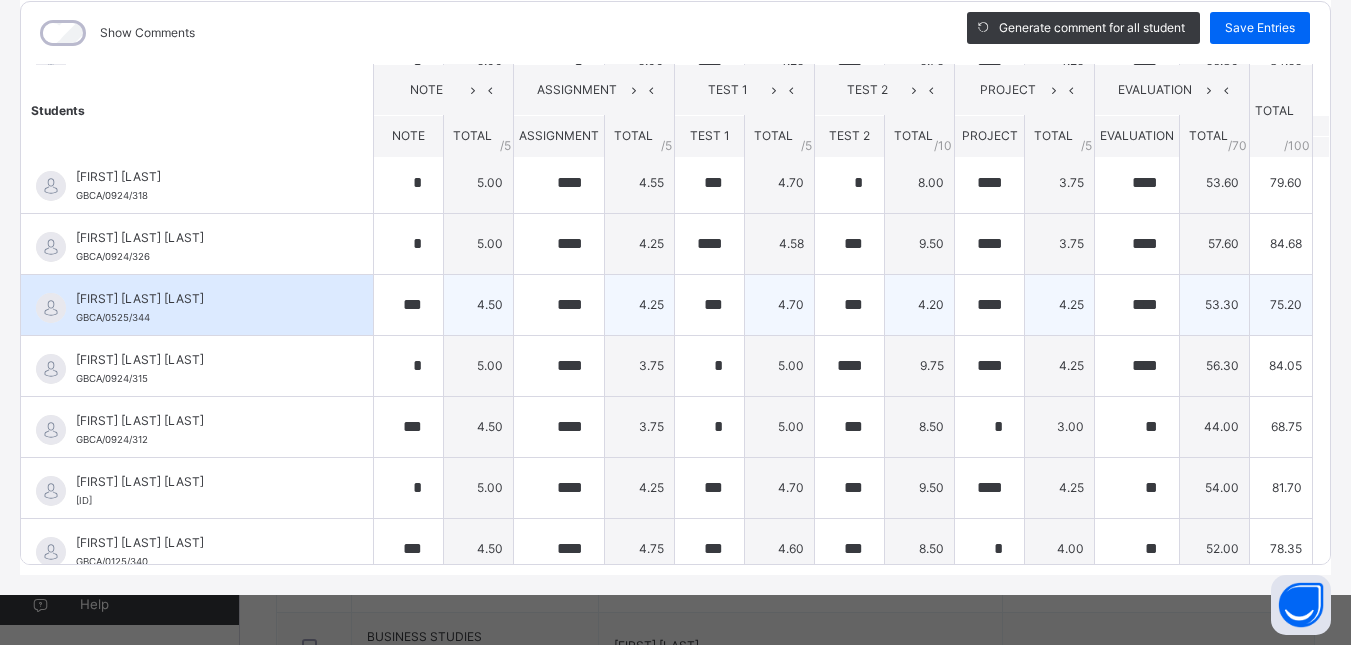 click on "***" at bounding box center (849, 305) 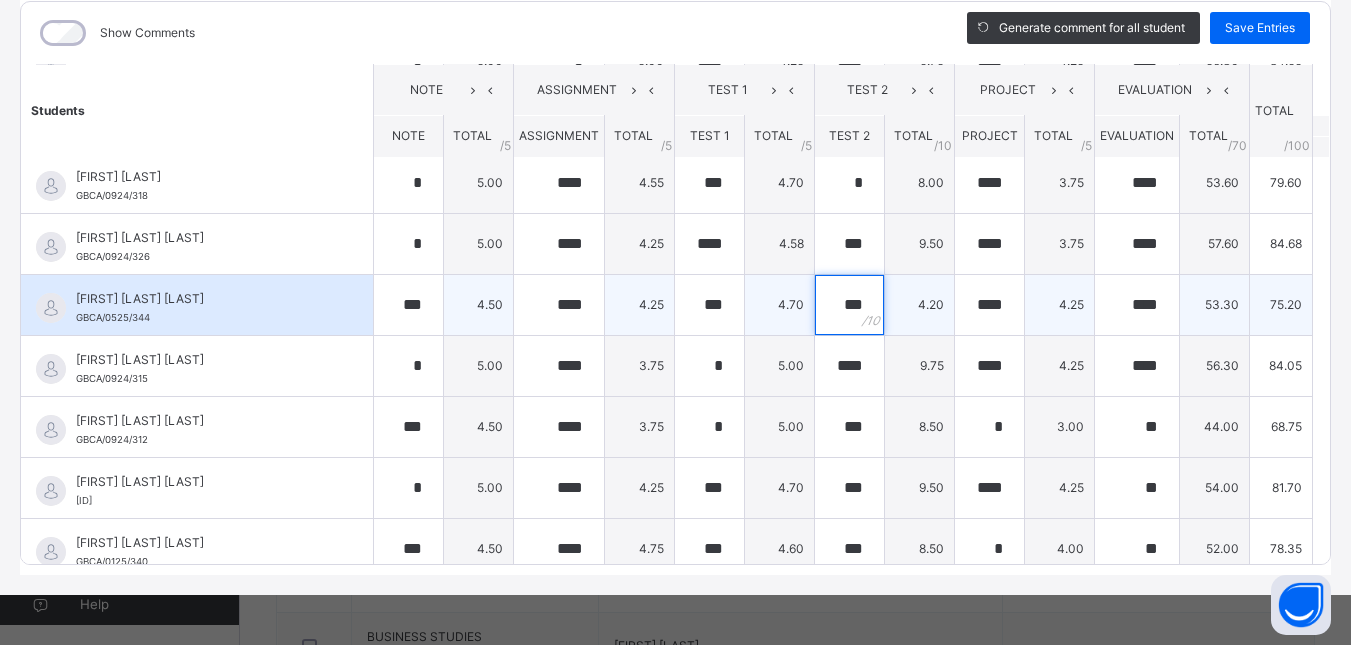 click on "***" at bounding box center (849, 305) 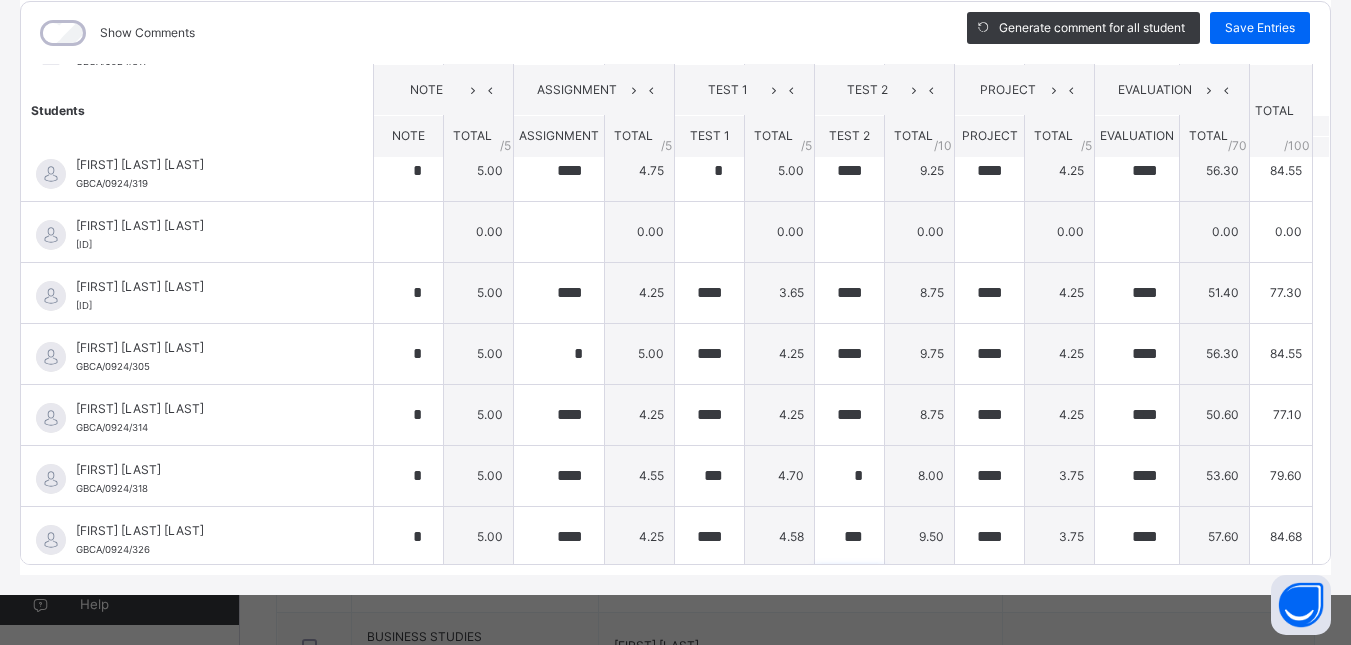scroll, scrollTop: 257, scrollLeft: 0, axis: vertical 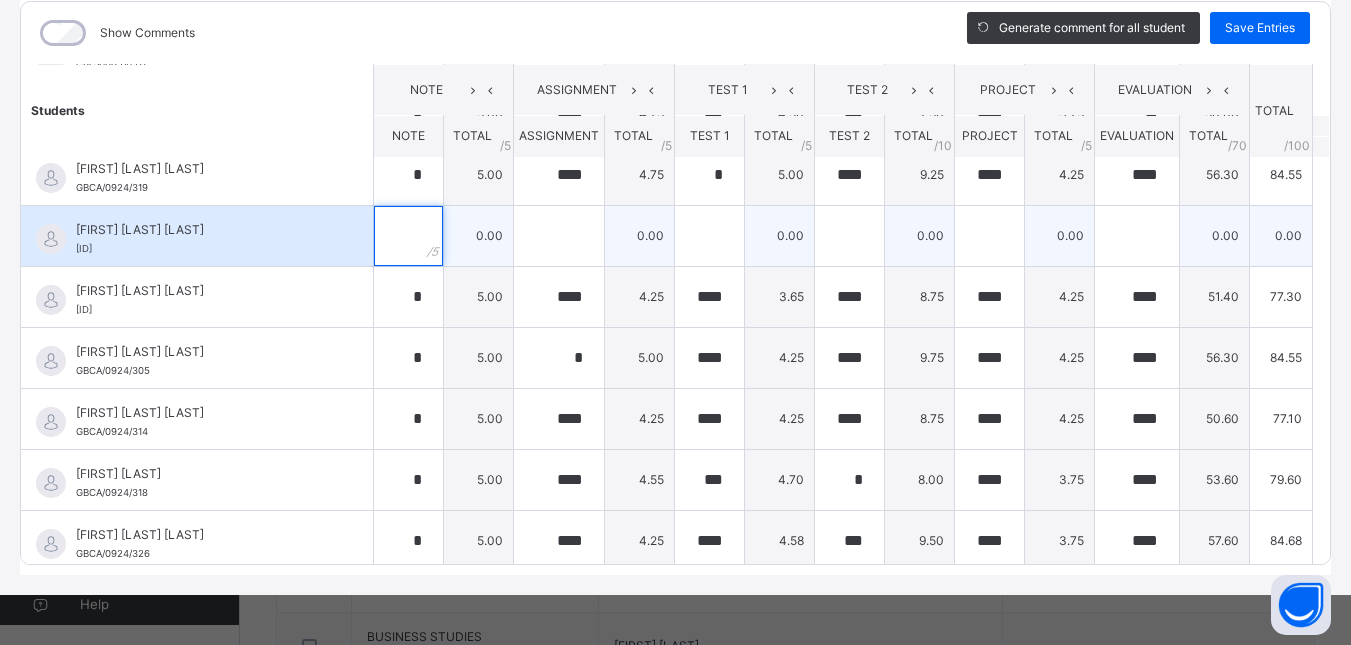 click at bounding box center (408, 236) 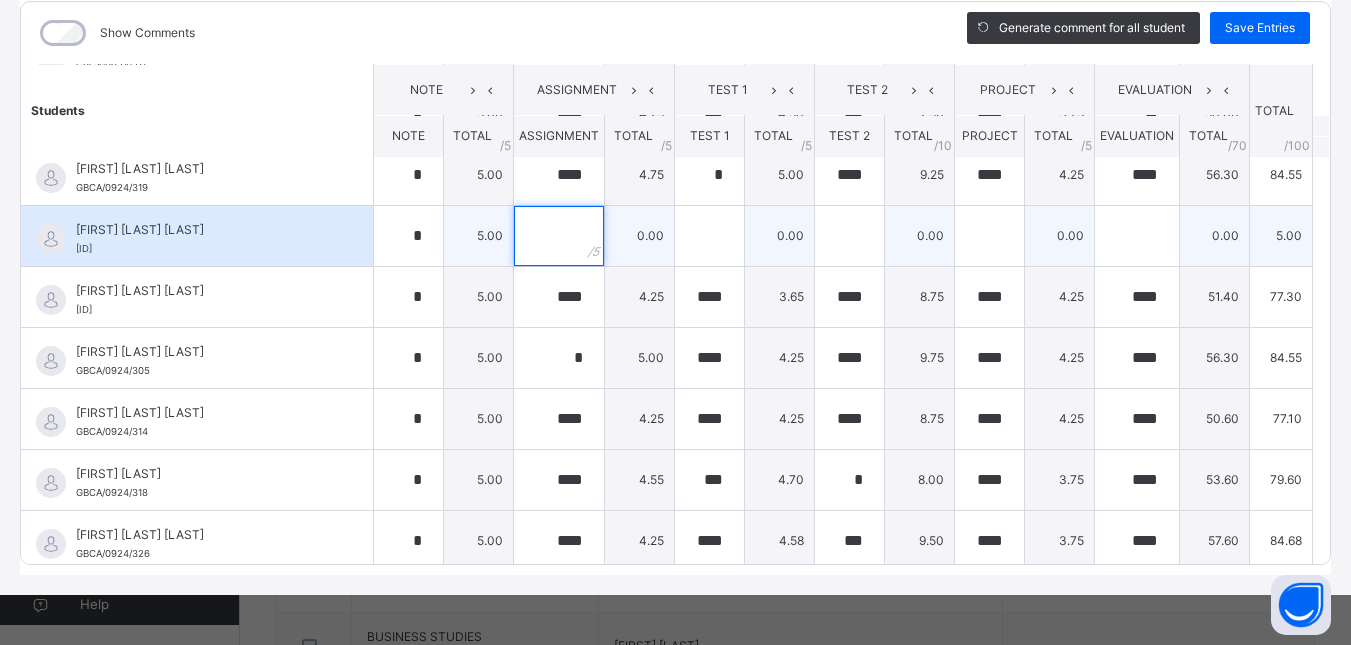 click at bounding box center [559, 236] 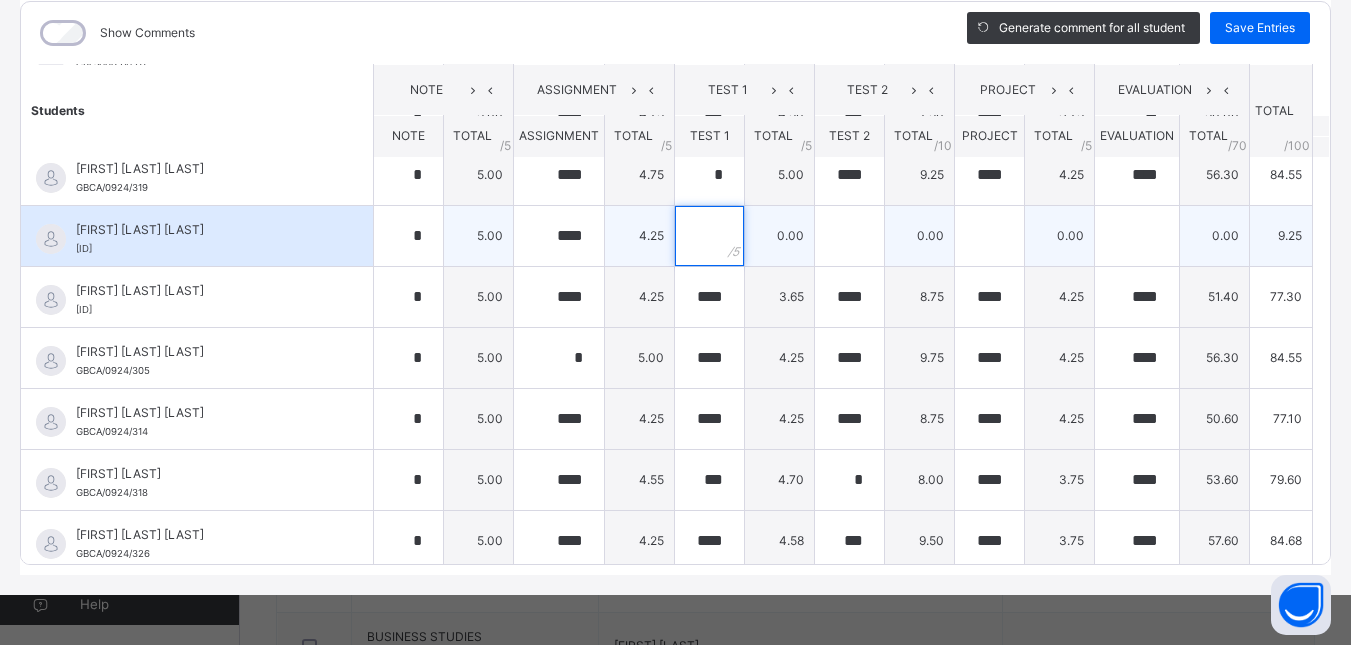 click at bounding box center (709, 236) 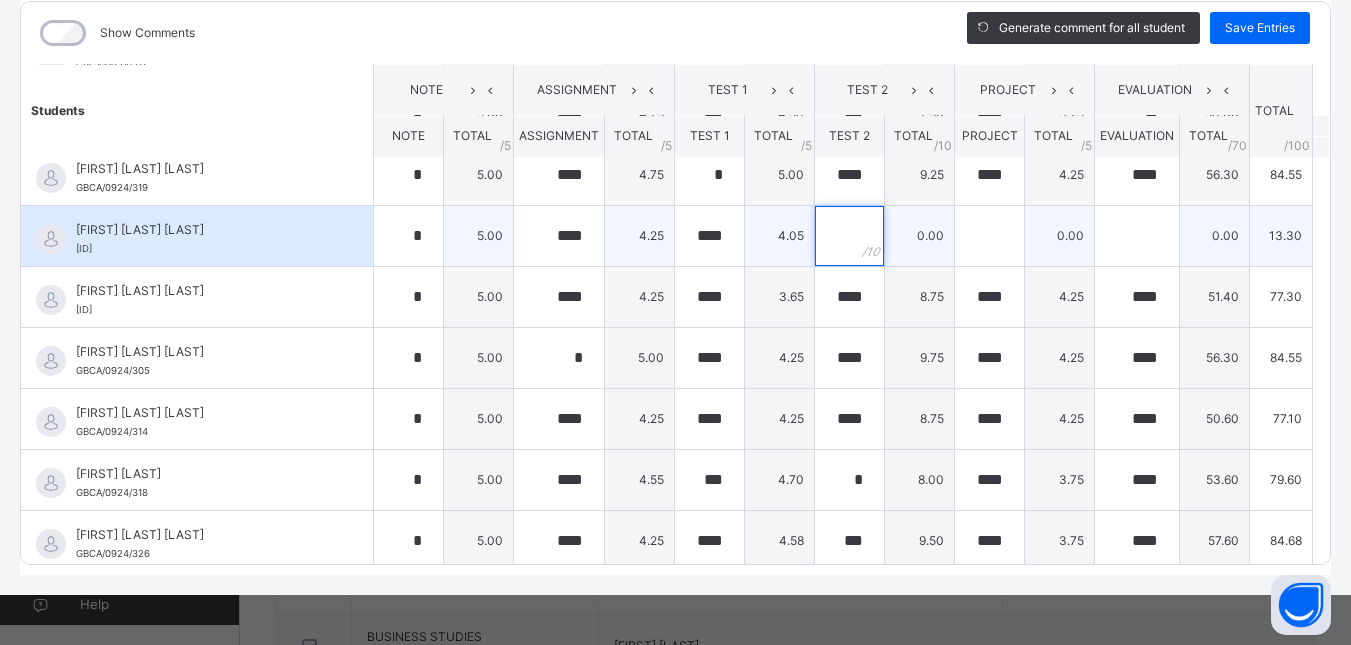 click at bounding box center (849, 236) 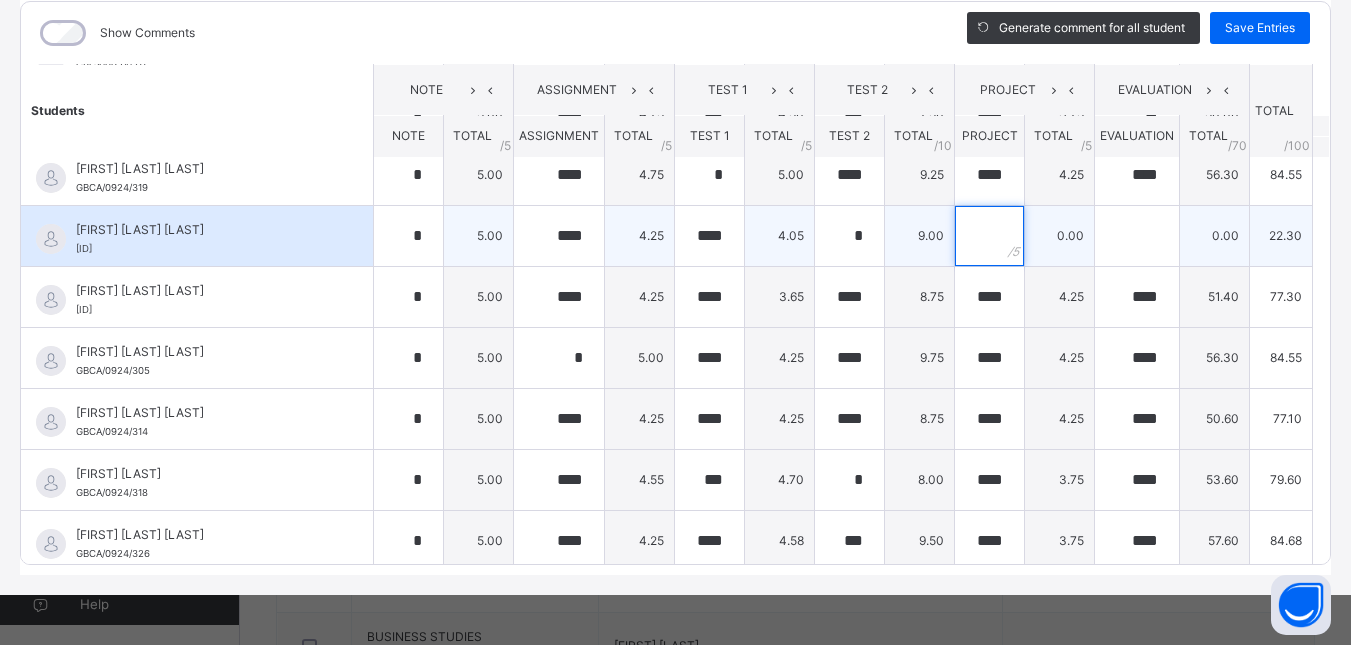 click at bounding box center (989, 236) 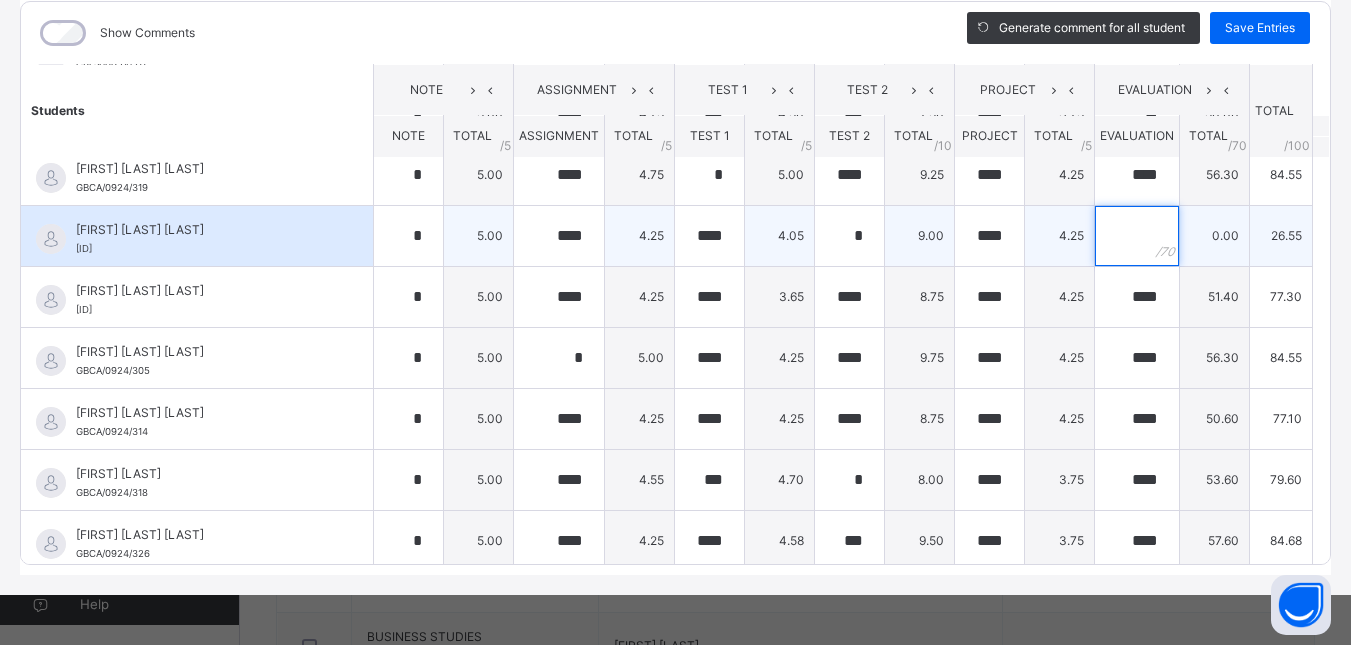 click at bounding box center [1137, 236] 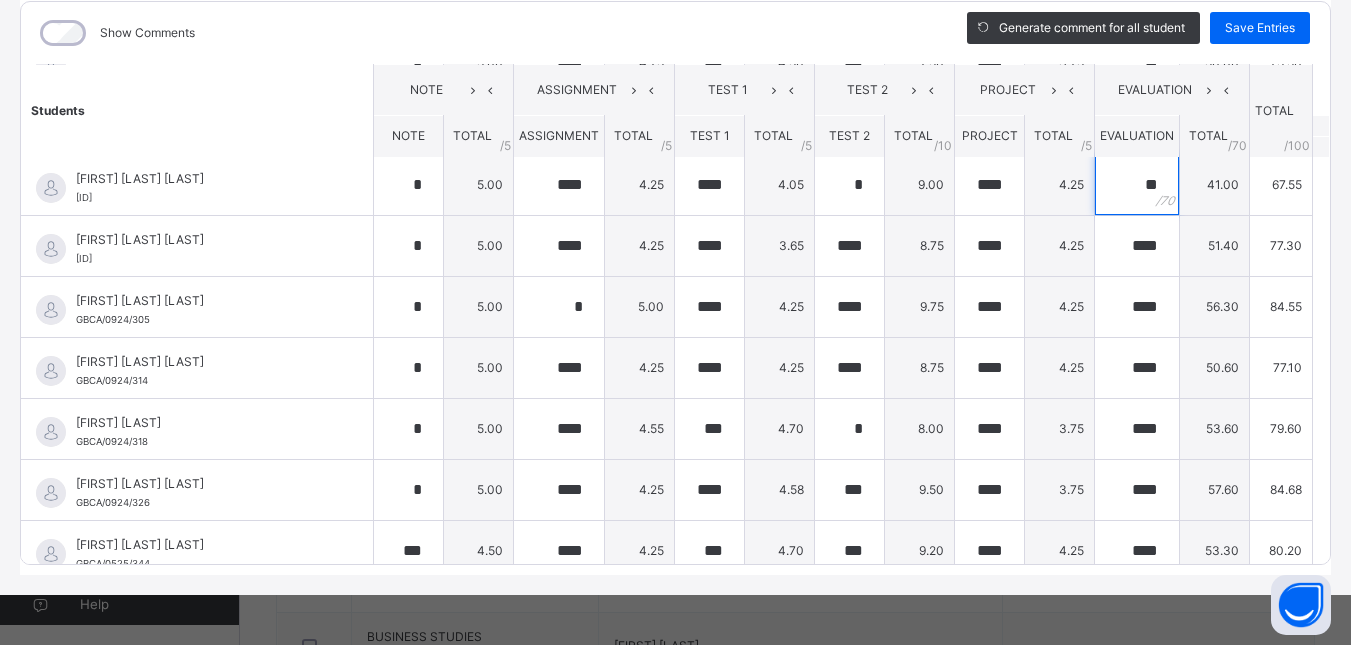 scroll, scrollTop: 376, scrollLeft: 0, axis: vertical 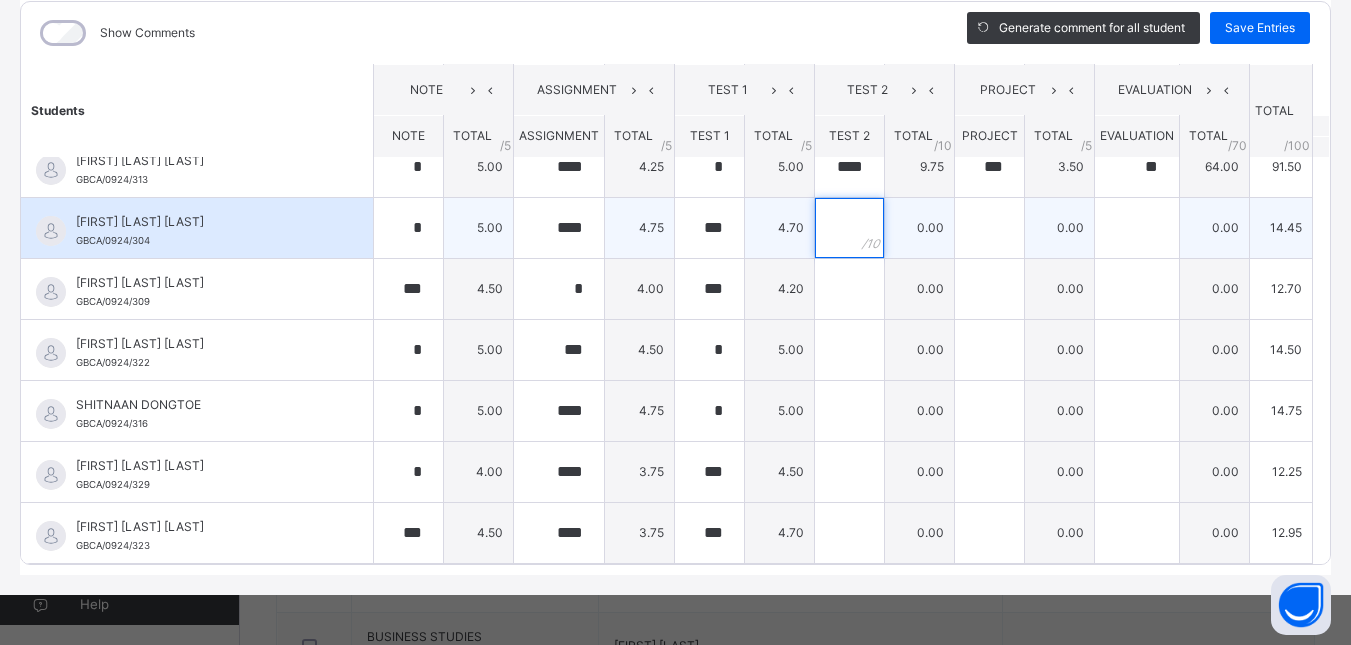 click at bounding box center (849, 228) 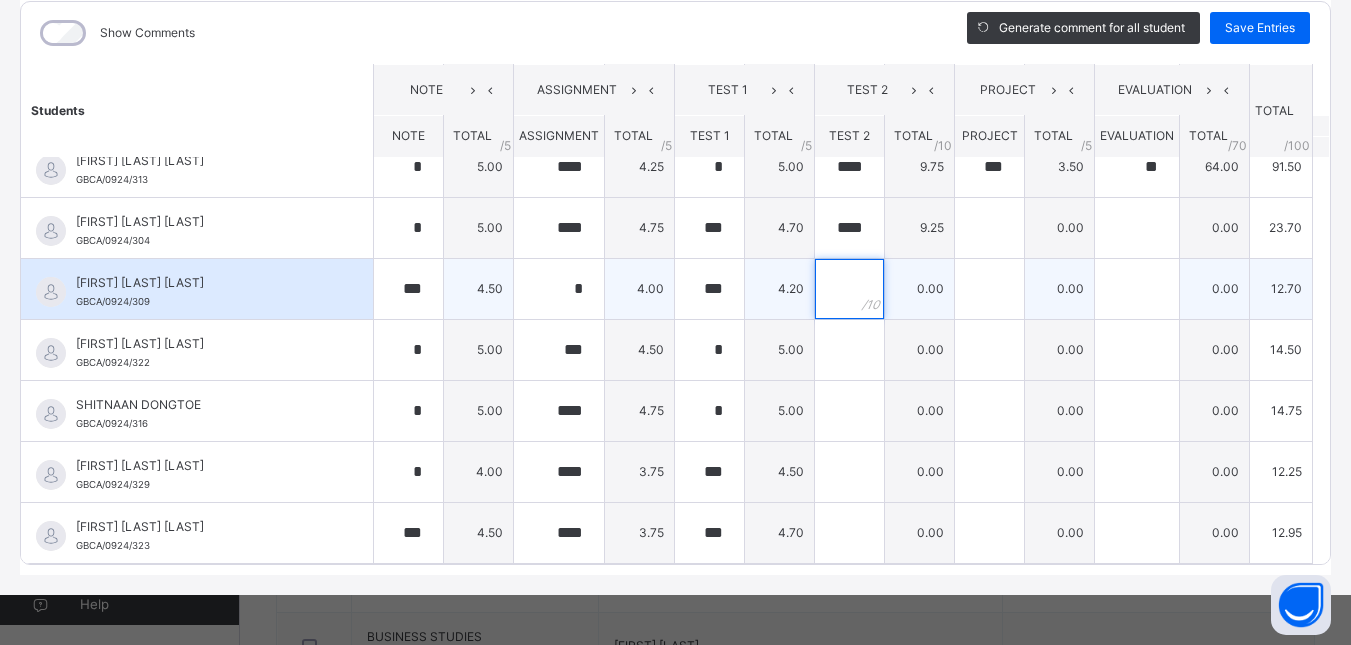 click at bounding box center [849, 289] 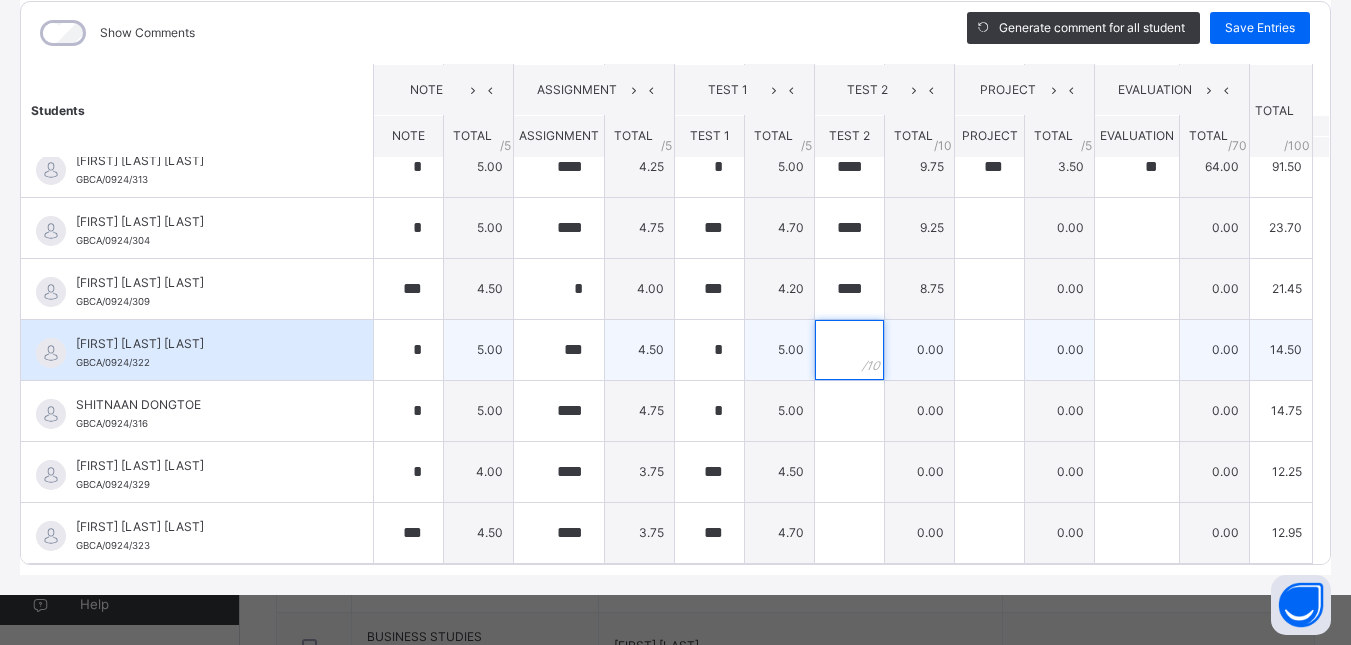 click at bounding box center [849, 350] 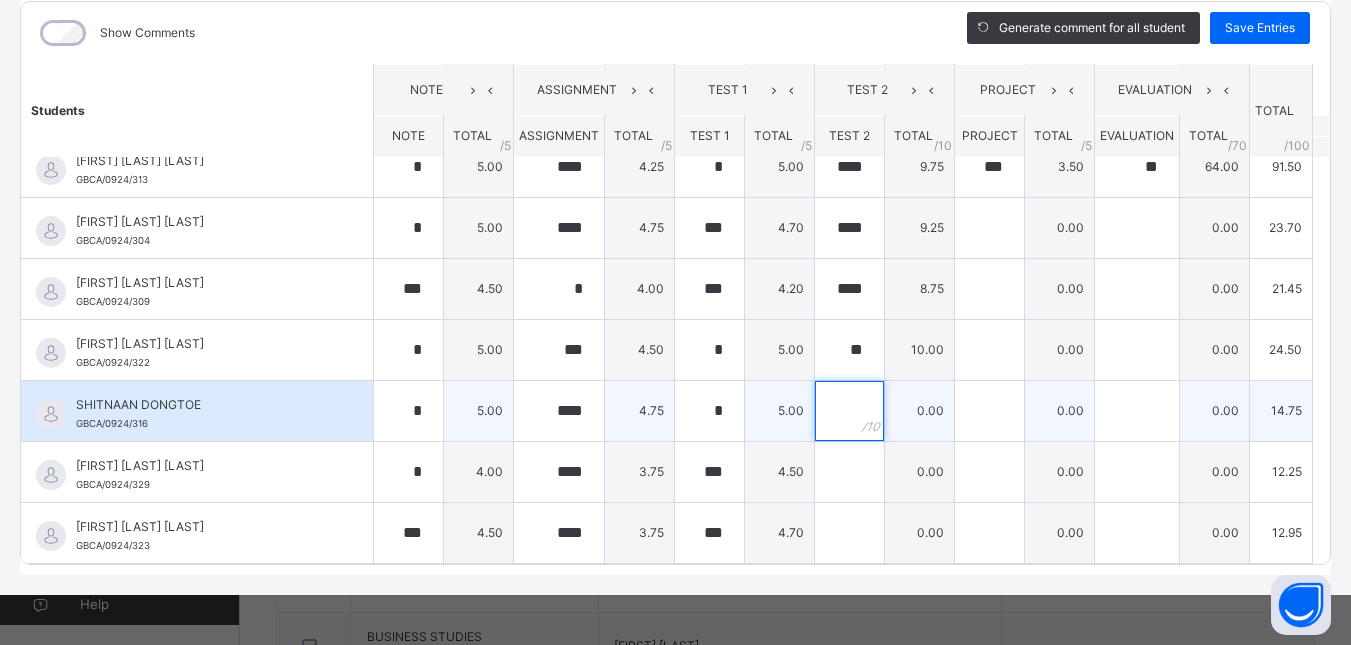 click at bounding box center [849, 411] 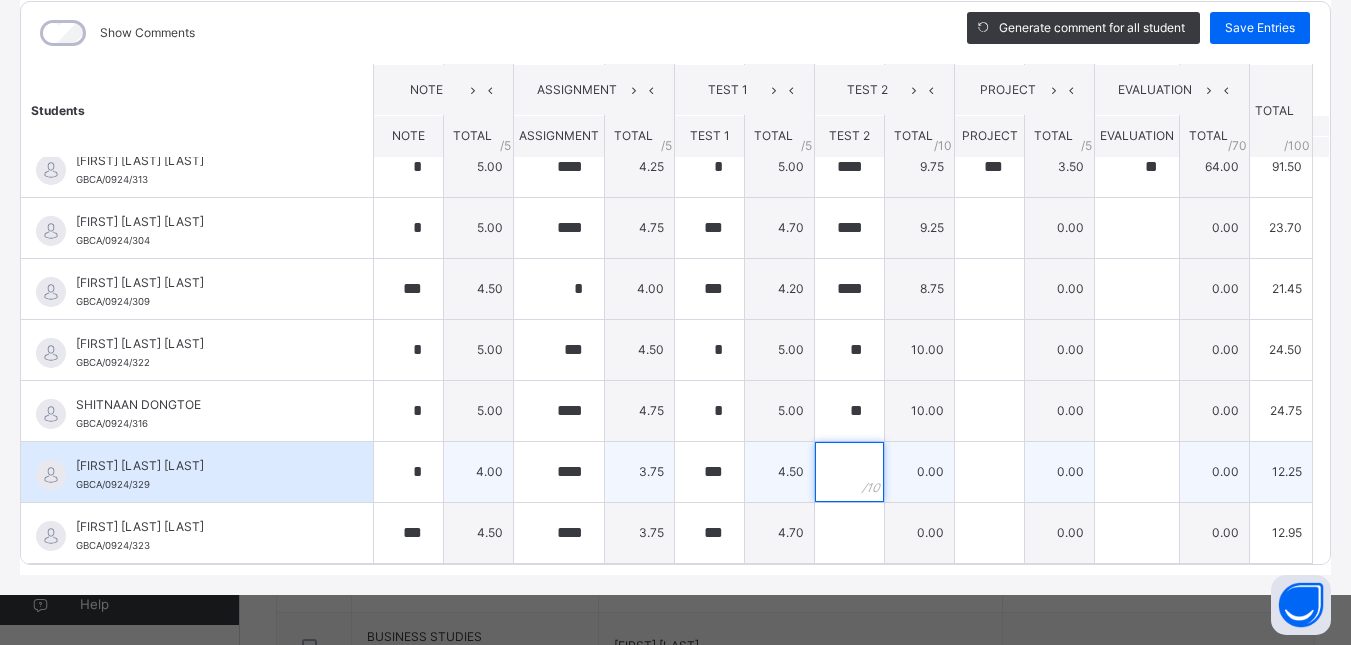 click at bounding box center (849, 472) 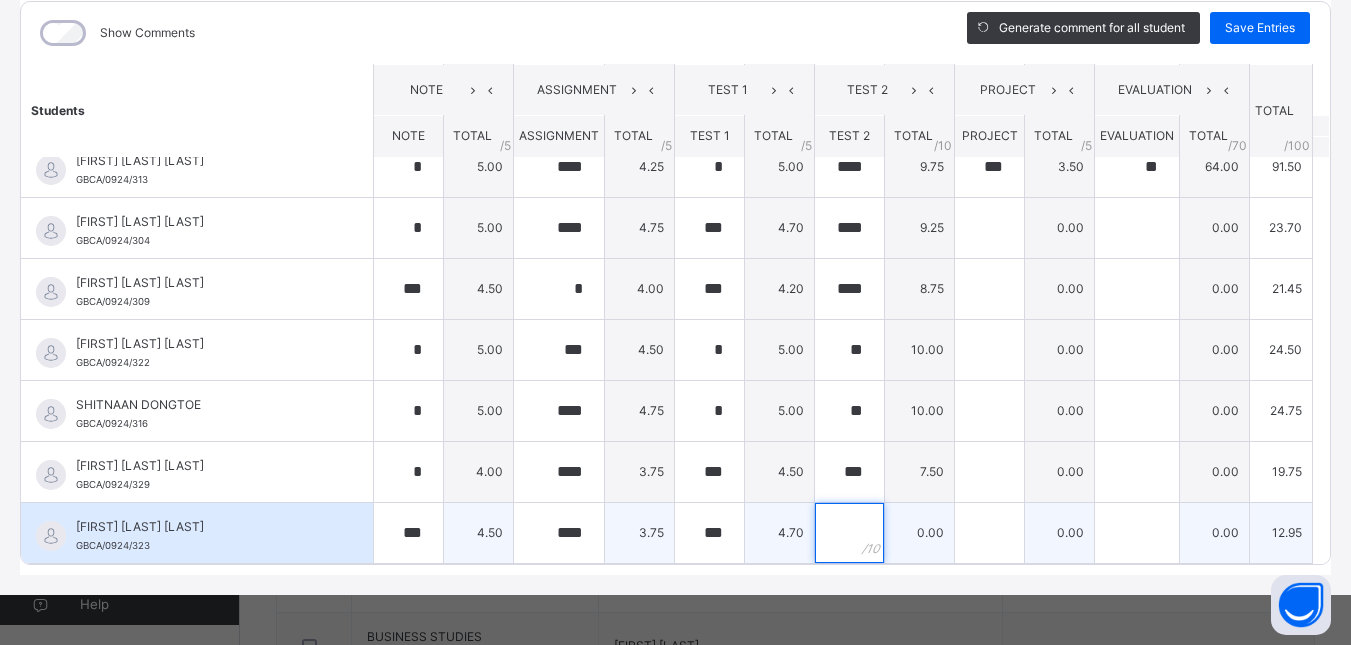 click at bounding box center (849, 533) 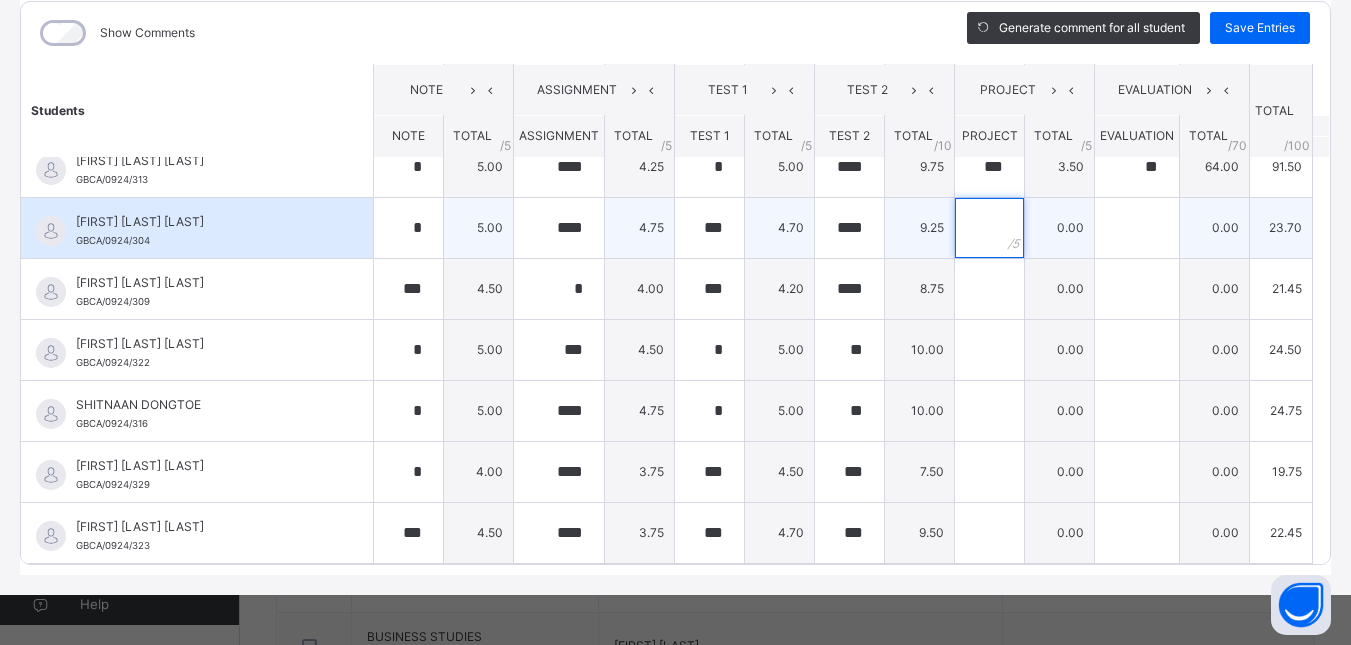 click at bounding box center (989, 228) 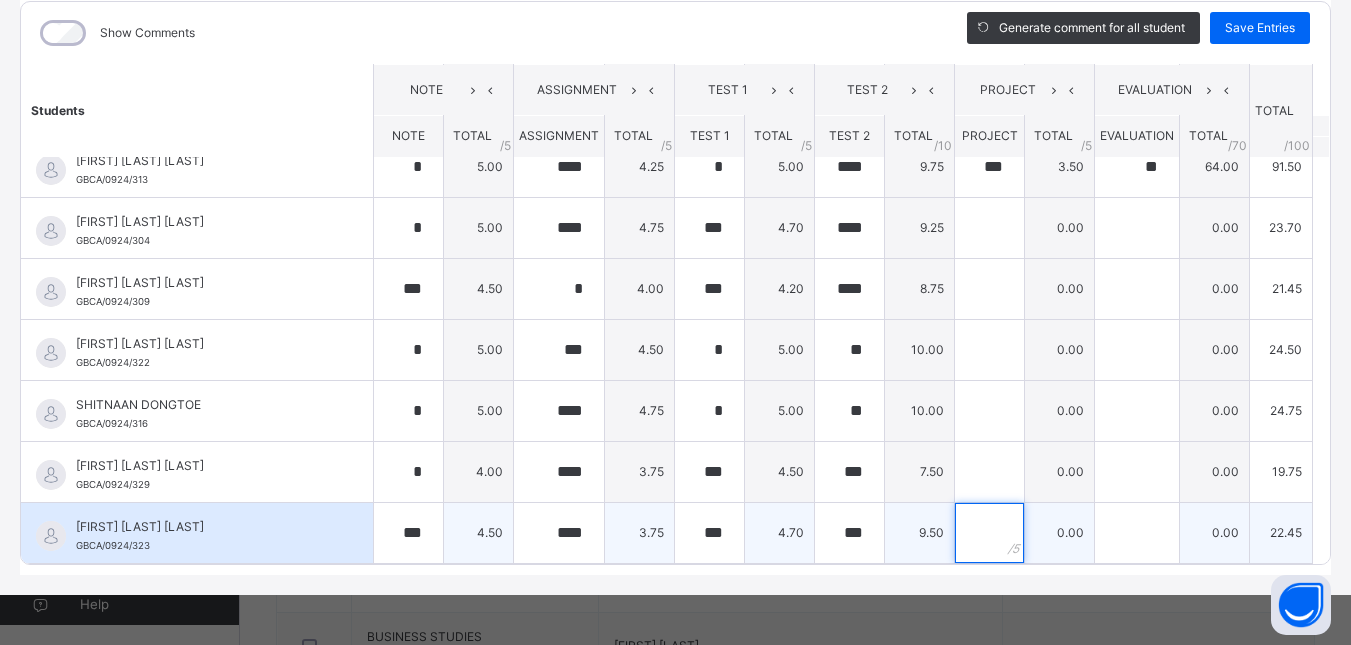 click at bounding box center (989, 533) 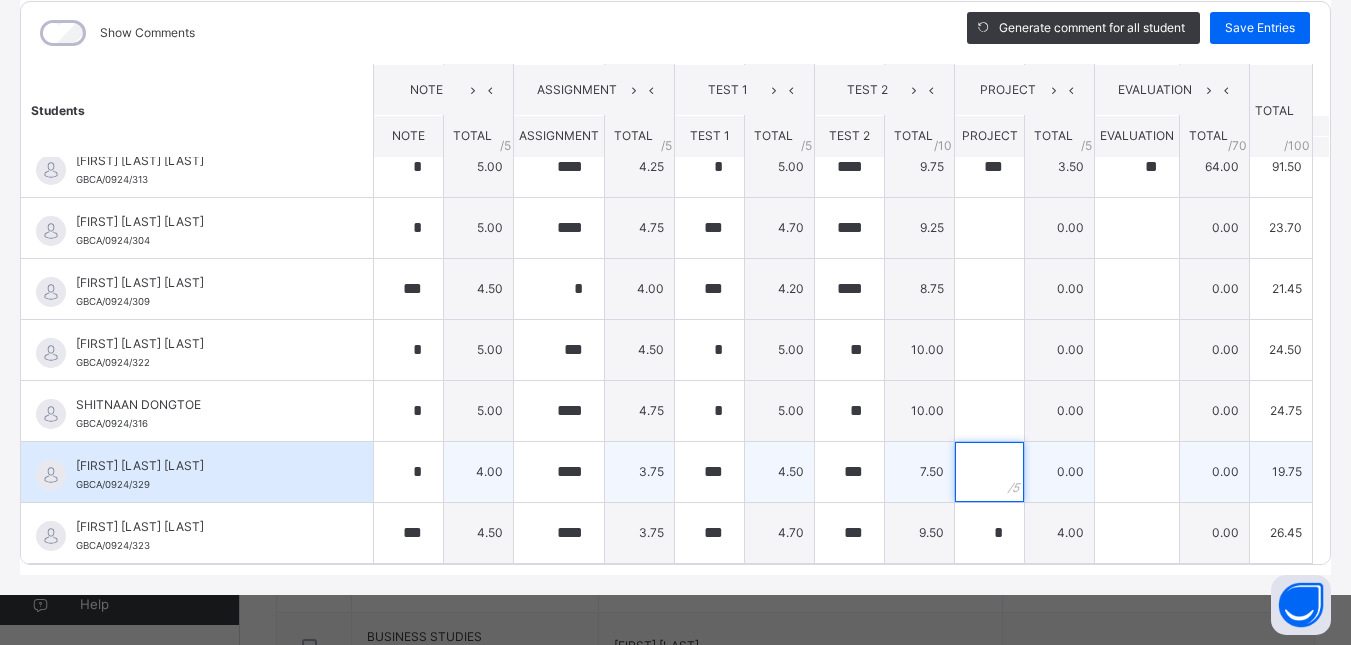 click at bounding box center (989, 472) 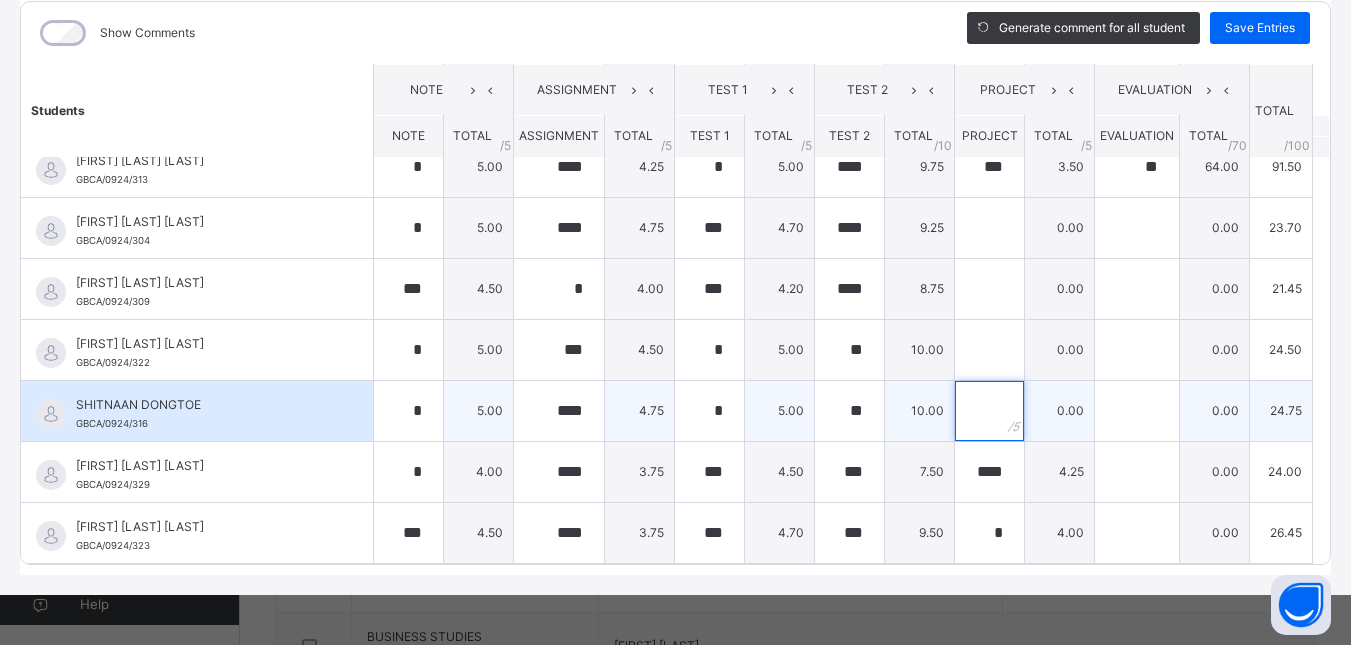 click at bounding box center [989, 411] 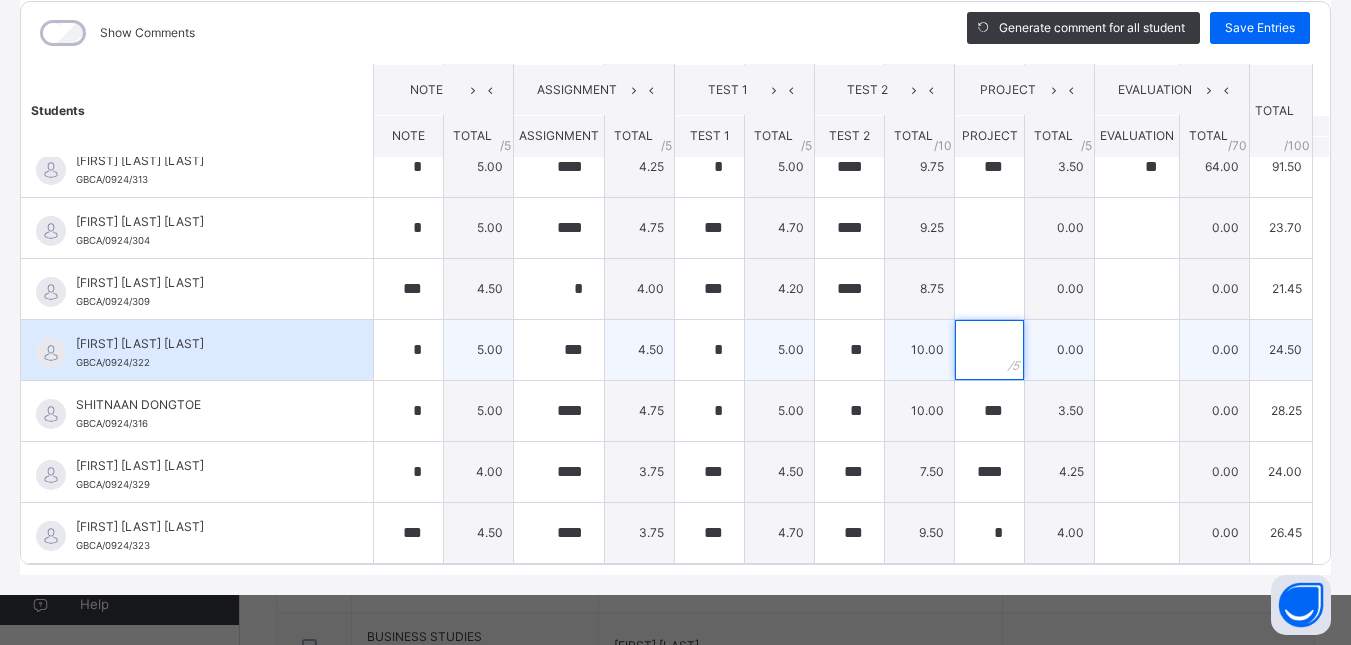 click at bounding box center (989, 350) 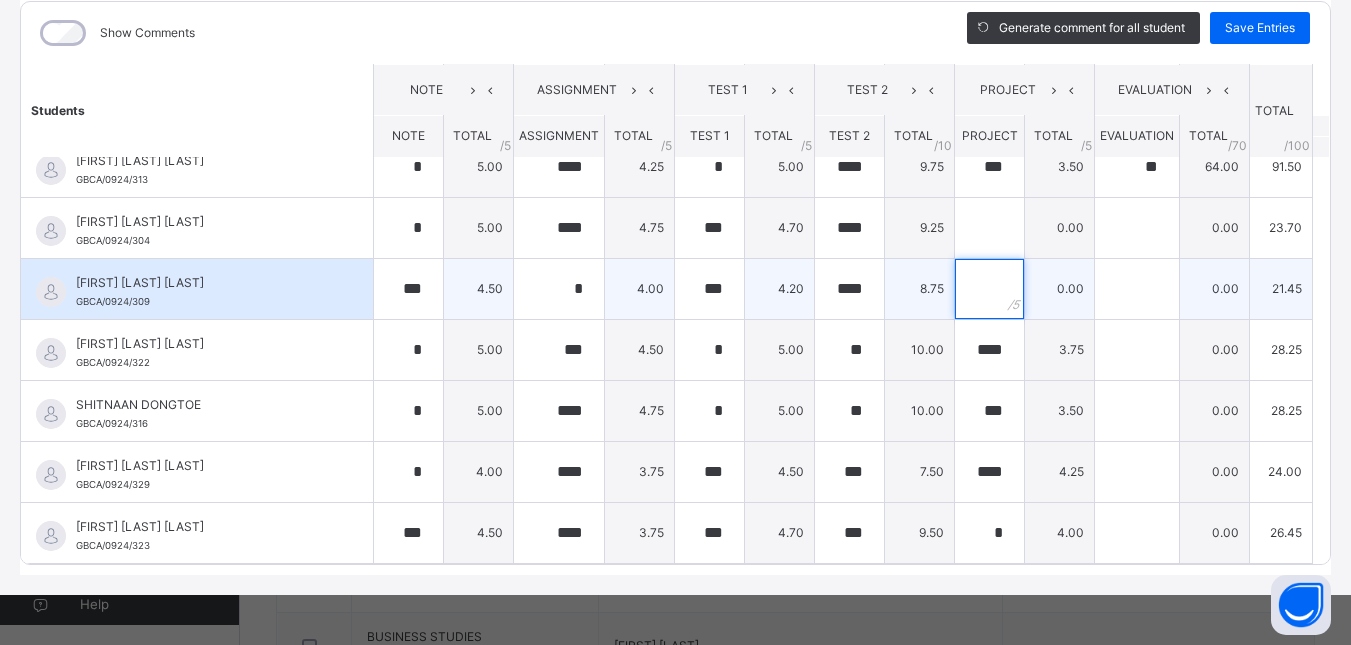 click at bounding box center [989, 289] 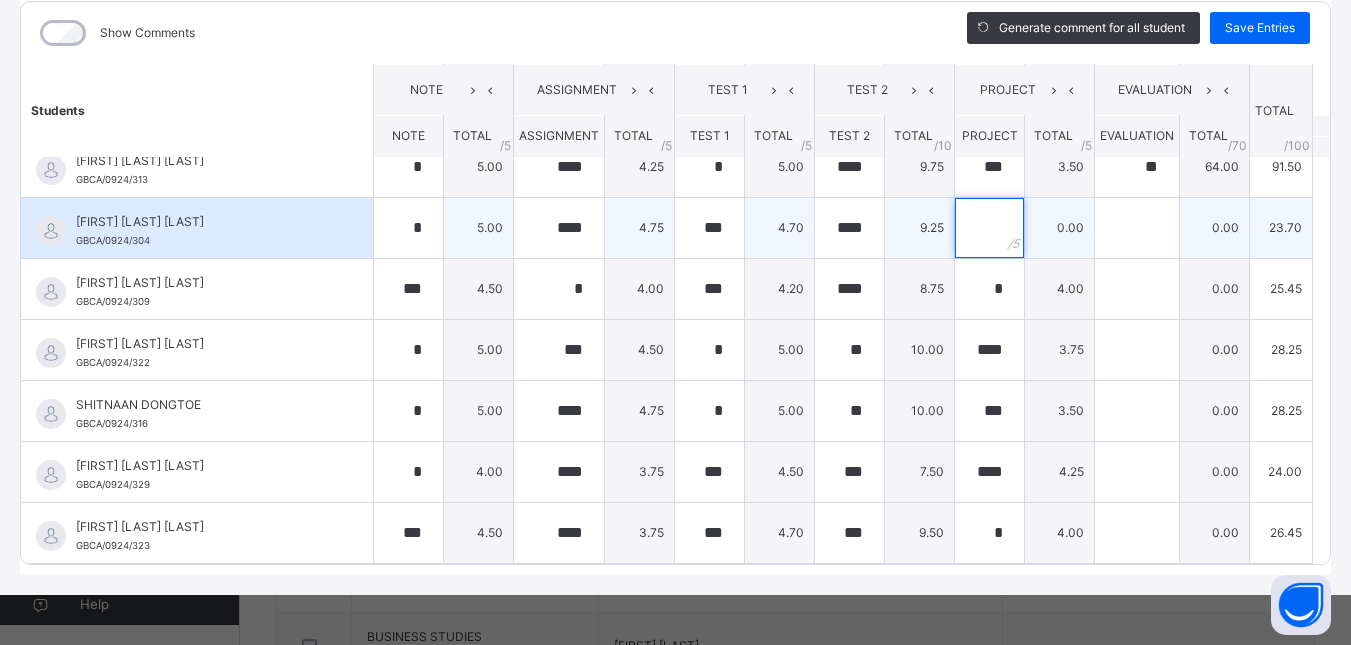 click at bounding box center (989, 228) 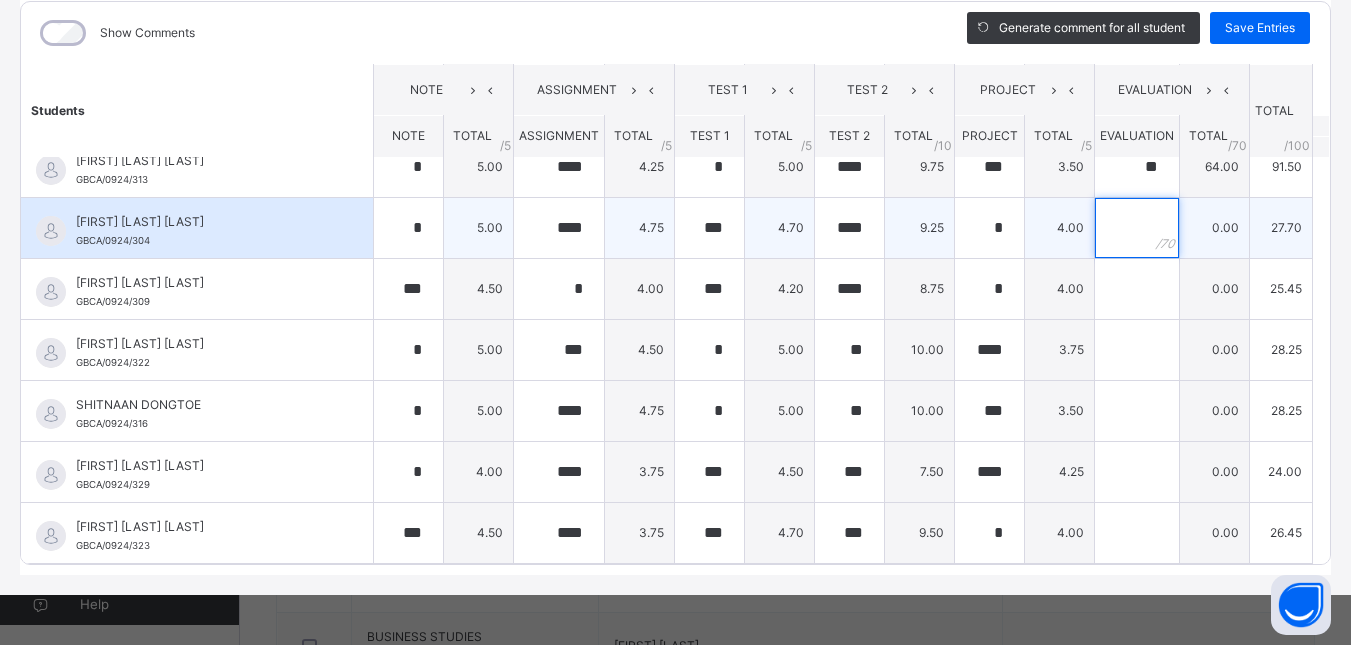 click at bounding box center (1137, 228) 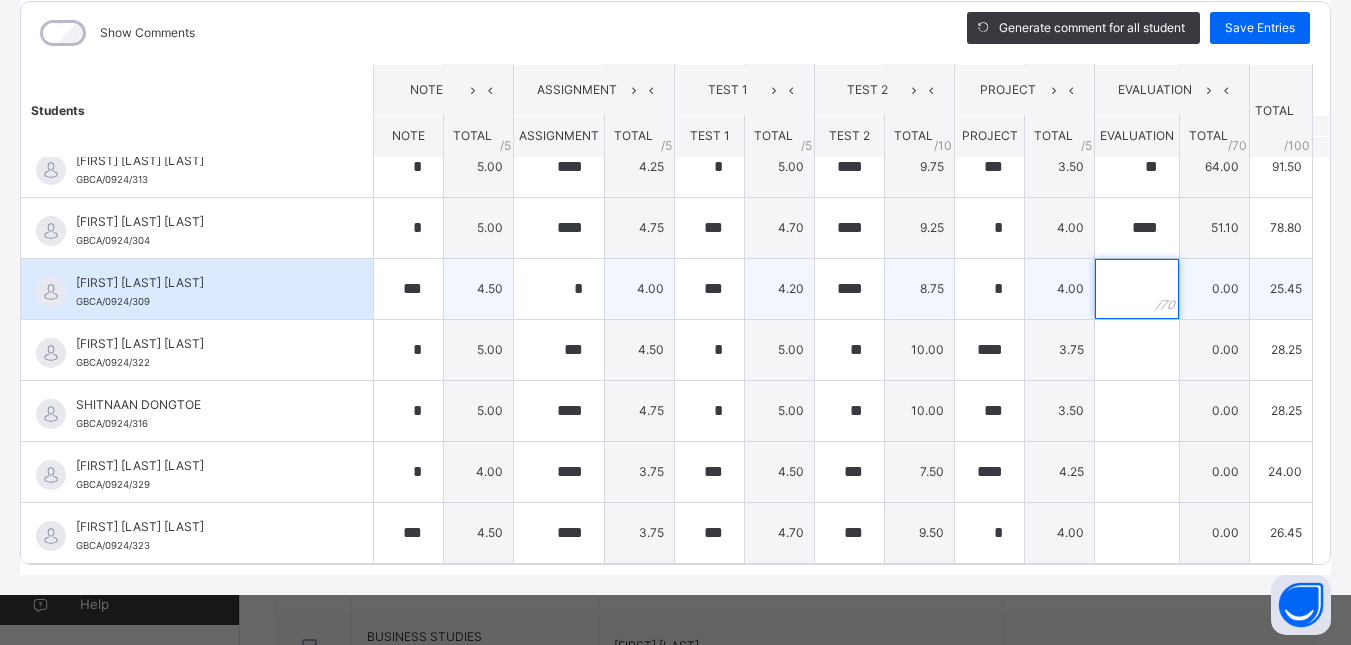 click at bounding box center [1137, 289] 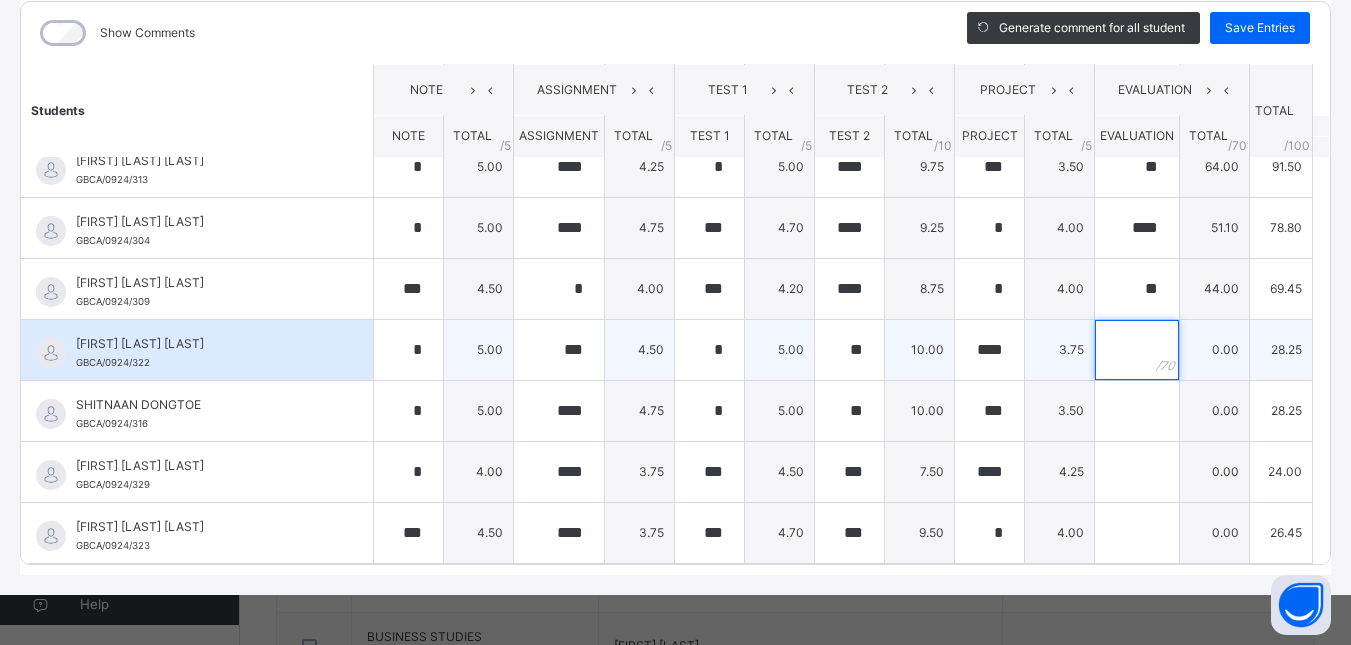 click at bounding box center [1137, 350] 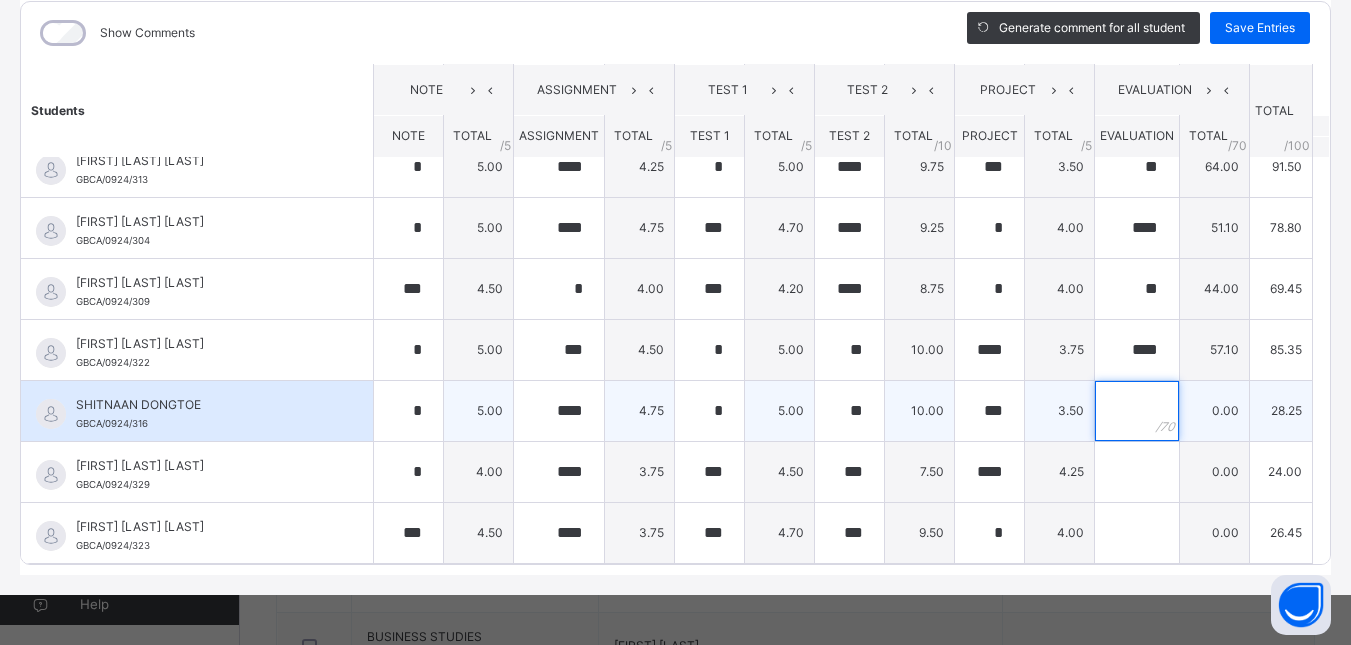 click at bounding box center [1137, 411] 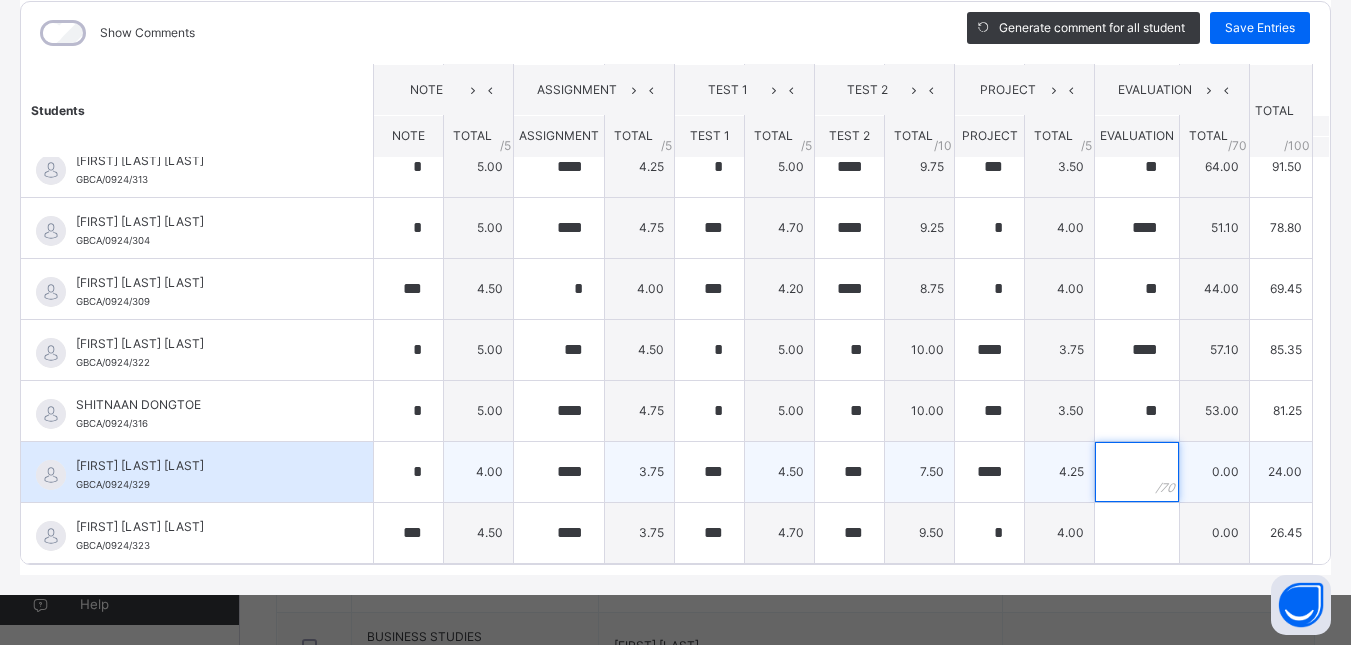 click at bounding box center [1137, 472] 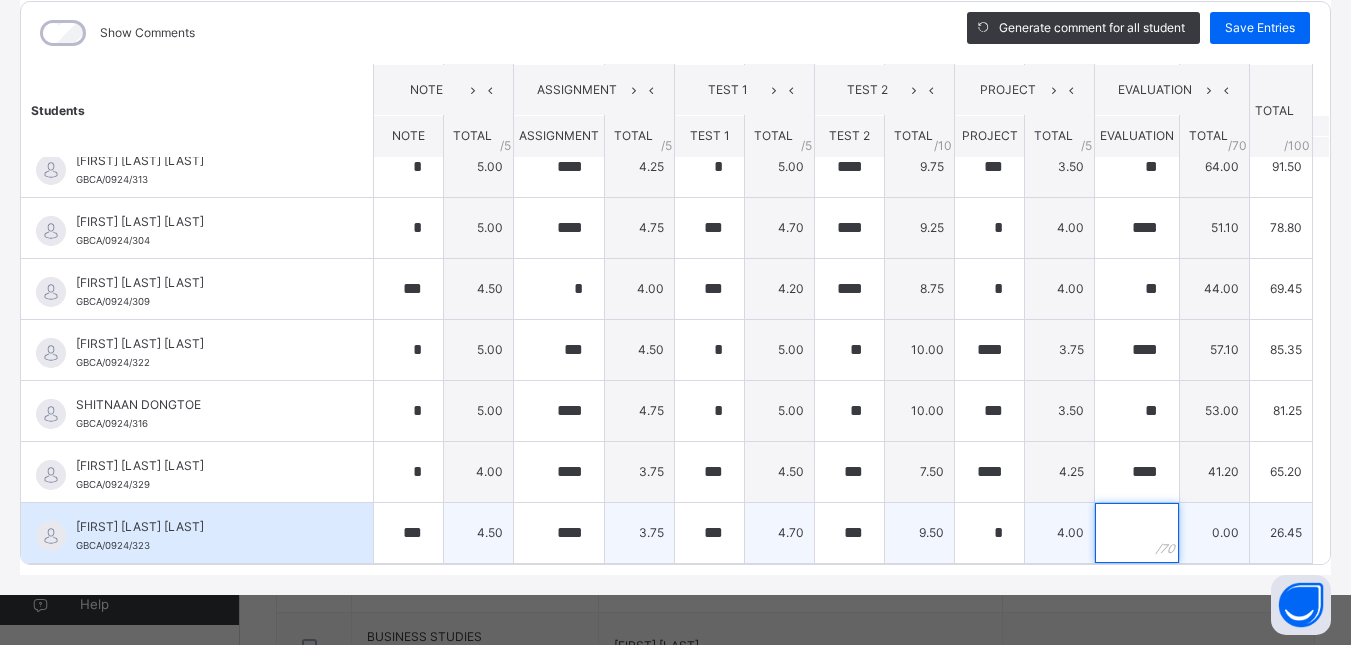 click at bounding box center (1137, 533) 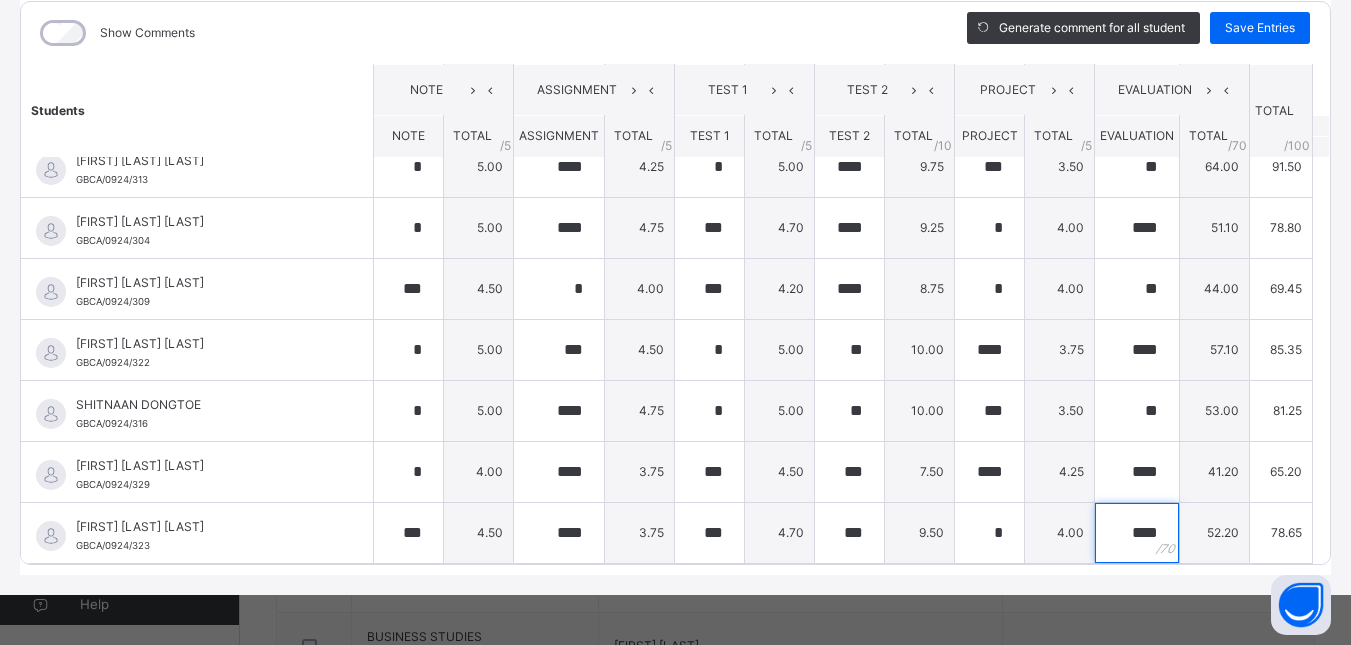 scroll, scrollTop: 749, scrollLeft: 0, axis: vertical 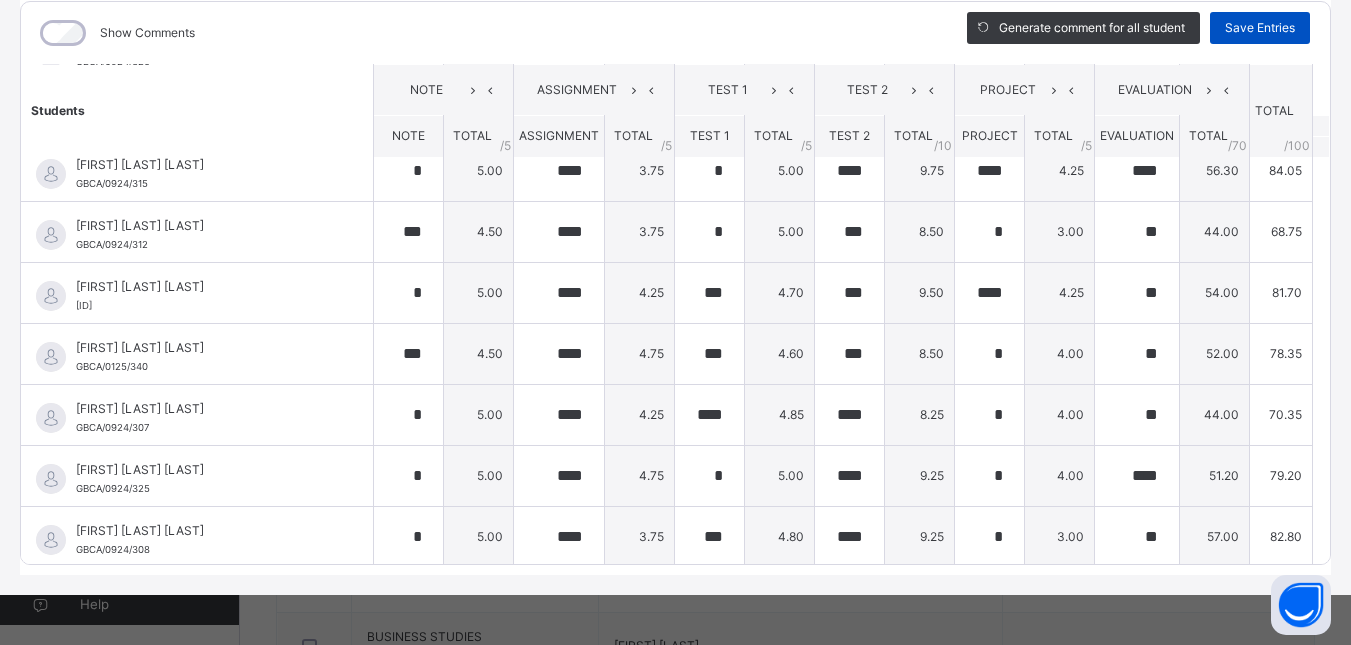 click on "Save Entries" at bounding box center (1260, 28) 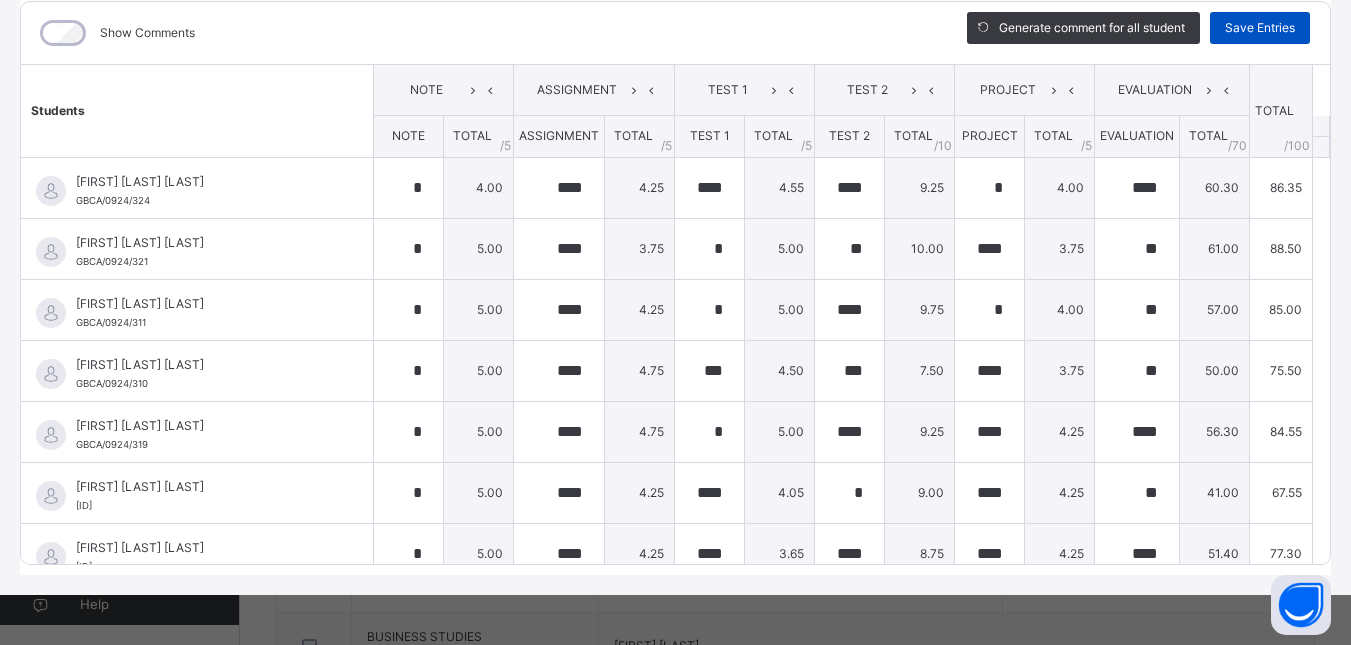 click on "Save Entries" at bounding box center [1260, 28] 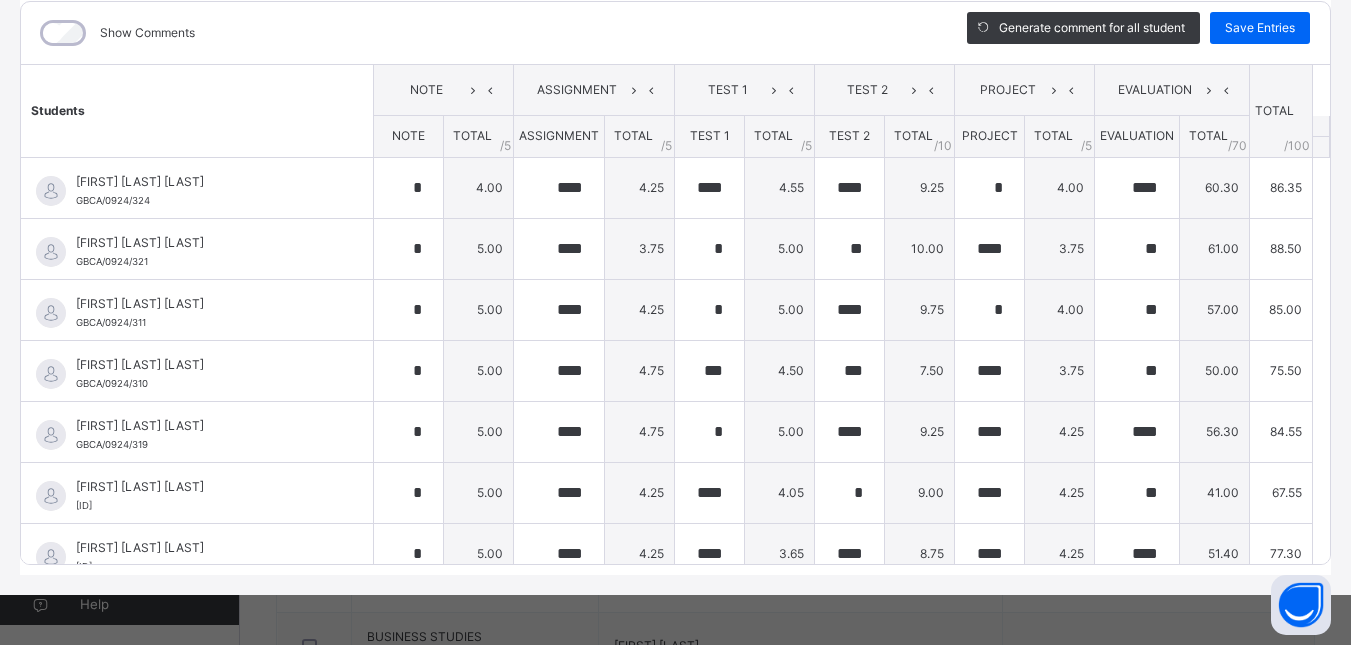 click on "Show Comments" at bounding box center (479, 33) 